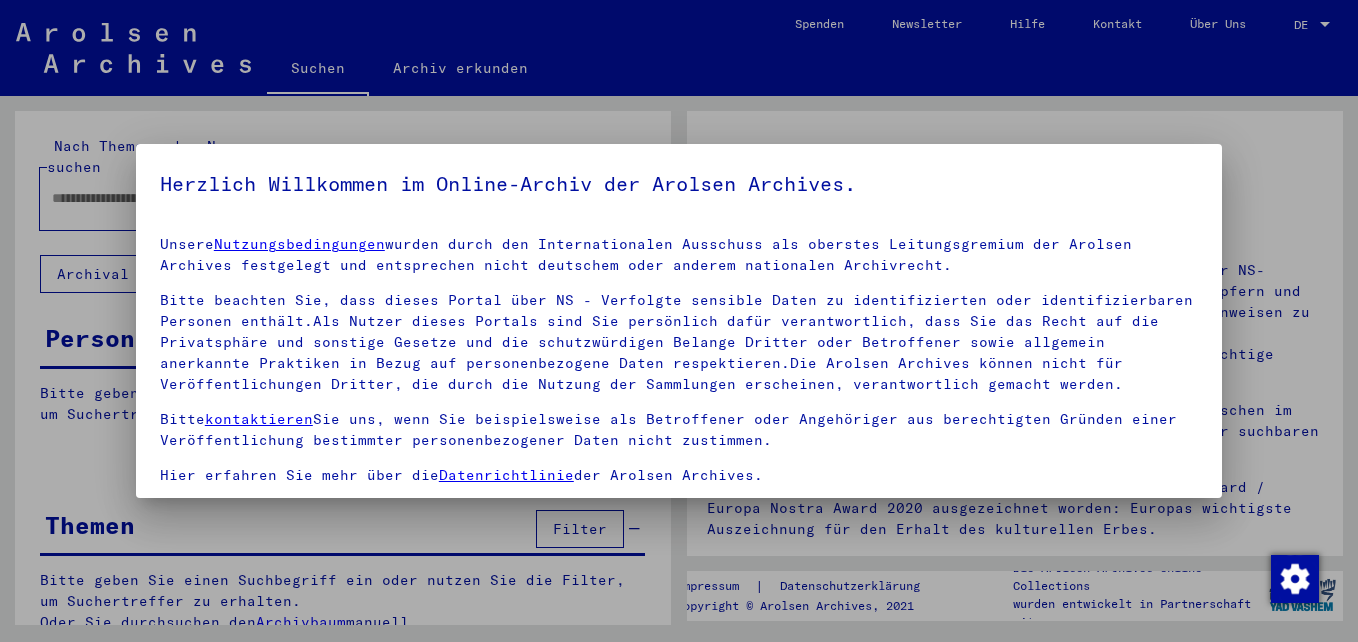 scroll, scrollTop: 0, scrollLeft: 0, axis: both 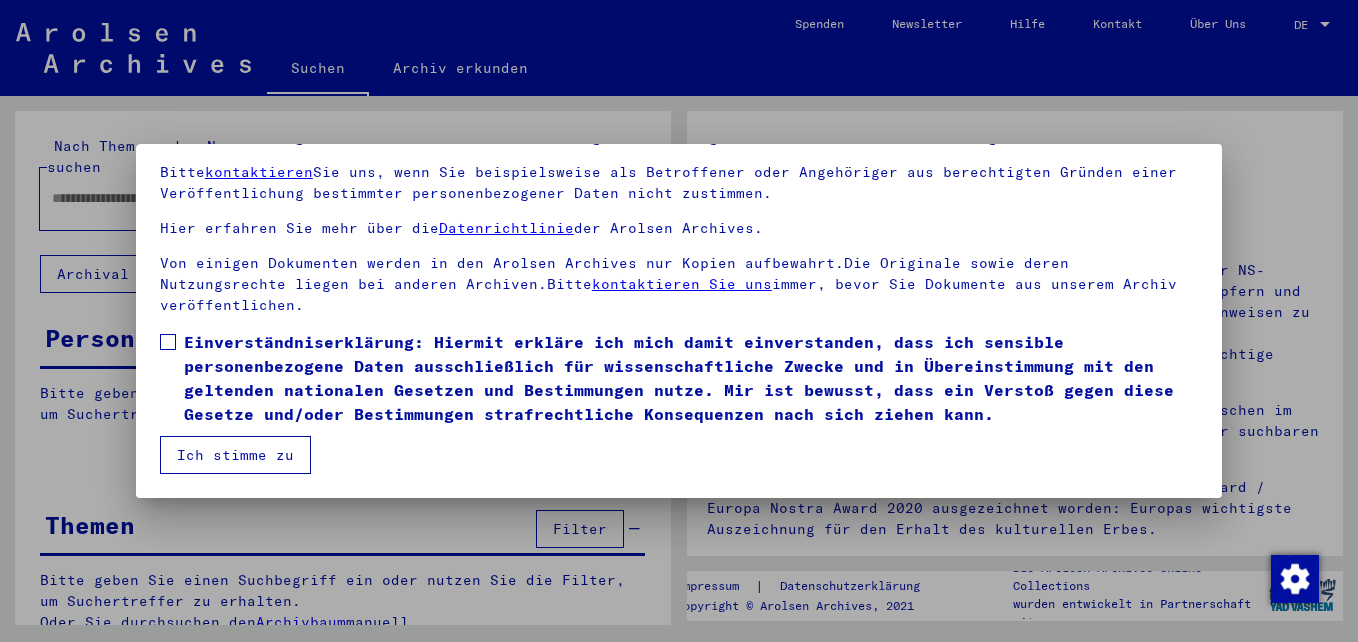 click on "Einverständniserklärung: Hiermit erkläre ich mich damit einverstanden, dass ich sensible personenbezogene Daten ausschließlich für wissenschaftliche Zwecke und in Übereinstimmung mit den geltenden nationalen Gesetzen und Bestimmungen nutze. Mir ist bewusst, dass ein Verstoß gegen diese Gesetze und/oder Bestimmungen strafrechtliche Konsequenzen nach sich ziehen kann." at bounding box center [679, 378] 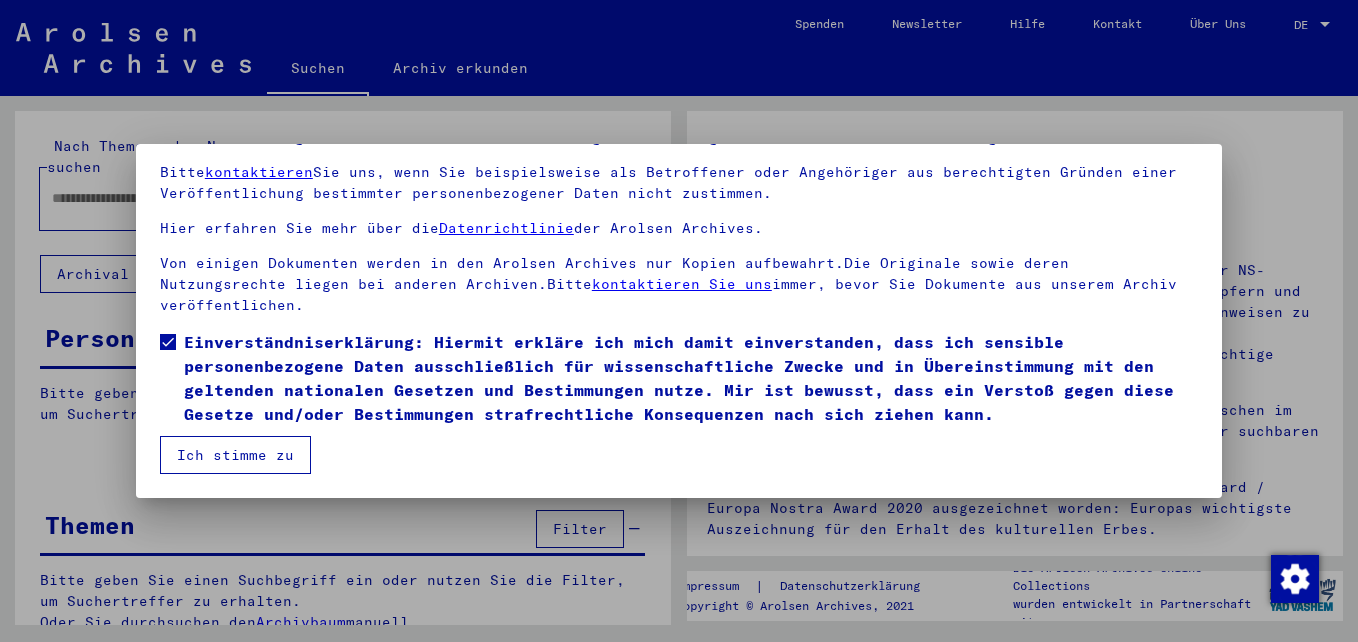 click on "Ich stimme zu" at bounding box center (235, 455) 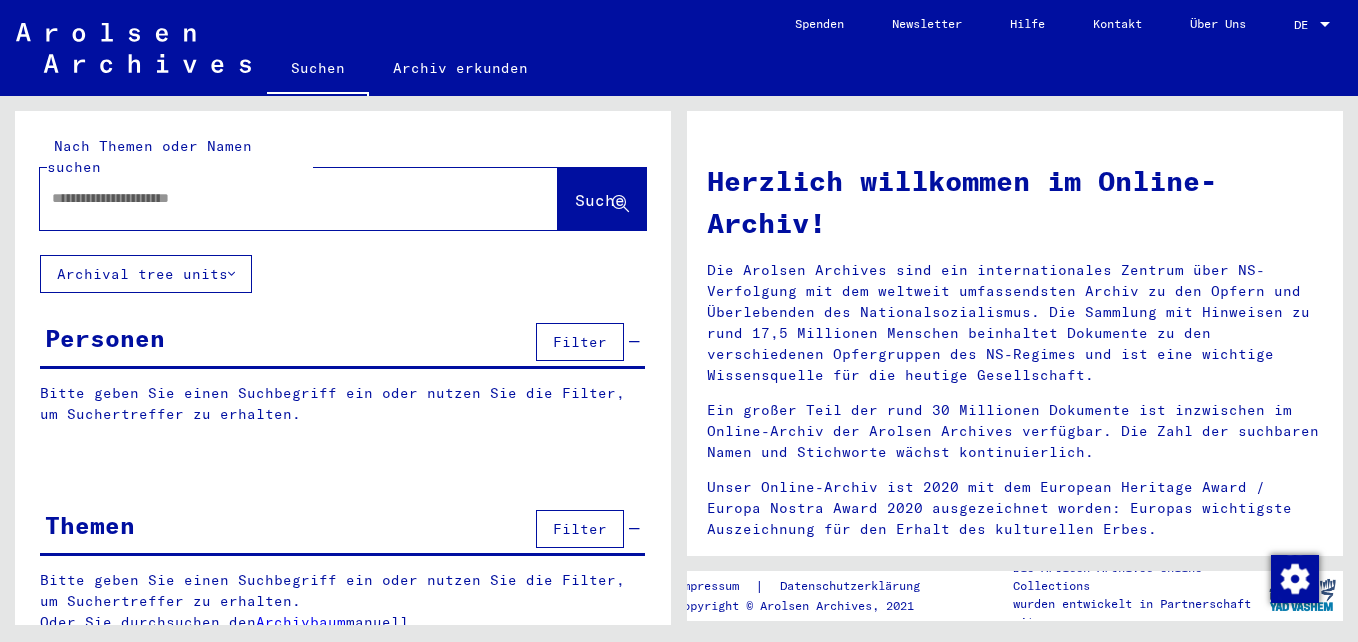 click at bounding box center (275, 198) 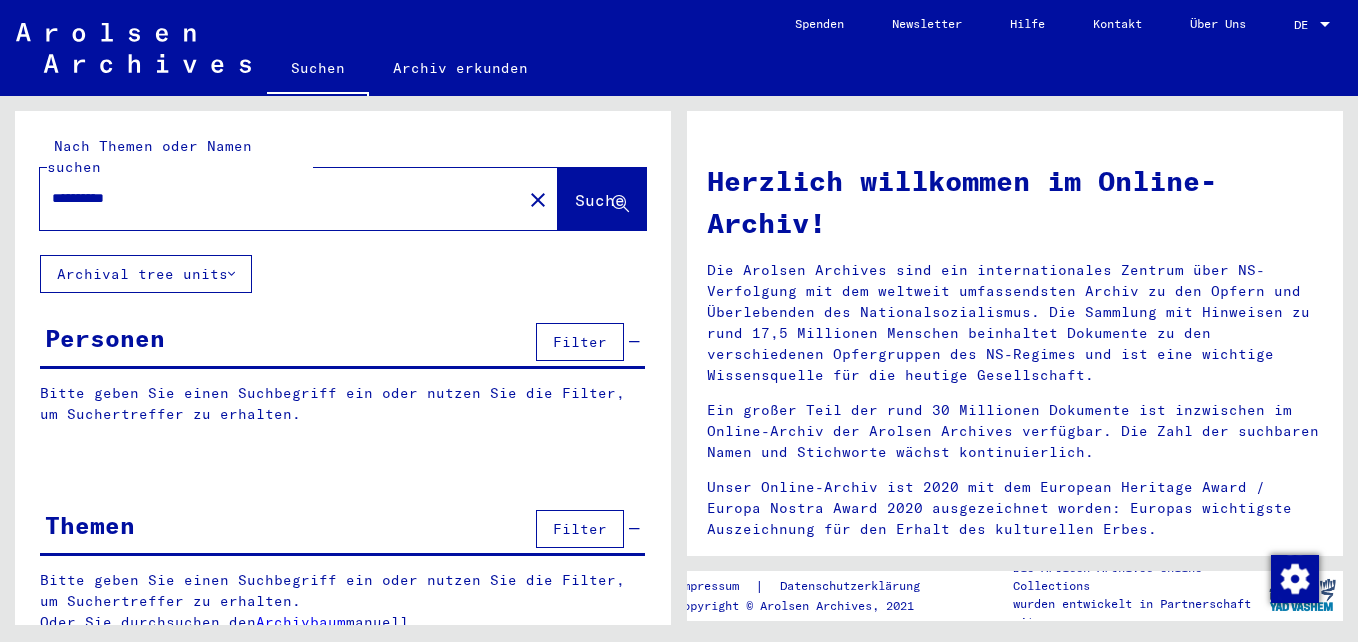 type on "**********" 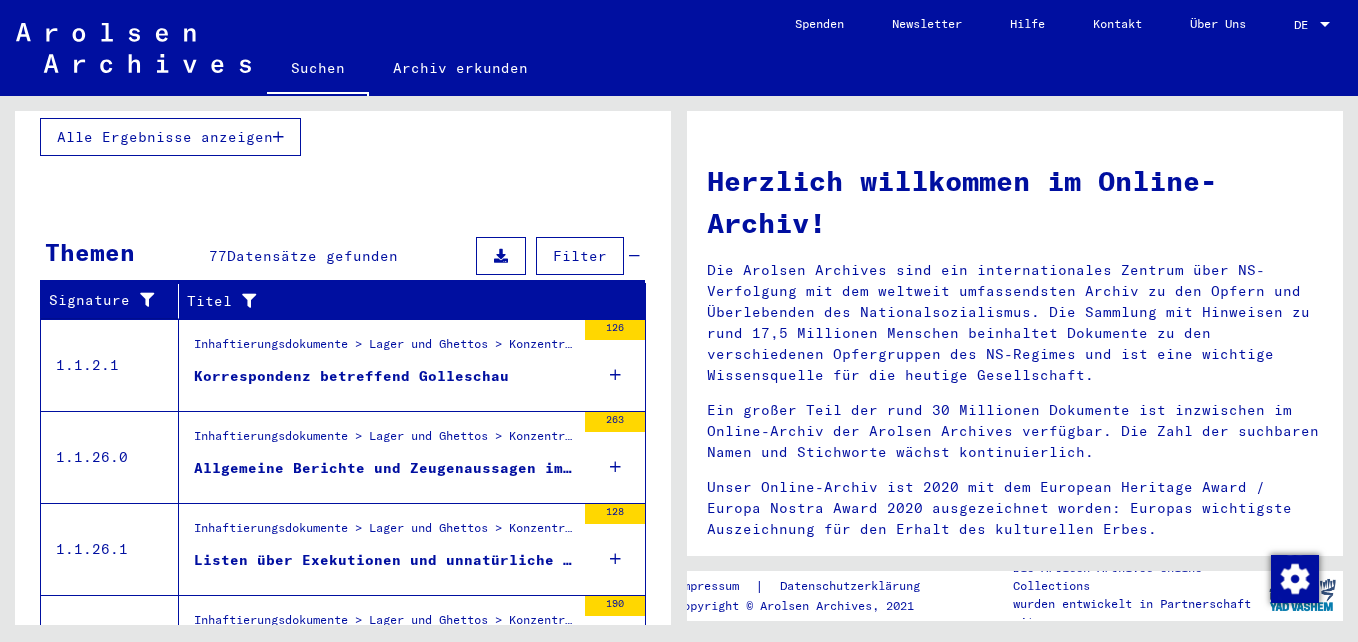 scroll, scrollTop: 600, scrollLeft: 0, axis: vertical 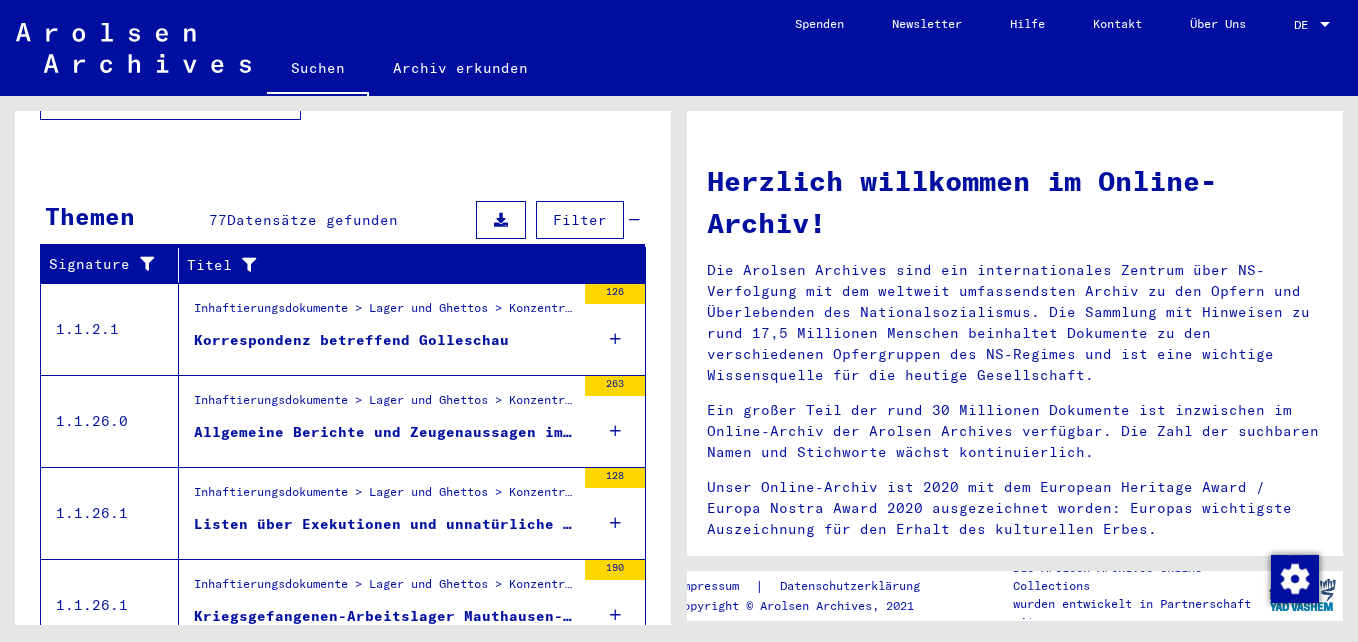 click on "Allgemeine Berichte und Zeugenaussagen im Rahmen von Untersuchungen zu      Kriegsverbrechen im KL Mauthausen, 1941 - 1945" at bounding box center [384, 432] 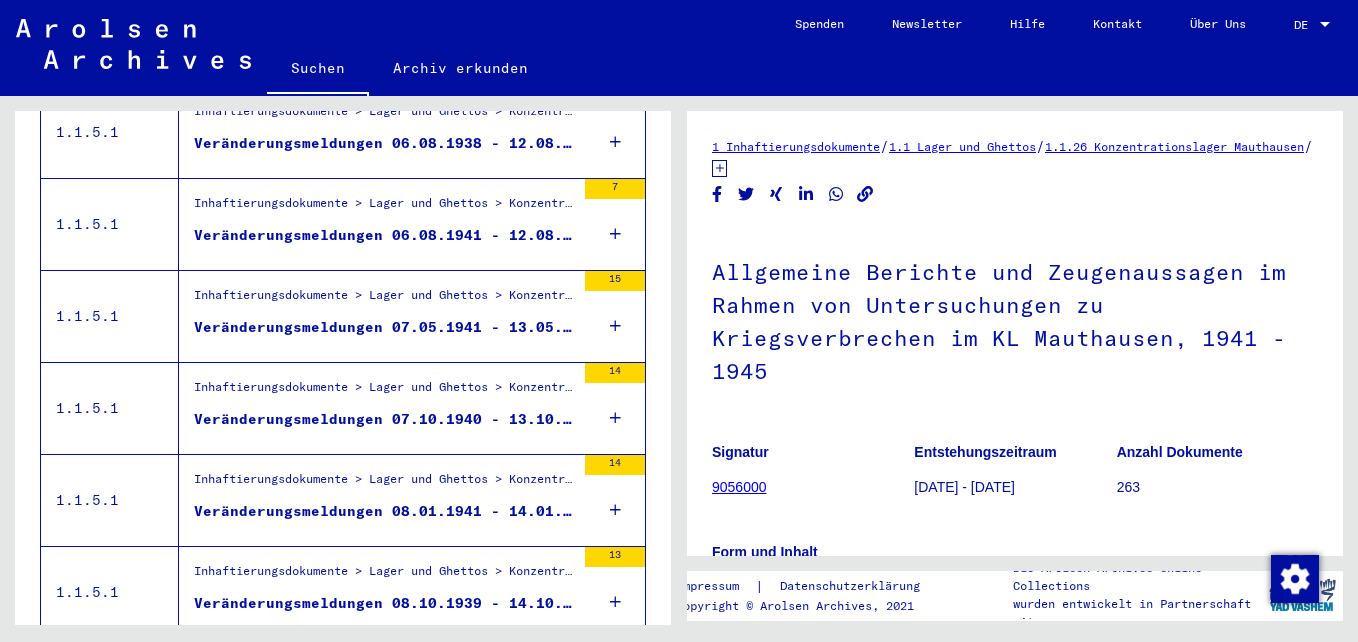 scroll, scrollTop: 2292, scrollLeft: 0, axis: vertical 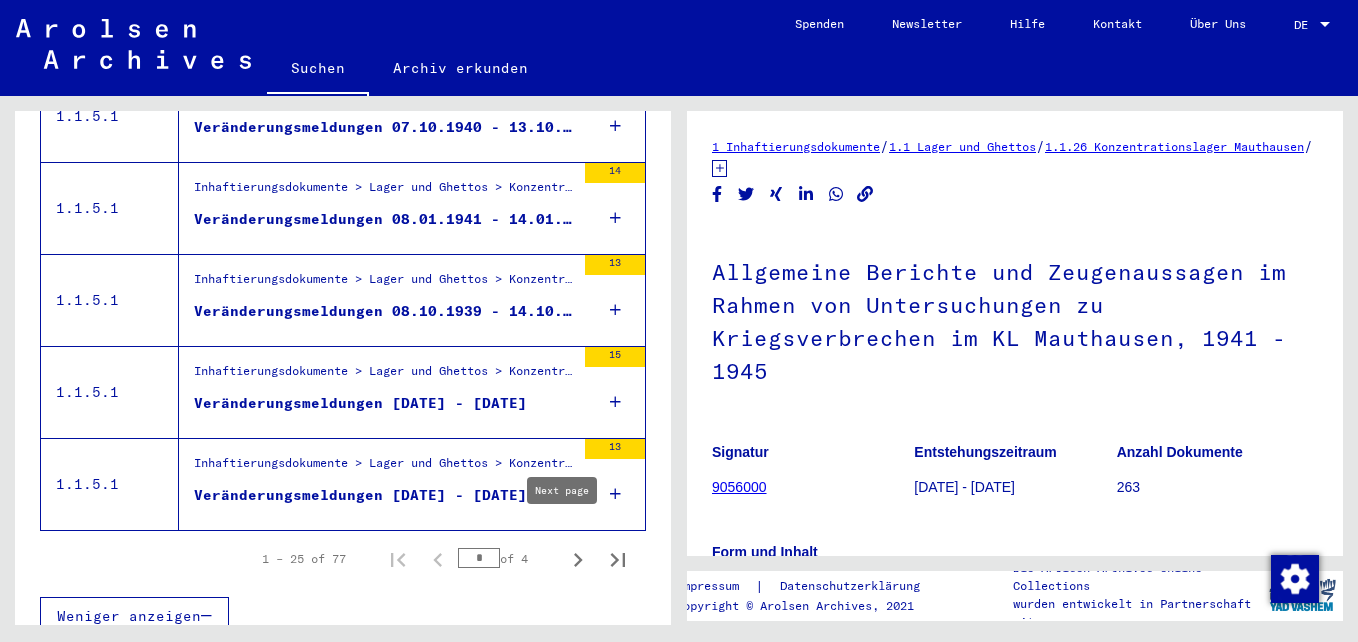 click 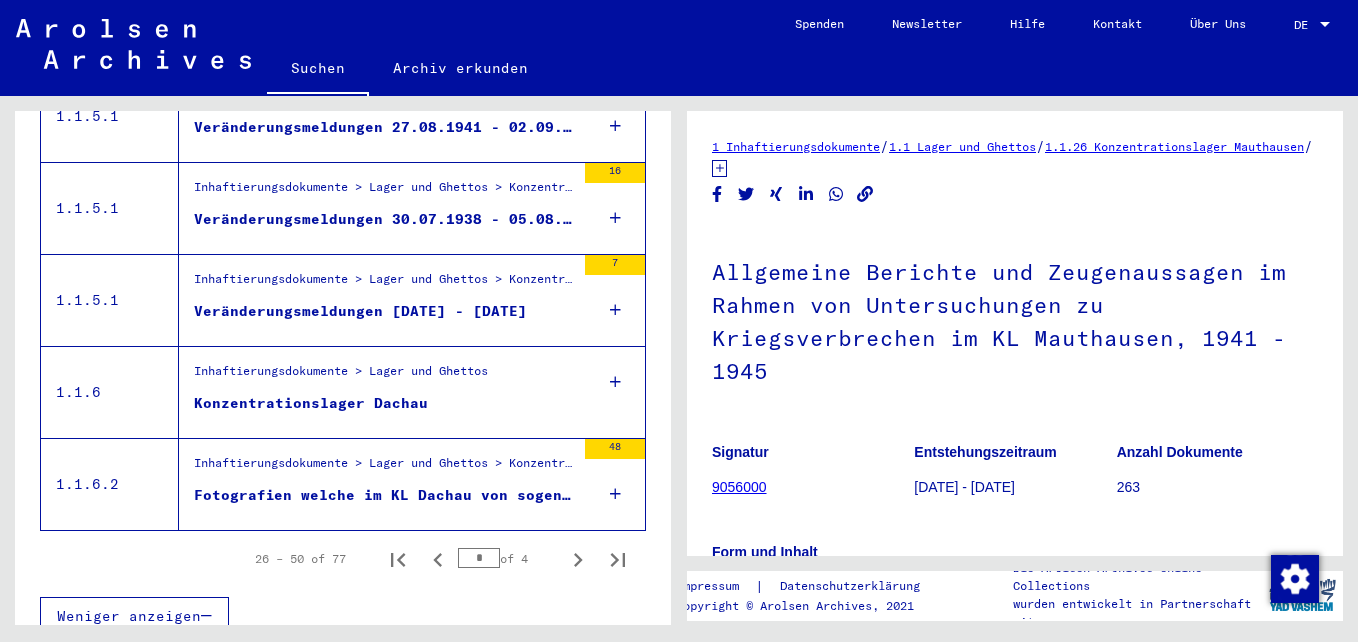 click on "Inhaftierungsdokumente > Lager und Ghettos > Konzentrationslager Dachau > Individuelle Unterlagen Dachau" at bounding box center (384, 468) 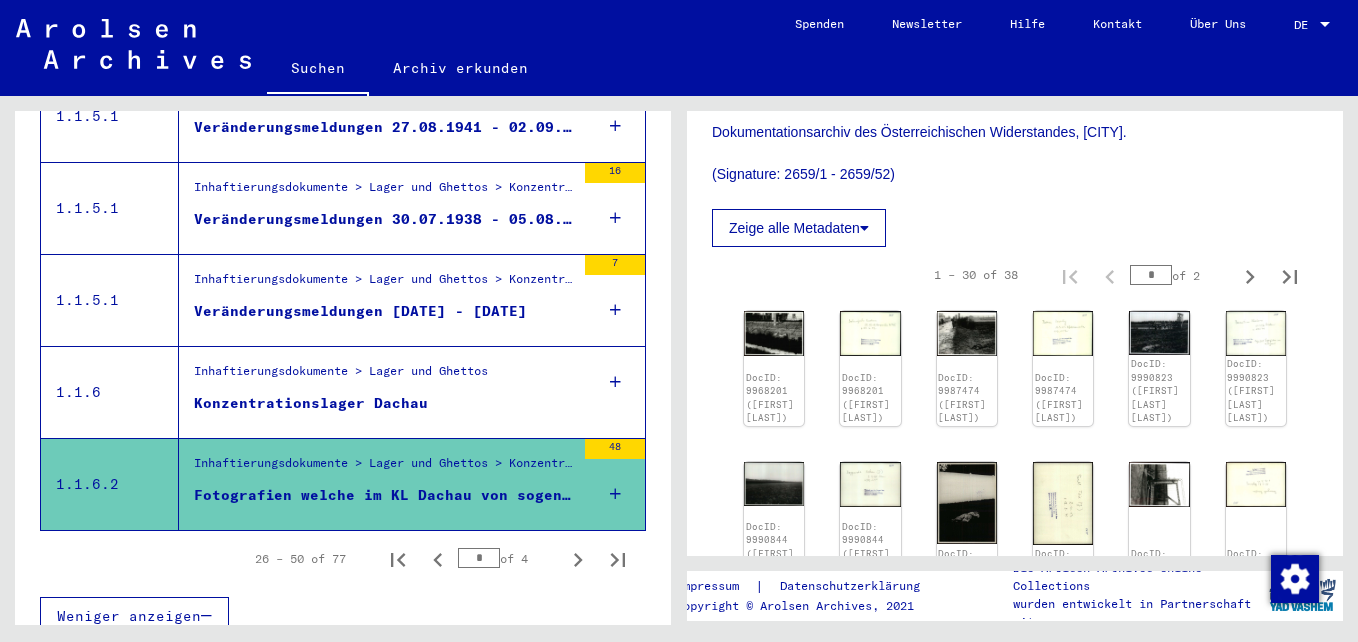 scroll, scrollTop: 700, scrollLeft: 0, axis: vertical 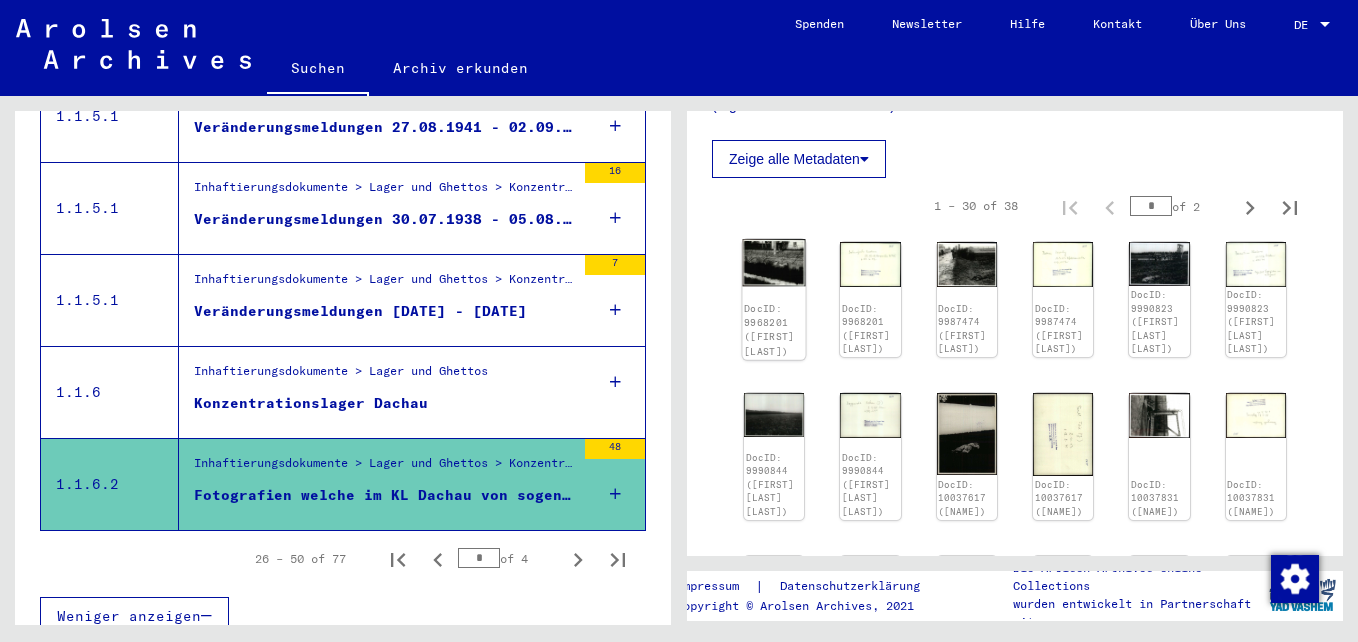click 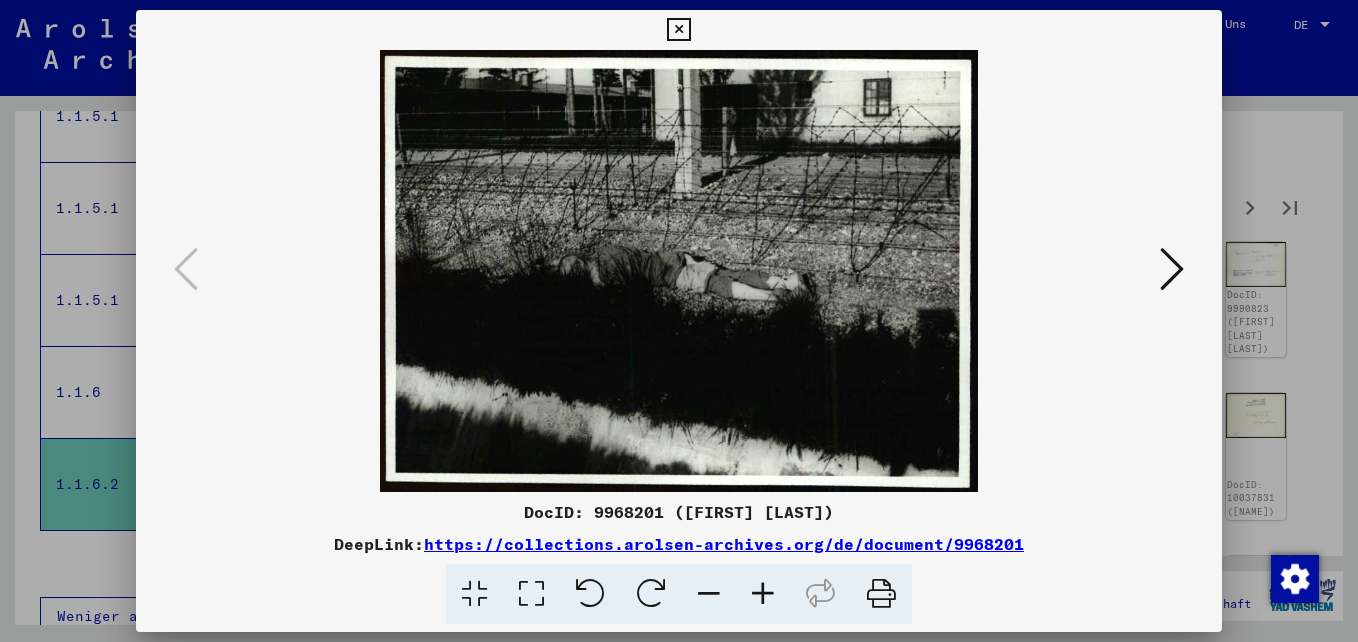 click at bounding box center [1172, 269] 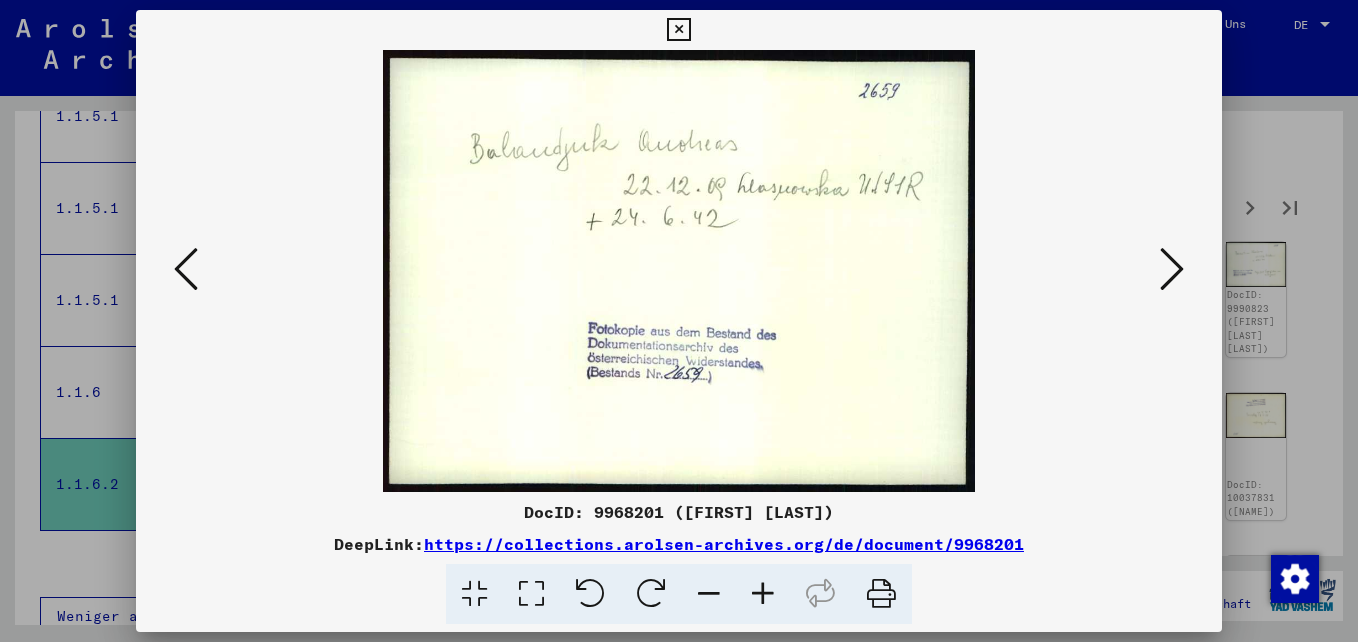 click at bounding box center [1172, 269] 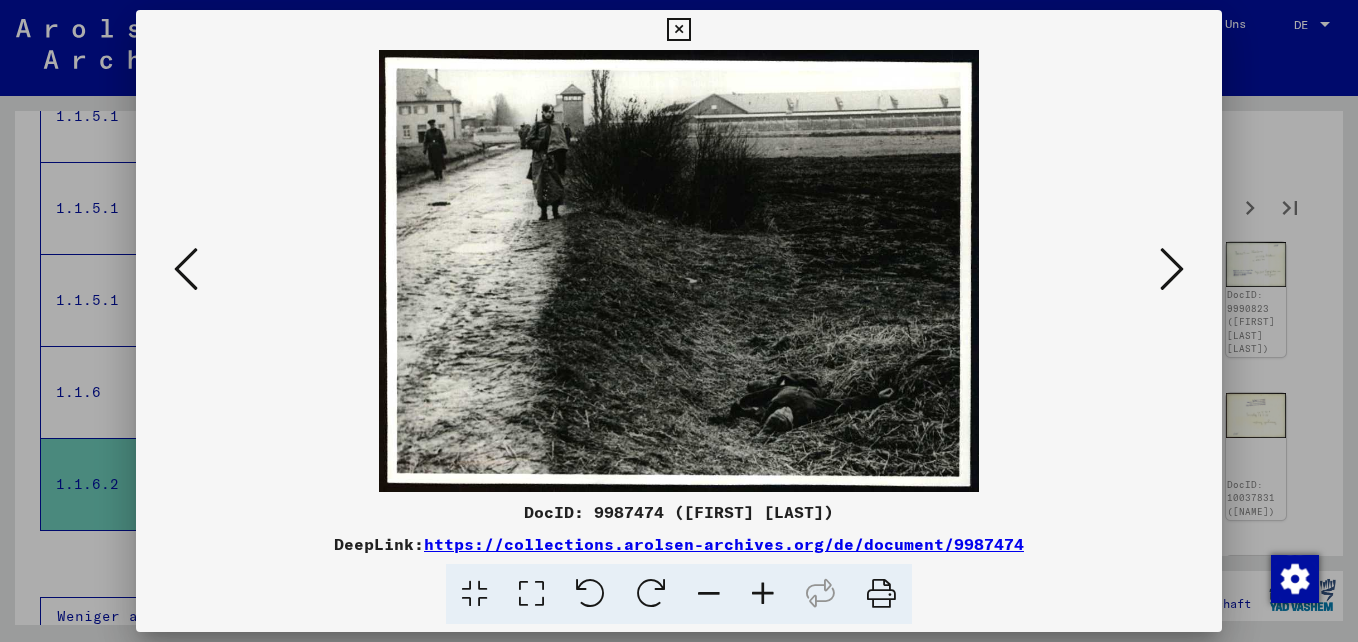 click at bounding box center [1172, 269] 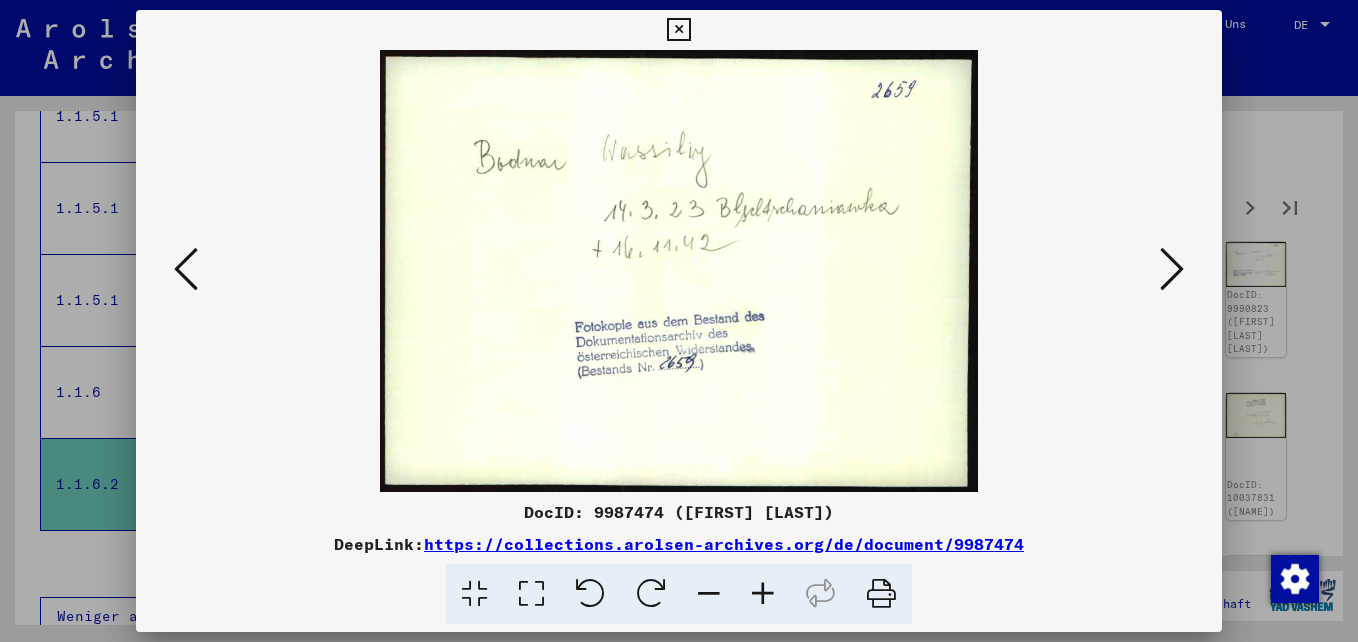 click at bounding box center (1172, 269) 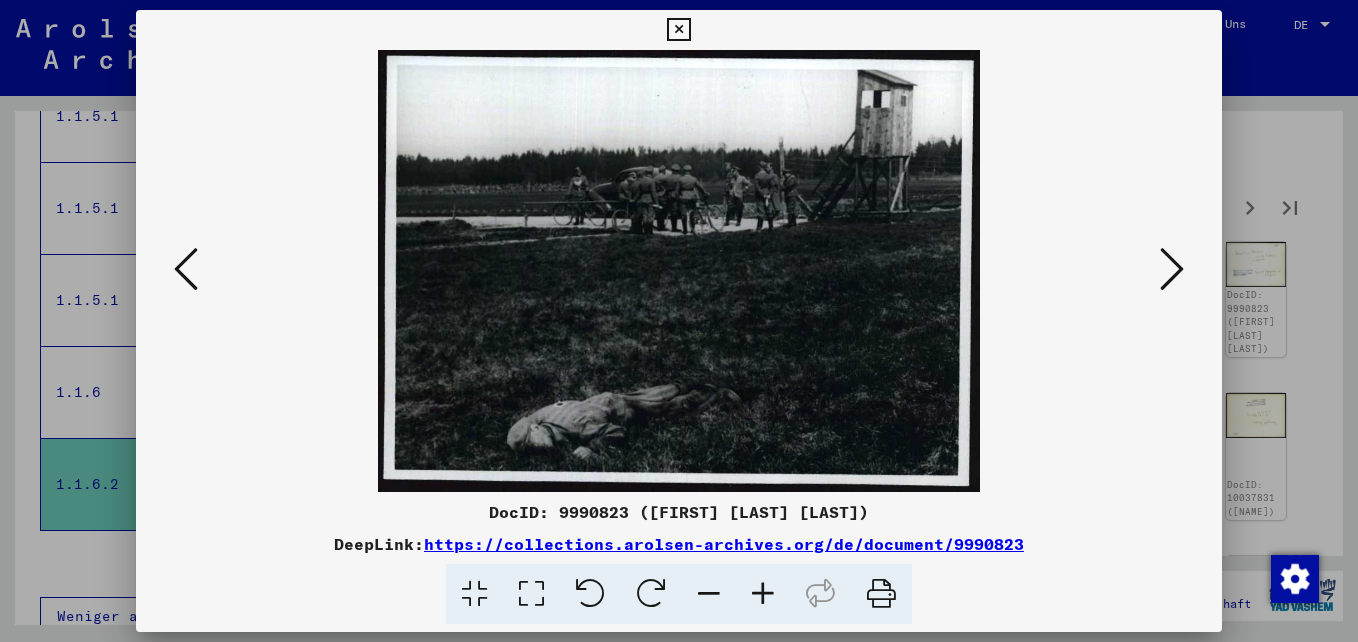 click at bounding box center (1172, 269) 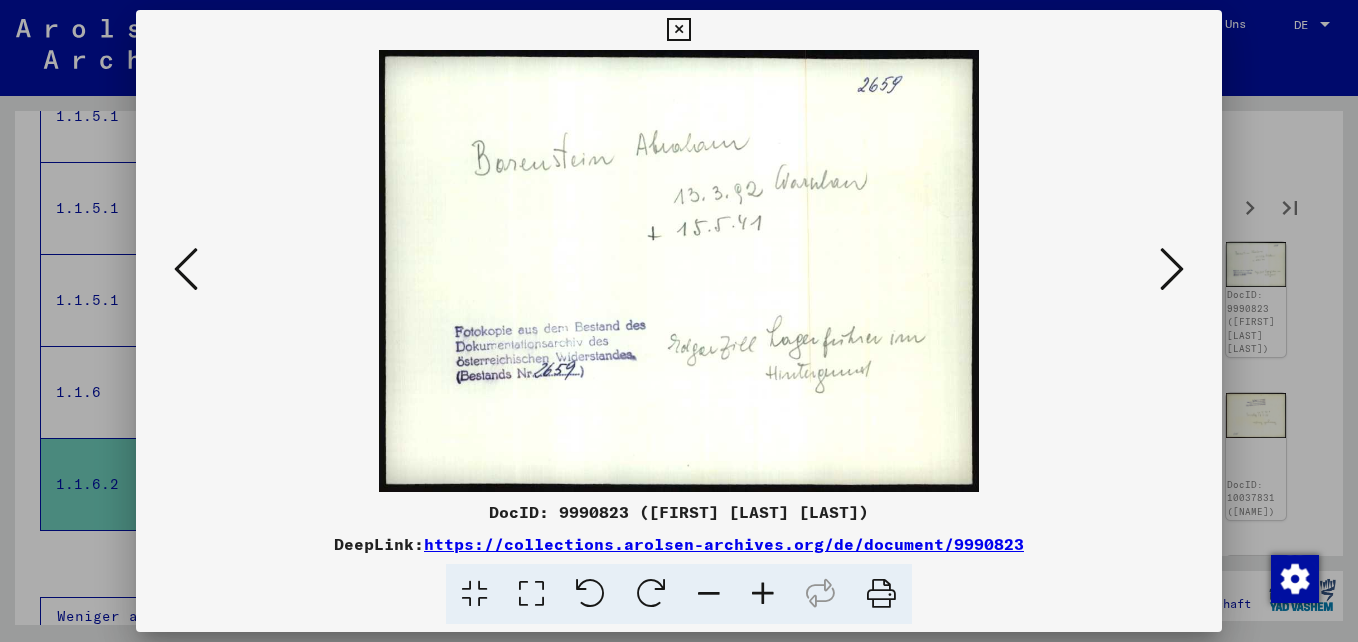 click at bounding box center [1172, 269] 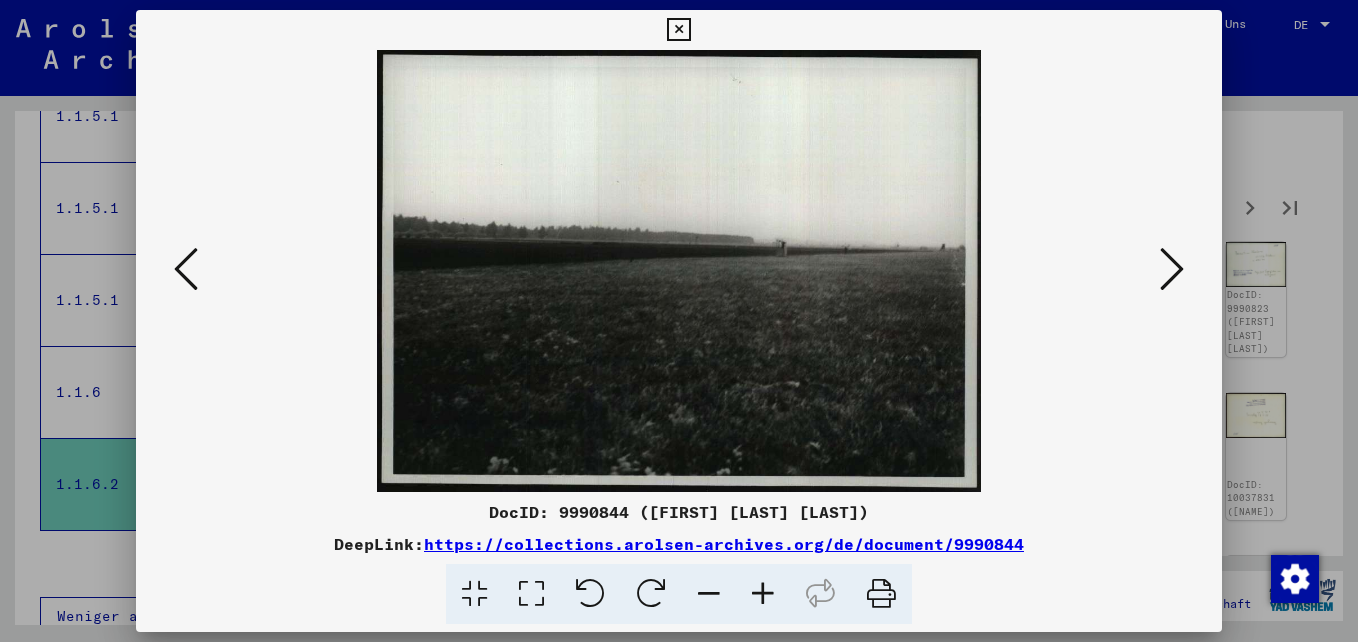 click at bounding box center [1172, 269] 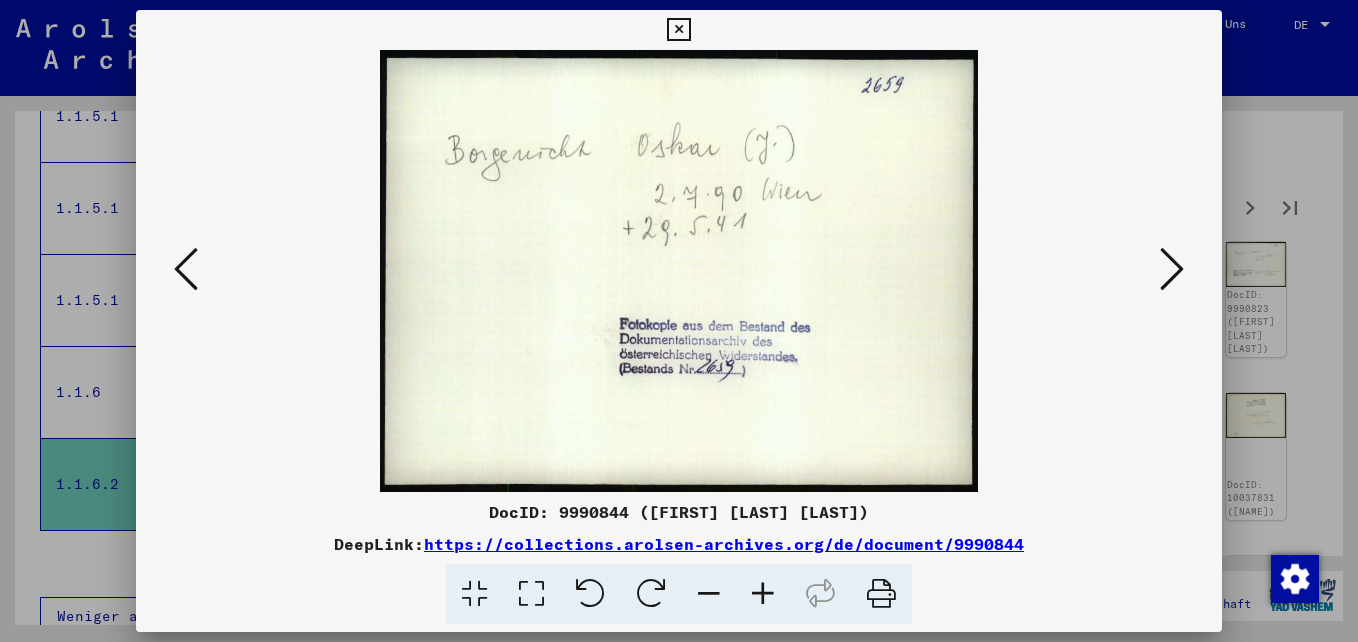 click at bounding box center (1172, 269) 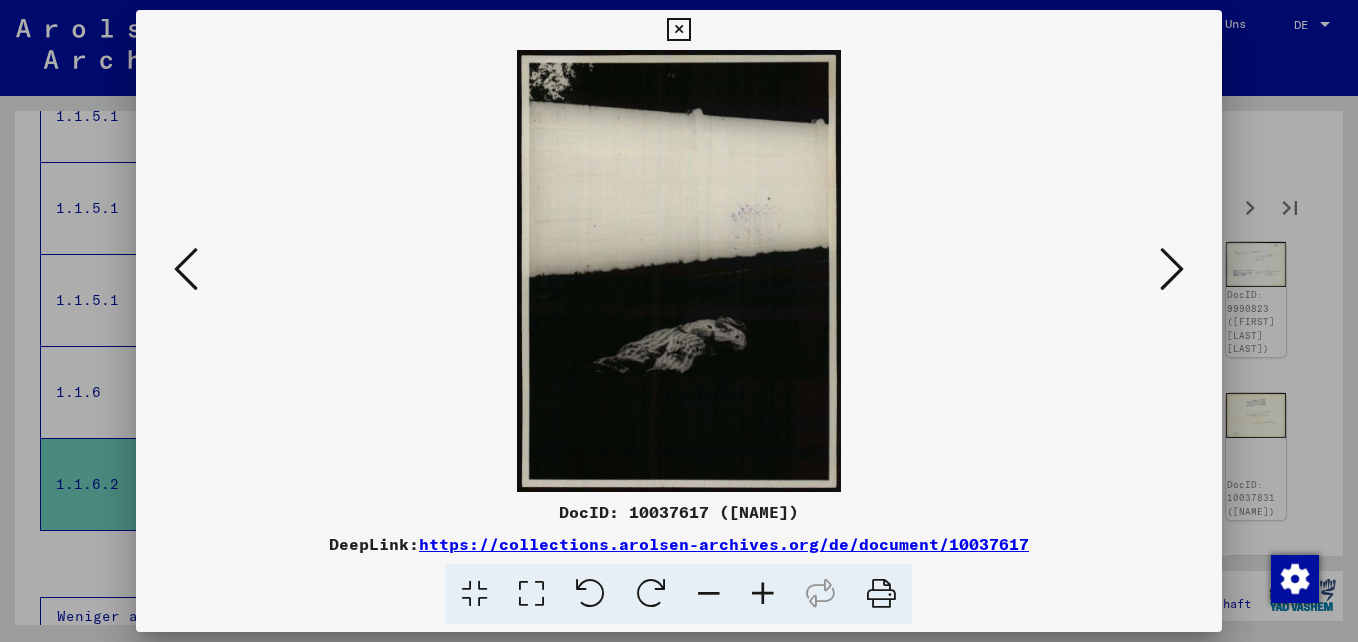 click at bounding box center (1172, 269) 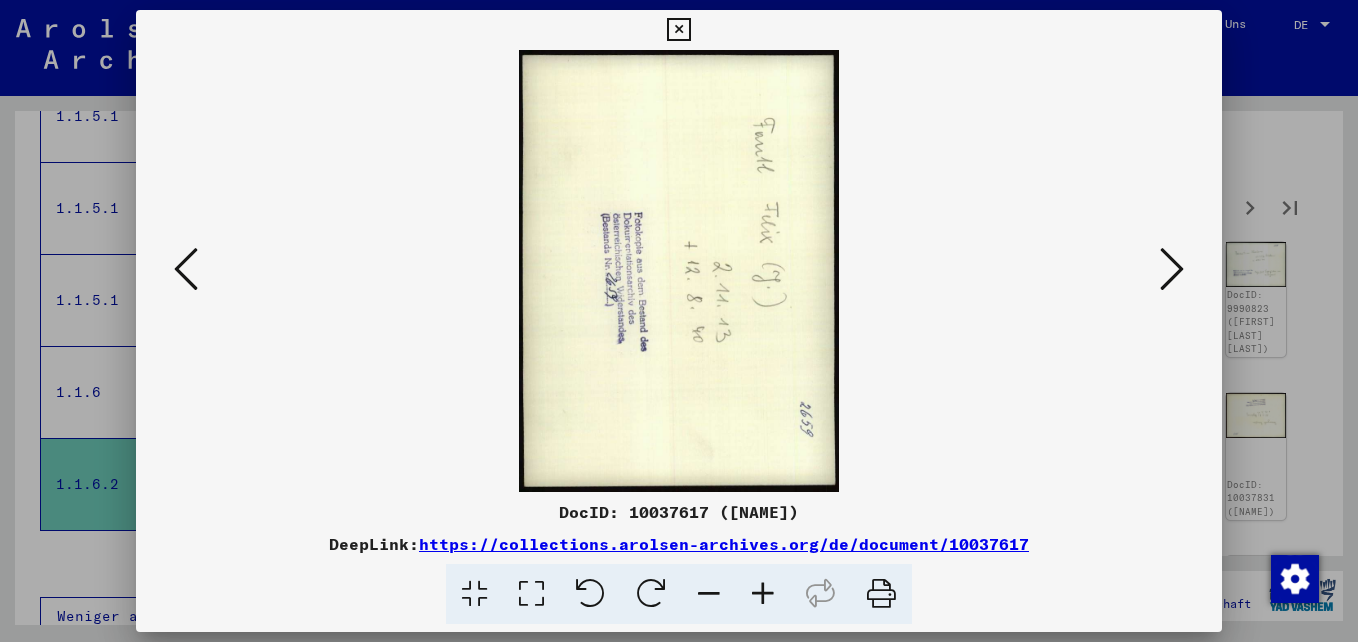 click at bounding box center (678, 30) 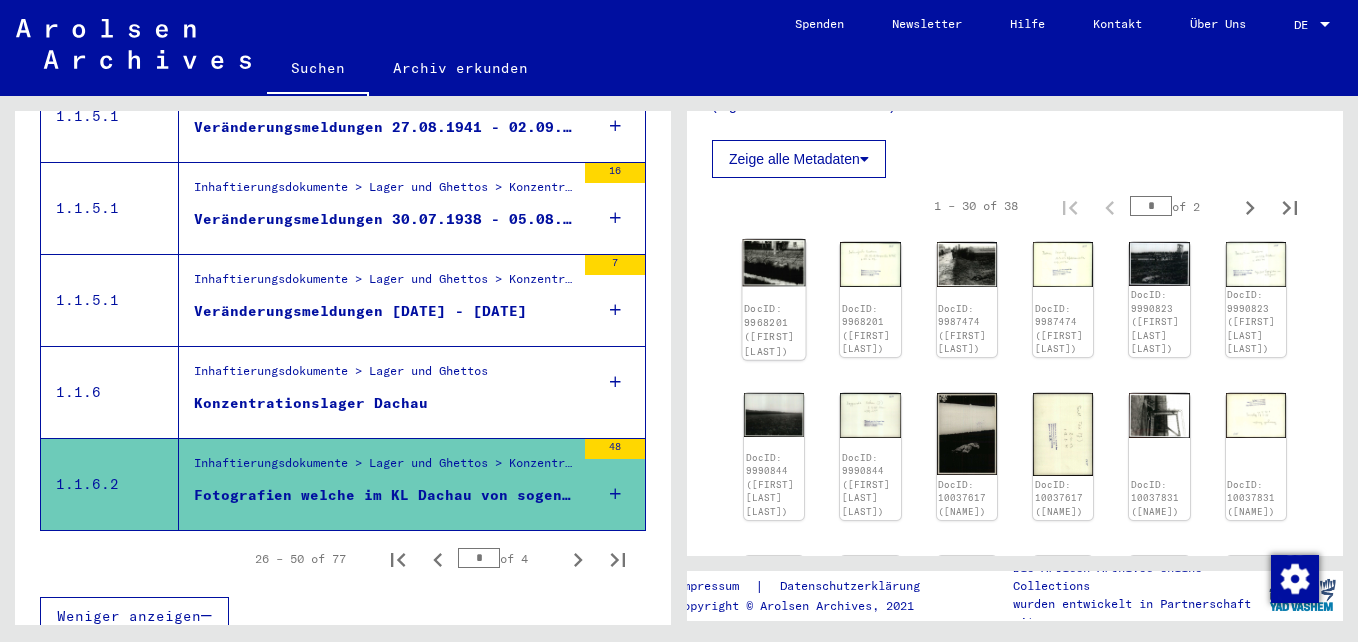 click 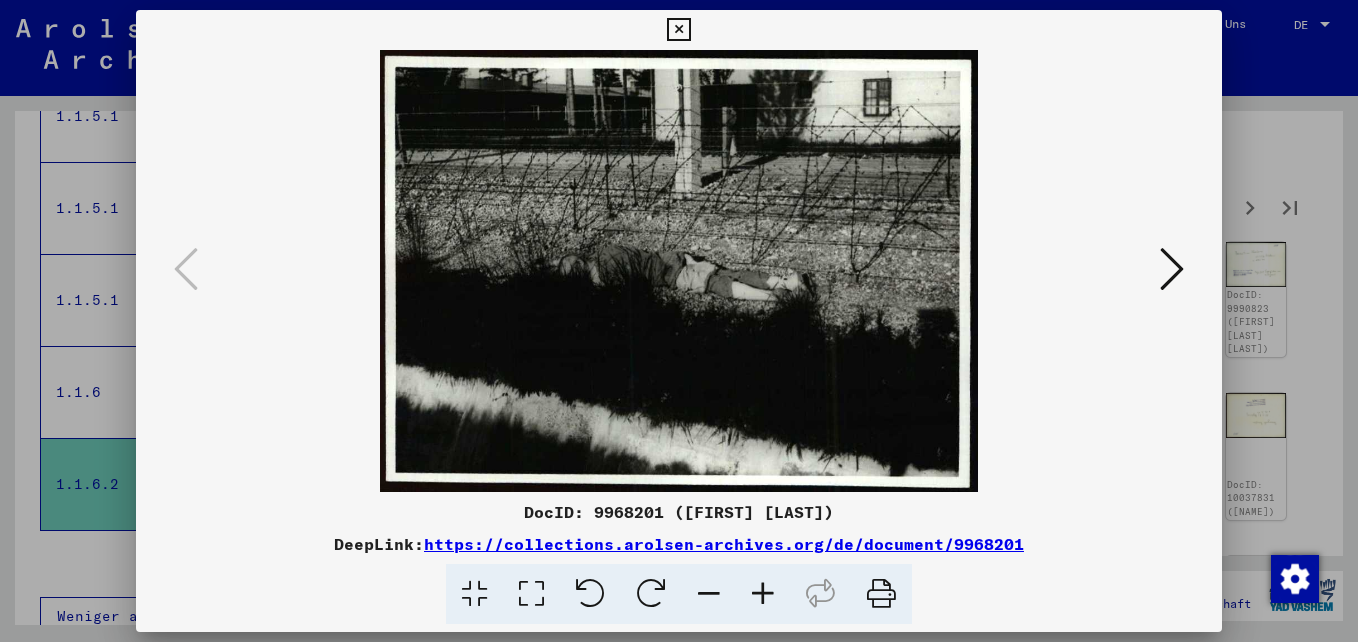click at bounding box center [1172, 269] 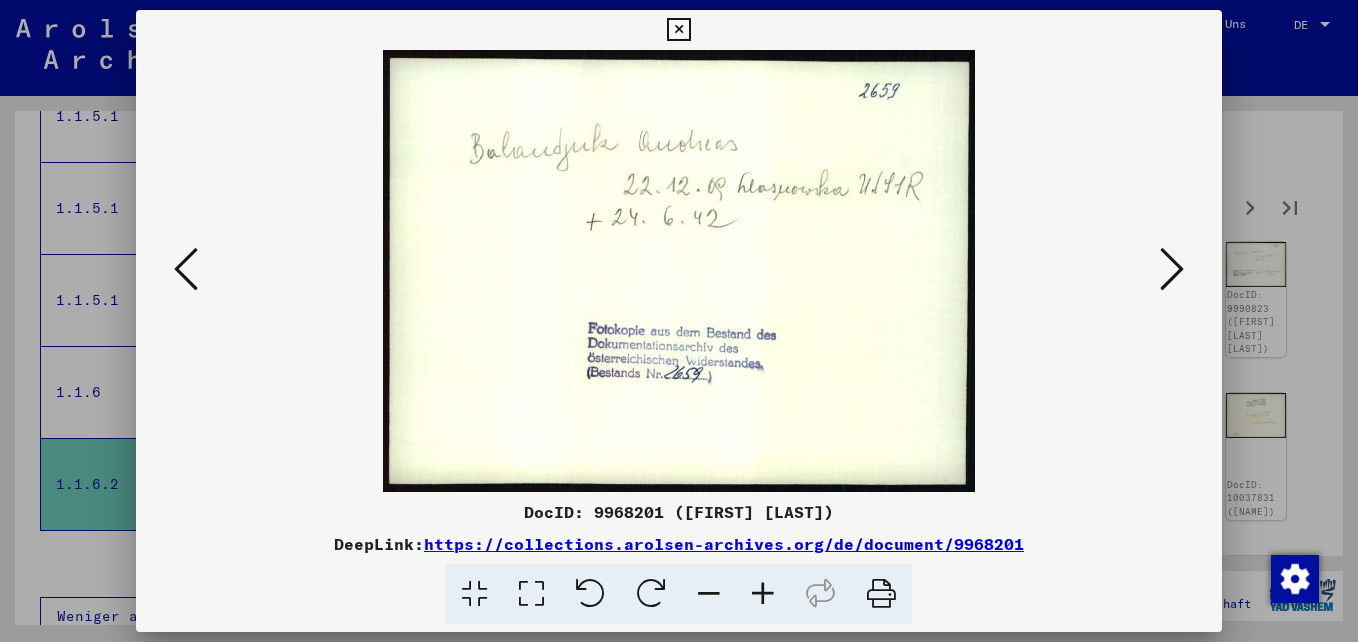 click at bounding box center (678, 30) 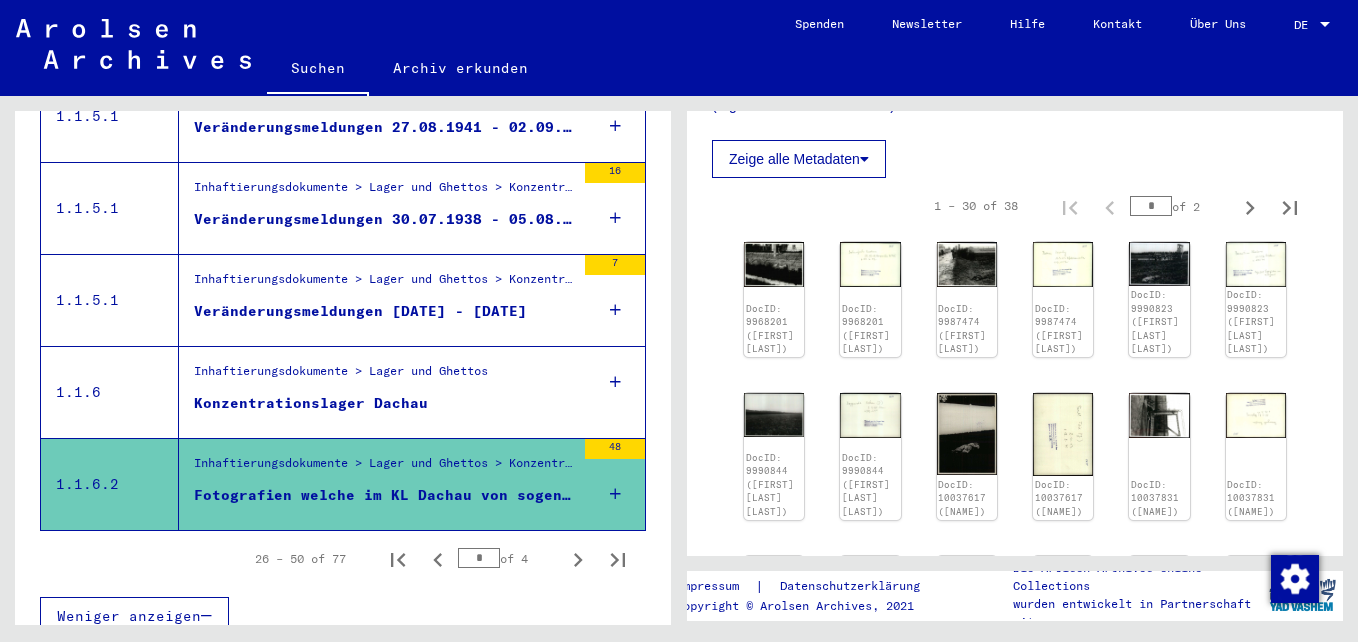 click on "Inhaftierungsdokumente > Lager und Ghettos" at bounding box center (384, 377) 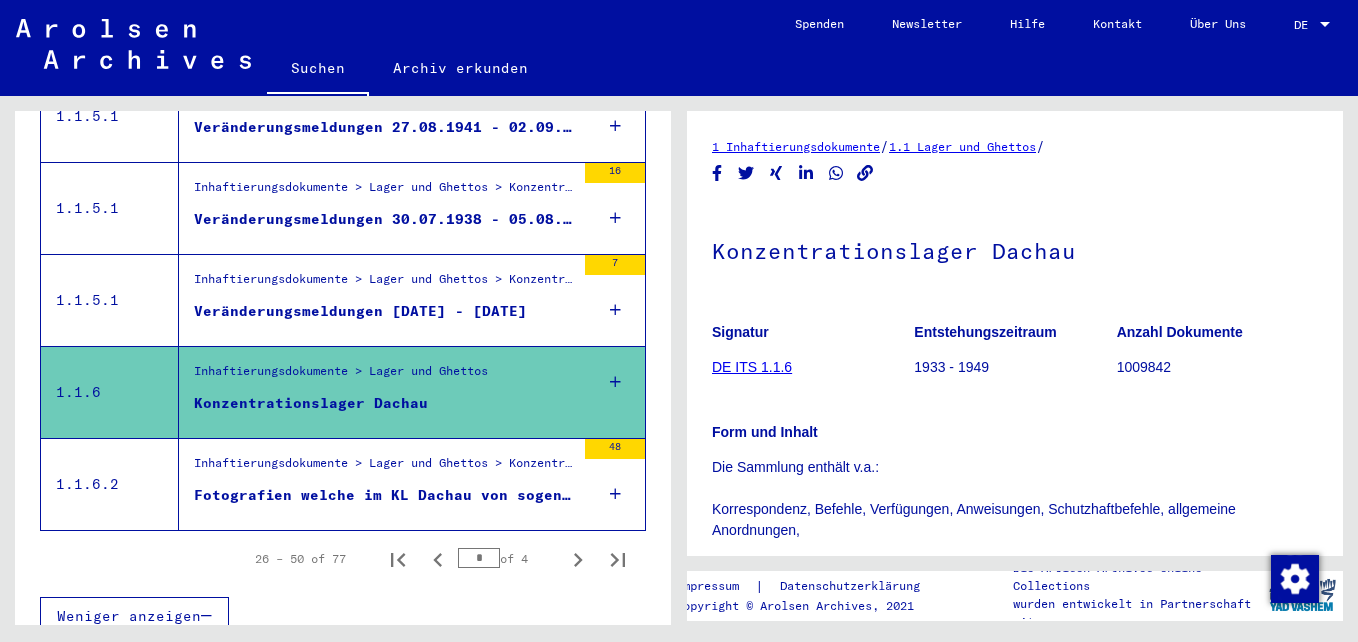 scroll, scrollTop: 242, scrollLeft: 0, axis: vertical 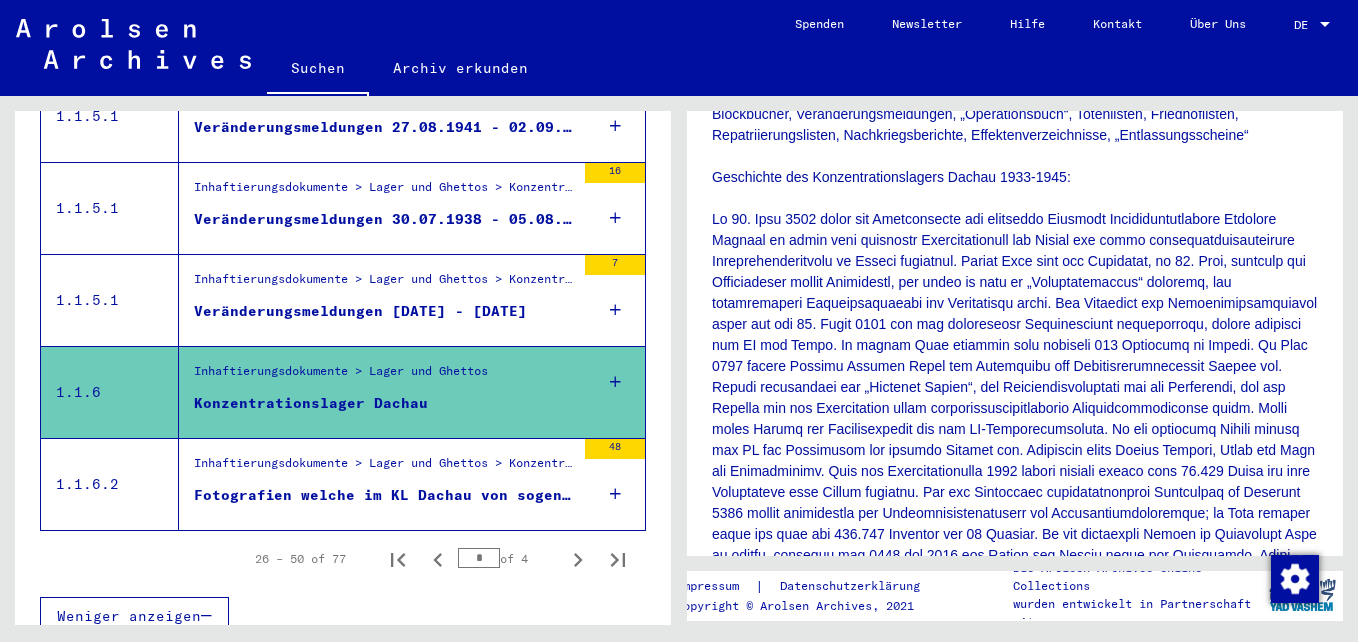 click on "Veränderungsmeldungen [DATE] - [DATE]" at bounding box center [360, 311] 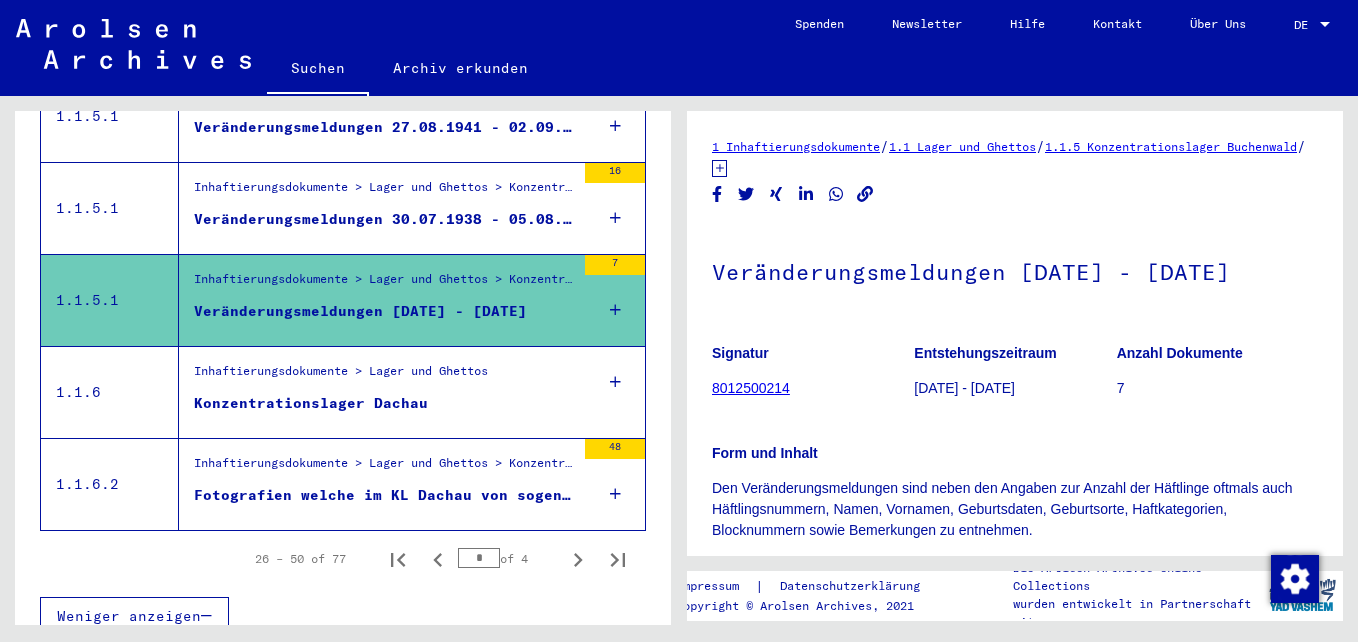 scroll, scrollTop: 0, scrollLeft: 0, axis: both 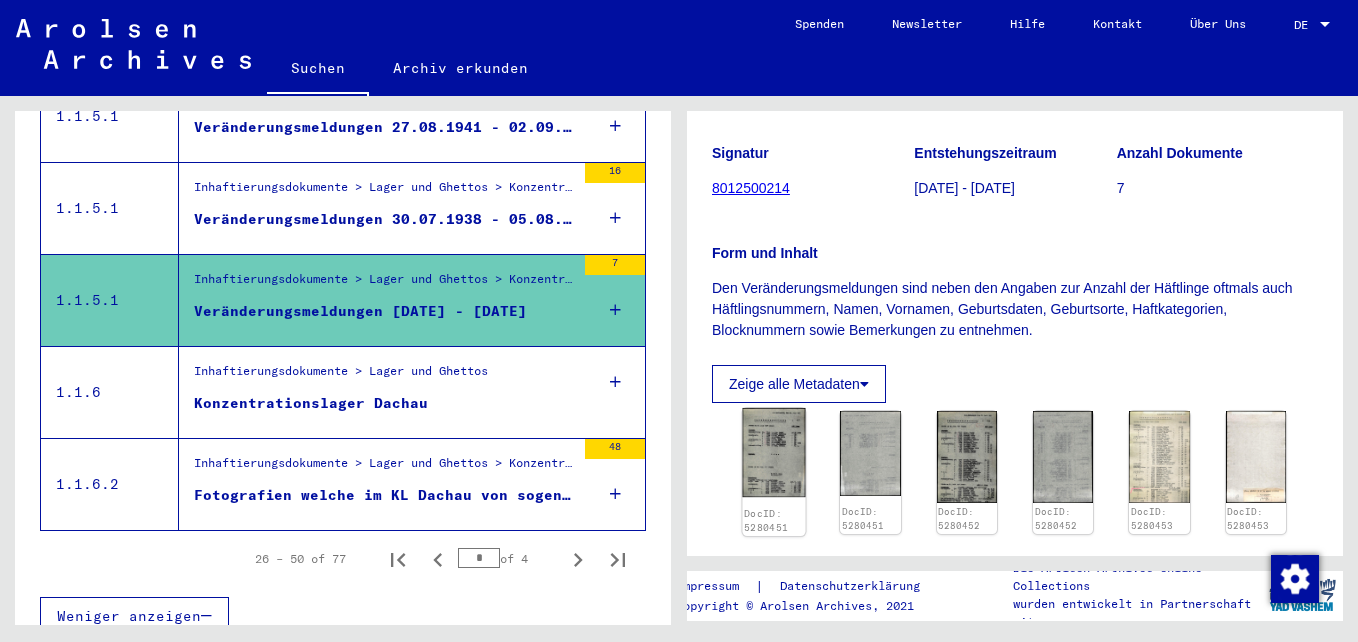 click 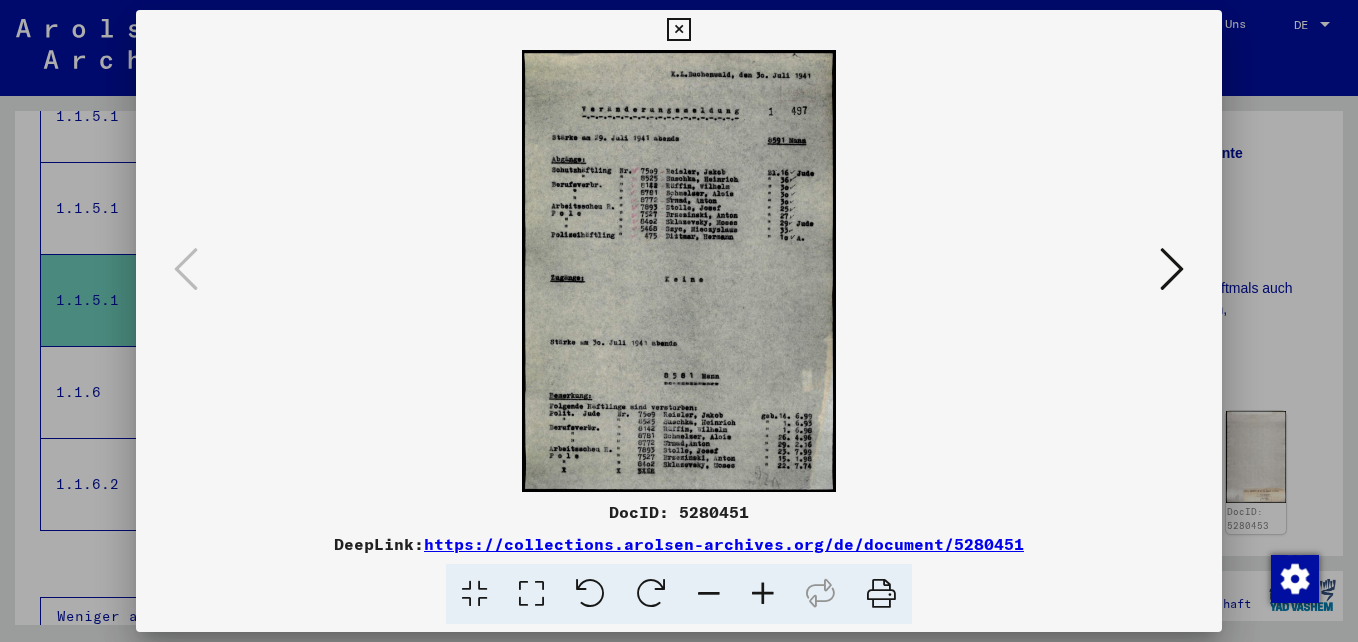 click at bounding box center [763, 594] 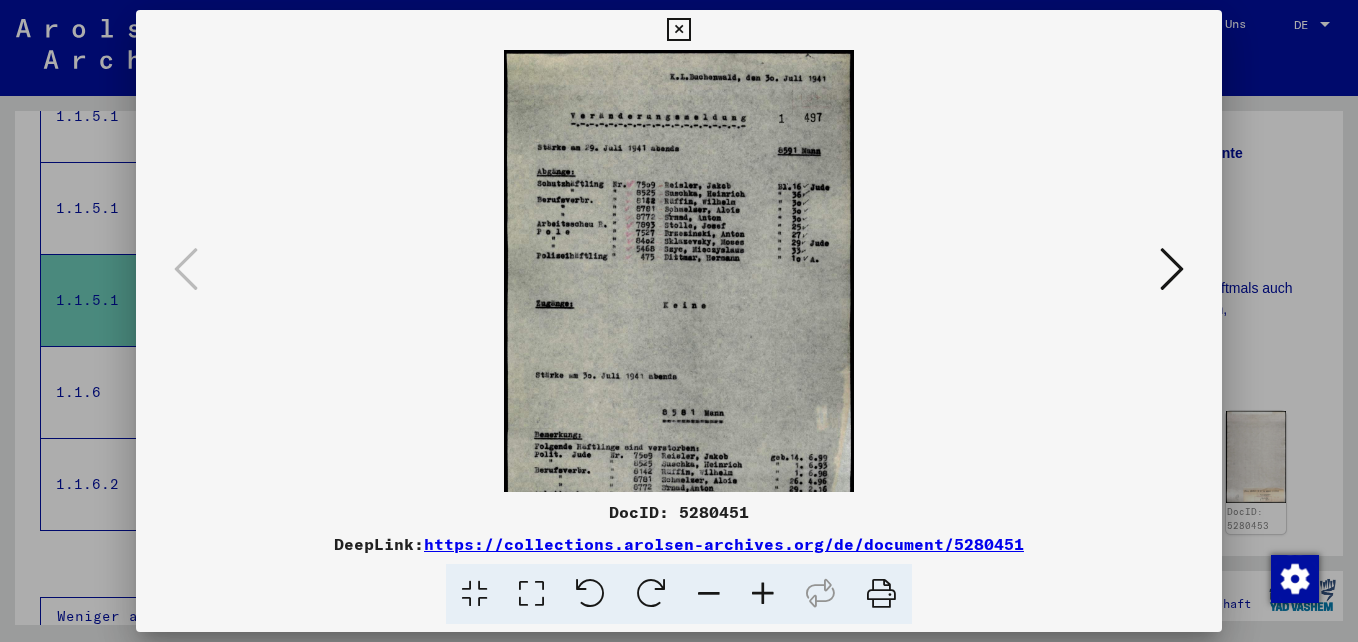 click at bounding box center [763, 594] 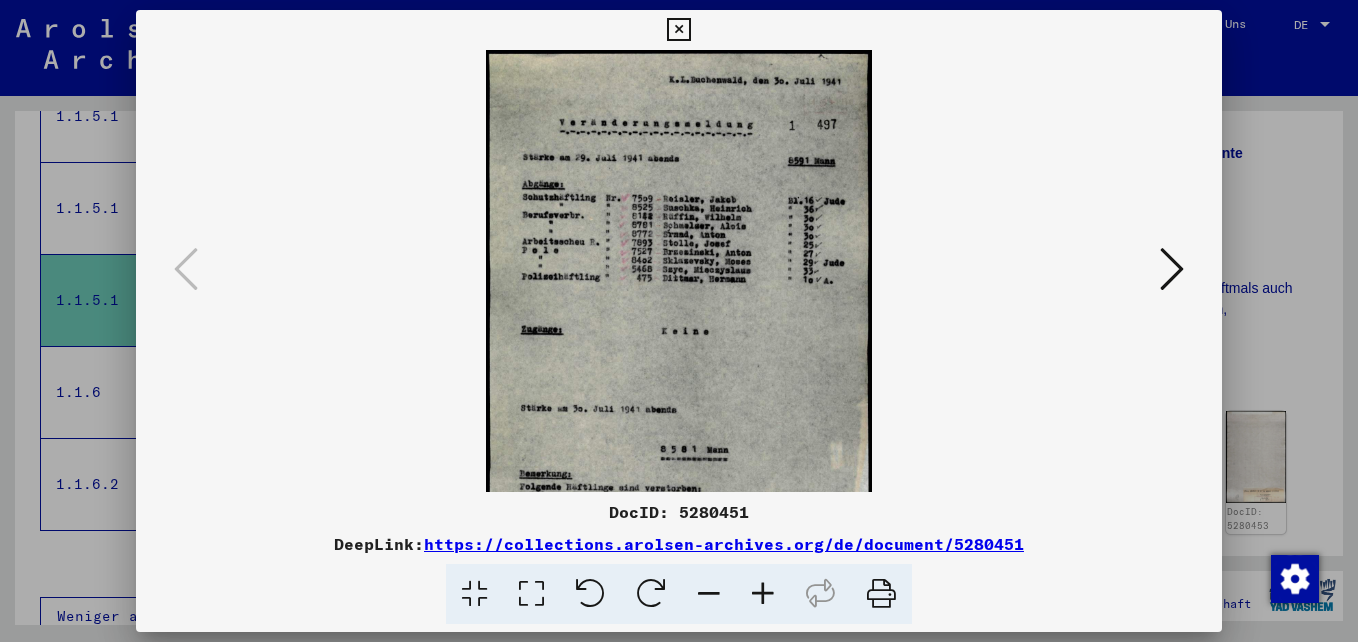 click at bounding box center [763, 594] 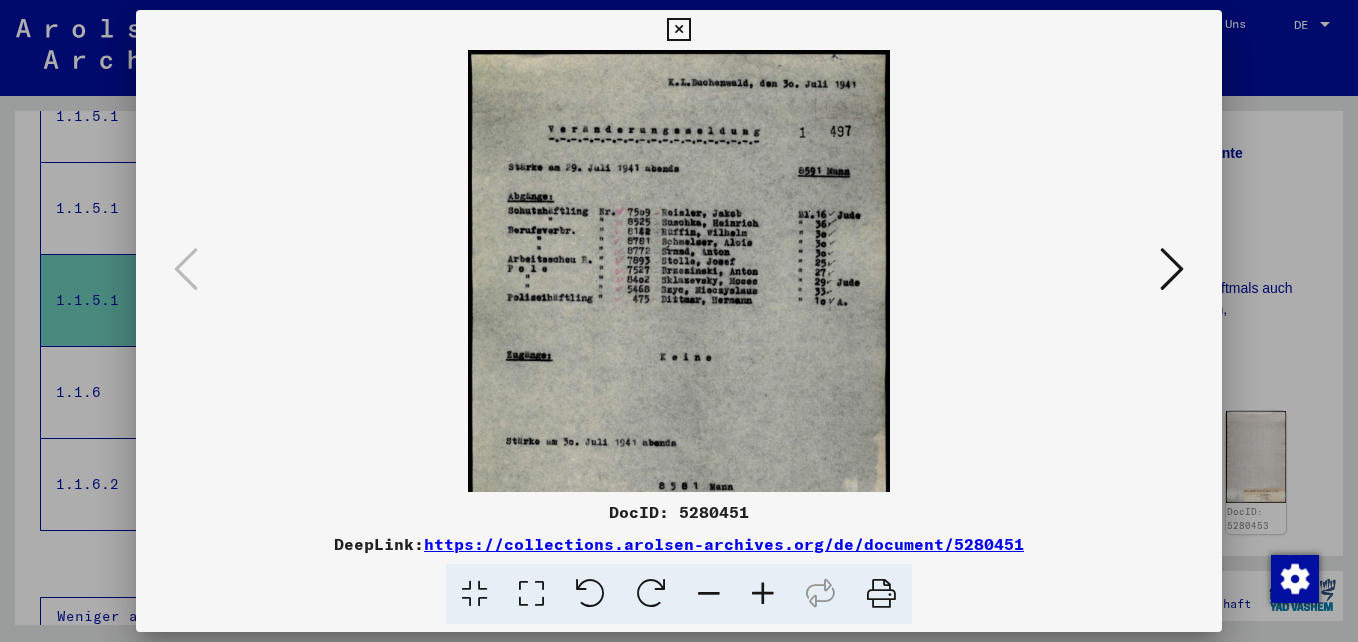 click at bounding box center (763, 594) 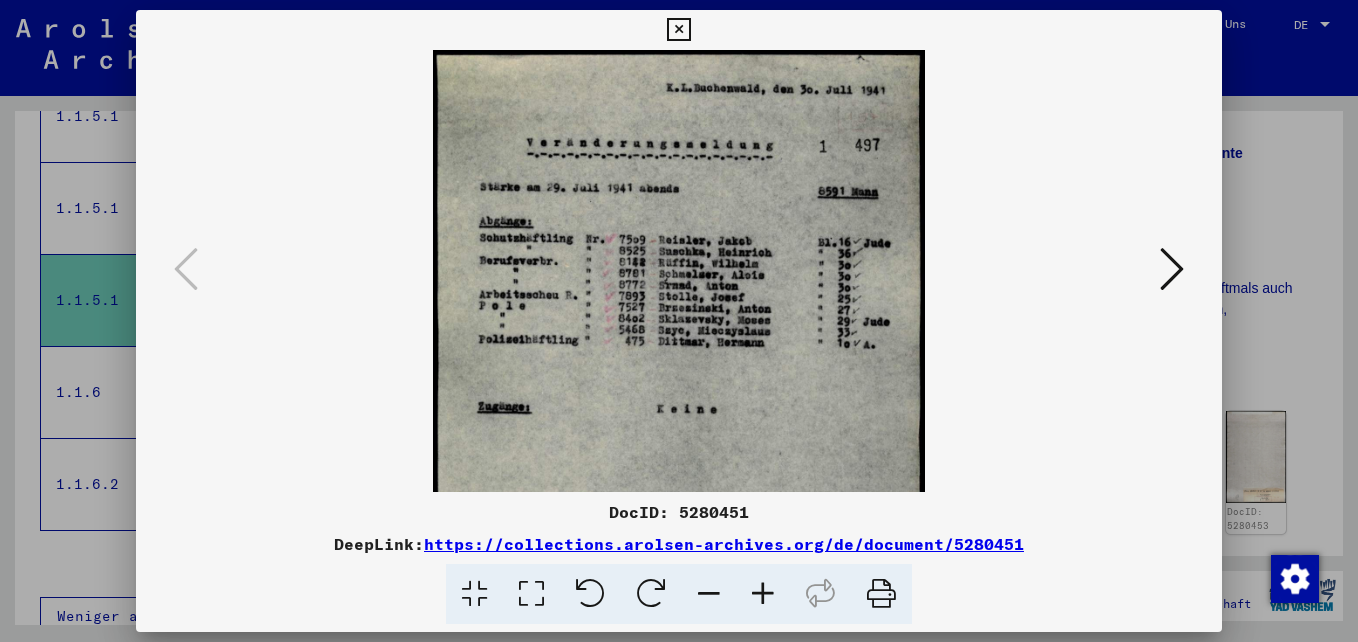 click at bounding box center [763, 594] 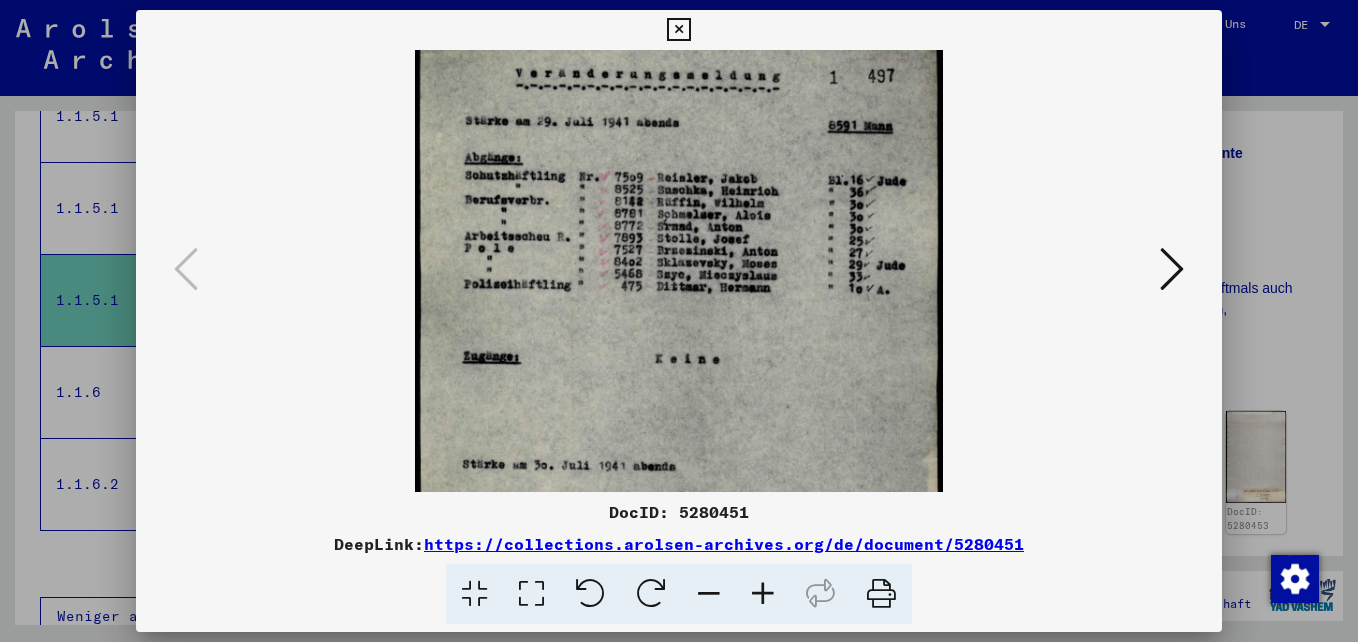 scroll, scrollTop: 300, scrollLeft: 0, axis: vertical 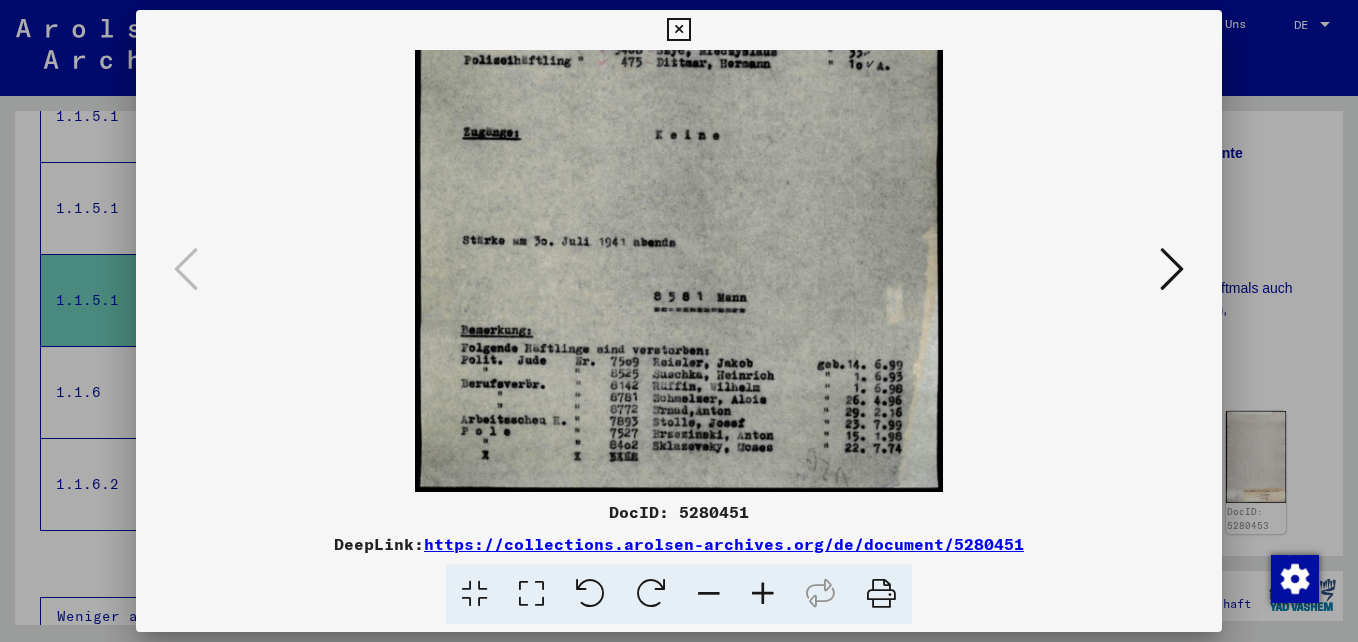 drag, startPoint x: 792, startPoint y: 374, endPoint x: 772, endPoint y: 51, distance: 323.6186 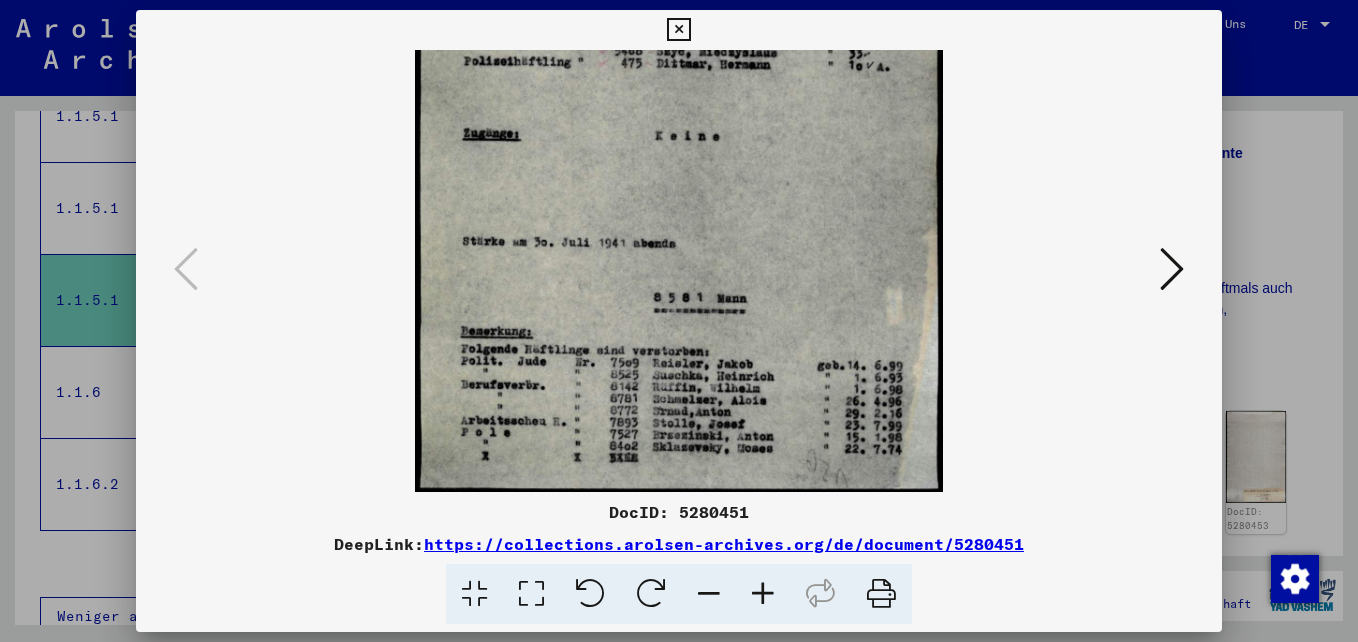 click at bounding box center (678, 30) 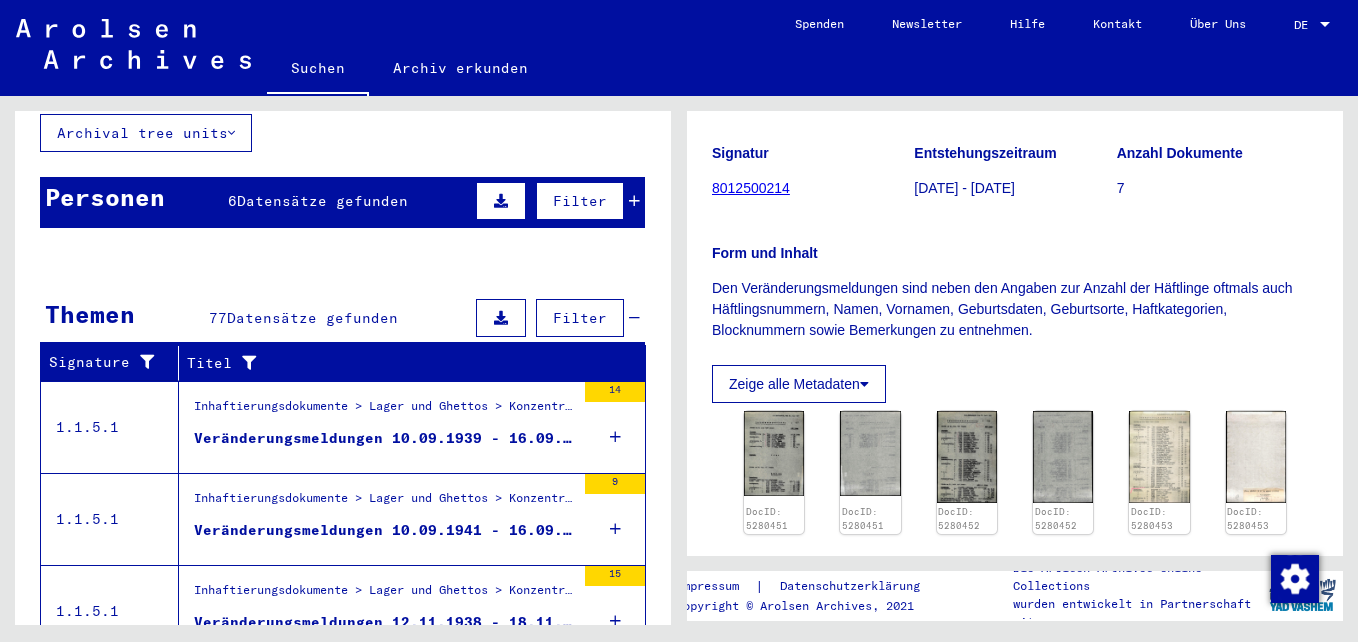 scroll, scrollTop: 92, scrollLeft: 0, axis: vertical 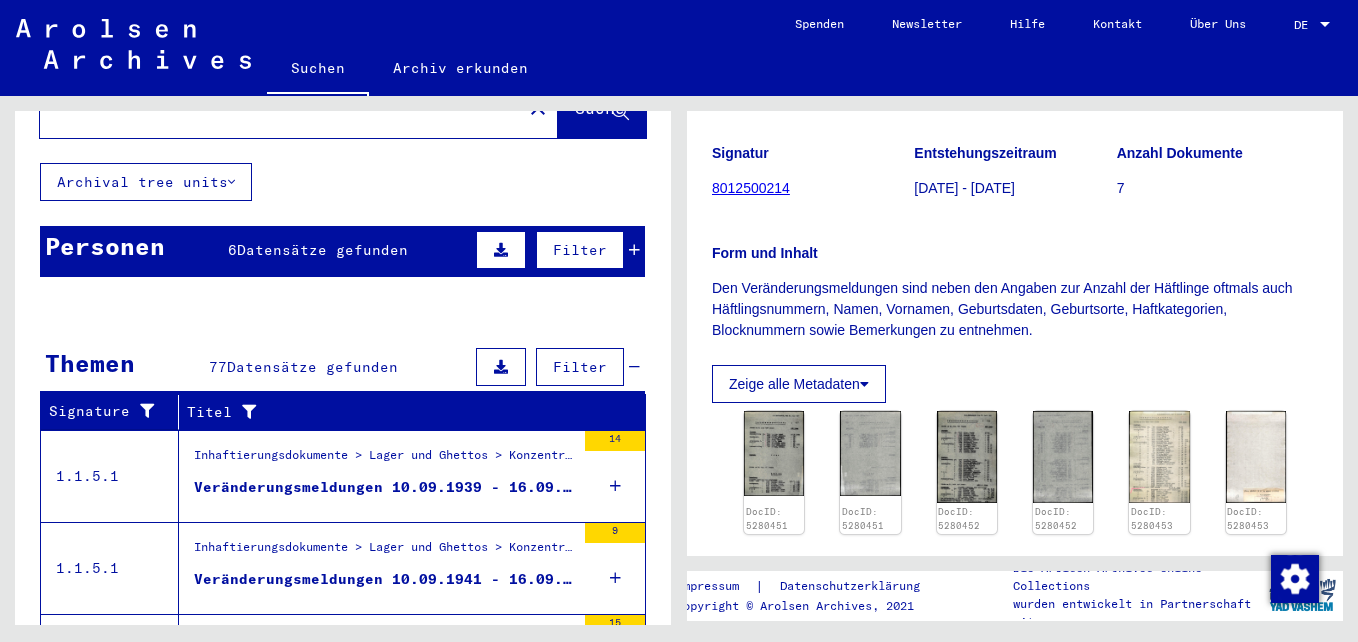click on "Personen 6  Datensätze gefunden  Filter" at bounding box center [342, 251] 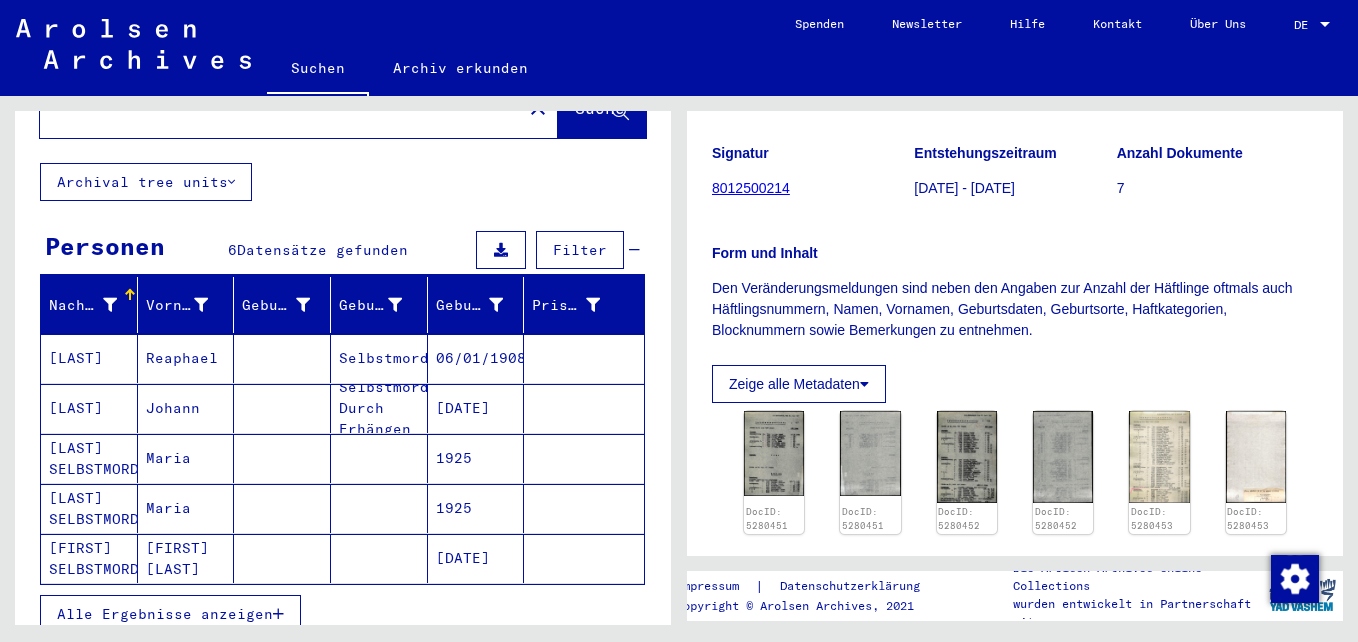 click on "[LAST]" at bounding box center [89, 408] 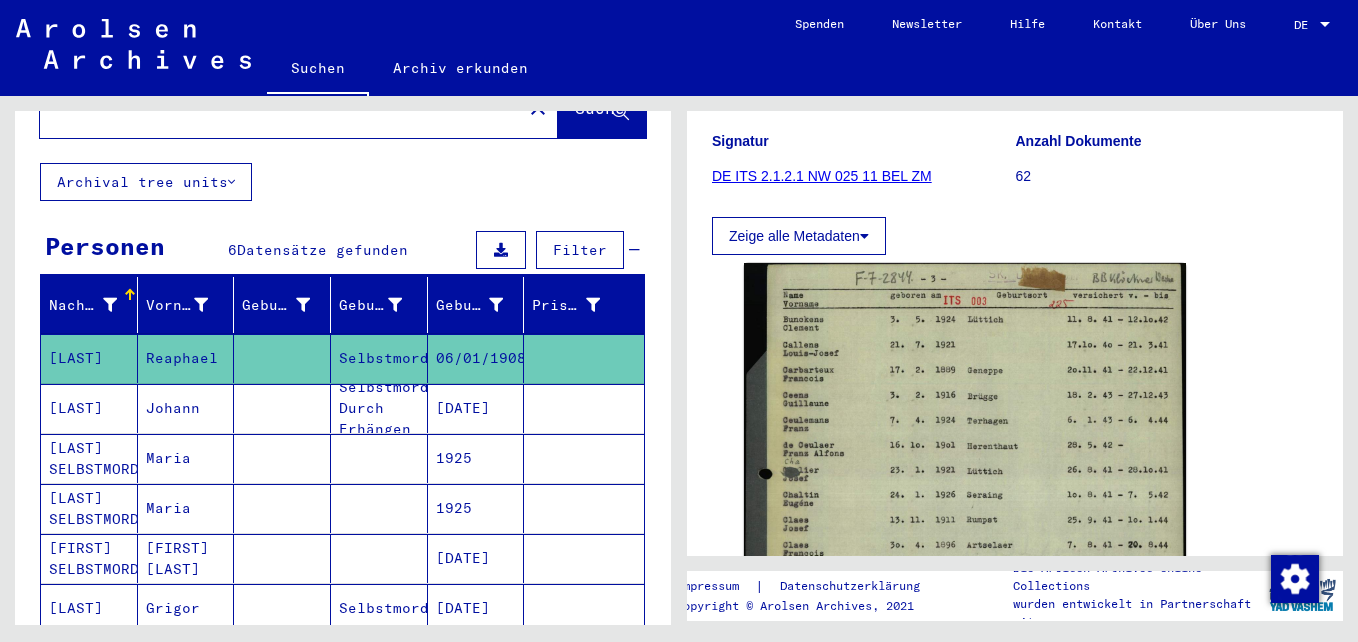 scroll, scrollTop: 300, scrollLeft: 0, axis: vertical 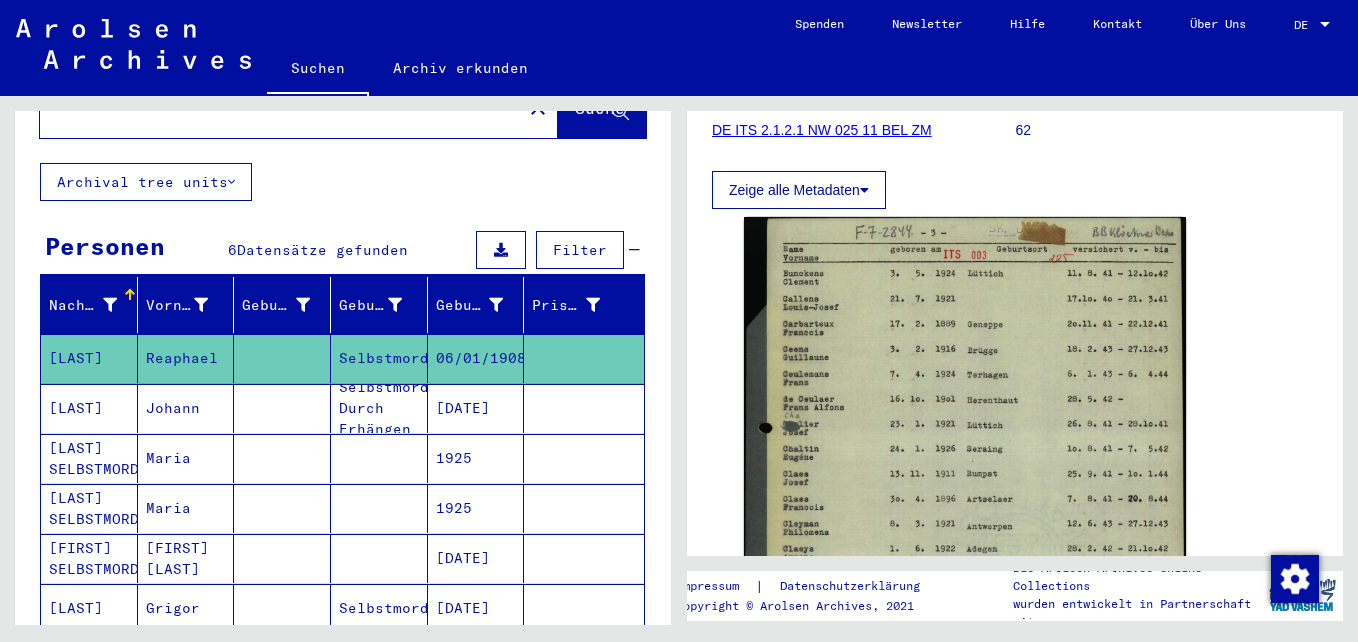 click on "Johann" at bounding box center [186, 458] 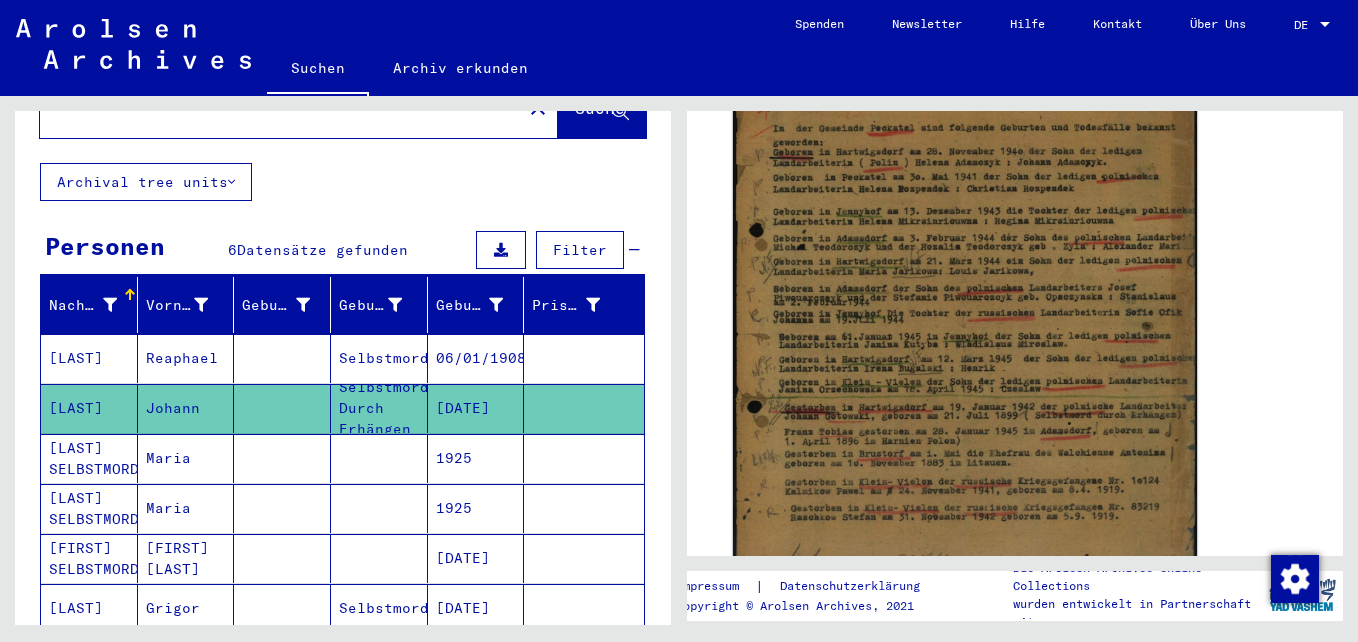scroll, scrollTop: 500, scrollLeft: 0, axis: vertical 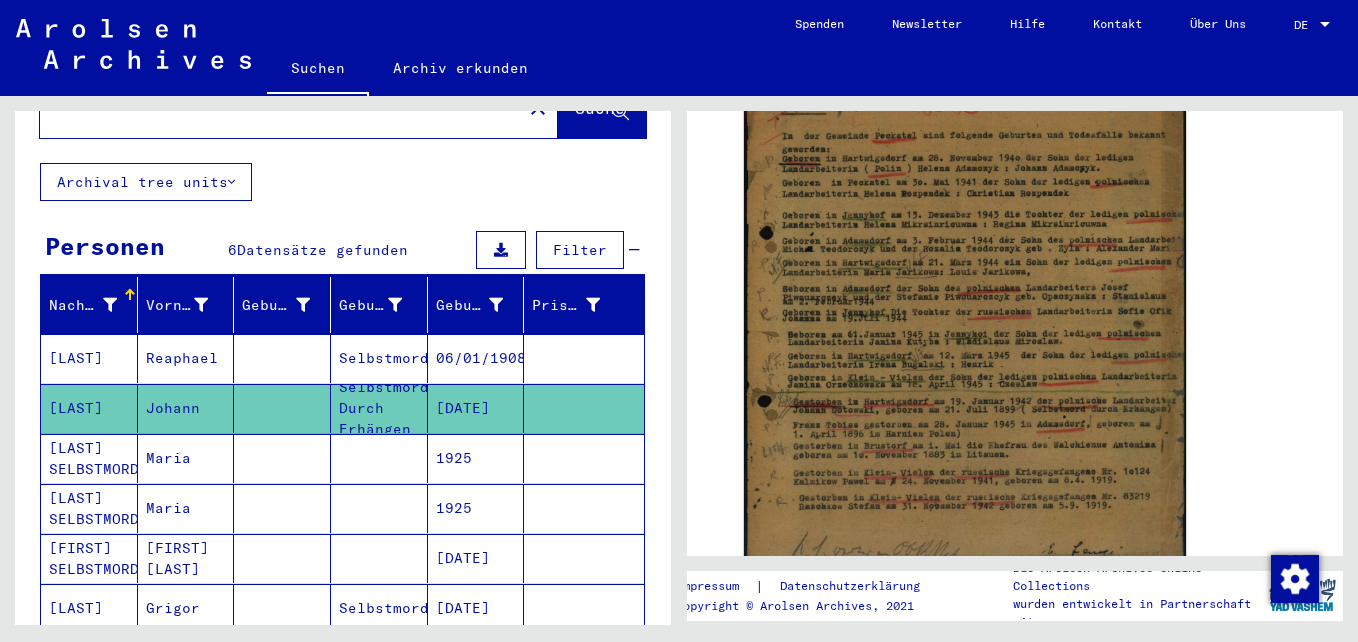 click on "Maria" at bounding box center [186, 508] 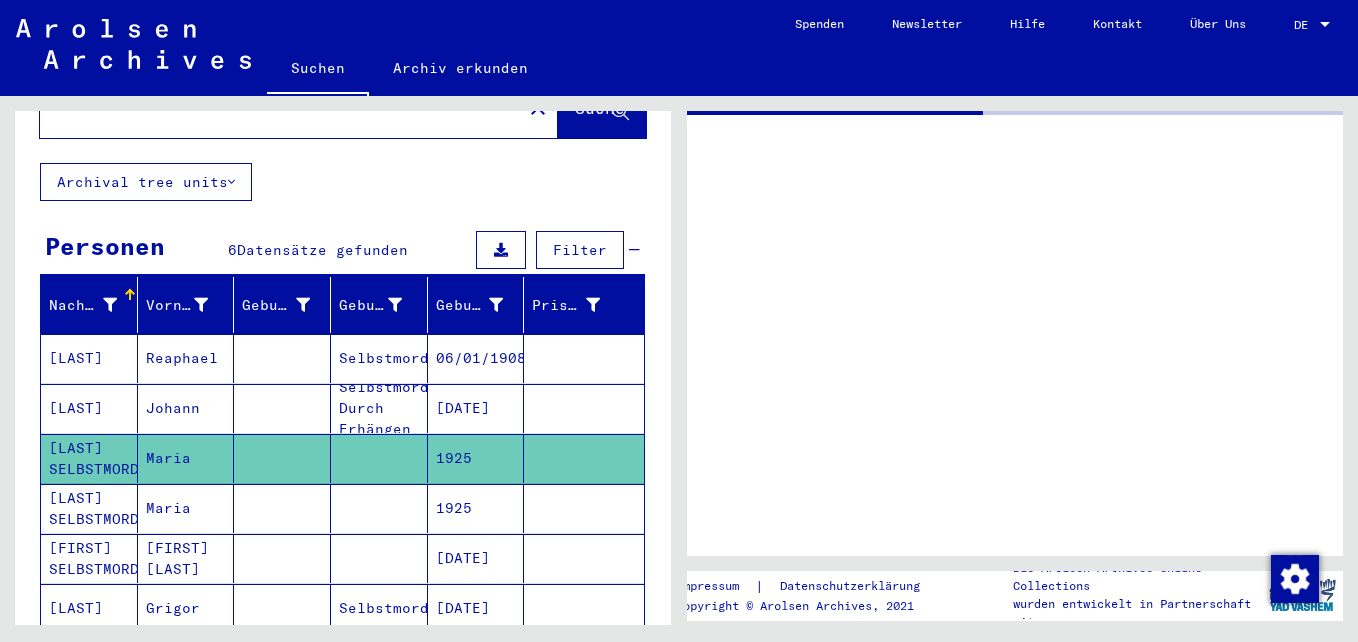 scroll, scrollTop: 0, scrollLeft: 0, axis: both 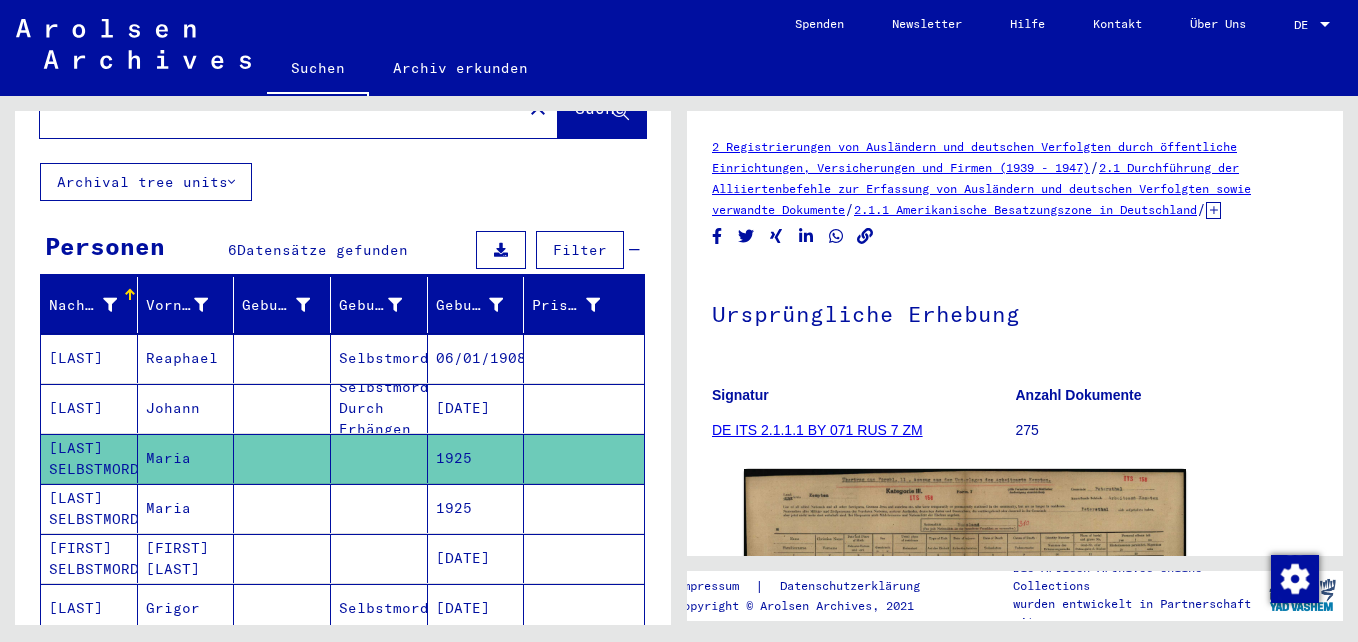 click at bounding box center [282, 558] 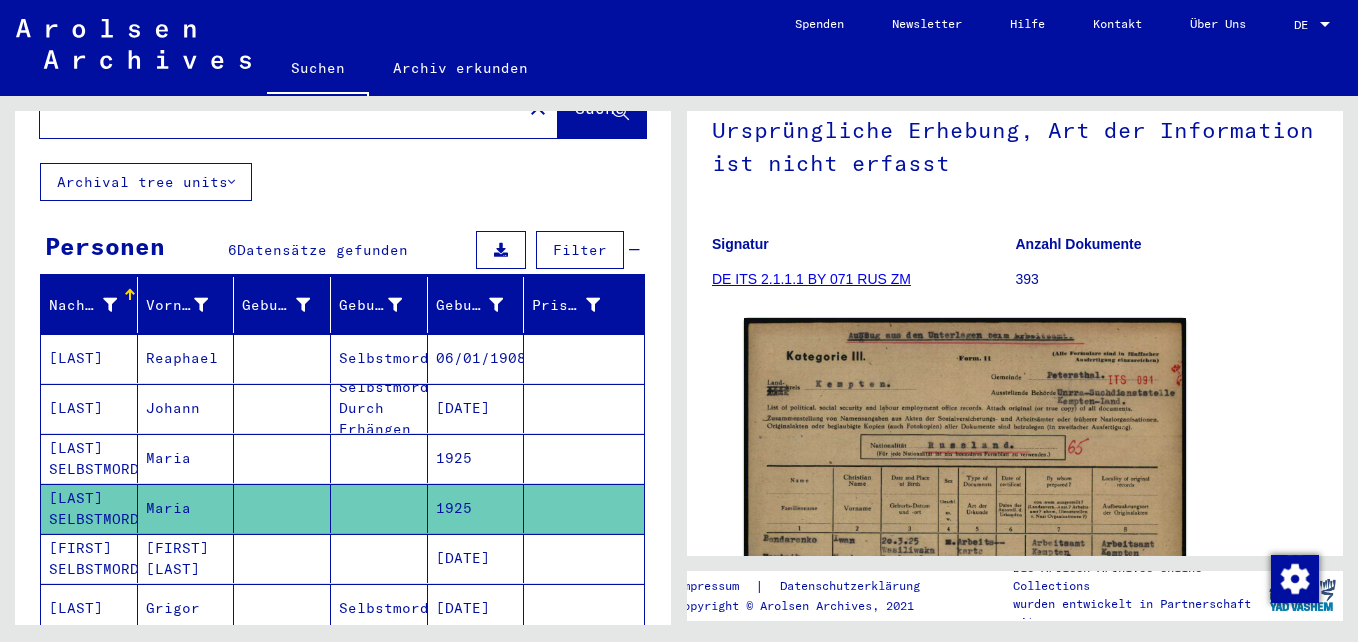 scroll, scrollTop: 200, scrollLeft: 0, axis: vertical 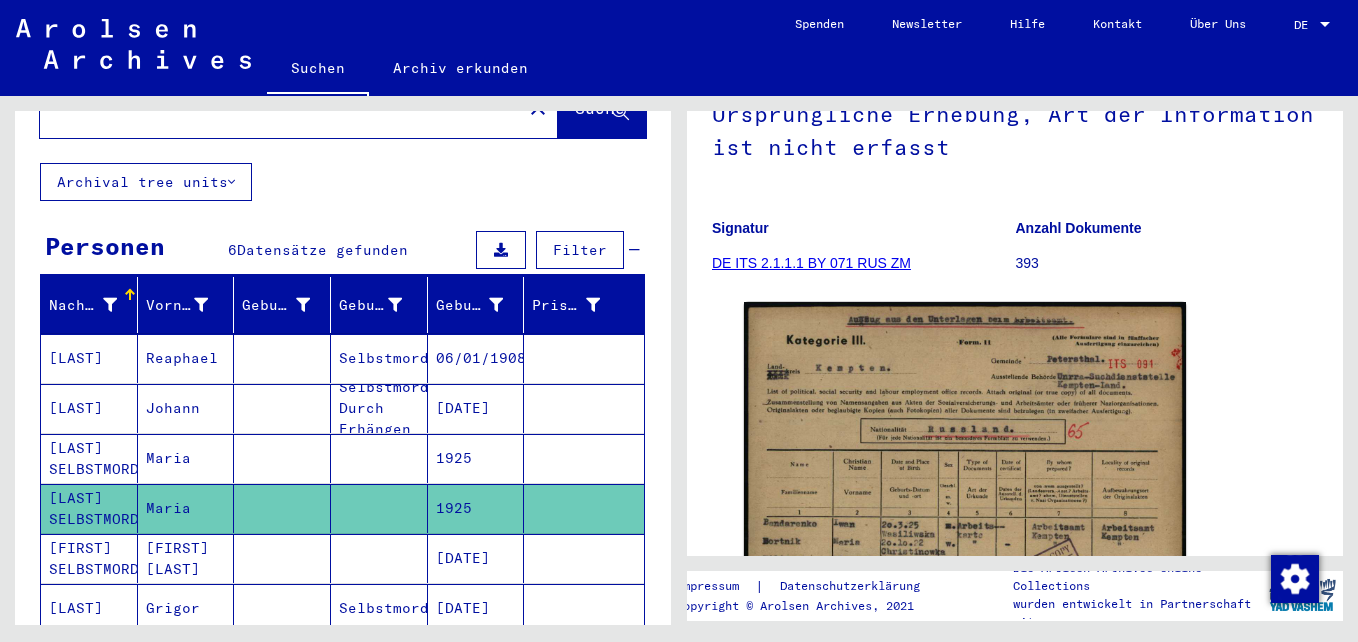 click on "[DATE]" at bounding box center [476, 608] 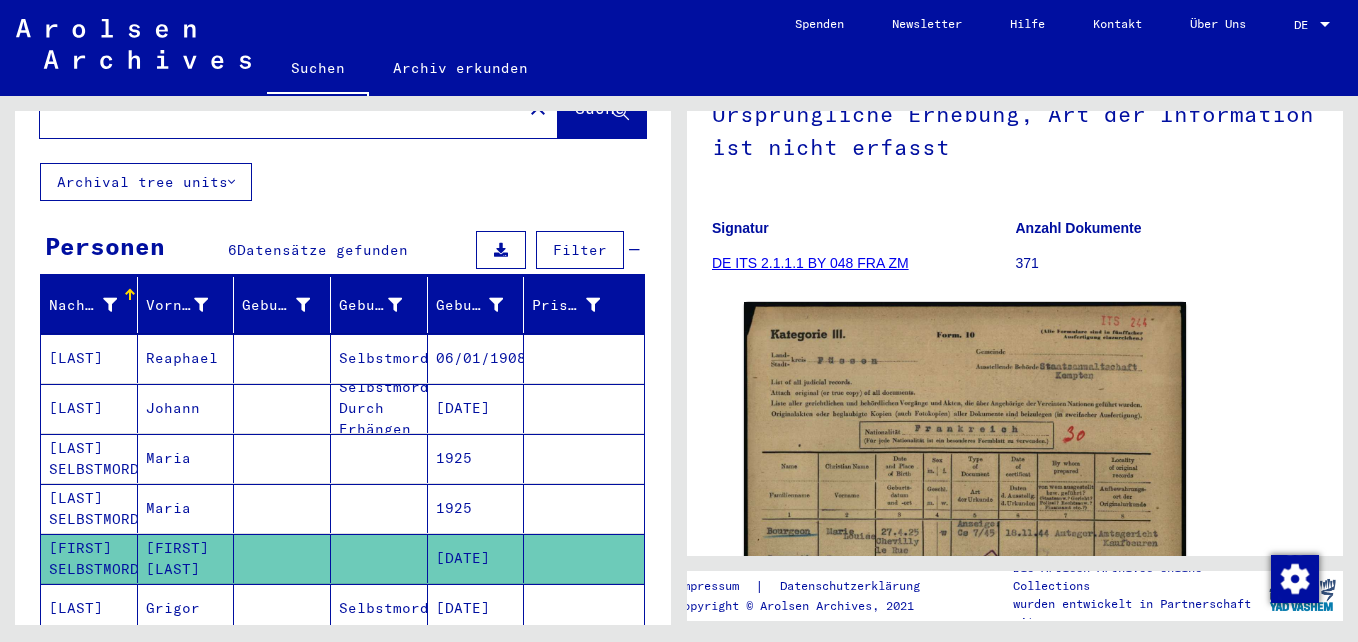 scroll, scrollTop: 300, scrollLeft: 0, axis: vertical 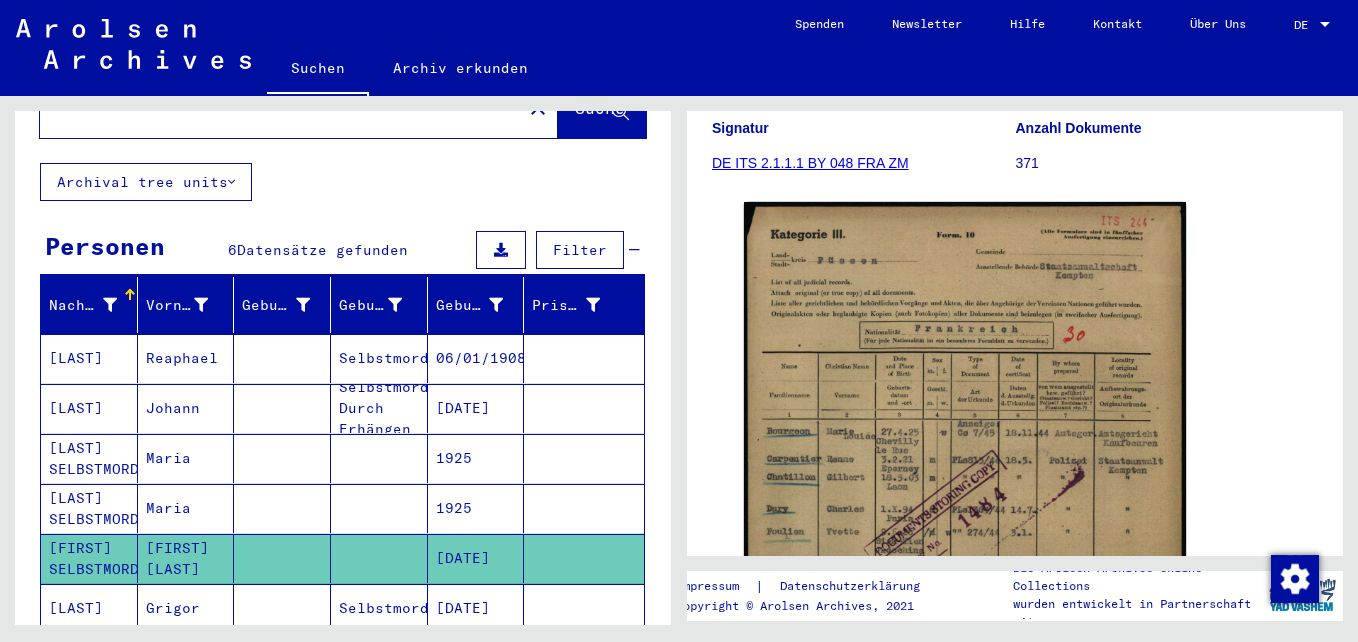 click on "[DATE]" 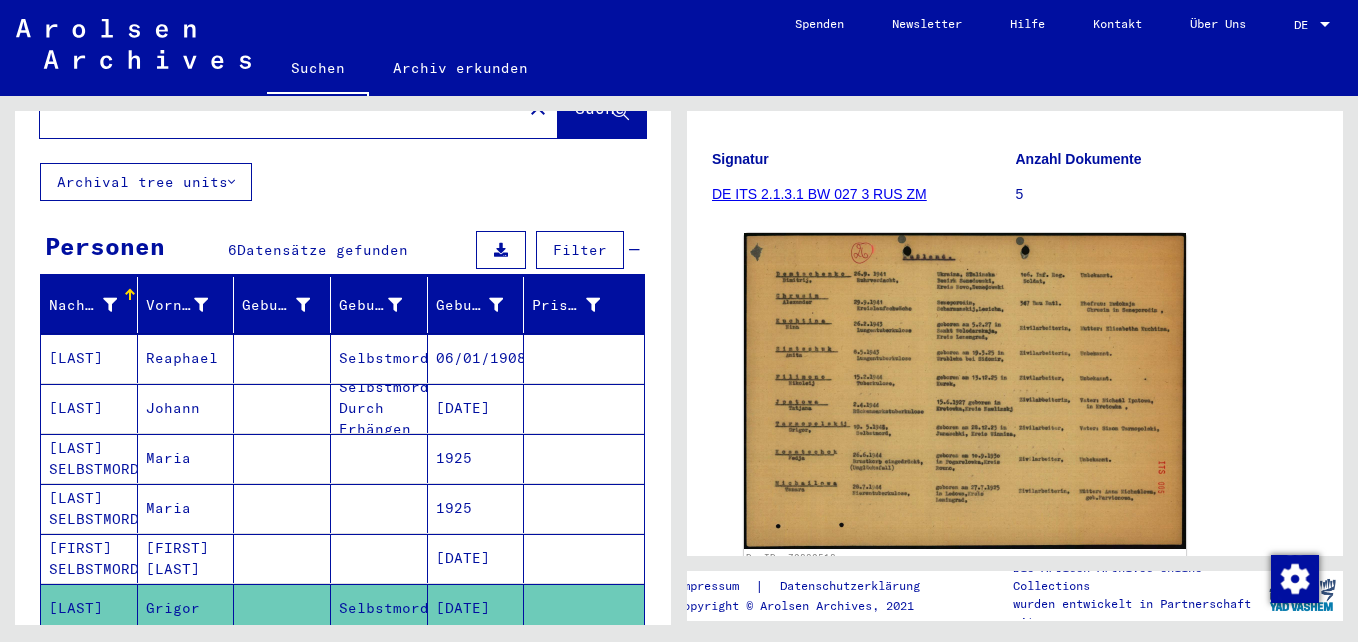 scroll, scrollTop: 300, scrollLeft: 0, axis: vertical 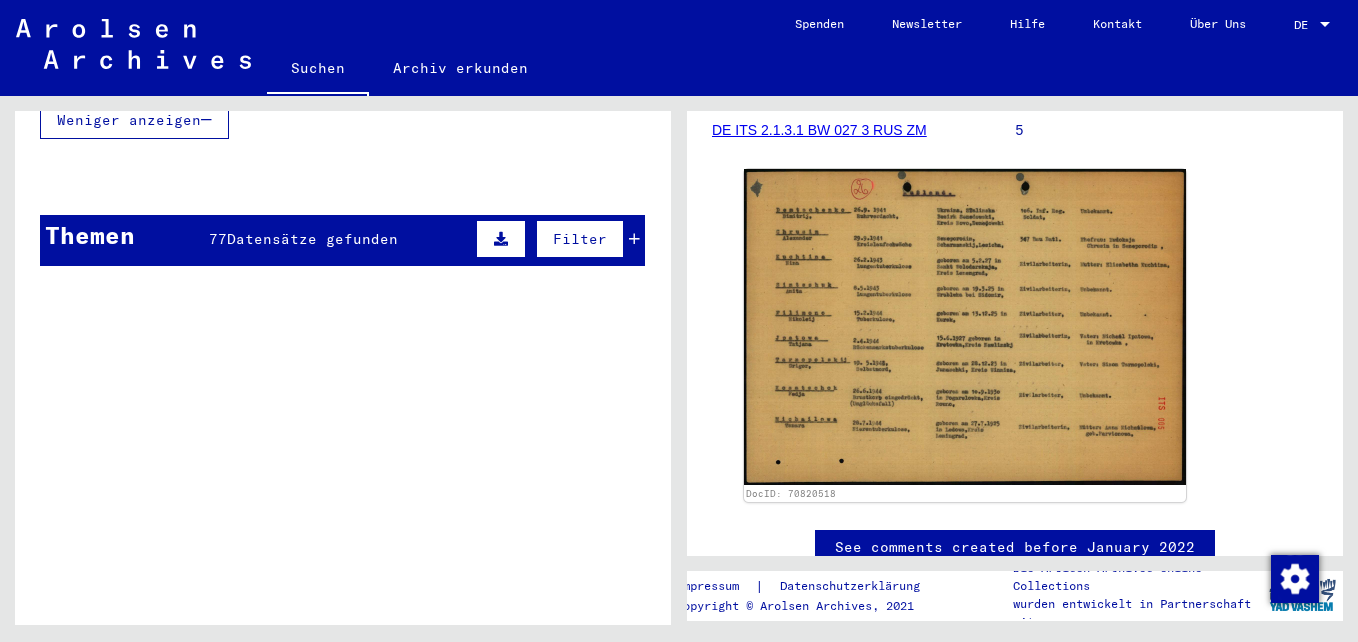 click on "Datensätze gefunden" at bounding box center (312, 239) 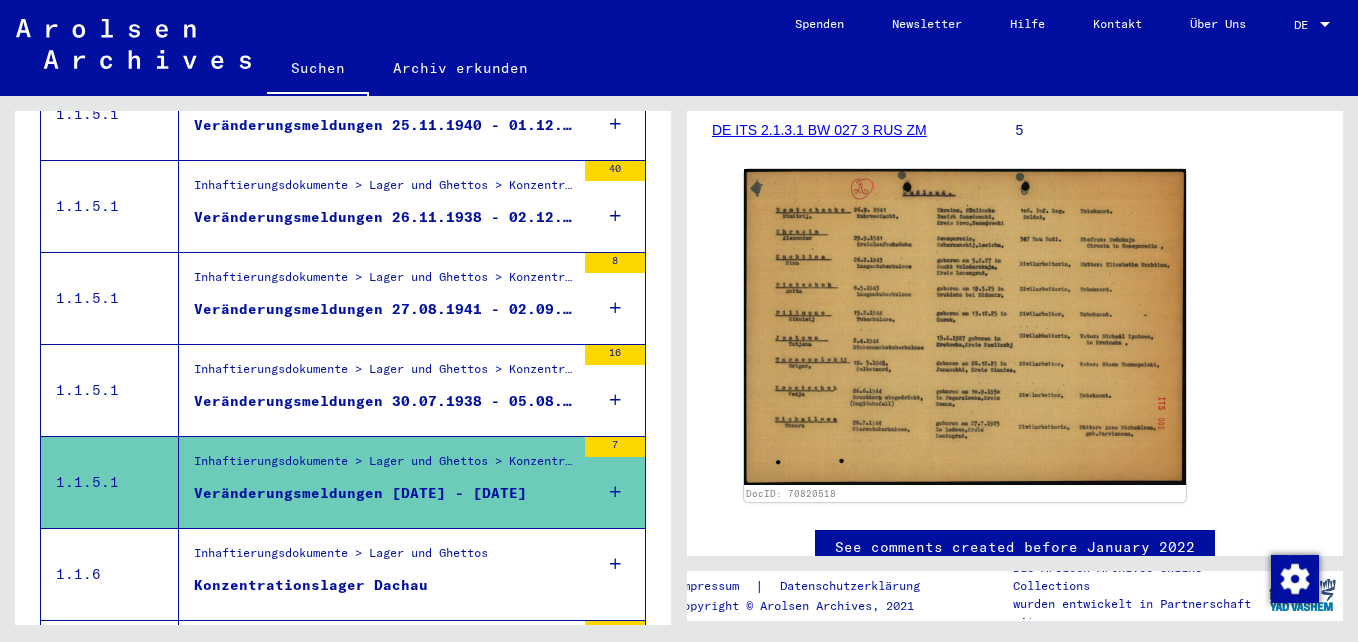 scroll, scrollTop: 2764, scrollLeft: 0, axis: vertical 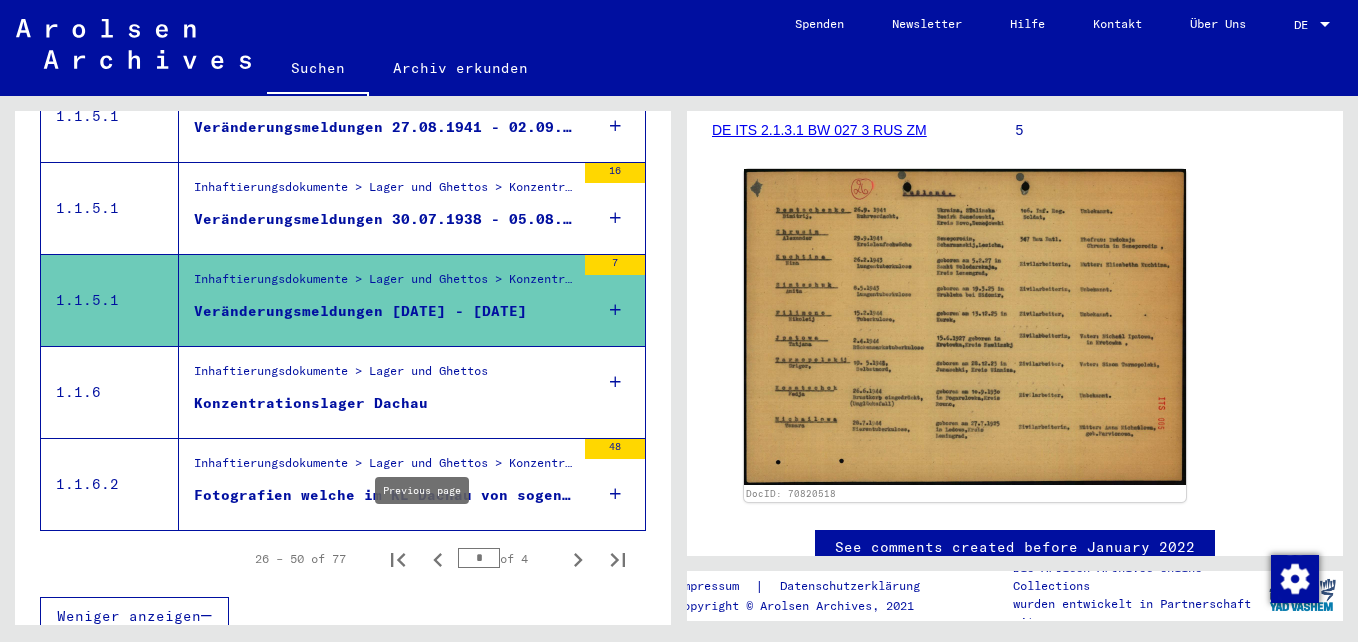 click 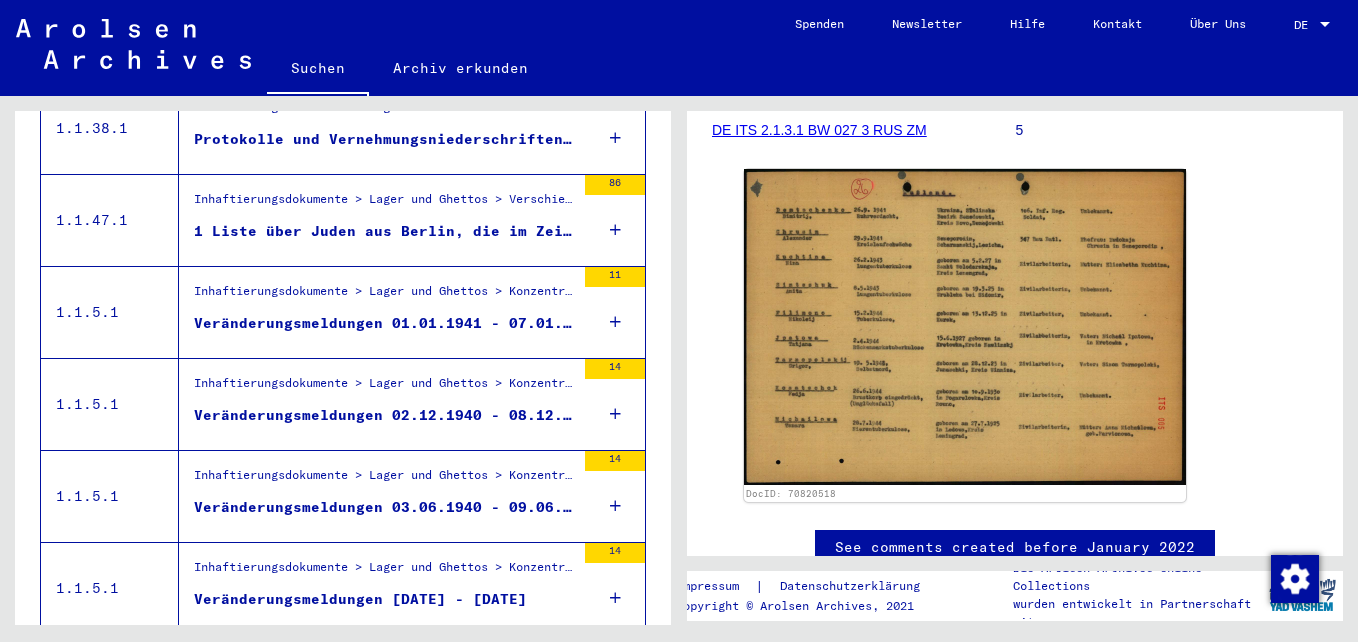 scroll, scrollTop: 764, scrollLeft: 0, axis: vertical 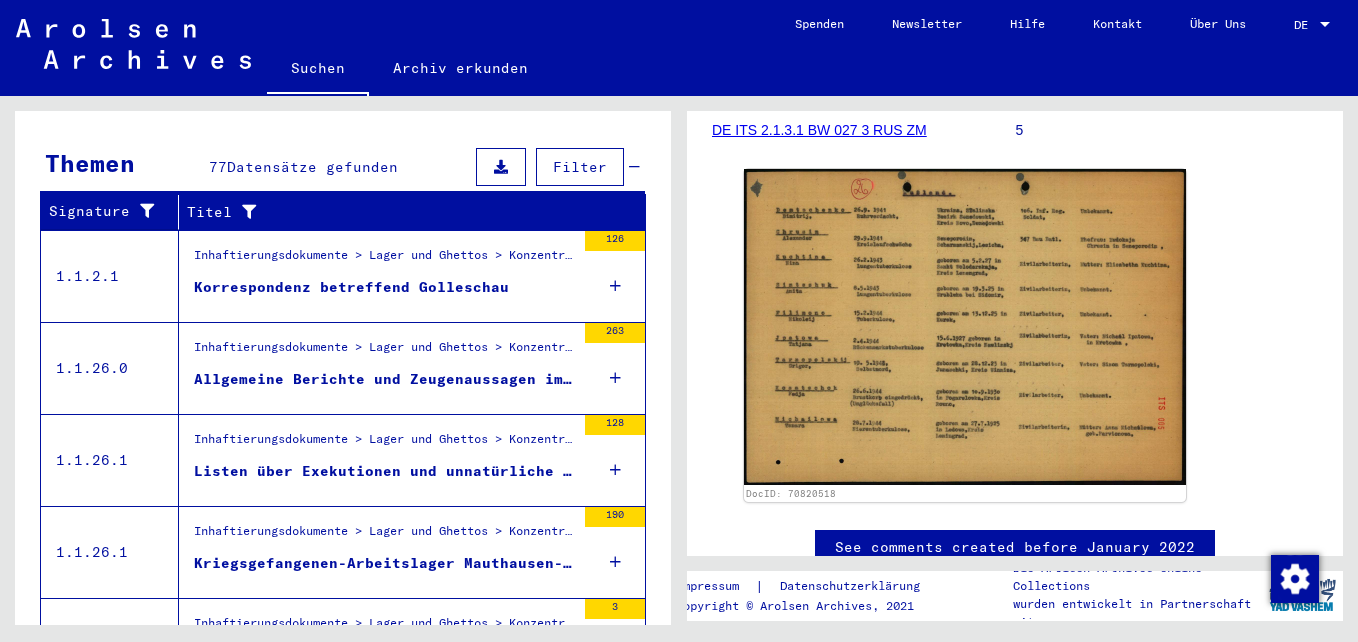 click on "Korrespondenz betreffend Golleschau" at bounding box center [351, 287] 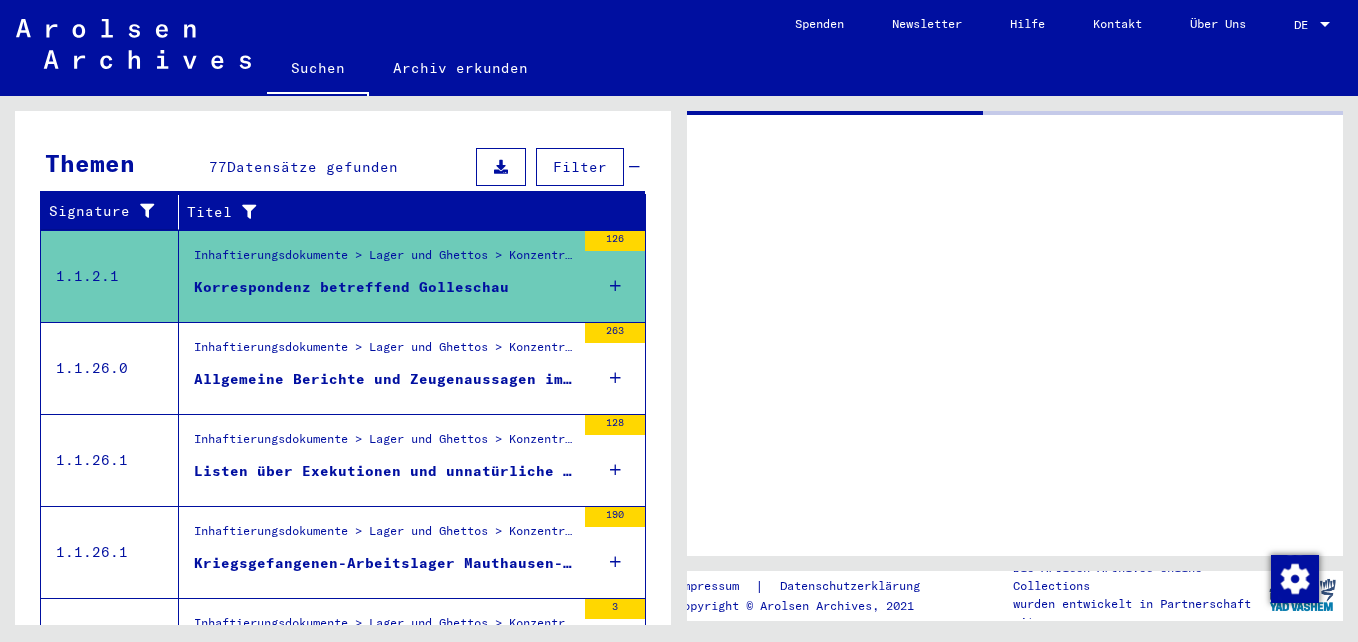 scroll, scrollTop: 0, scrollLeft: 0, axis: both 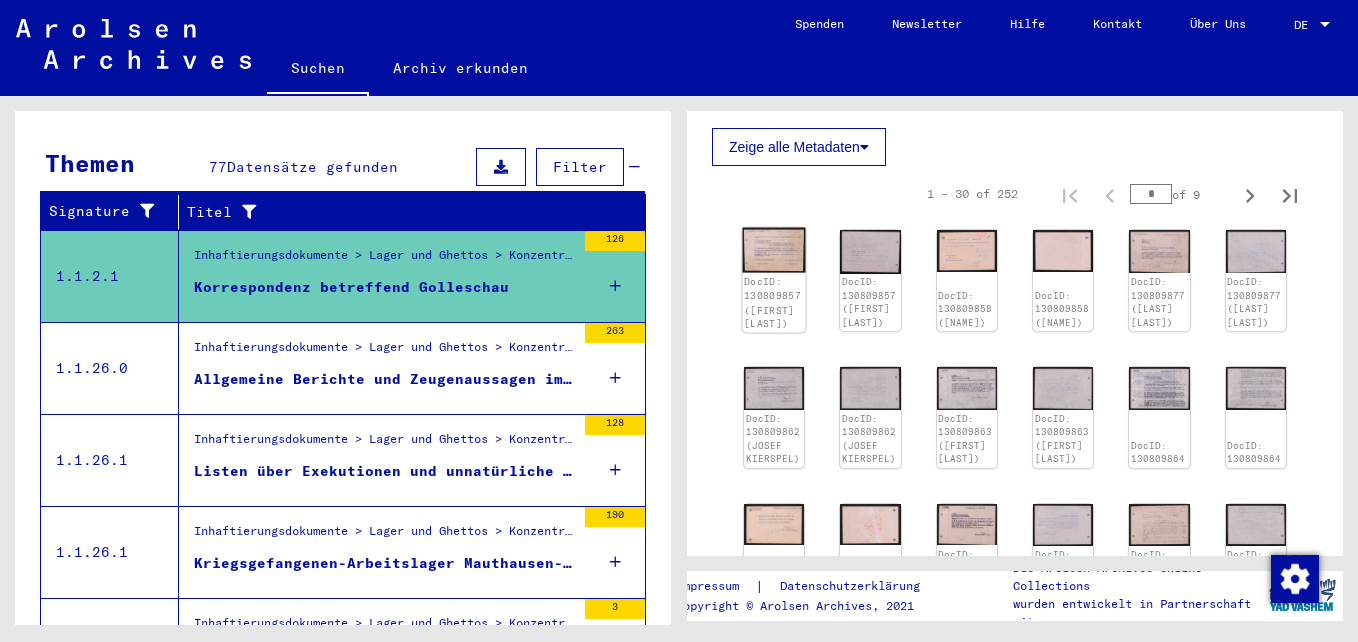 click 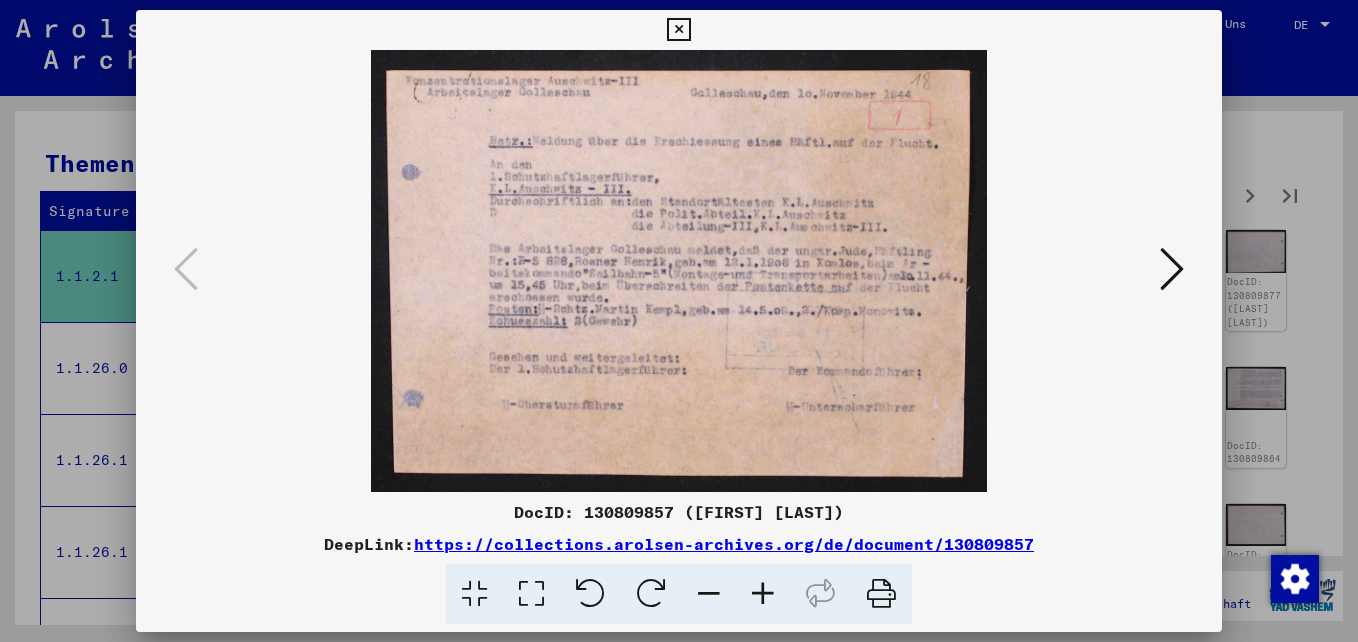 click at bounding box center [678, 30] 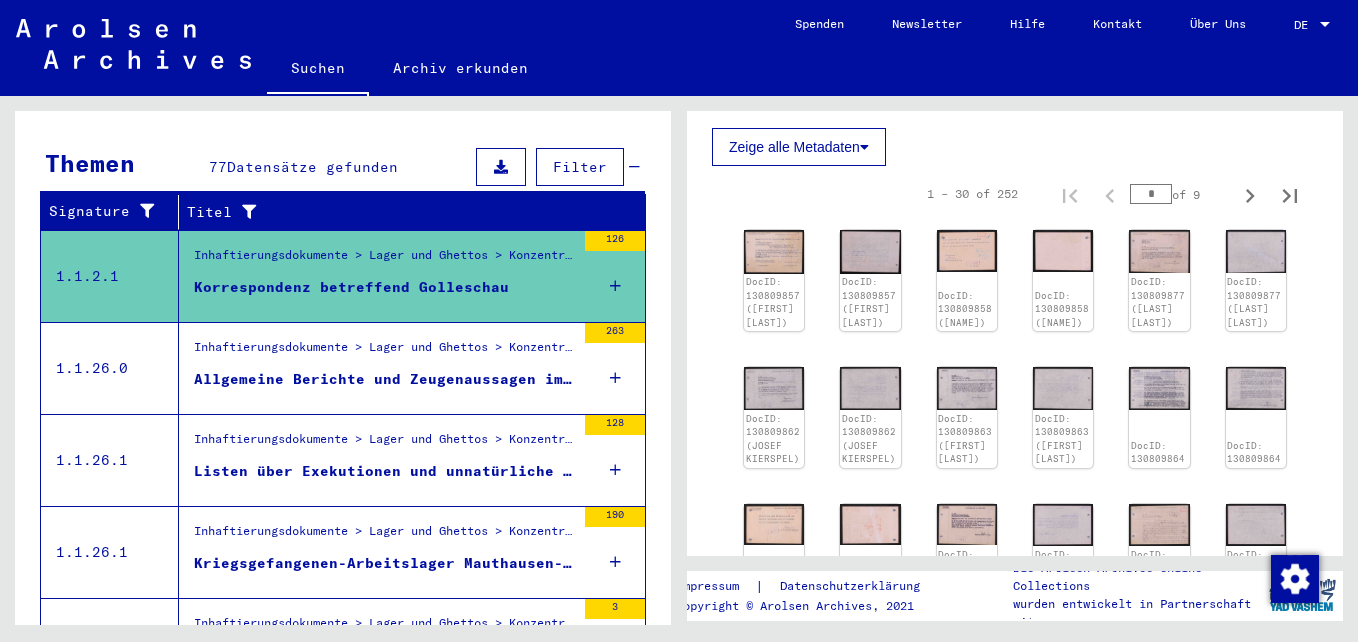 click on "Allgemeine Berichte und Zeugenaussagen im Rahmen von Untersuchungen zu      Kriegsverbrechen im KL Mauthausen, 1941 - 1945" at bounding box center [384, 384] 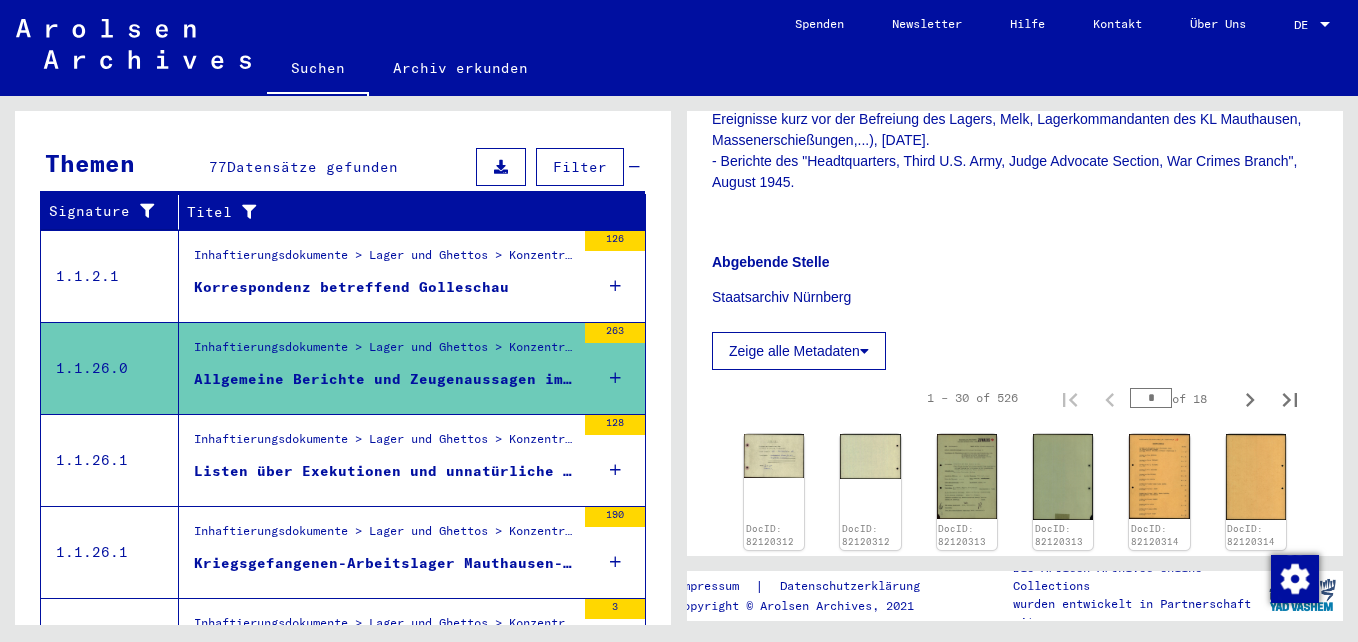 scroll, scrollTop: 700, scrollLeft: 0, axis: vertical 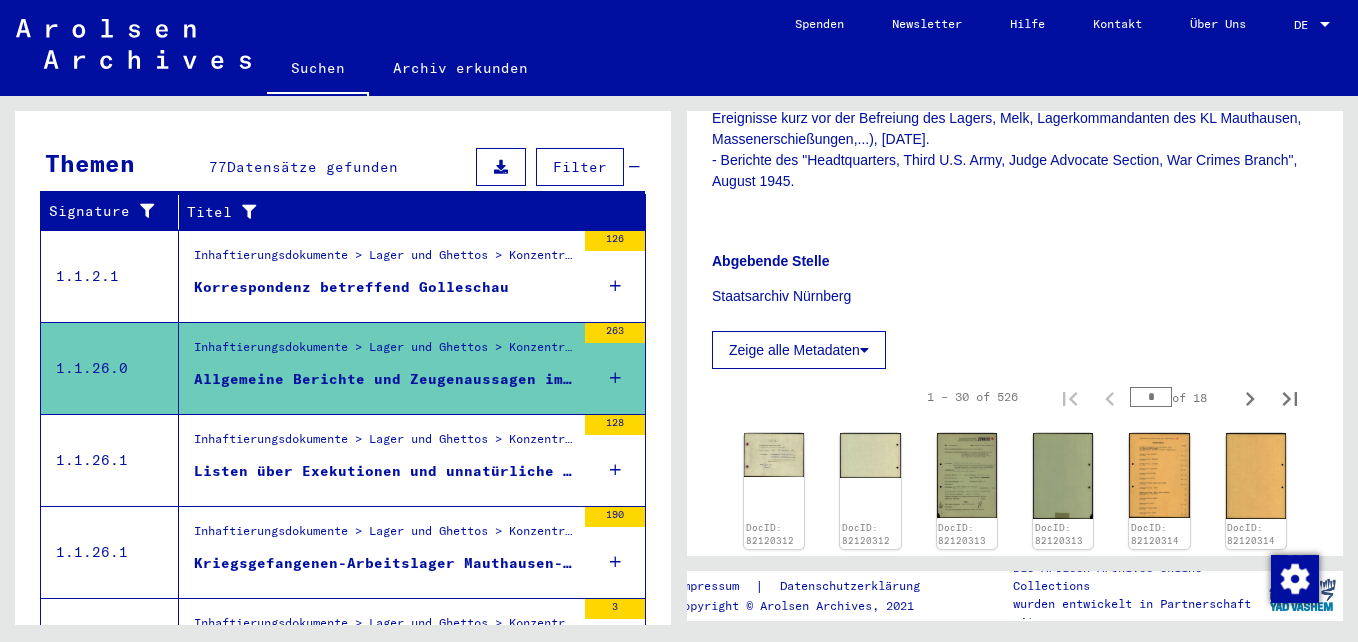 click on "Listen über Exekutionen und unnatürliche Todesfälle im KL Mauthausen, 18.08.1938 - 25.09.1944" at bounding box center (384, 471) 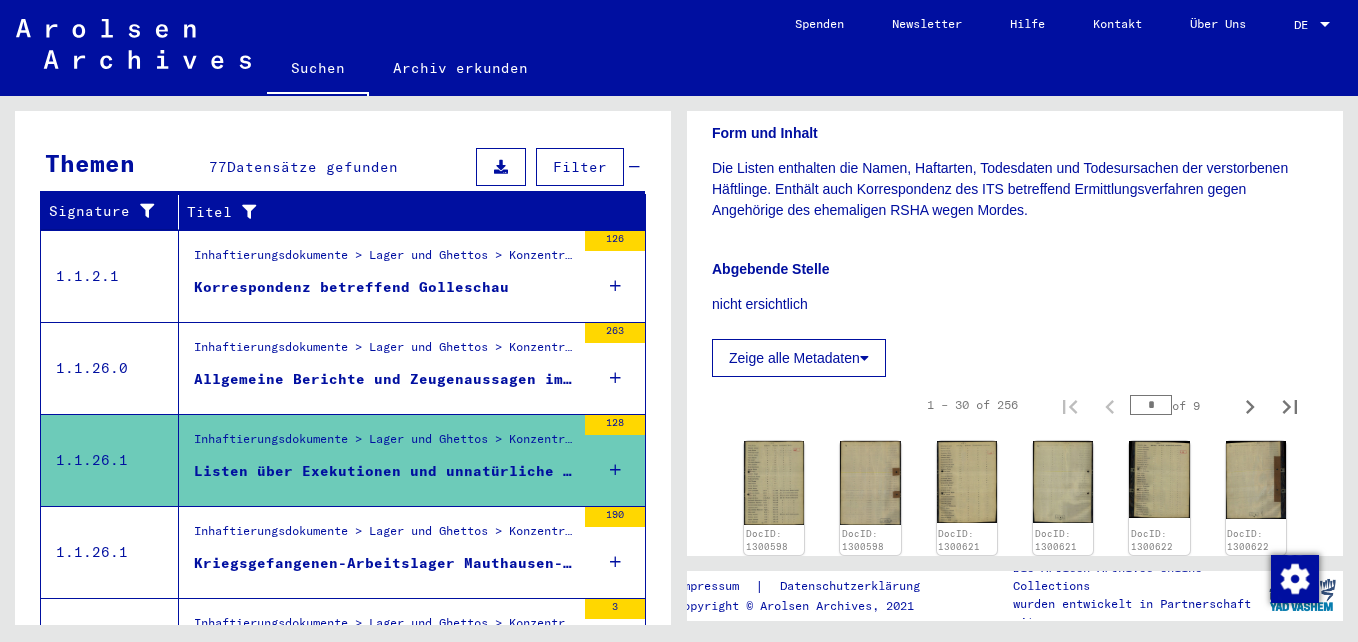 scroll, scrollTop: 400, scrollLeft: 0, axis: vertical 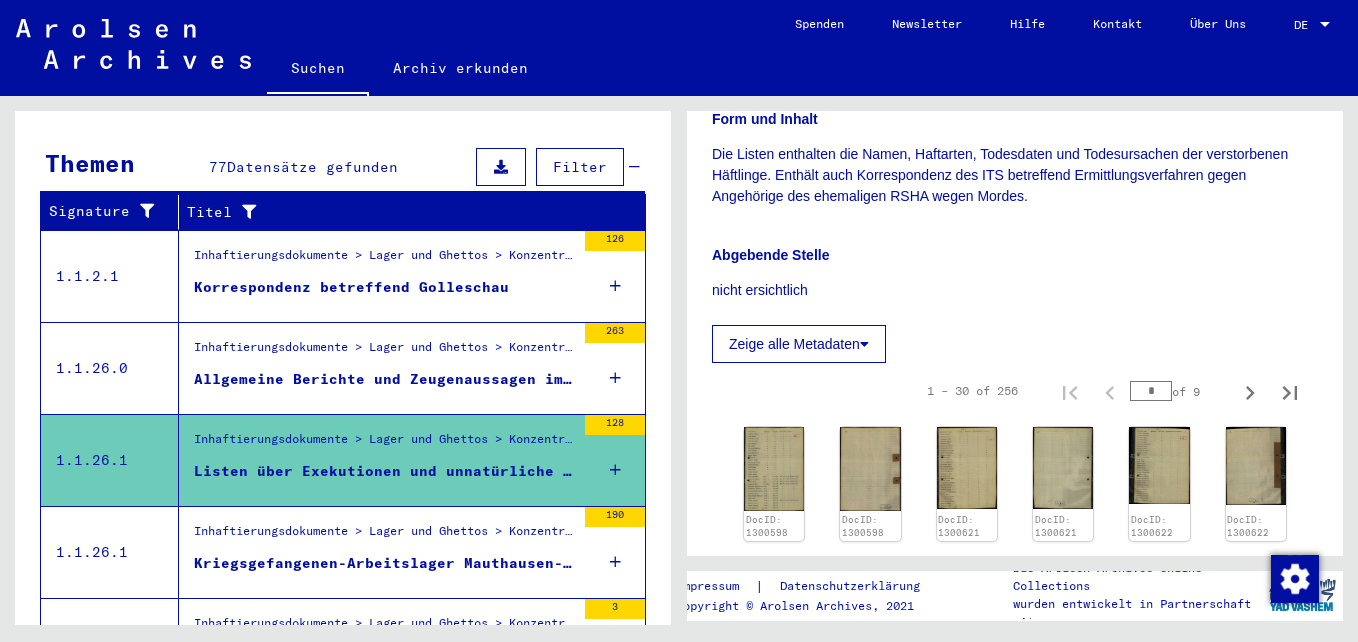click on "Kriegsgefangenen-Arbeitslager Mauthausen- Gusen: - 1) Listenmäßige Meldungen des Lagerkommandanten an -  ..." at bounding box center [384, 563] 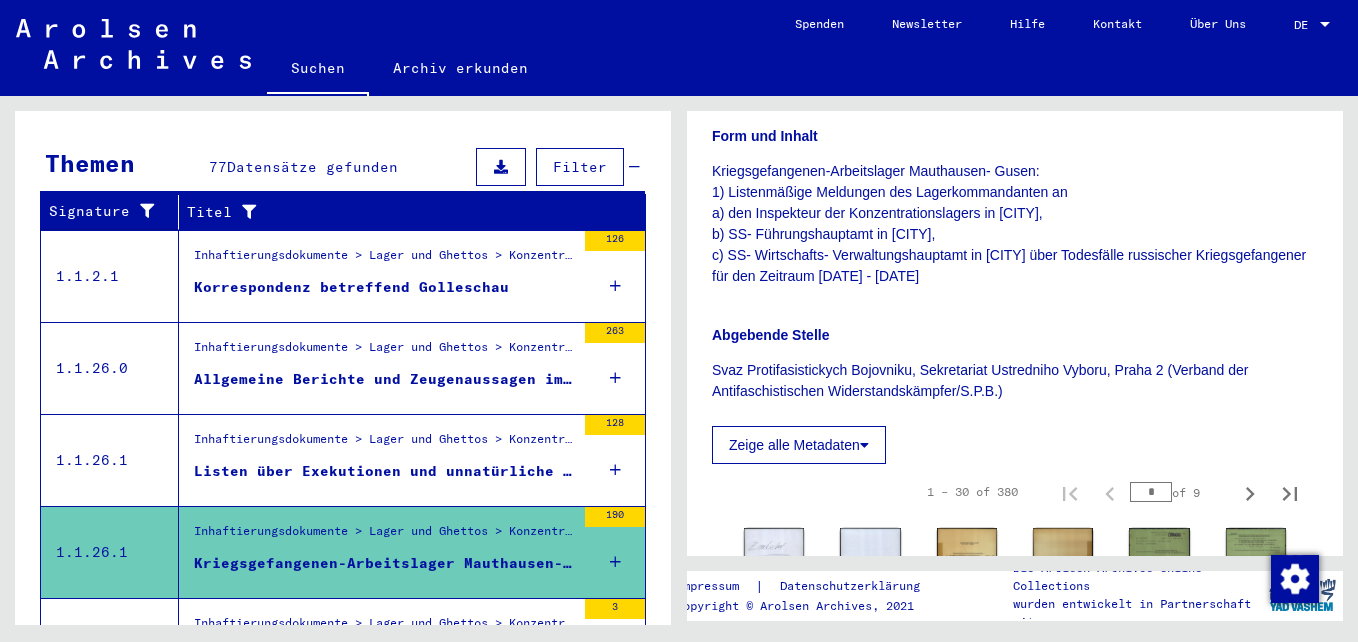 scroll, scrollTop: 200, scrollLeft: 0, axis: vertical 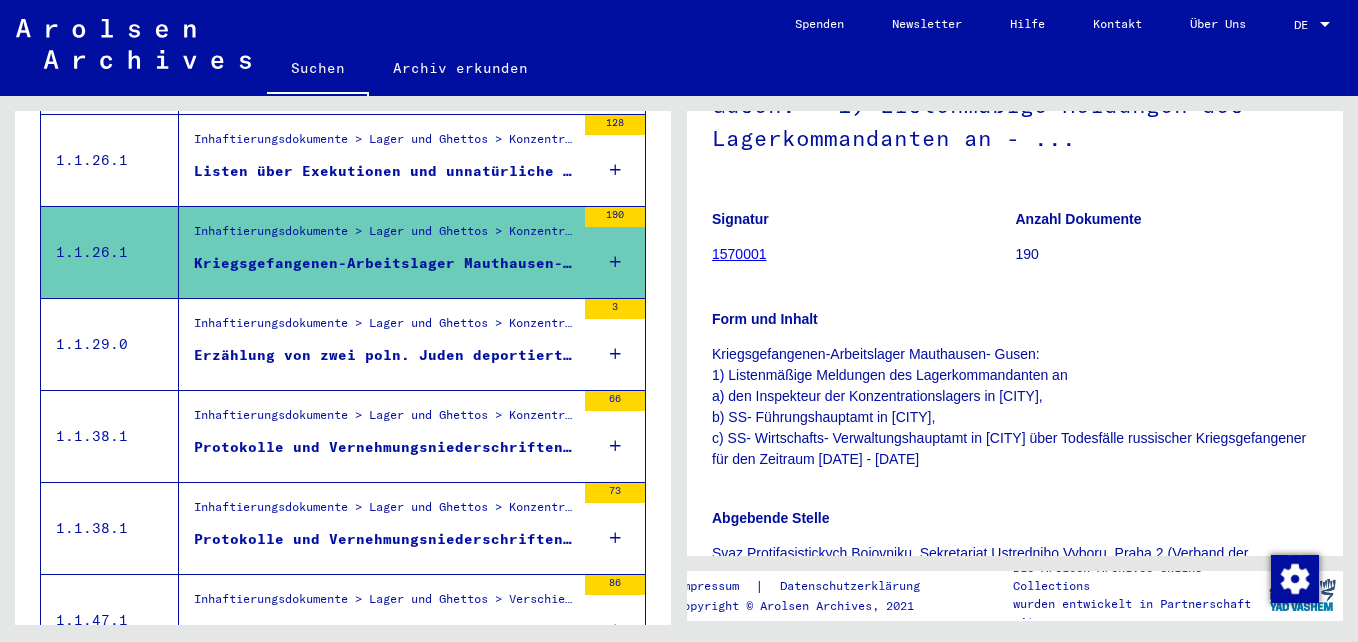 click on "Inhaftierungsdokumente > Lager und Ghettos > Konzentrationslager Natzweiler (Struthof) > Allgemeine Informationen Konzentrationslager Natzweiler" at bounding box center [384, 328] 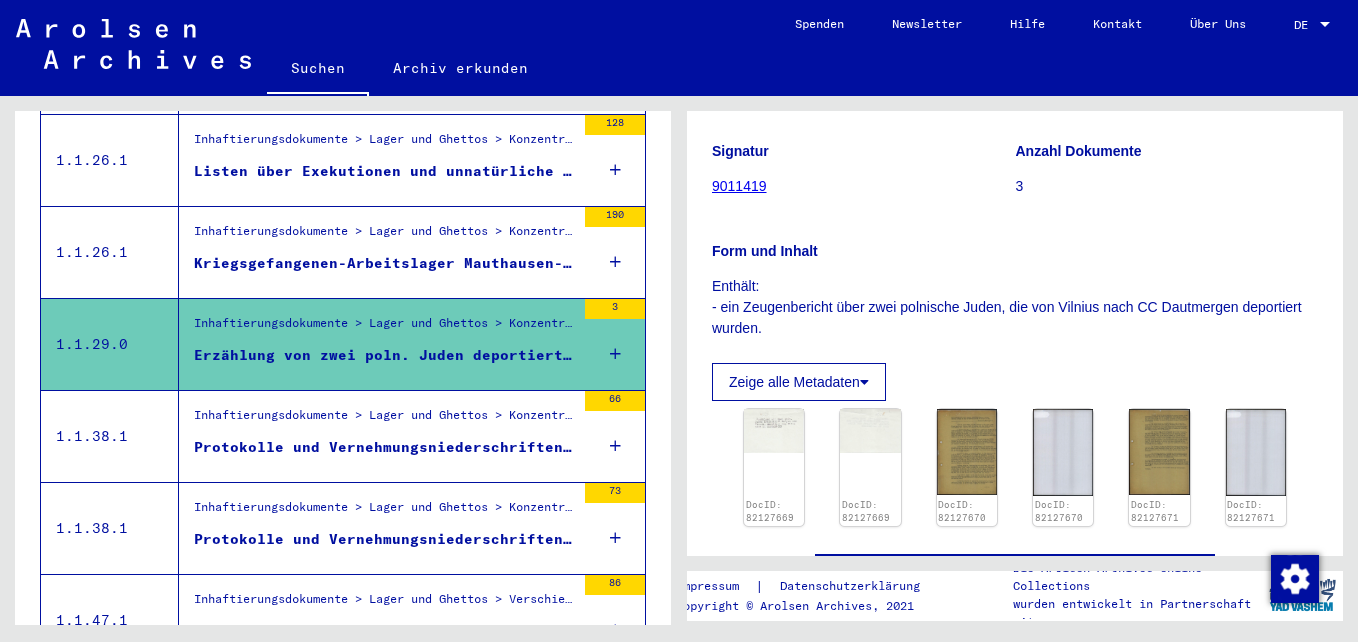 scroll, scrollTop: 300, scrollLeft: 0, axis: vertical 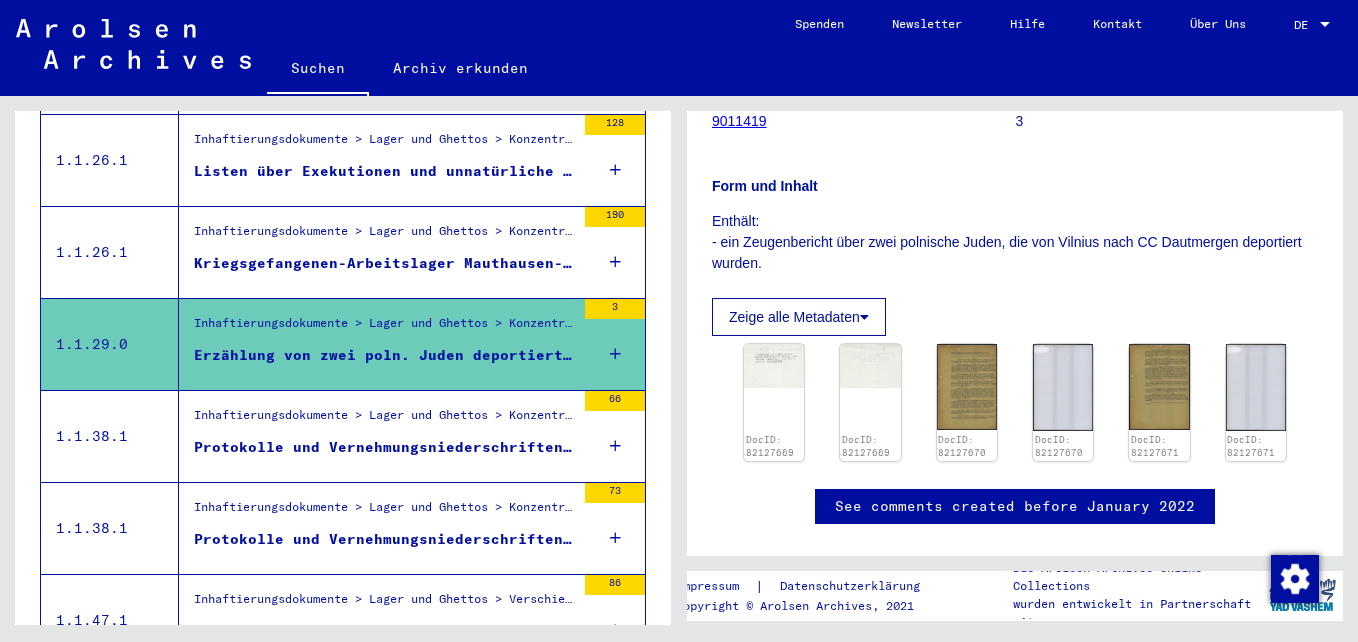 click on "Protokolle und Vernehmungsniederschriften betreffend unnatürliche      Todesfälle im  Konzentrationslager Sachsenhausen" at bounding box center [384, 447] 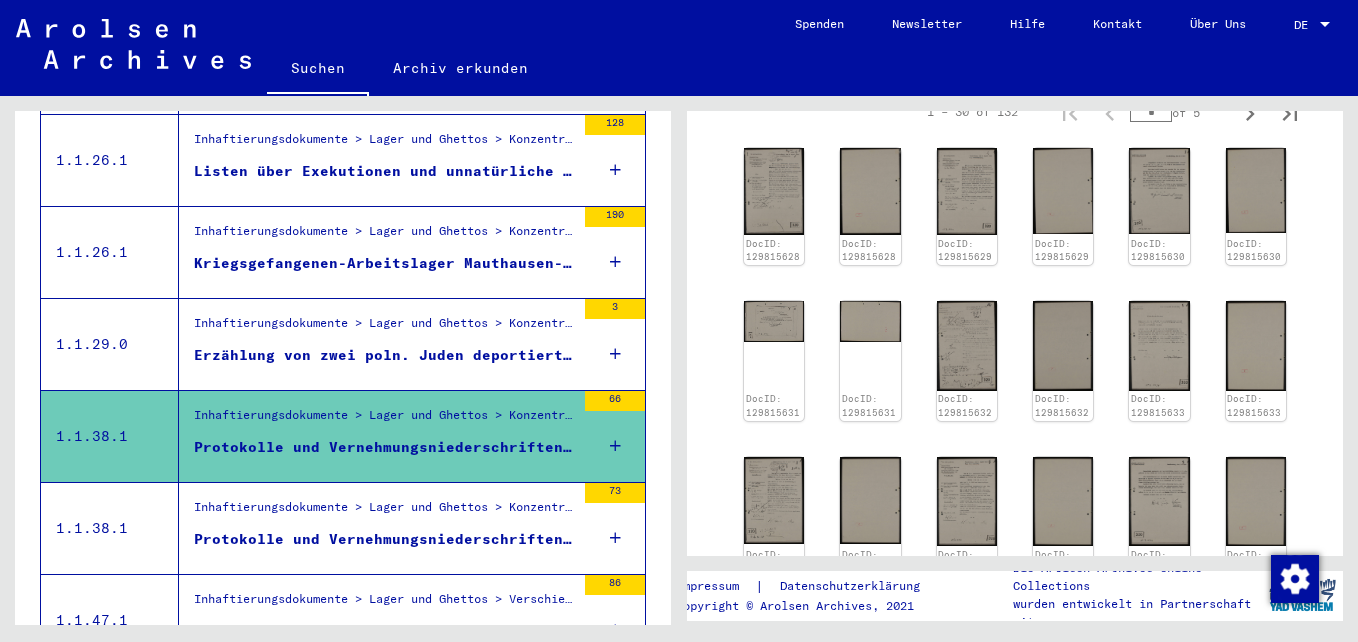 scroll, scrollTop: 500, scrollLeft: 0, axis: vertical 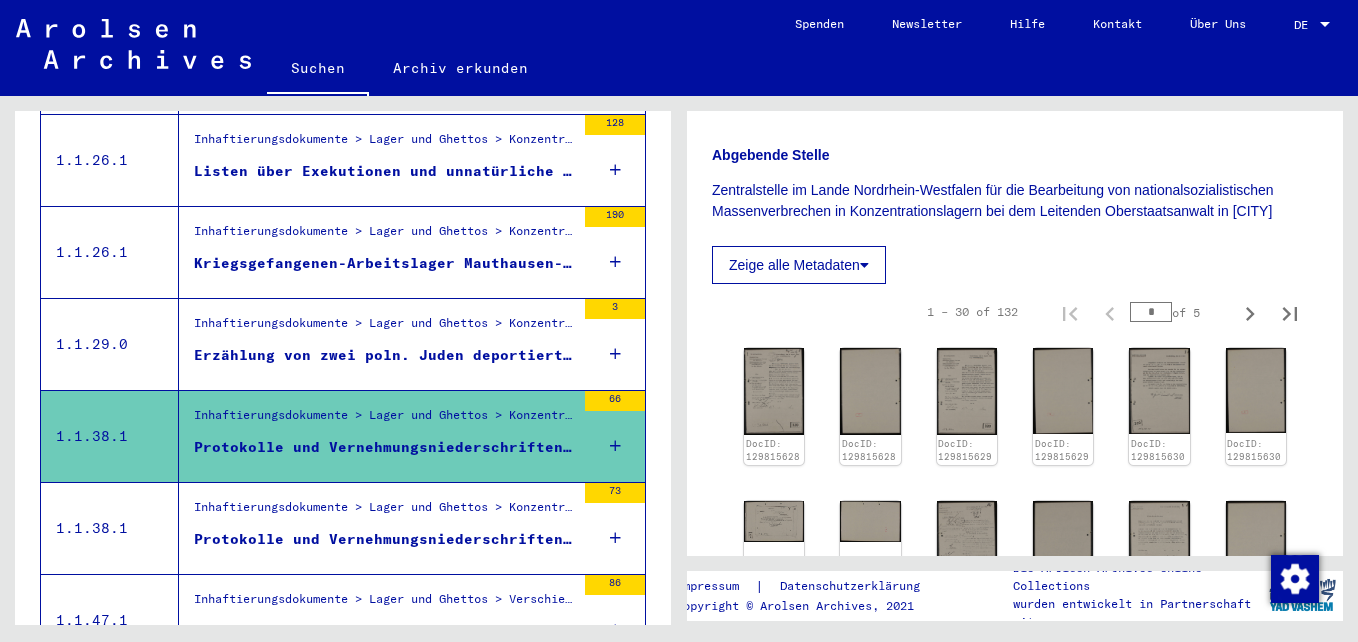 click on "DocID: 129815628 DocID: 129815628 DocID: 129815629 DocID: 129815629 DocID: 129815630 DocID: 129815630 DocID: 129815631 DocID: 129815631 DocID: 129815632 DocID: 129815632 DocID: 129815633 DocID: 129815633 DocID: 129815634 DocID: 129815634 DocID: 129815635 DocID: 129815635 DocID: 129815636 DocID: 129815636 DocID: 129815637 DocID: 129815637 DocID: 129815638 DocID: 129815638 DocID: 129815639 DocID: 129815639 DocID: 129815640 DocID: 129815640 DocID: 129815641 DocID: 129815641 DocID: 129815642 DocID: 129815642" 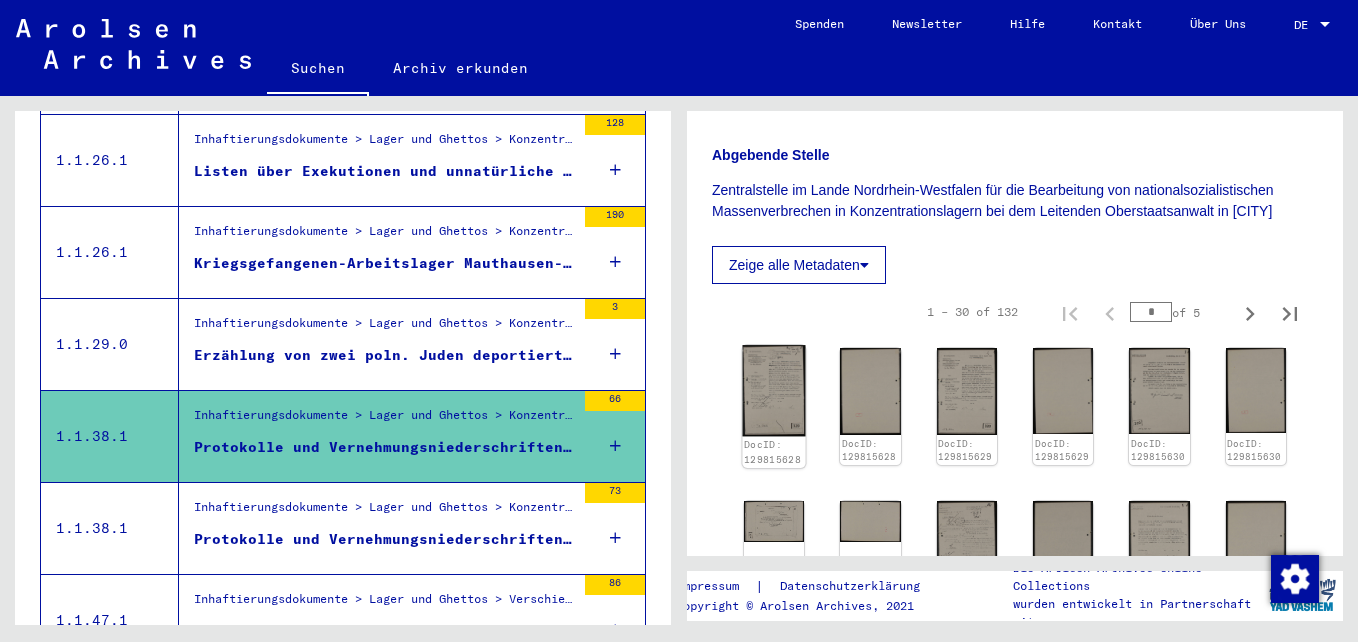 click 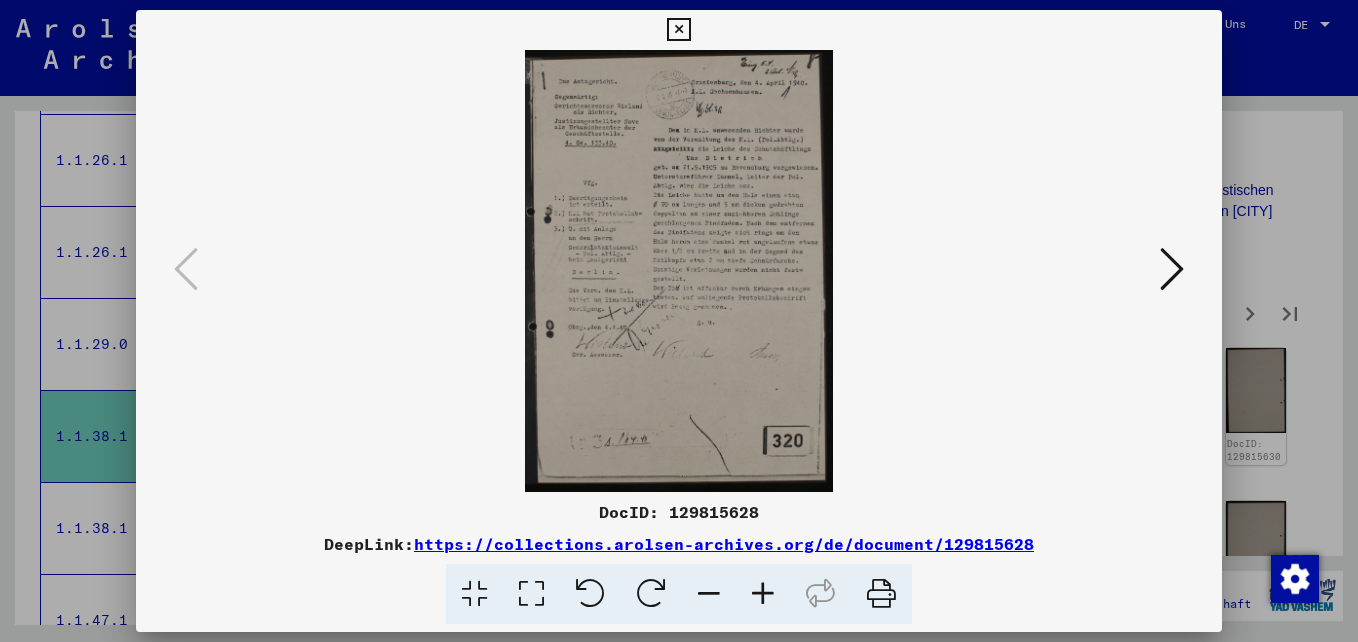 click at bounding box center [763, 594] 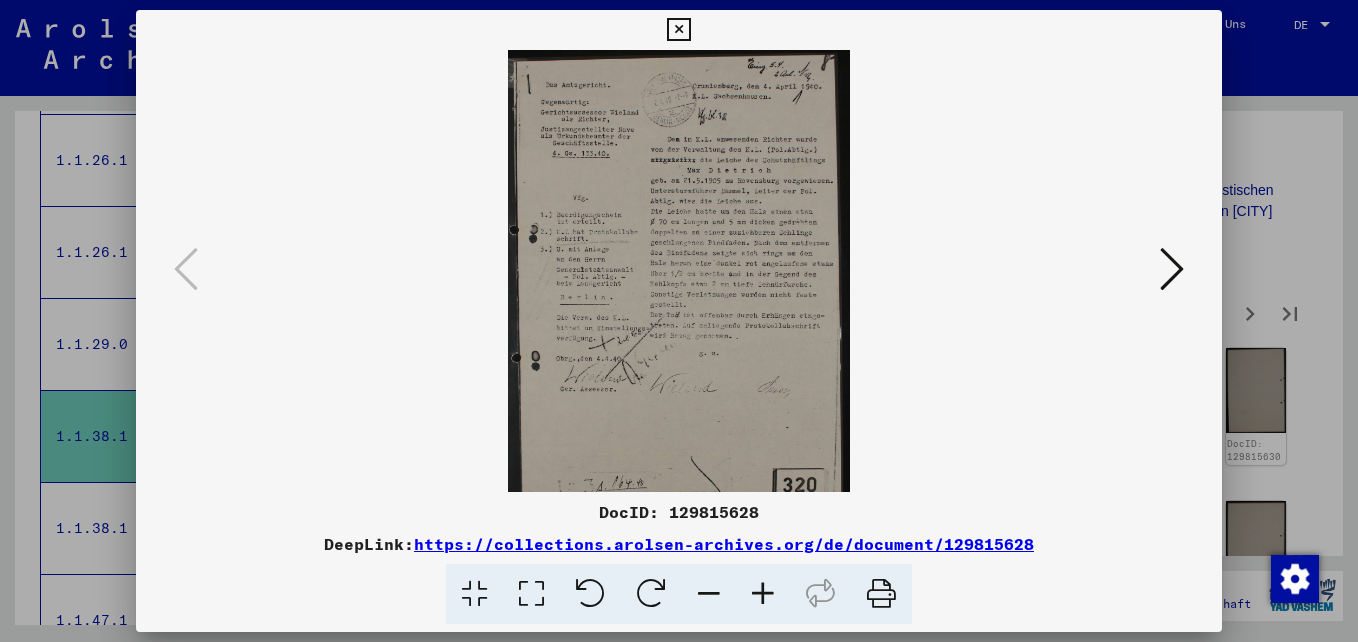 click at bounding box center (763, 594) 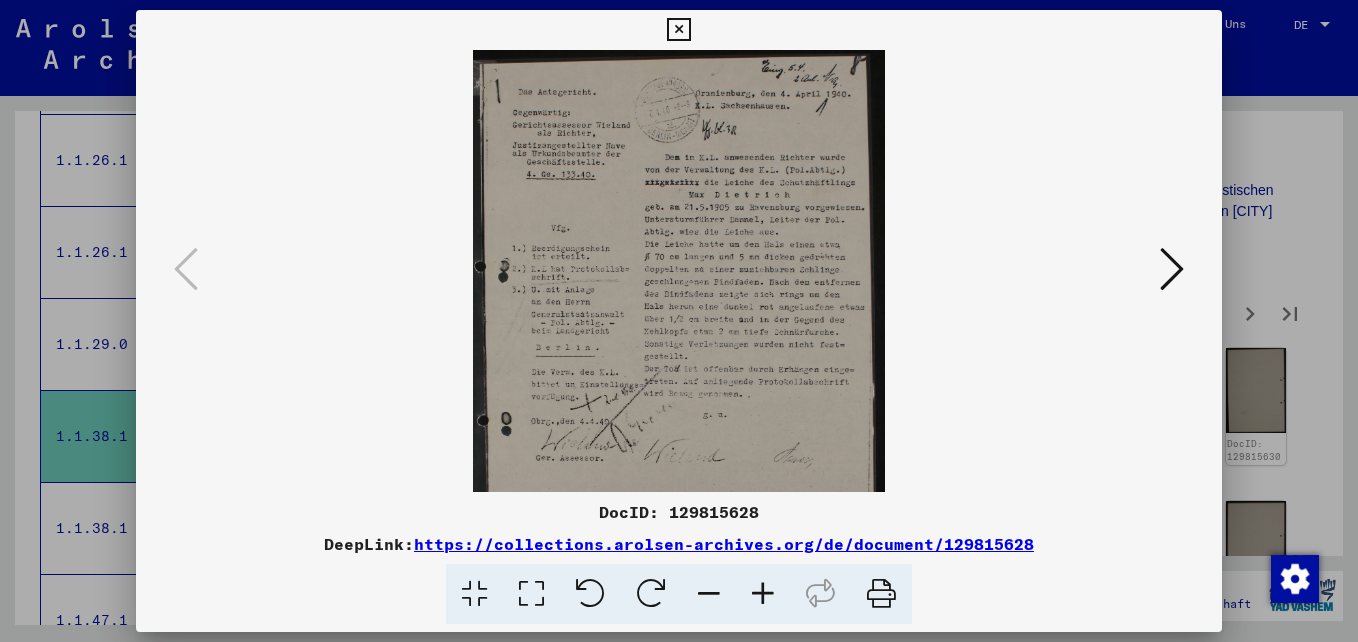 click at bounding box center [763, 594] 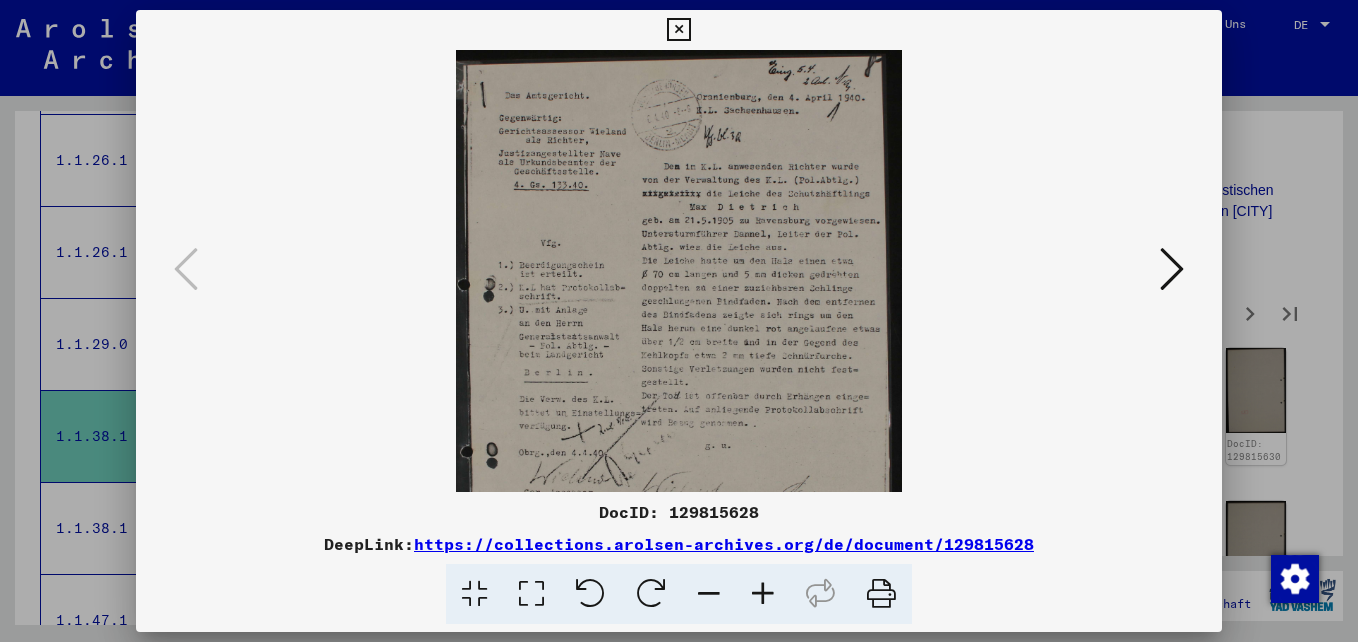 click at bounding box center [763, 594] 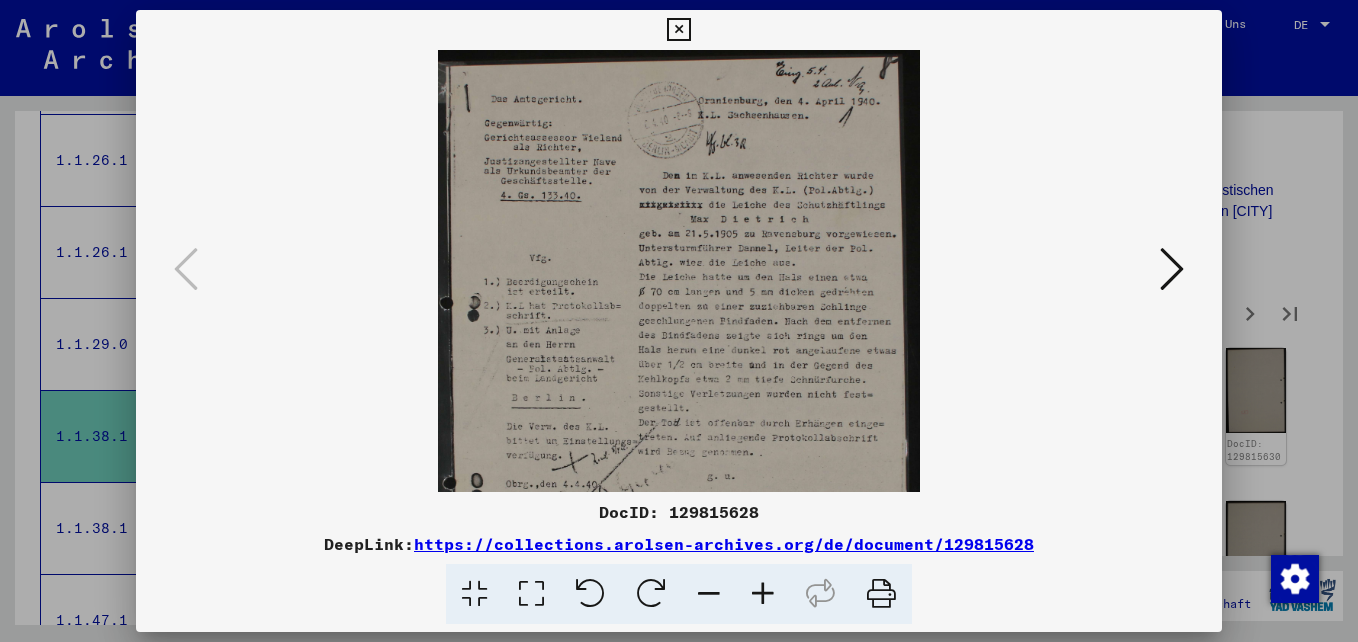 click at bounding box center (1172, 269) 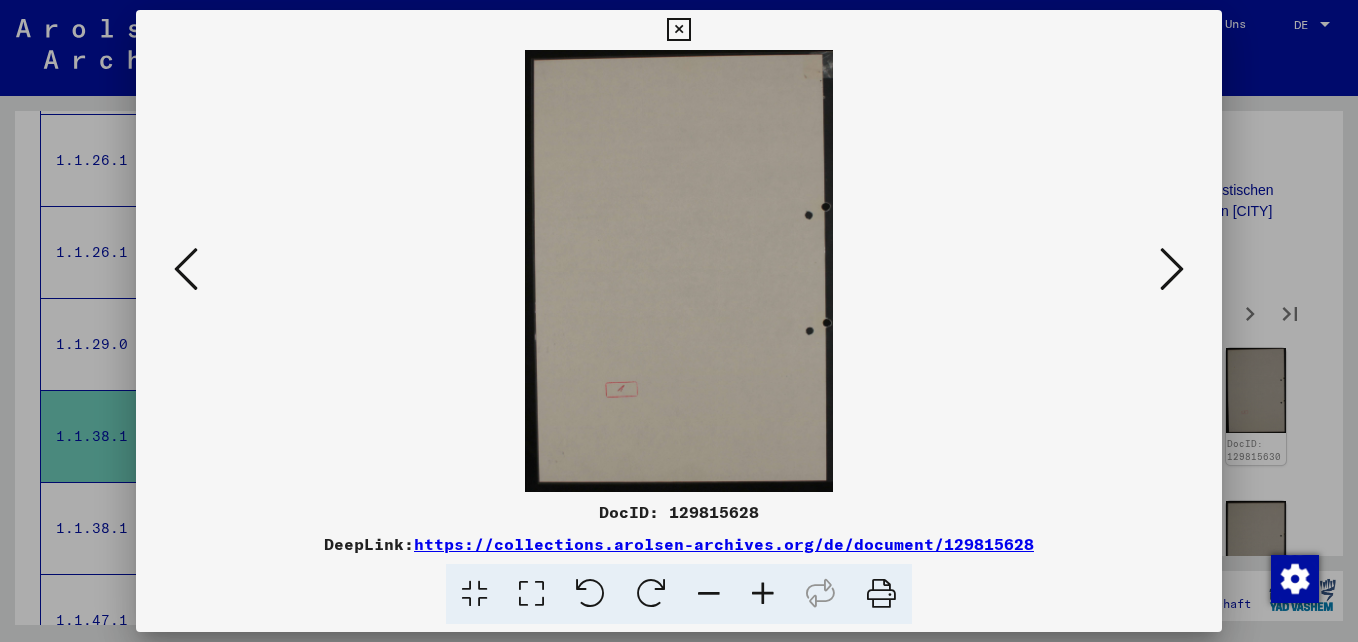 click at bounding box center (1172, 269) 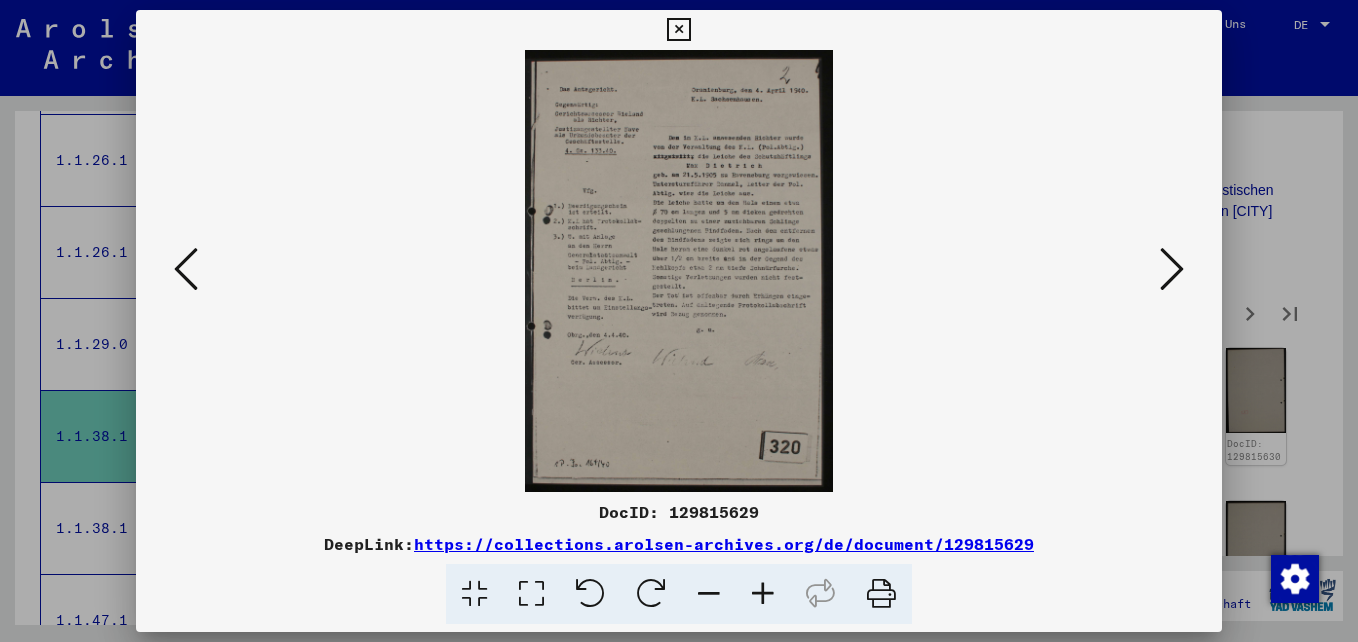 click at bounding box center [763, 594] 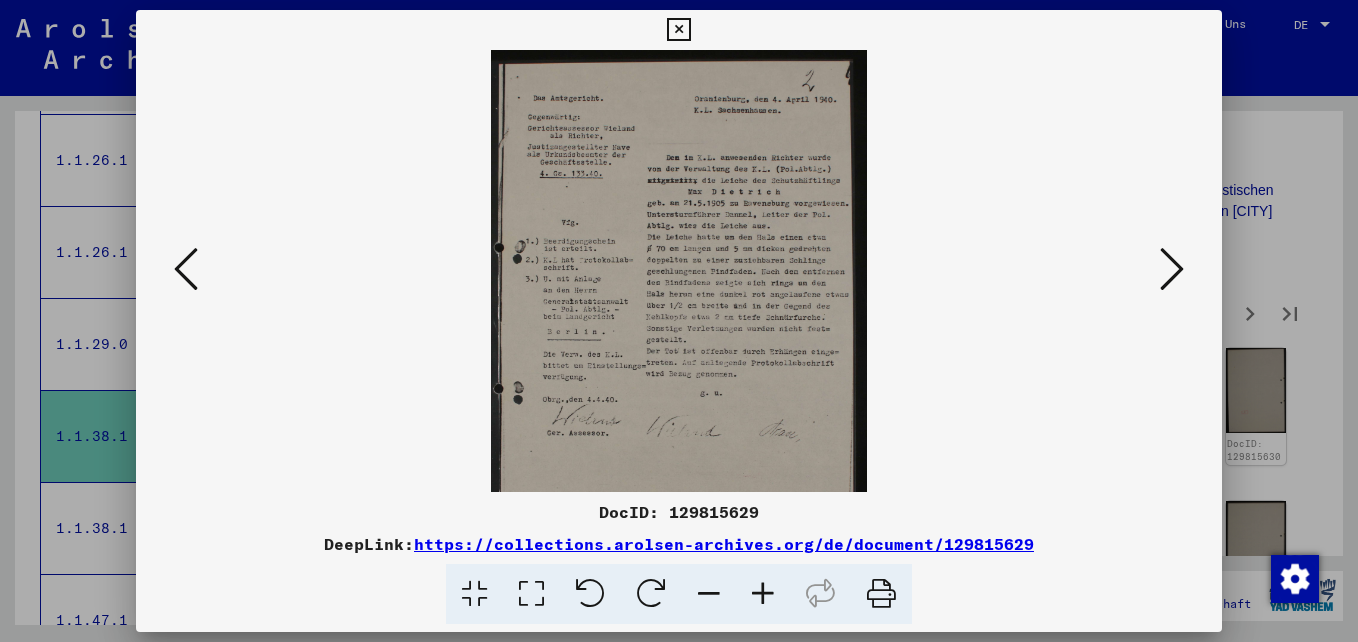 click at bounding box center [763, 594] 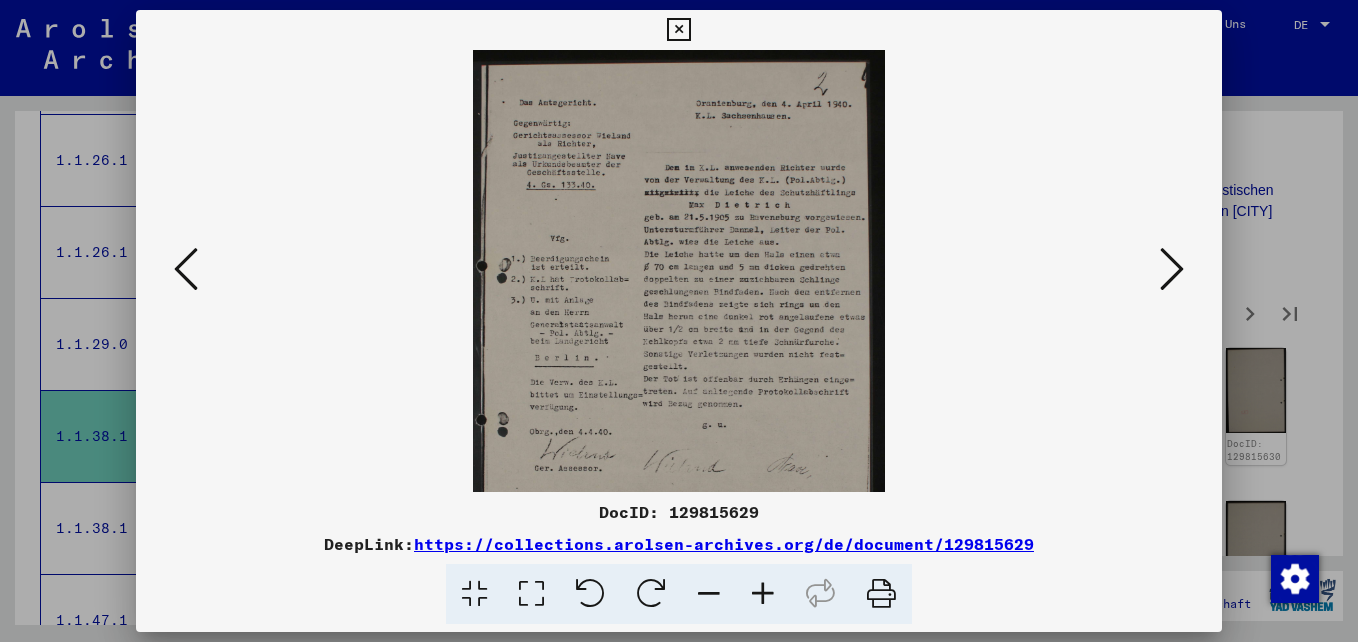 click at bounding box center (763, 594) 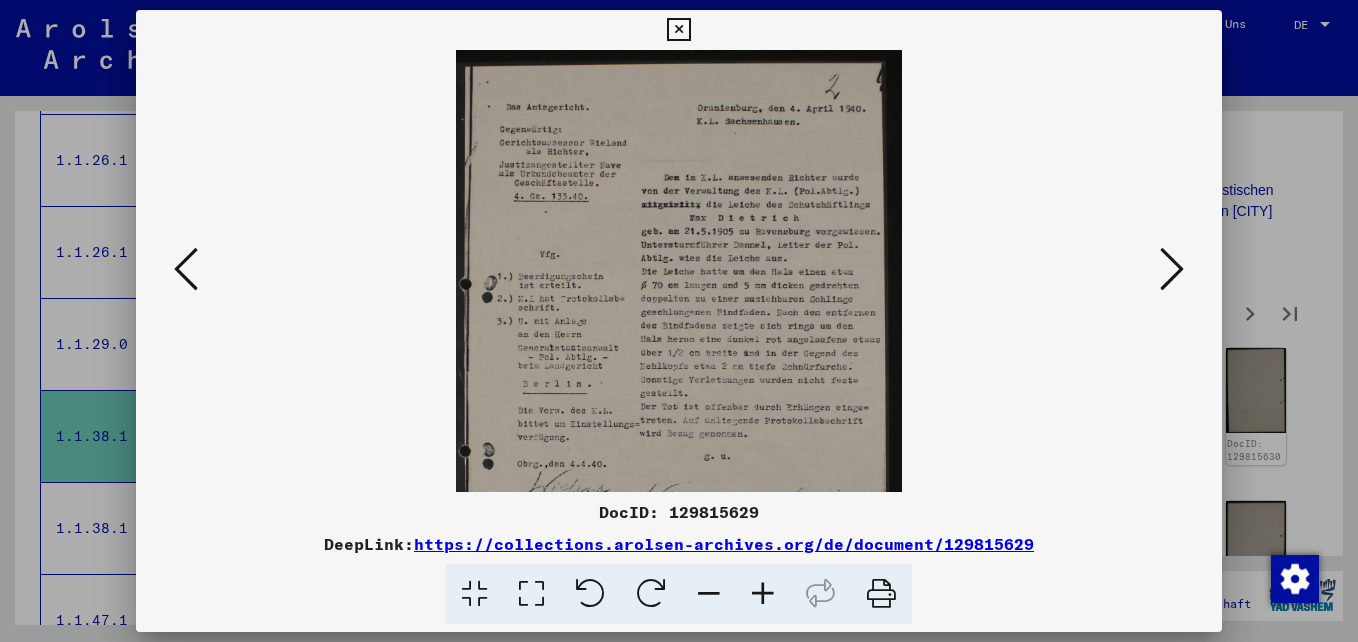click at bounding box center [763, 594] 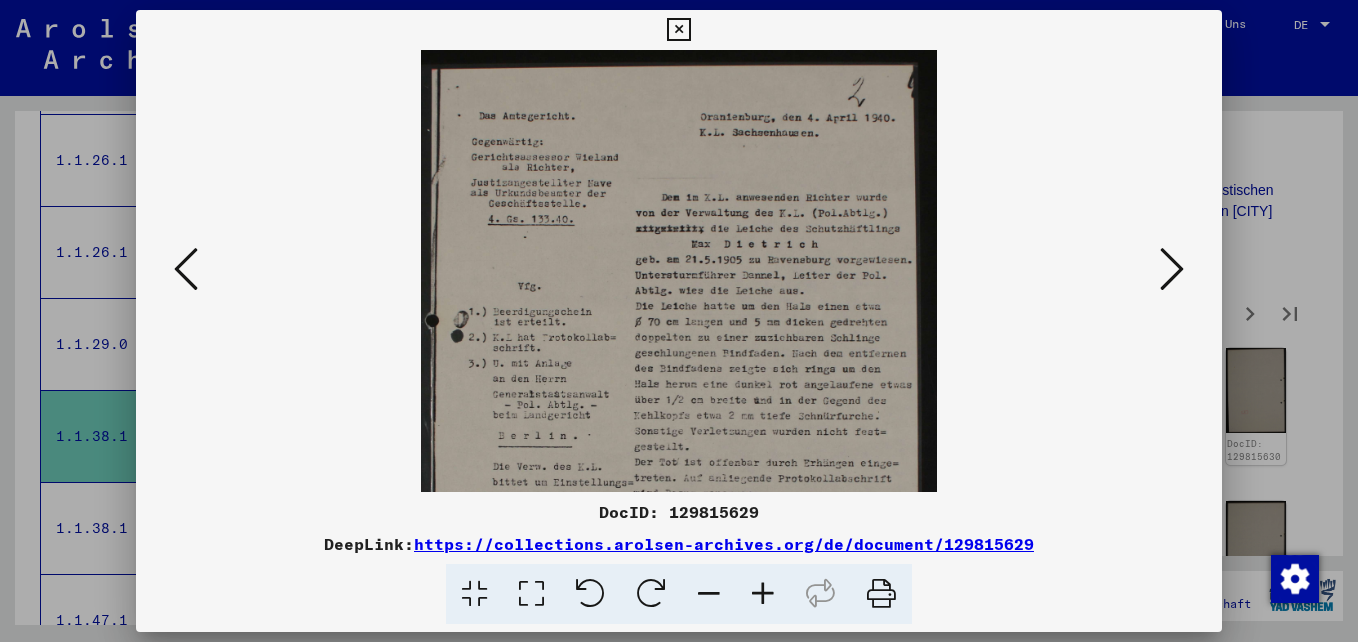 click at bounding box center [763, 594] 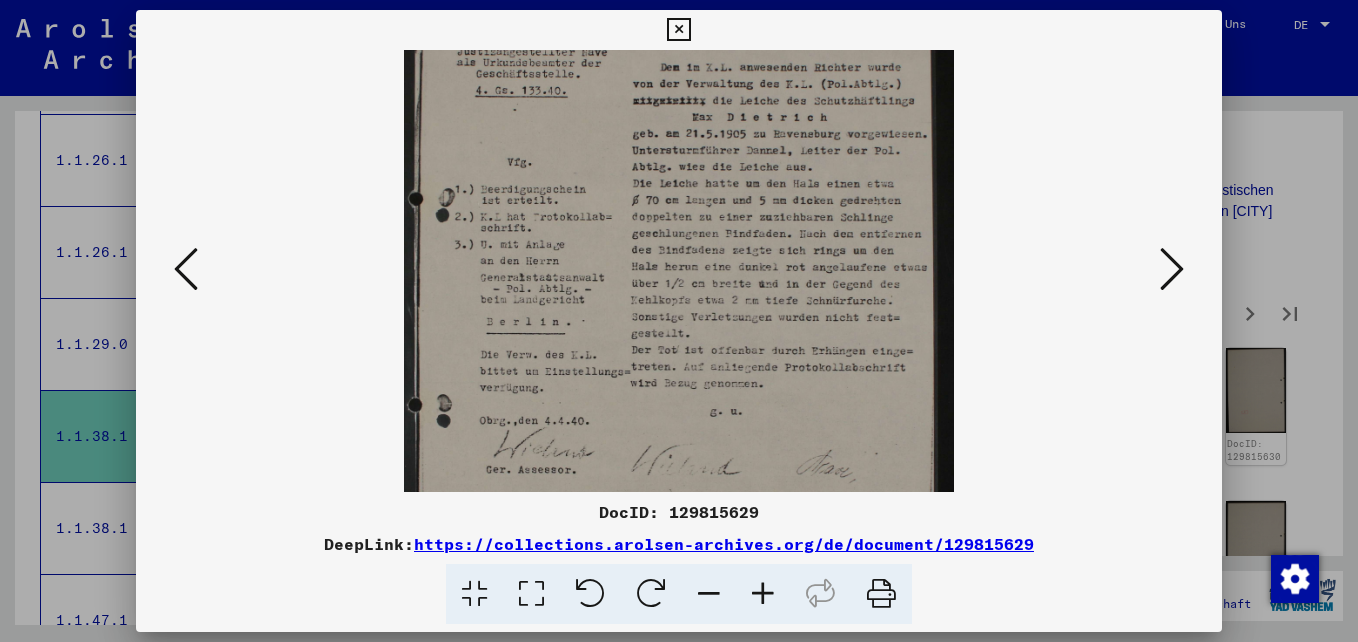 drag, startPoint x: 802, startPoint y: 460, endPoint x: 802, endPoint y: 319, distance: 141 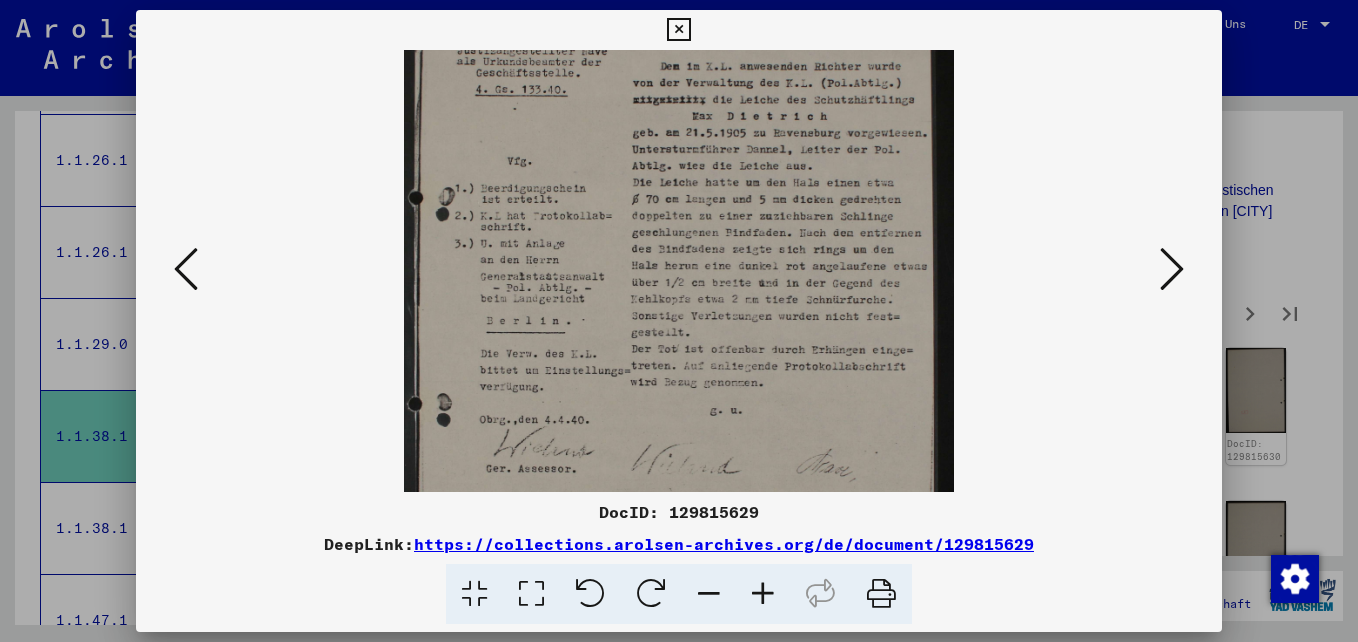 click at bounding box center (1172, 270) 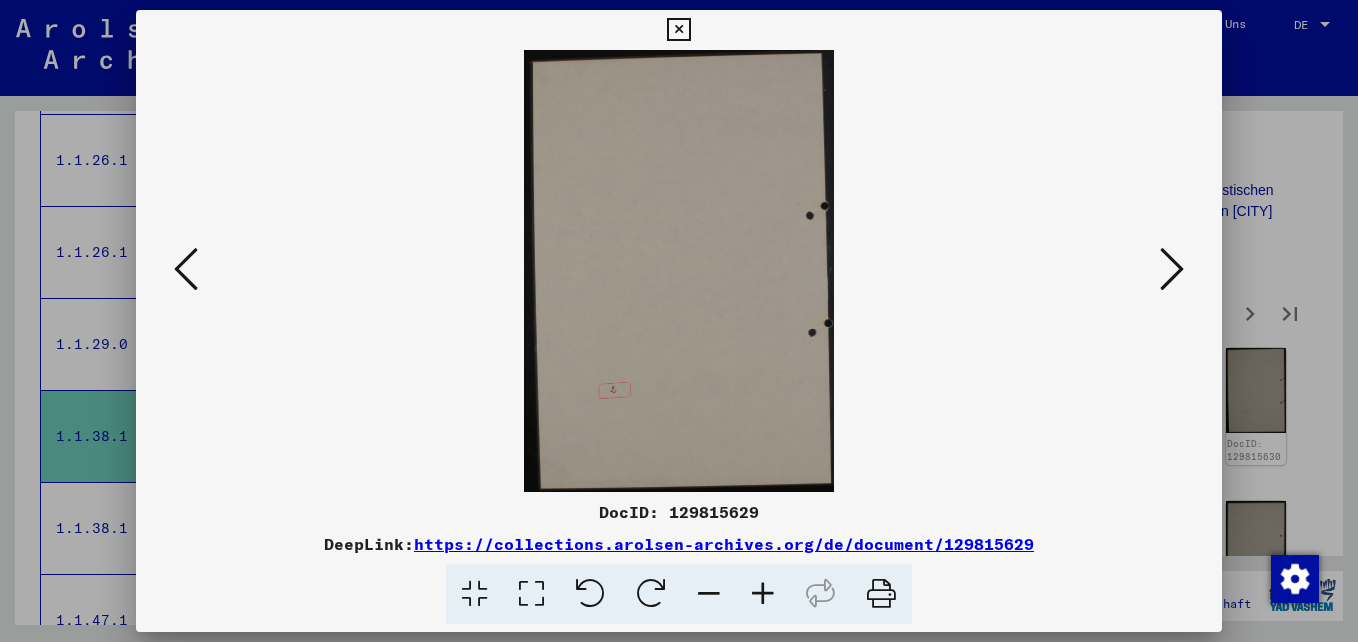 click at bounding box center [1172, 269] 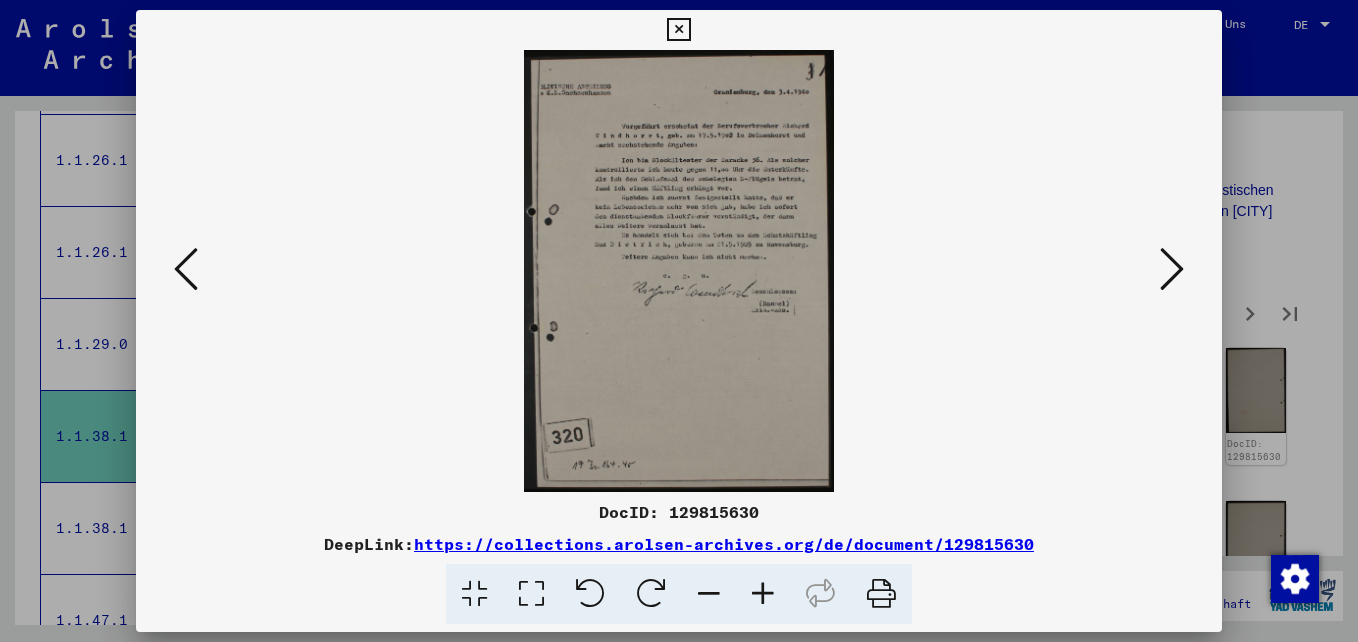 click at bounding box center (763, 594) 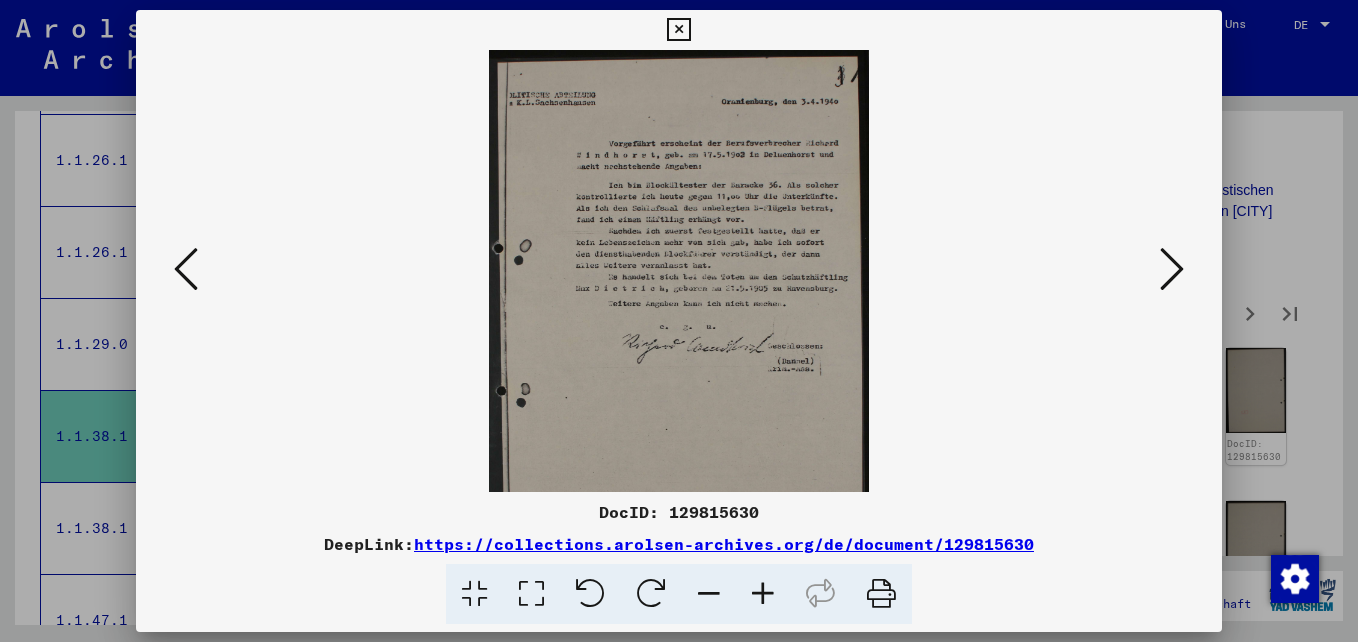 click at bounding box center [763, 594] 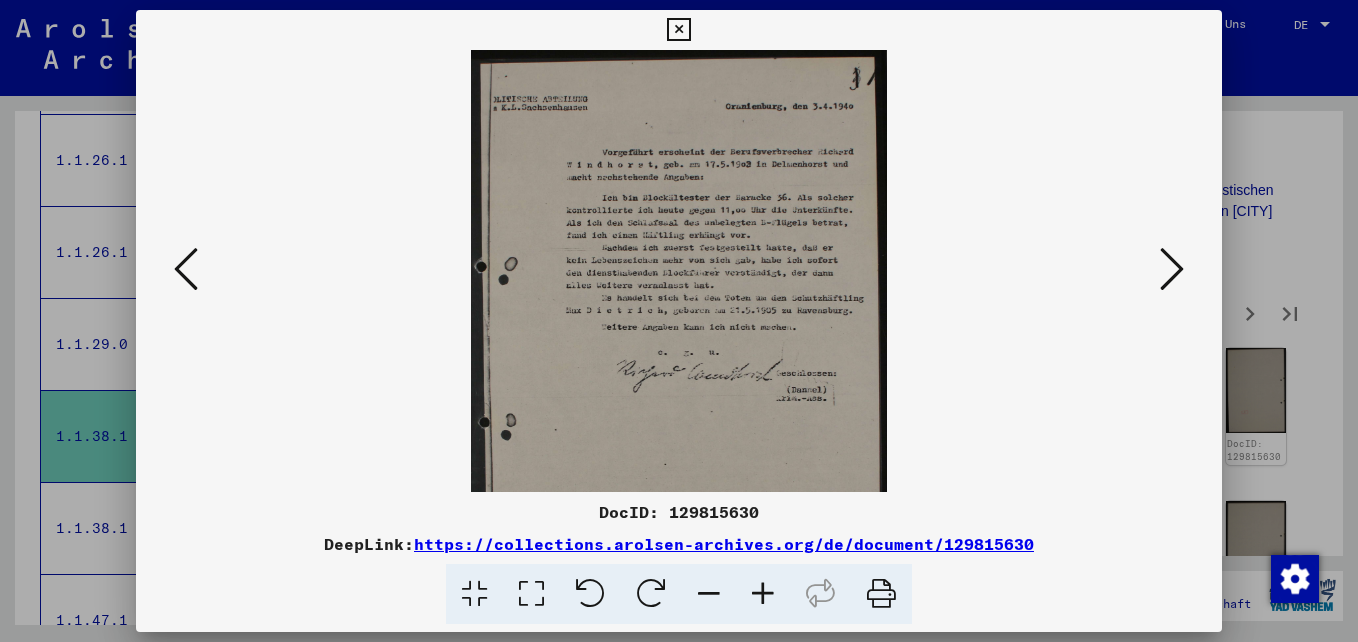 click at bounding box center [763, 594] 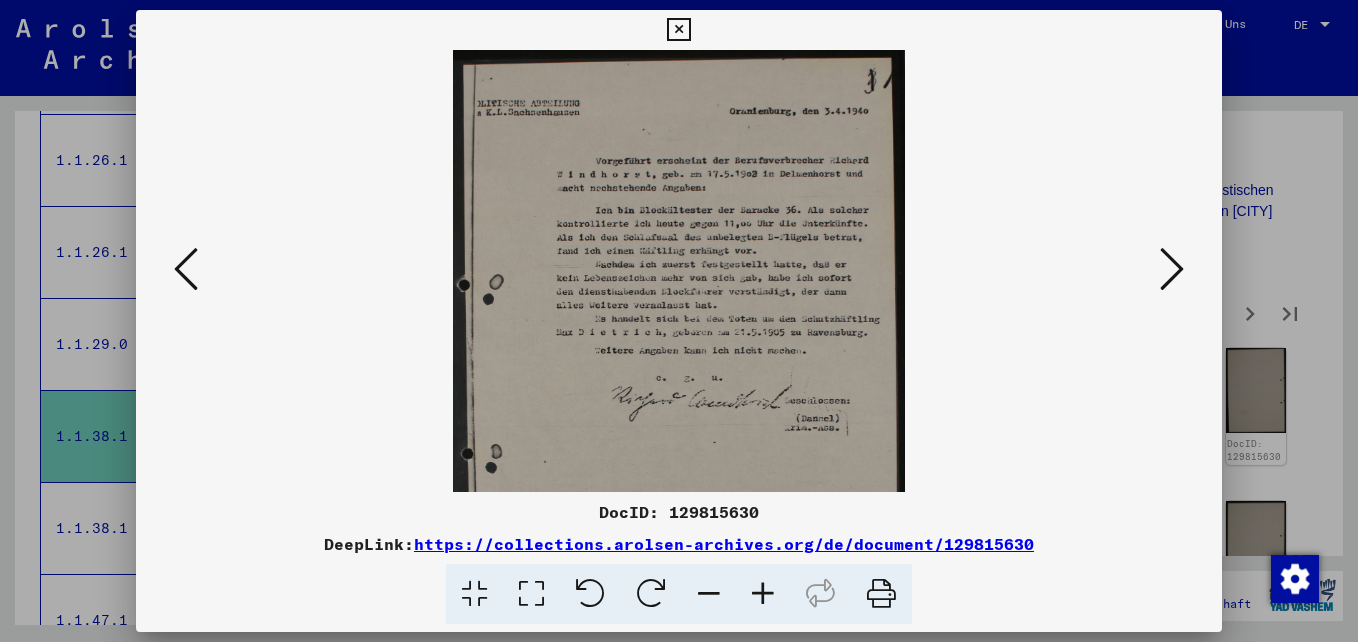 click at bounding box center [763, 594] 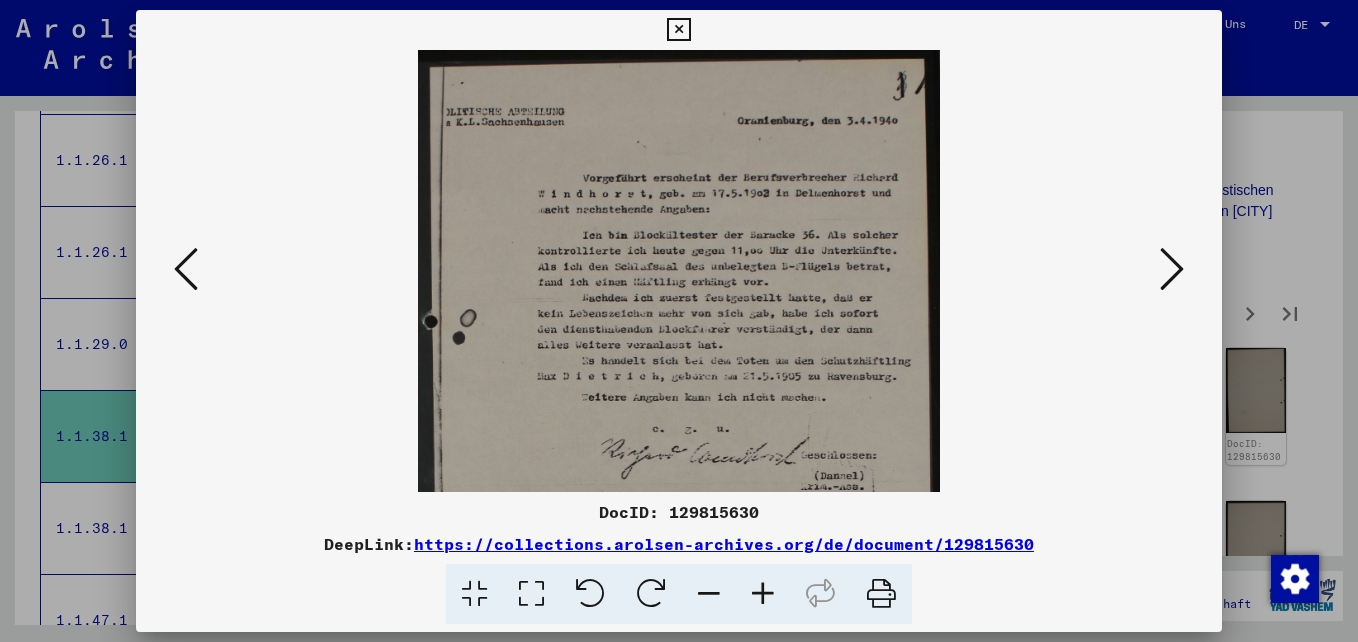 drag, startPoint x: 1145, startPoint y: 280, endPoint x: 1157, endPoint y: 282, distance: 12.165525 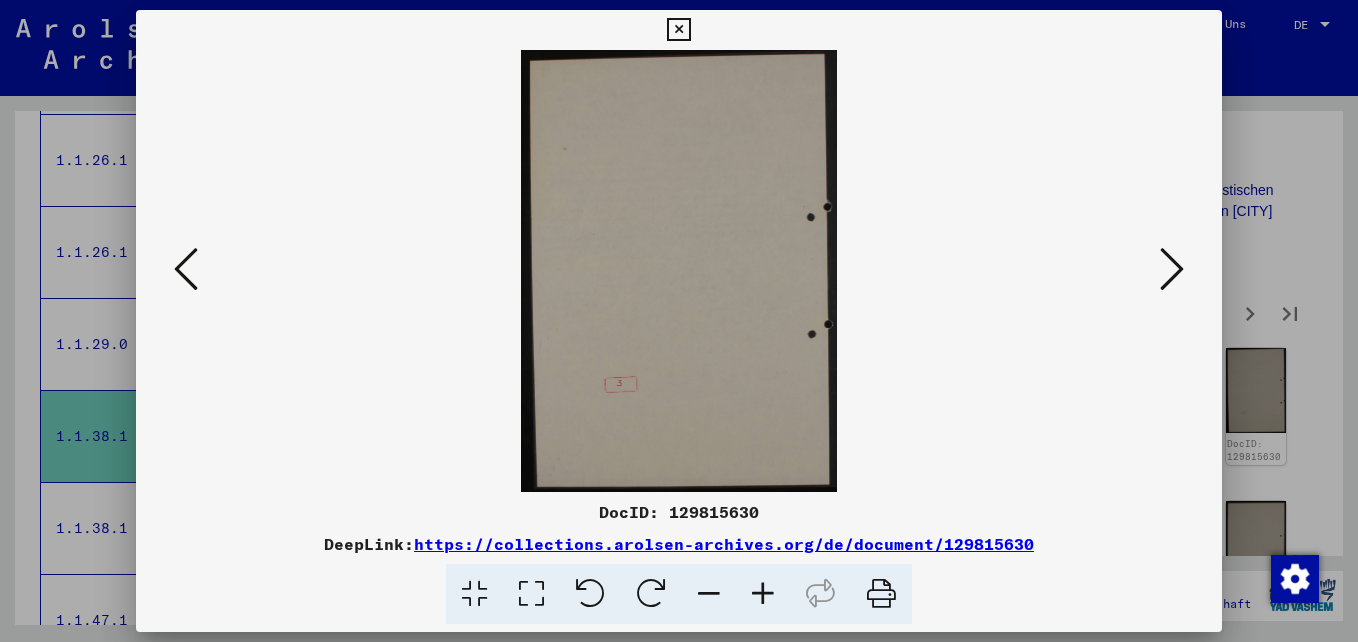 click at bounding box center [1172, 269] 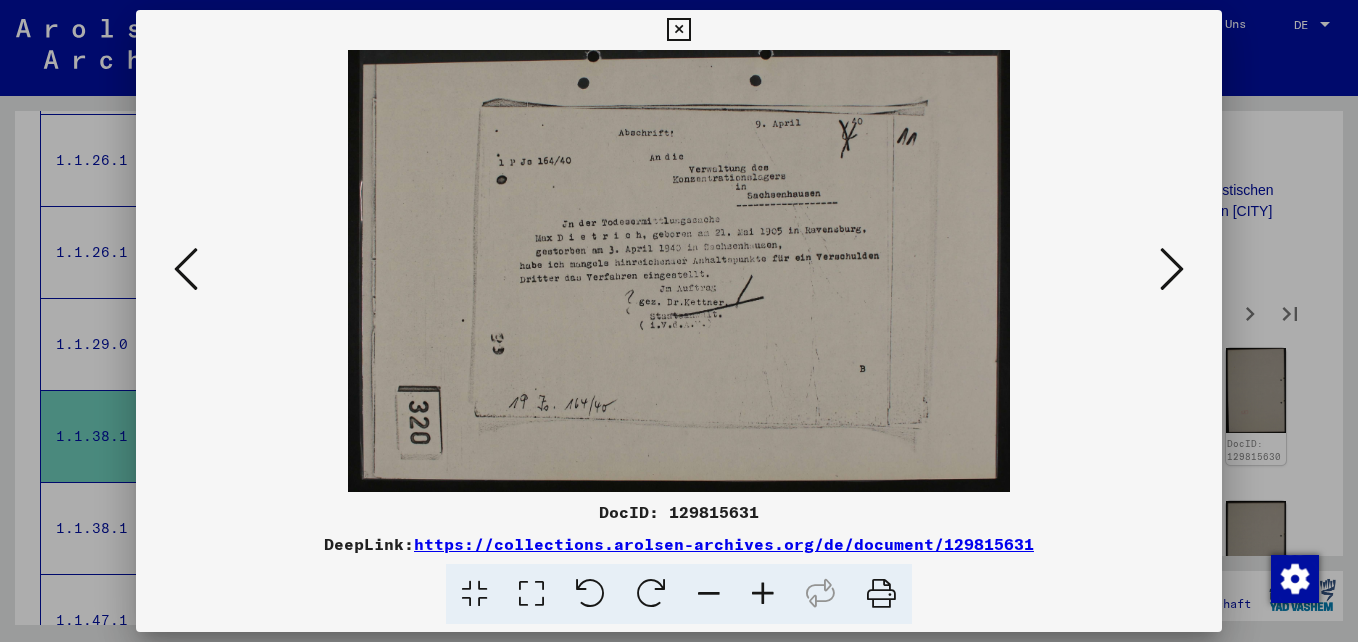 click at bounding box center (1172, 270) 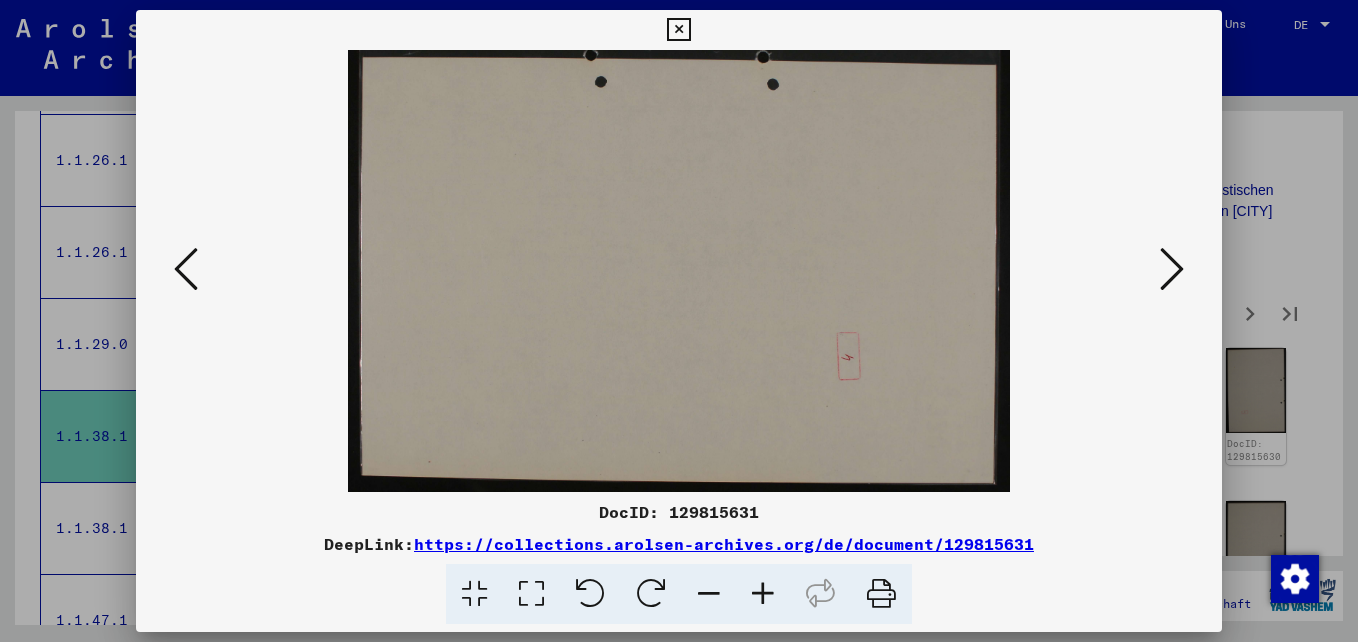 click at bounding box center [679, 271] 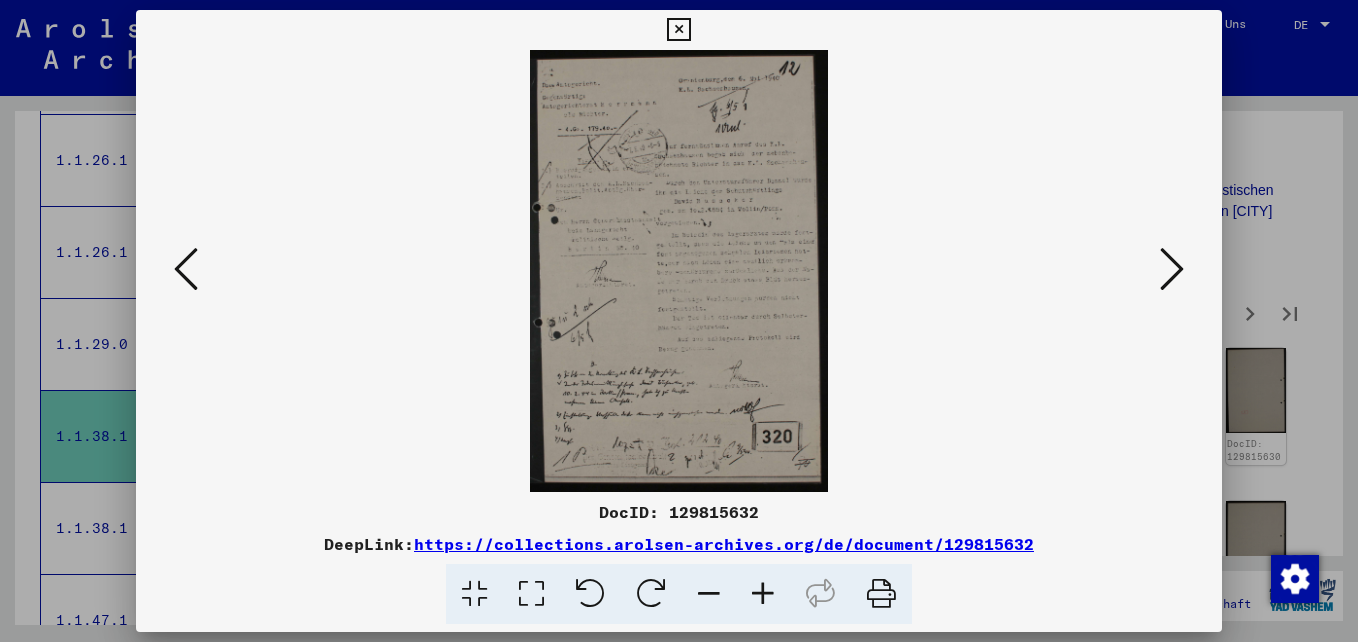 click at bounding box center [1172, 269] 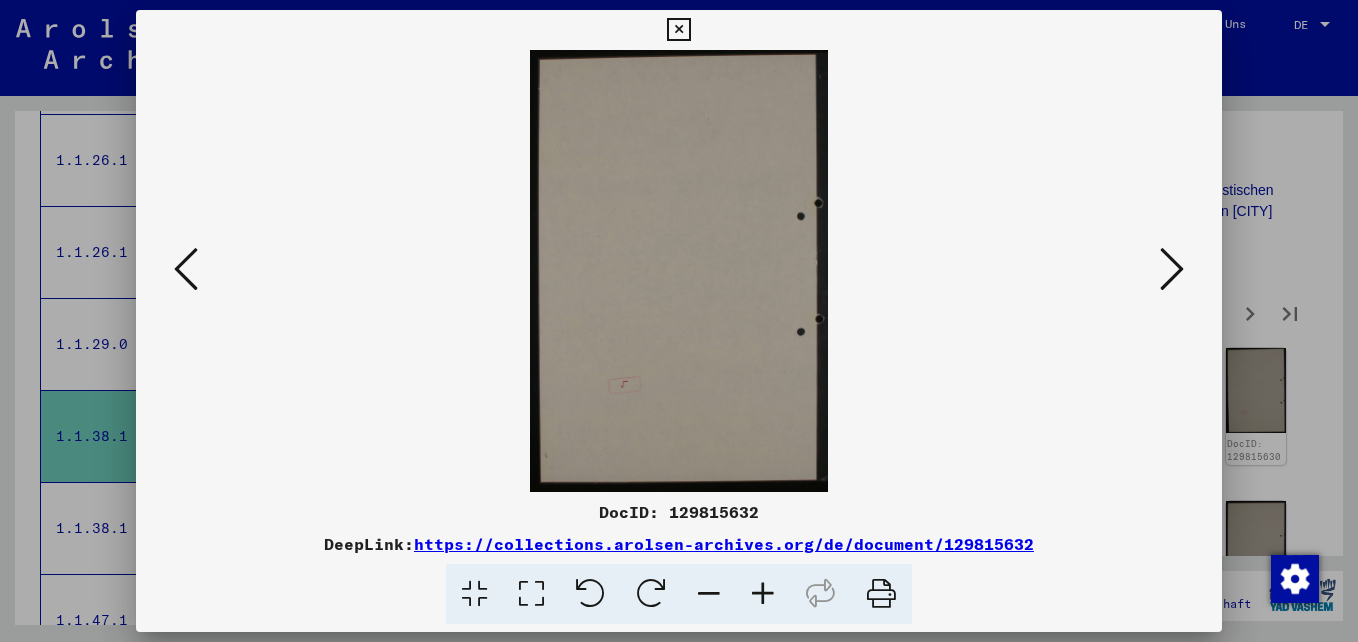 click at bounding box center (1172, 269) 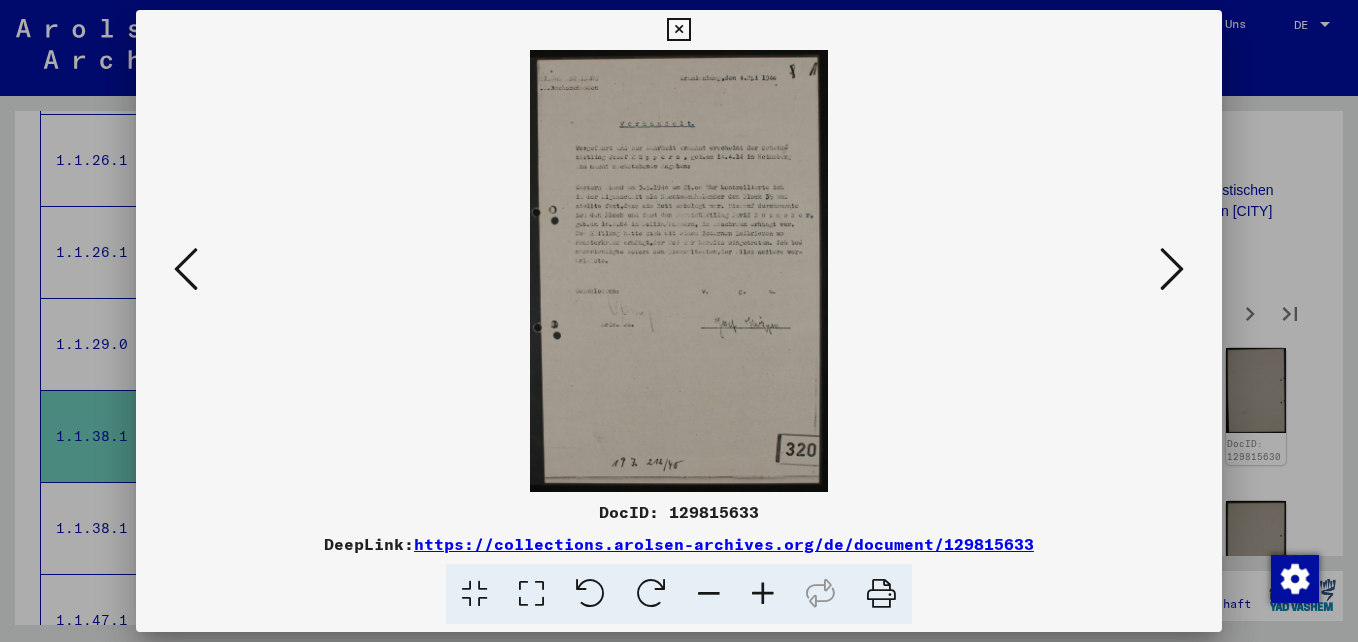 click at bounding box center (763, 594) 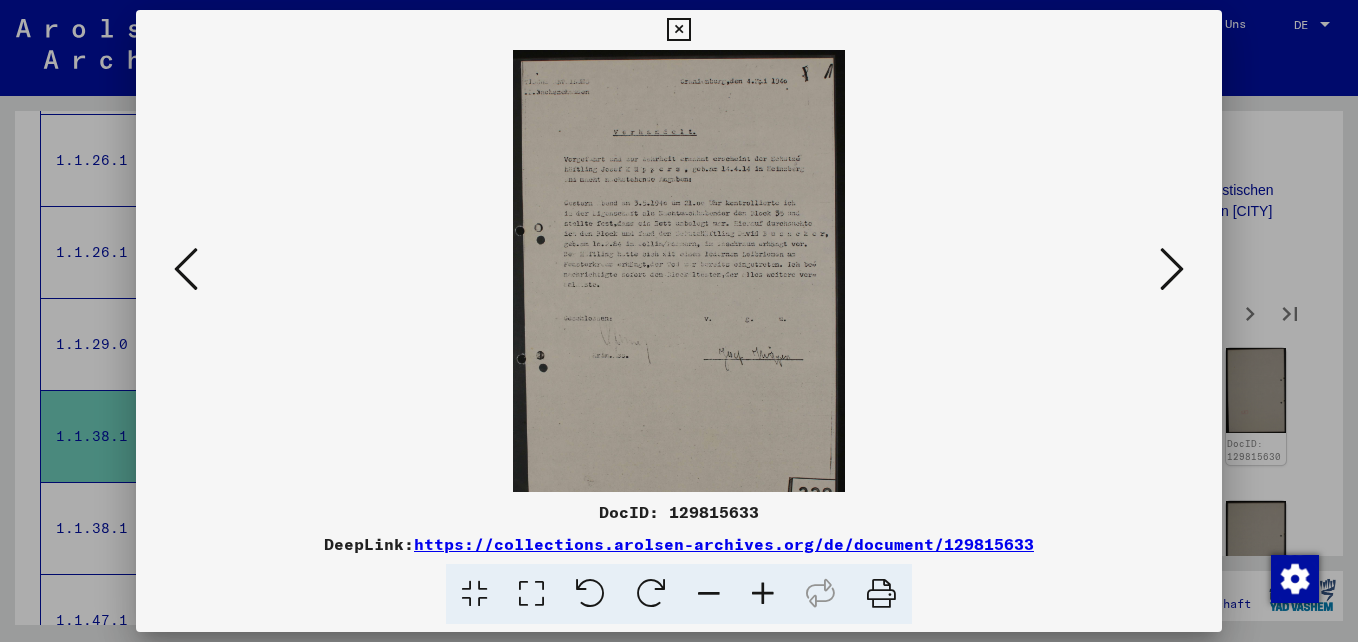 click at bounding box center (763, 594) 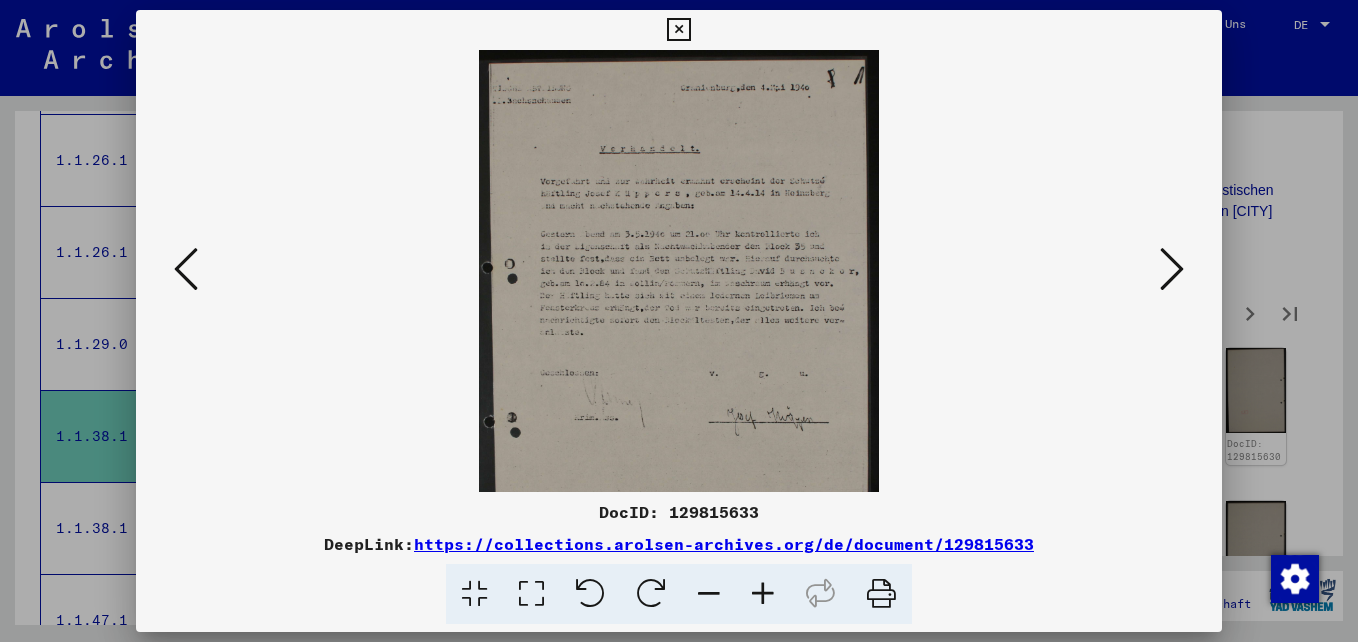 click at bounding box center (763, 594) 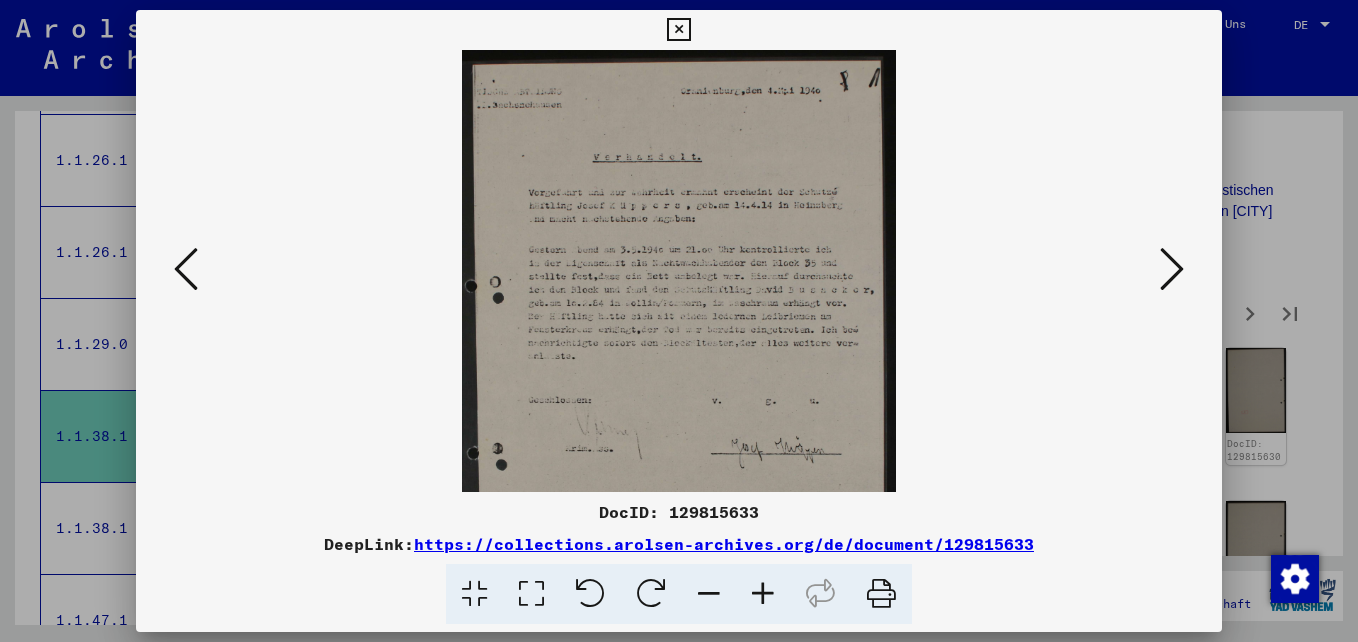 click at bounding box center [763, 594] 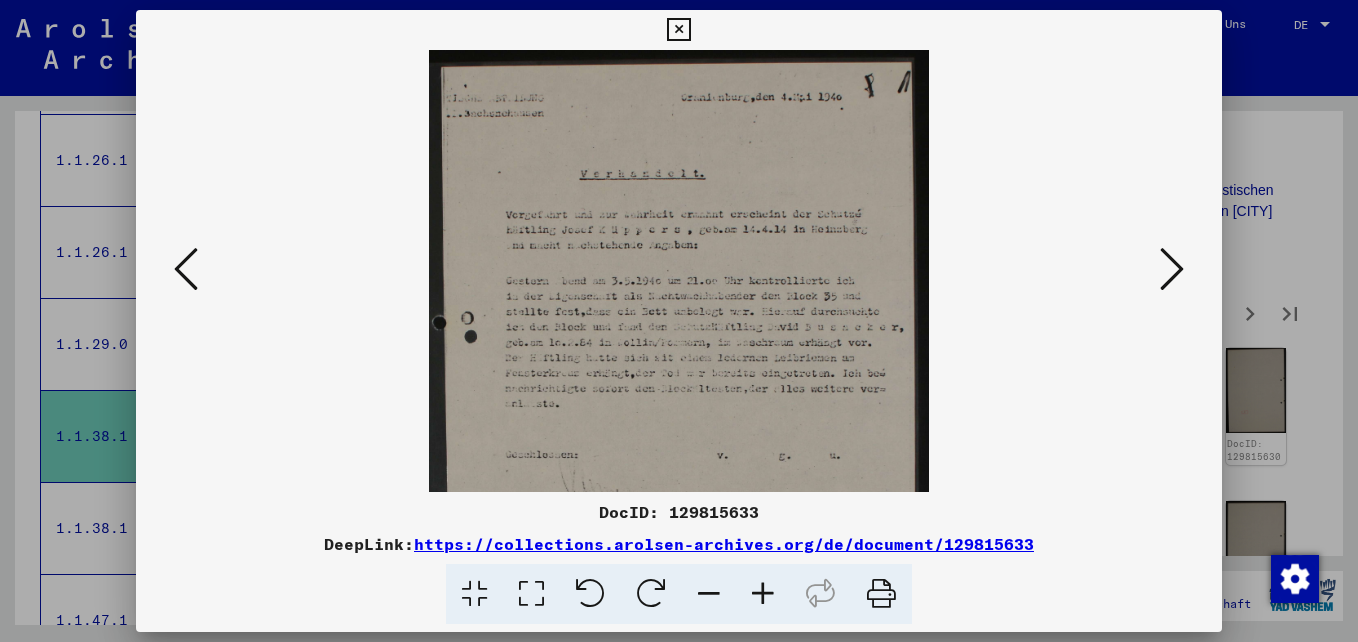 click at bounding box center (763, 594) 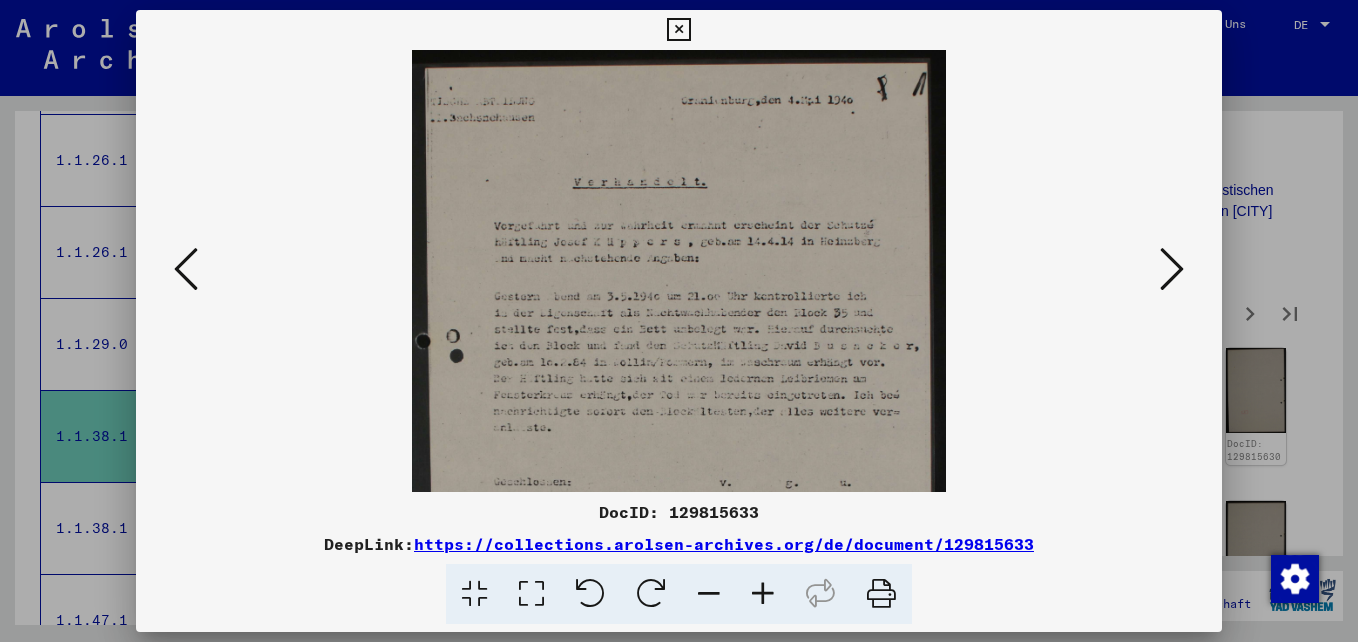 click at bounding box center (763, 594) 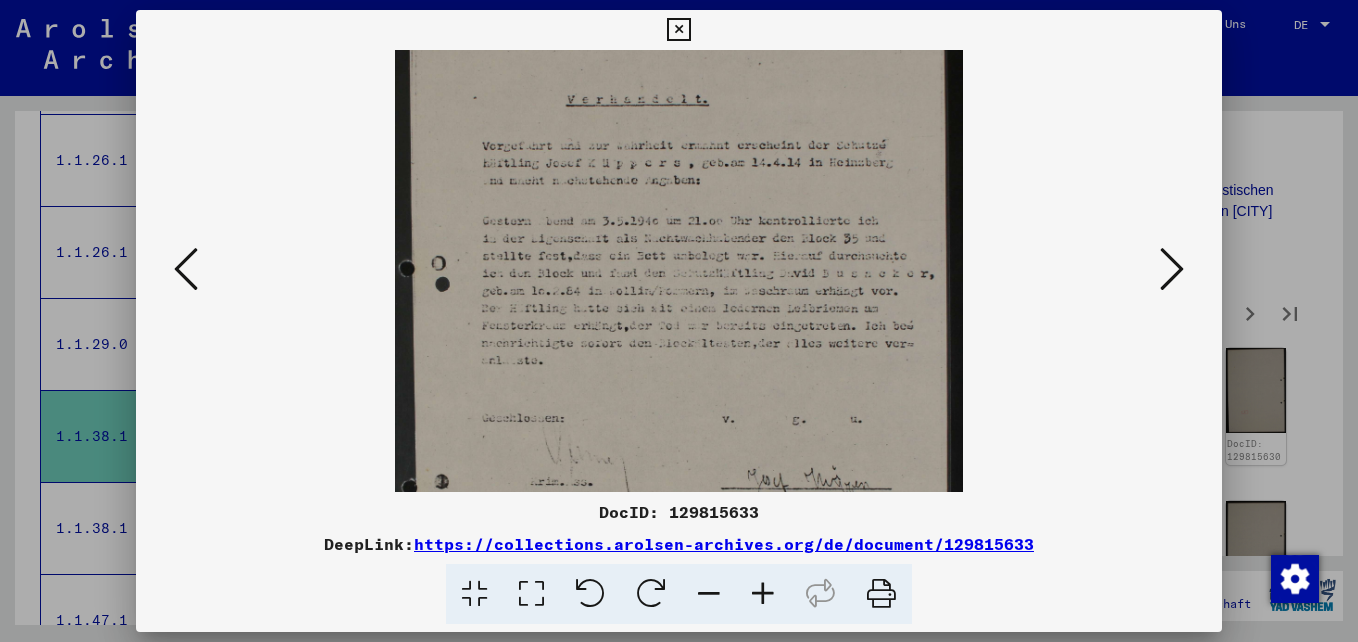 drag, startPoint x: 691, startPoint y: 430, endPoint x: 687, endPoint y: 343, distance: 87.0919 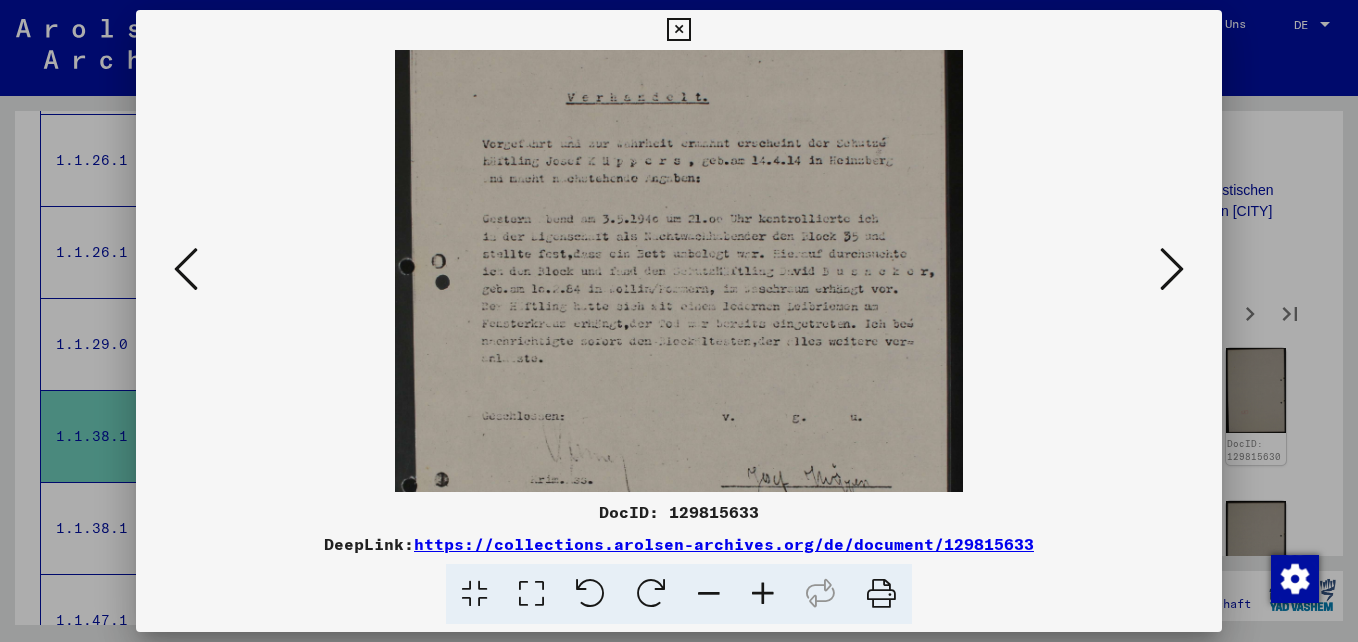 click at bounding box center (1172, 269) 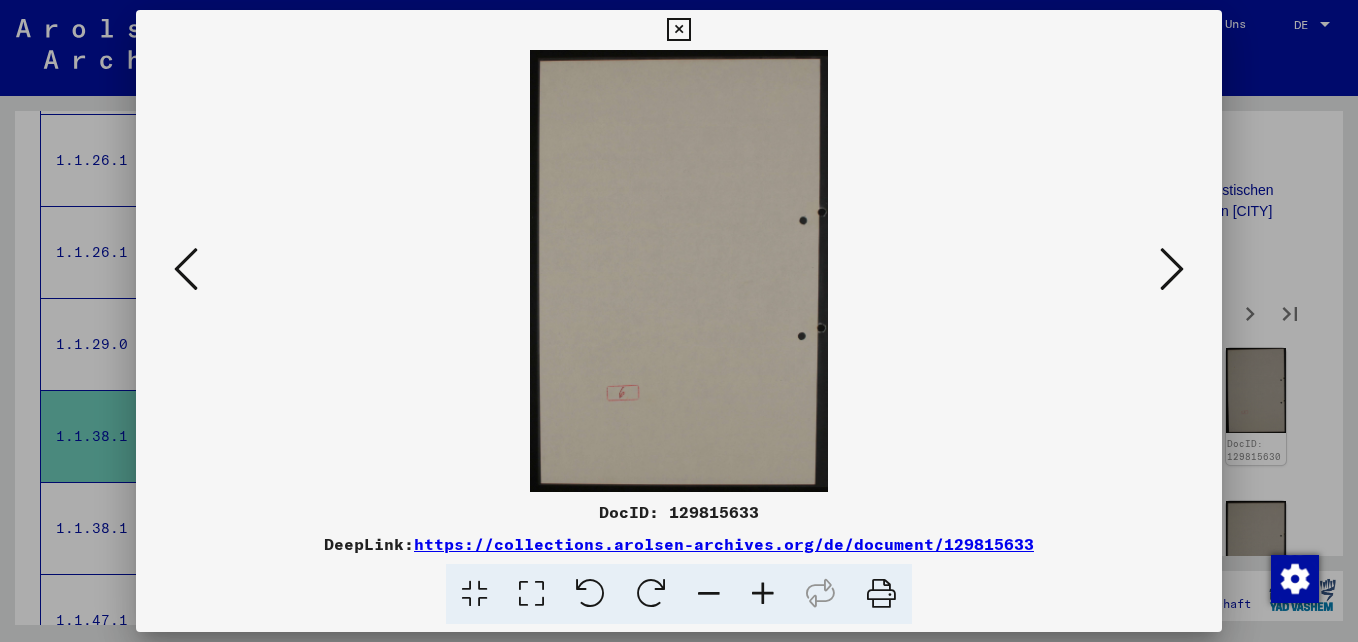 scroll, scrollTop: 0, scrollLeft: 0, axis: both 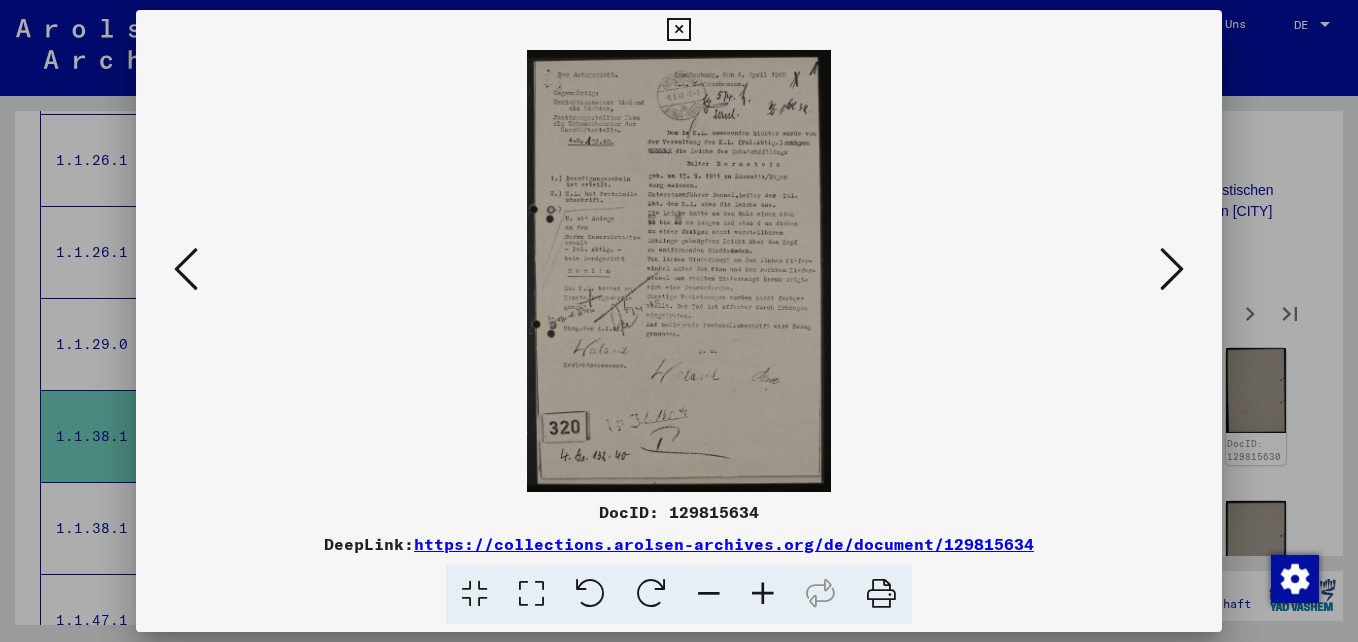 click at bounding box center (763, 594) 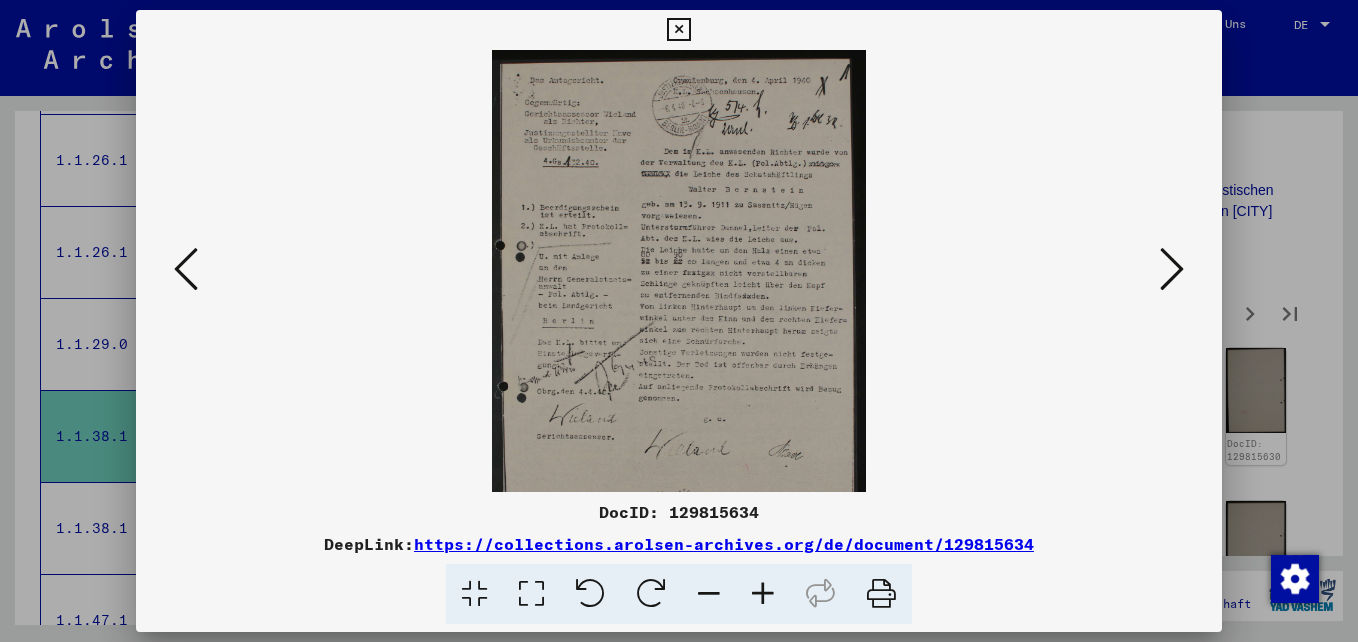 click at bounding box center (763, 594) 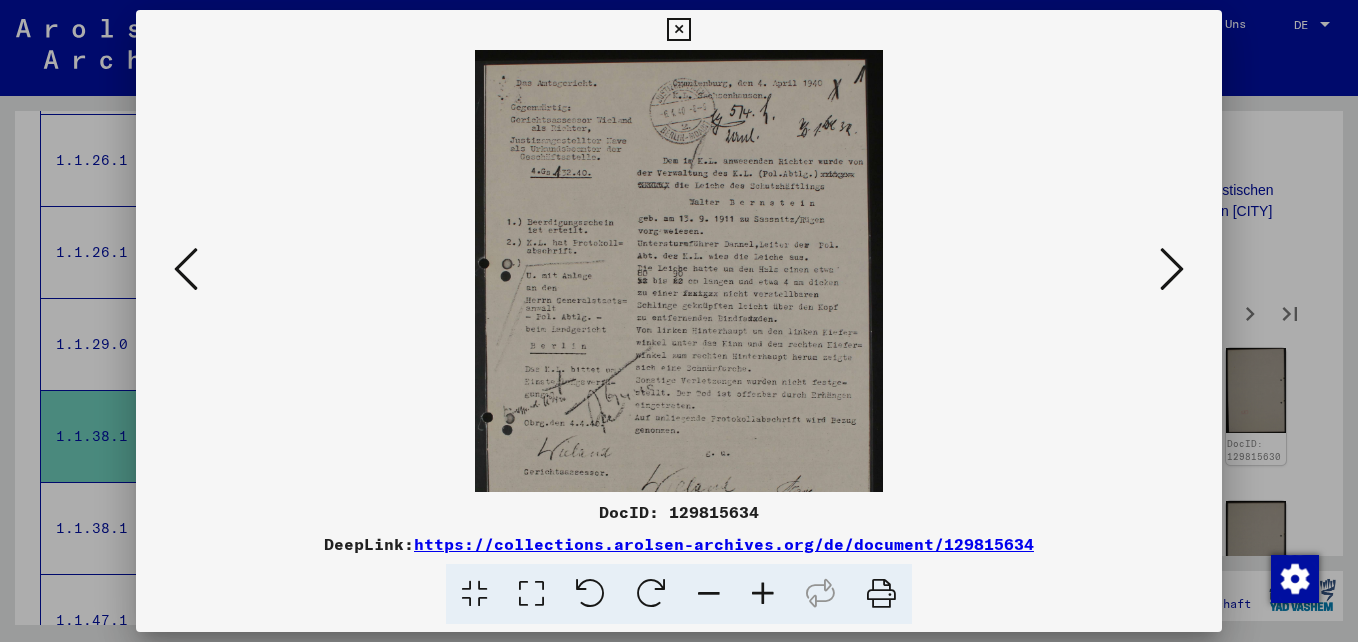 click at bounding box center (763, 594) 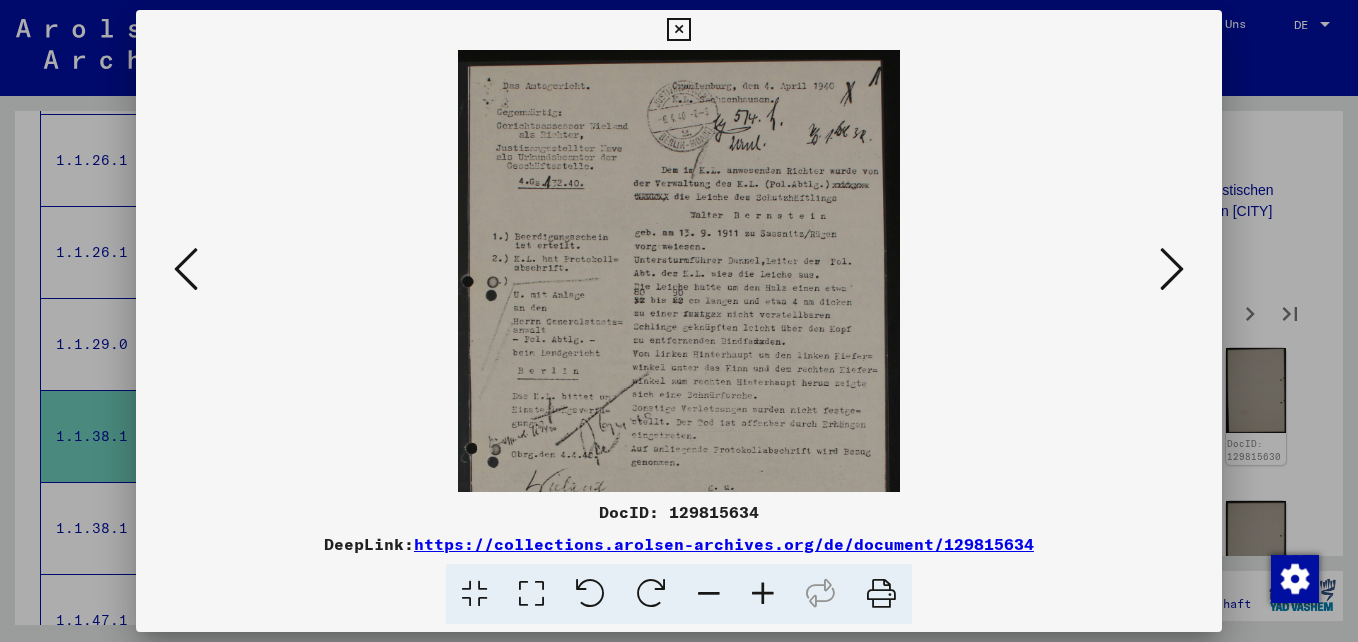 click at bounding box center (763, 594) 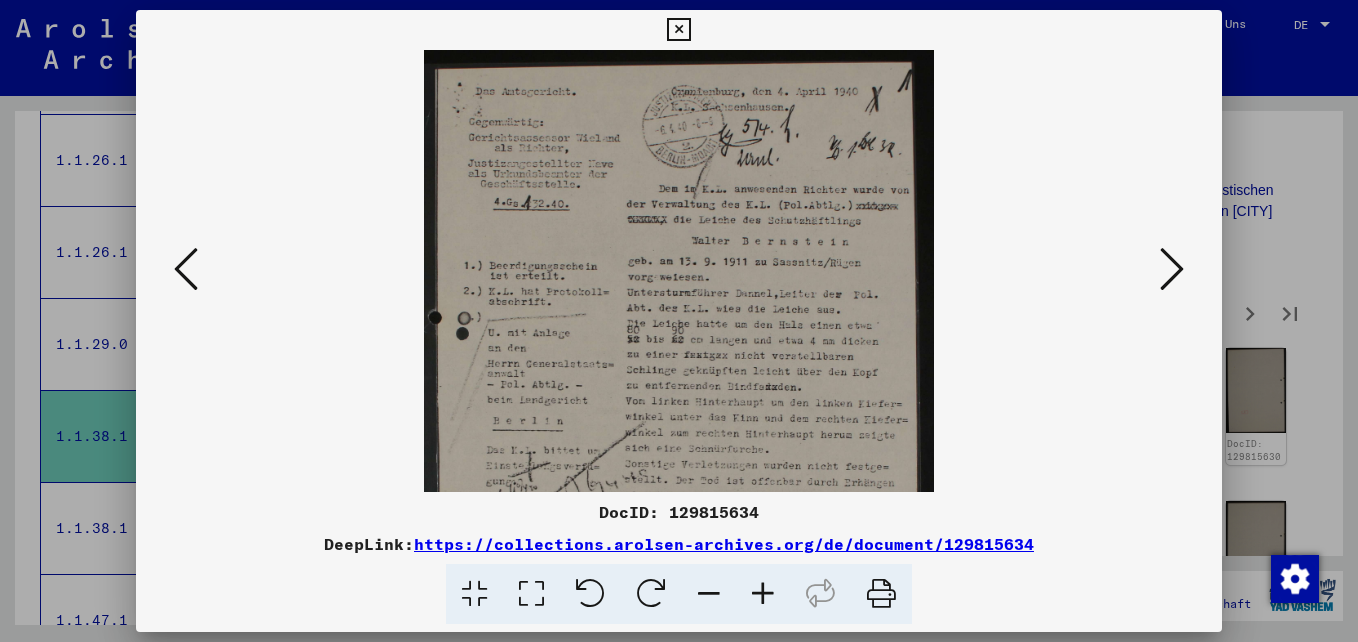 click at bounding box center [763, 594] 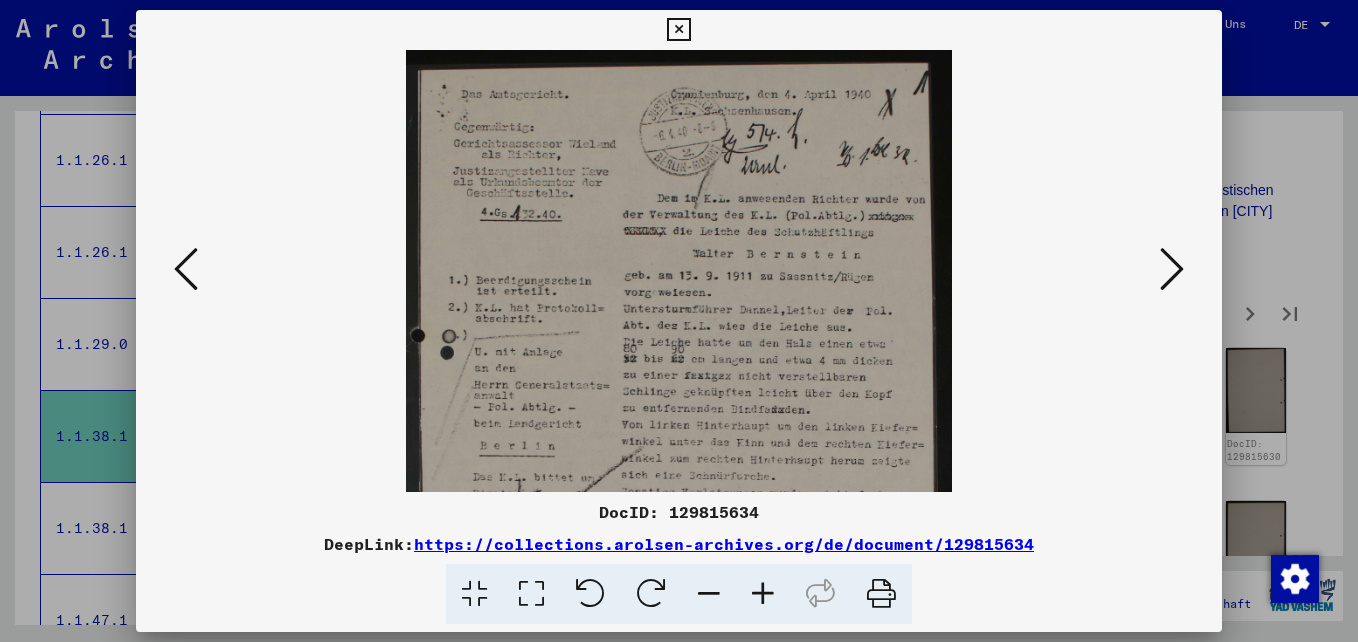 click at bounding box center [763, 594] 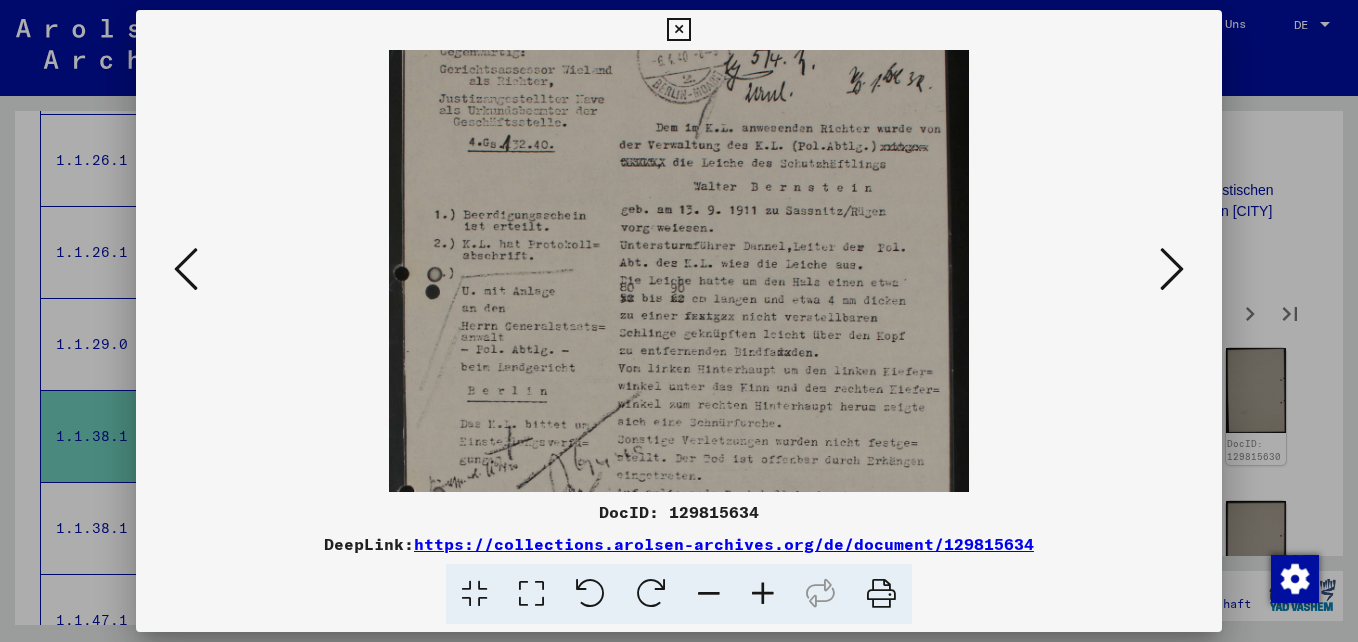 drag, startPoint x: 758, startPoint y: 407, endPoint x: 753, endPoint y: 322, distance: 85.146935 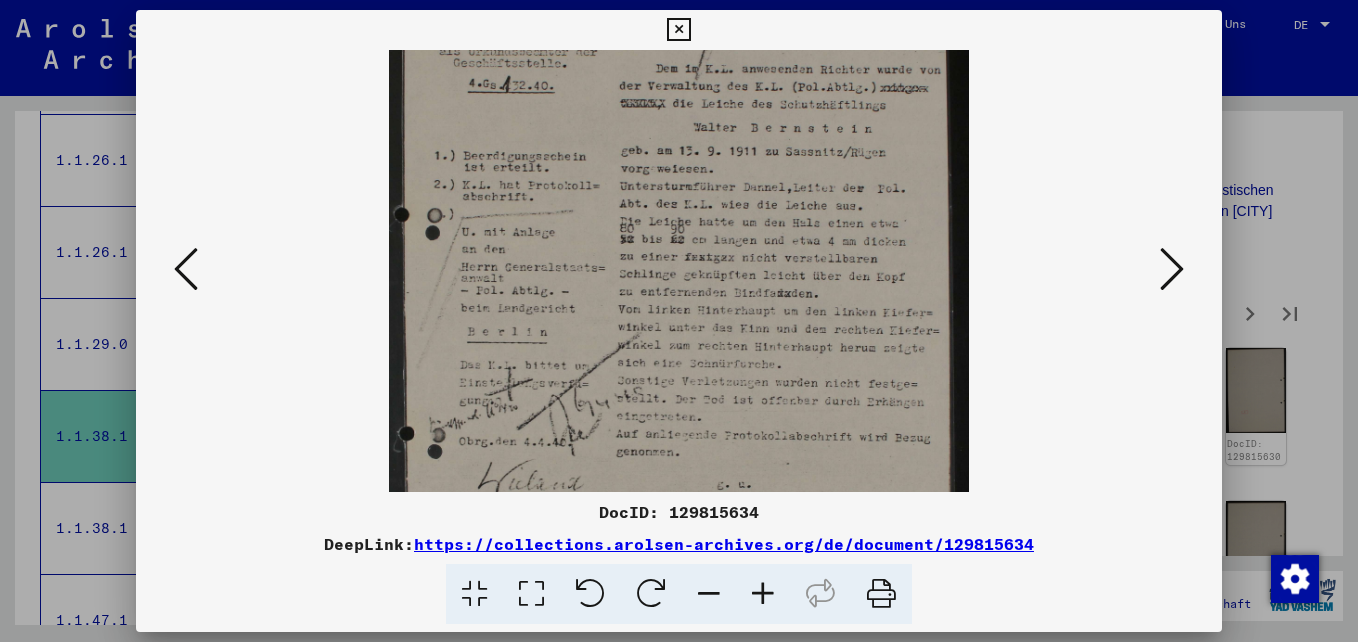 scroll, scrollTop: 144, scrollLeft: 0, axis: vertical 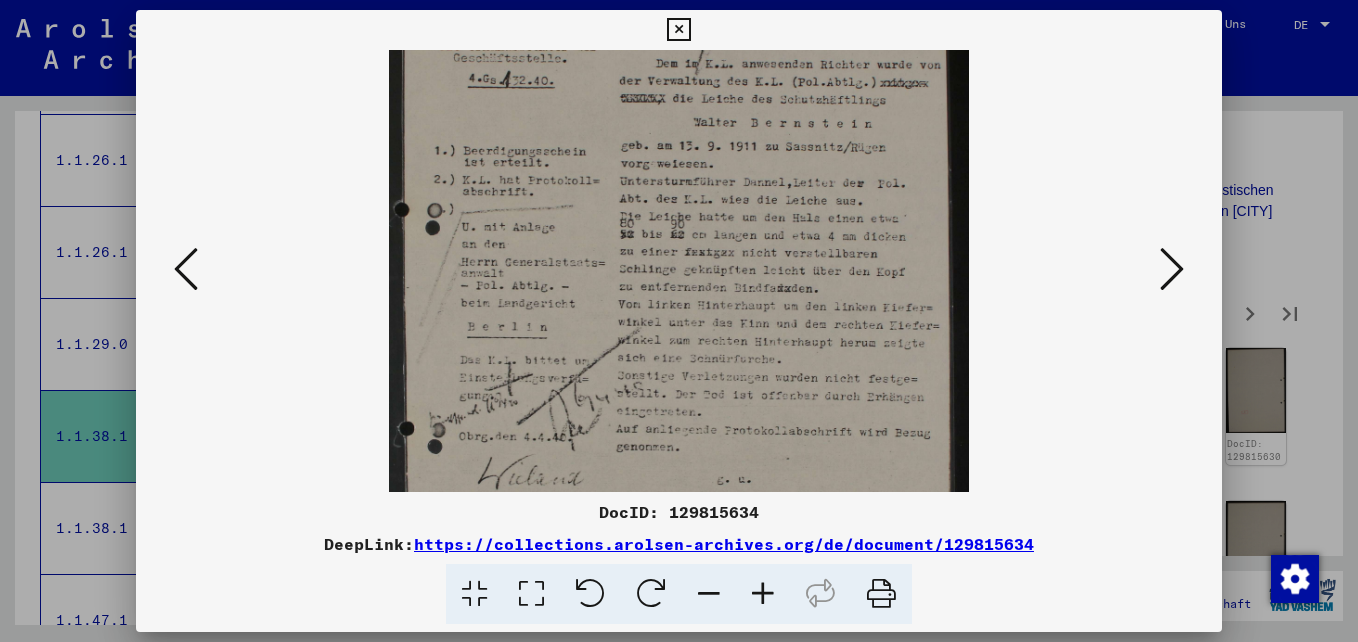 drag, startPoint x: 774, startPoint y: 438, endPoint x: 764, endPoint y: 378, distance: 60.827625 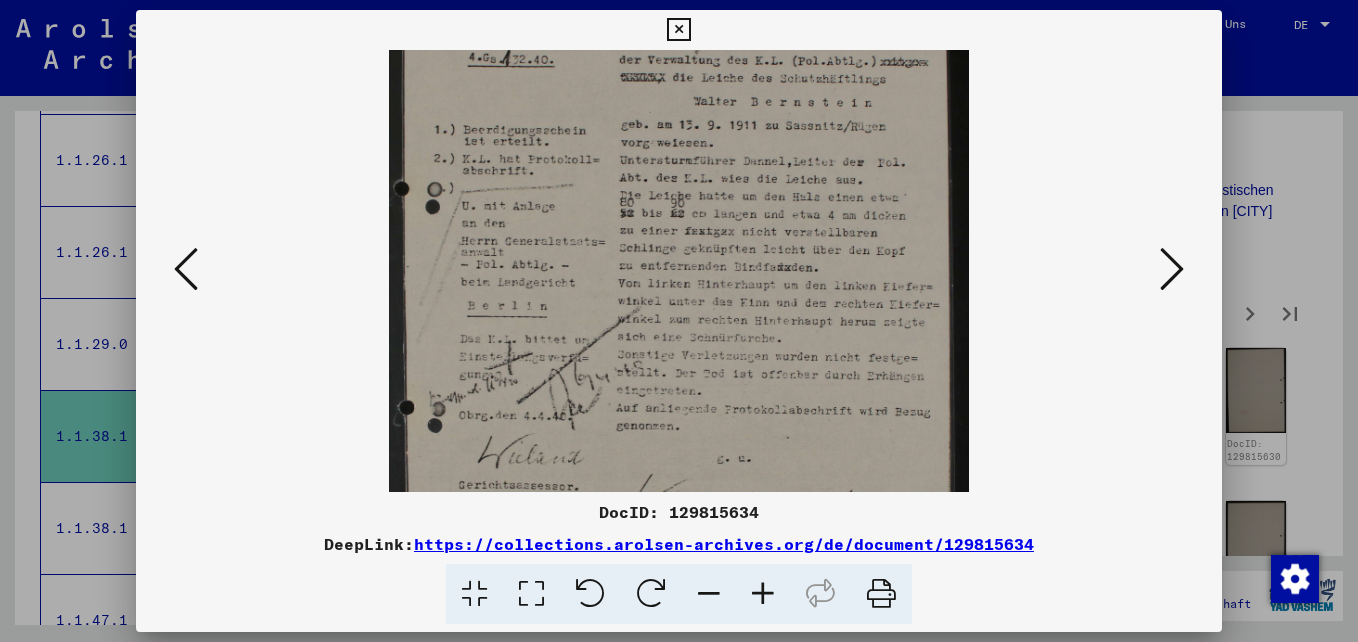 scroll, scrollTop: 166, scrollLeft: 0, axis: vertical 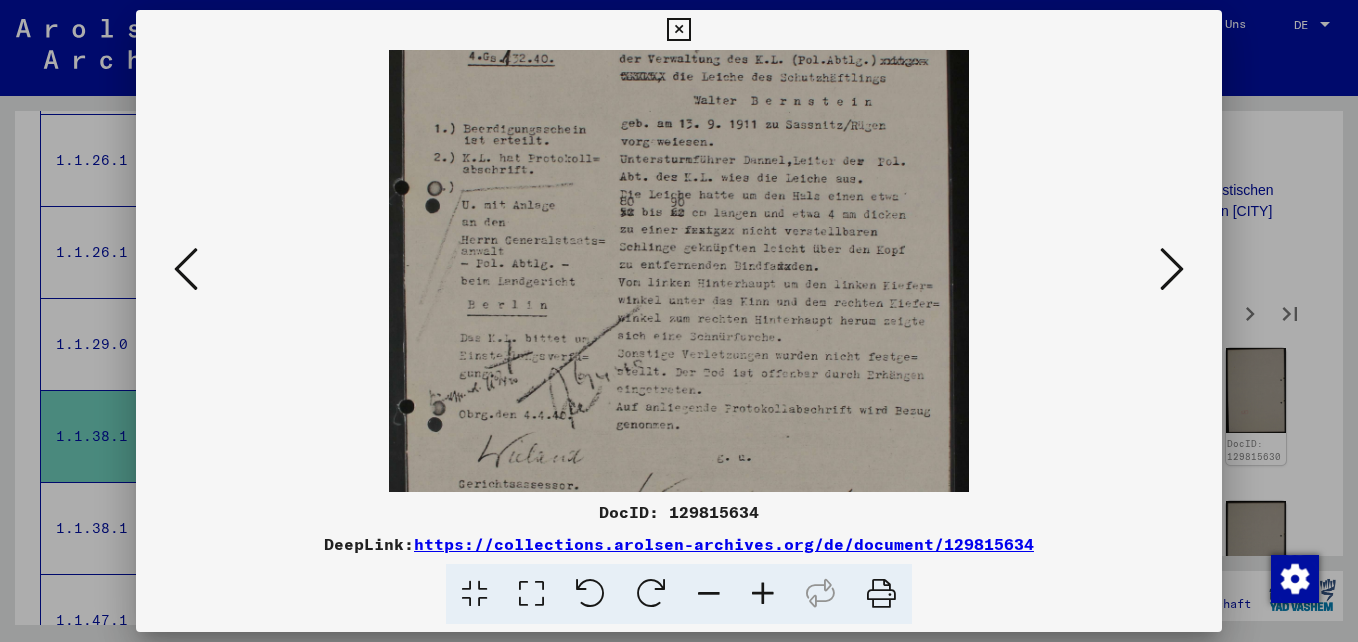 drag, startPoint x: 756, startPoint y: 420, endPoint x: 752, endPoint y: 398, distance: 22.36068 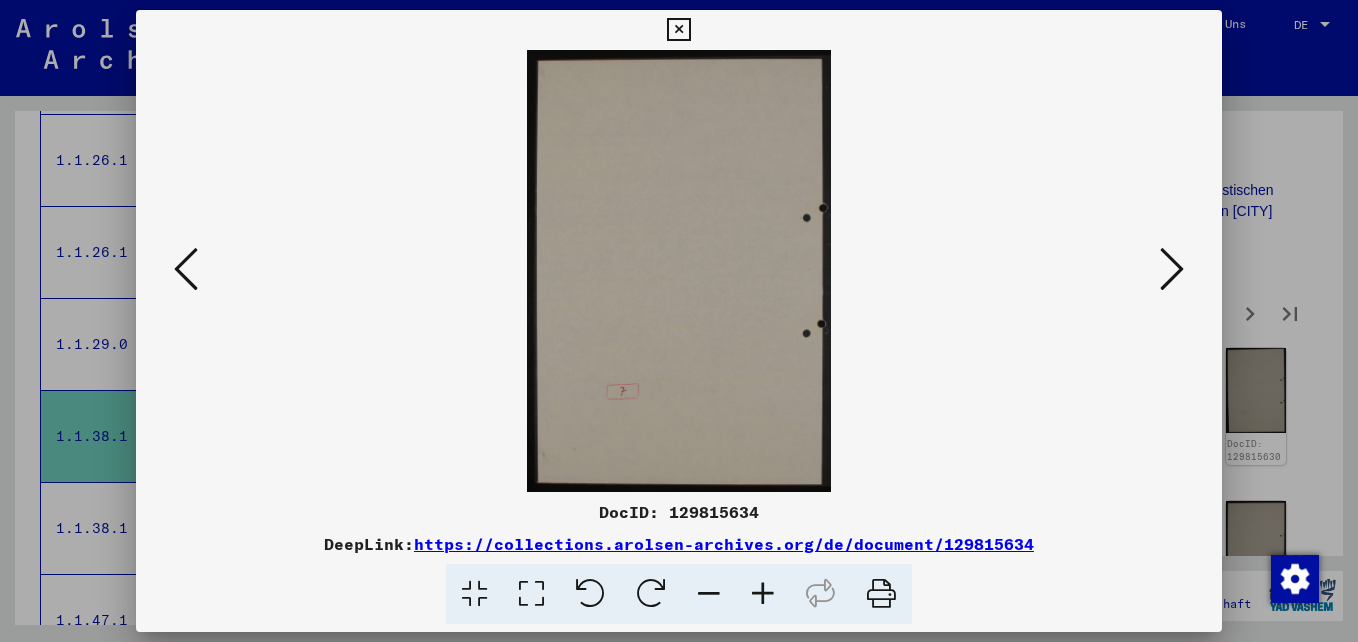 click at bounding box center [1172, 269] 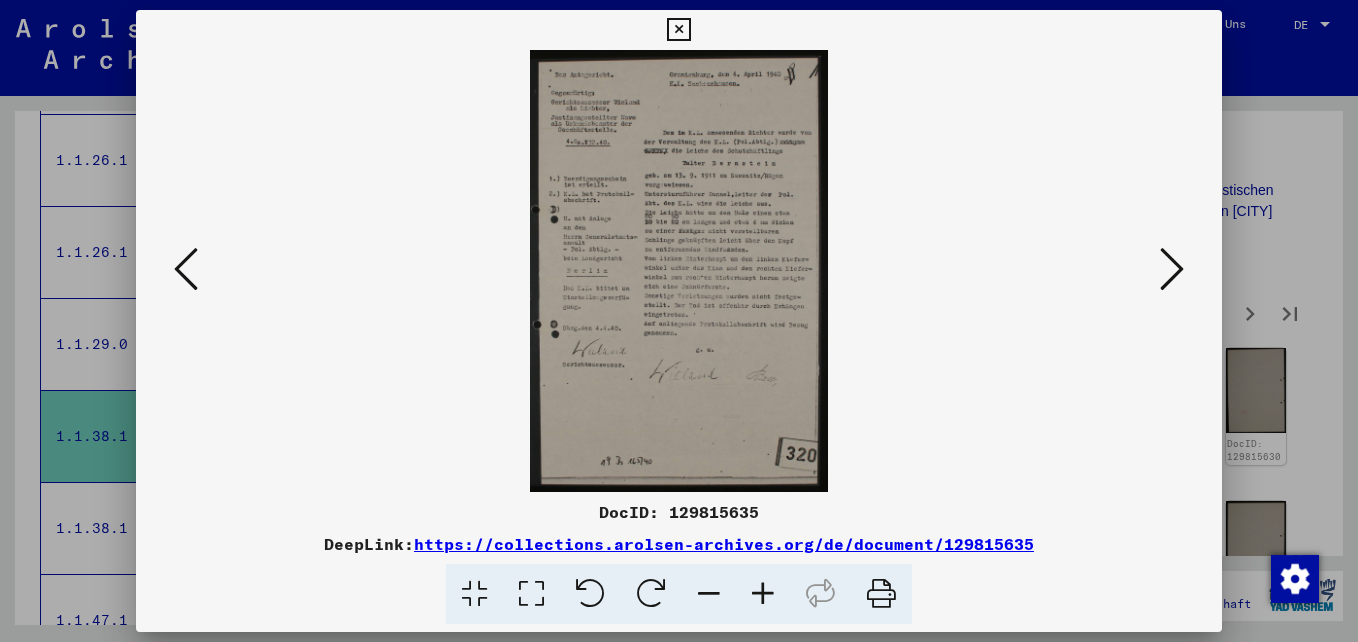 click at bounding box center (763, 594) 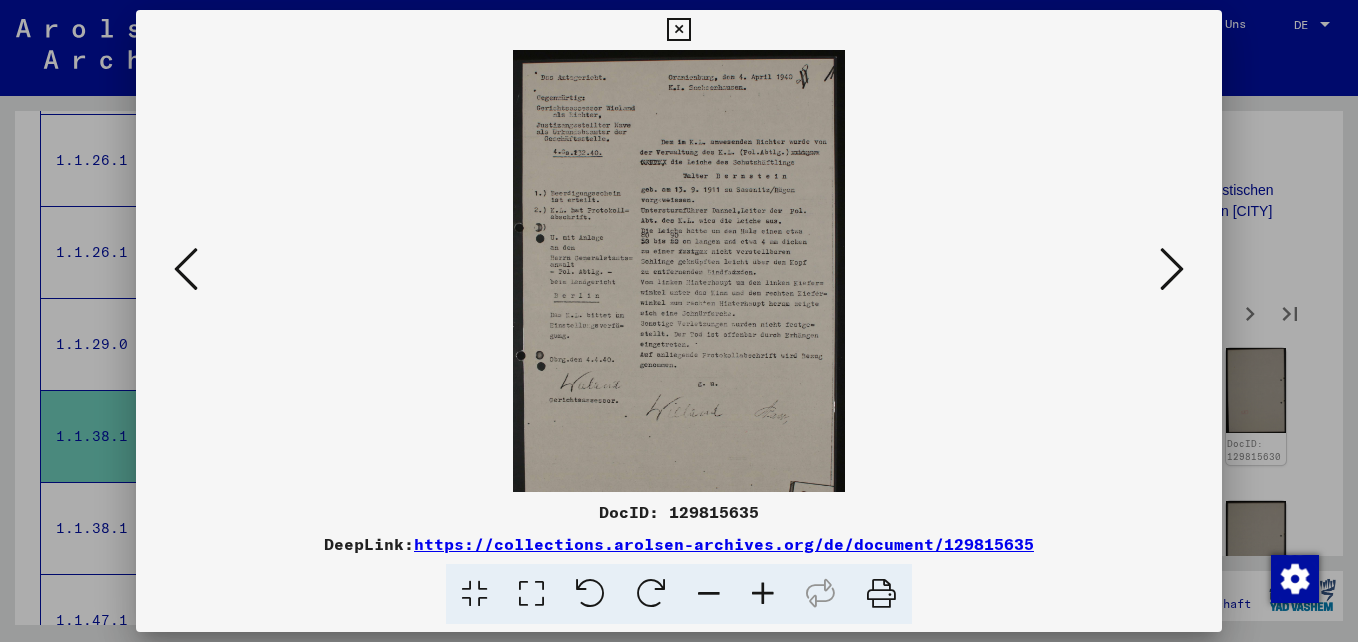 click at bounding box center (763, 594) 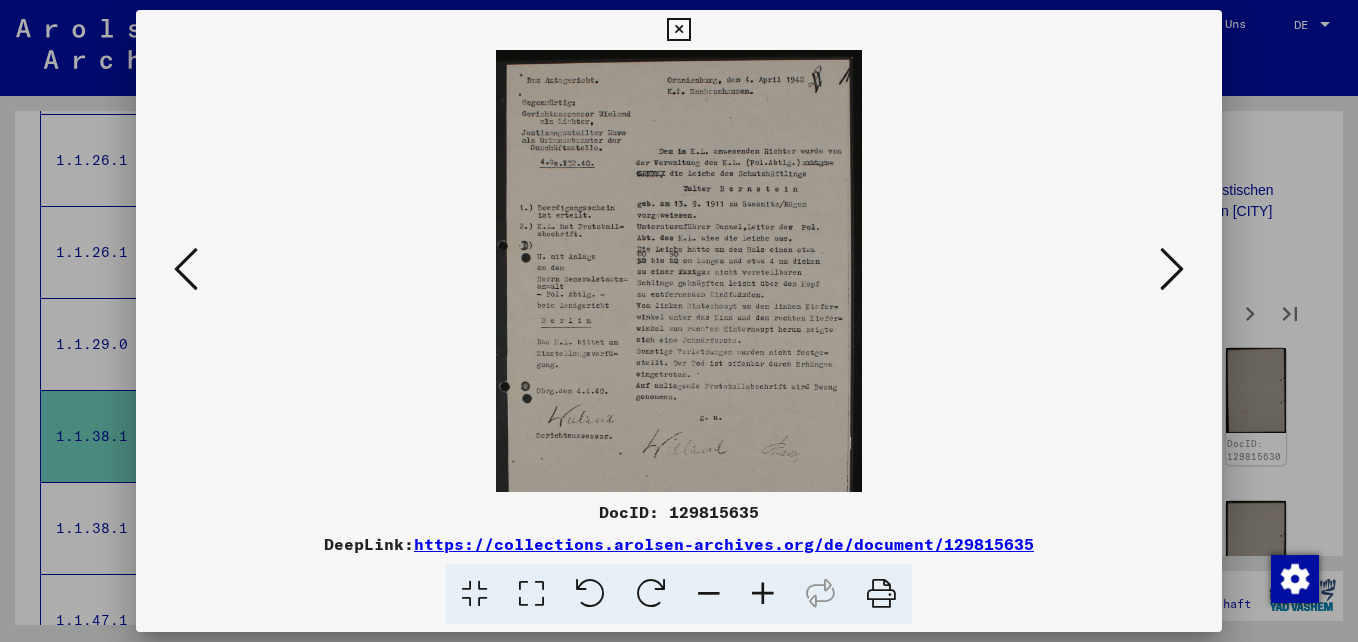 click at bounding box center (763, 594) 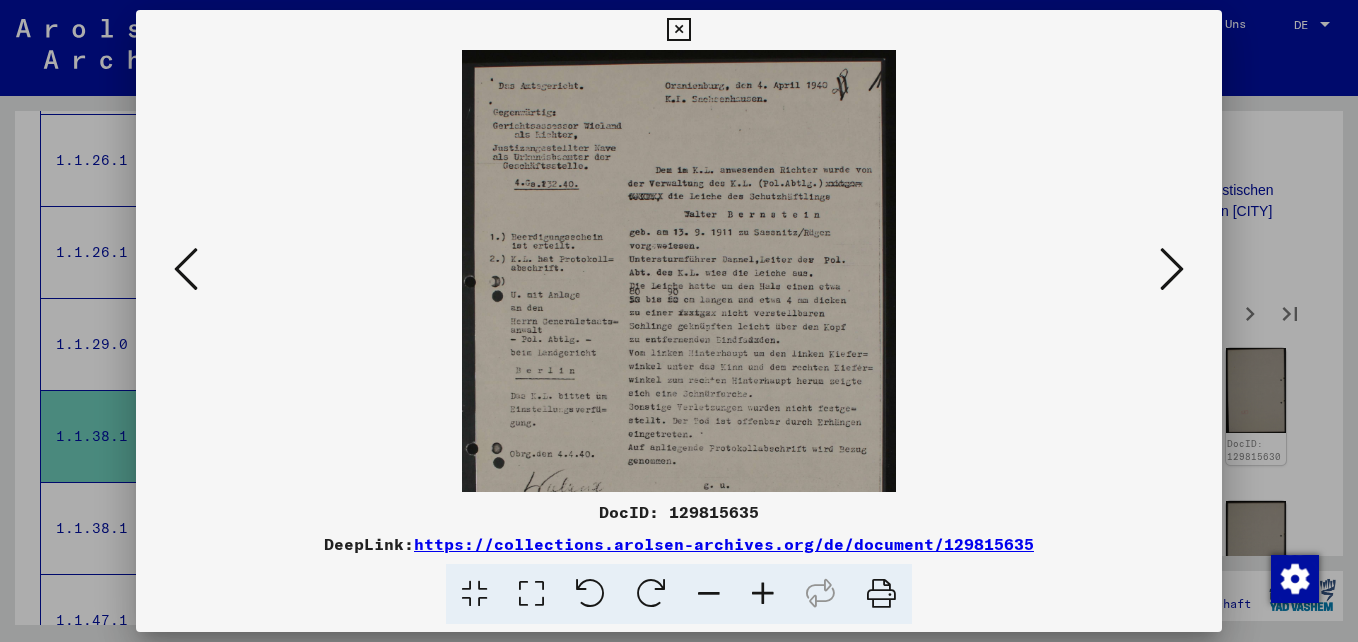 click at bounding box center [763, 594] 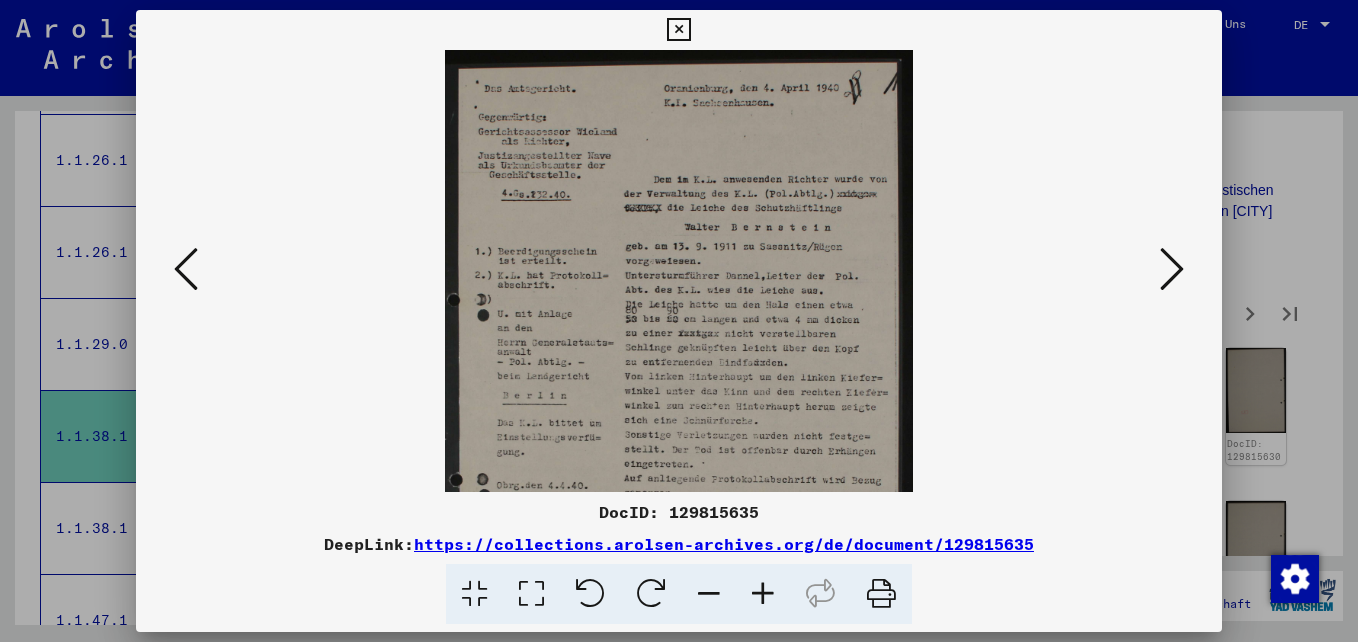 click at bounding box center (763, 594) 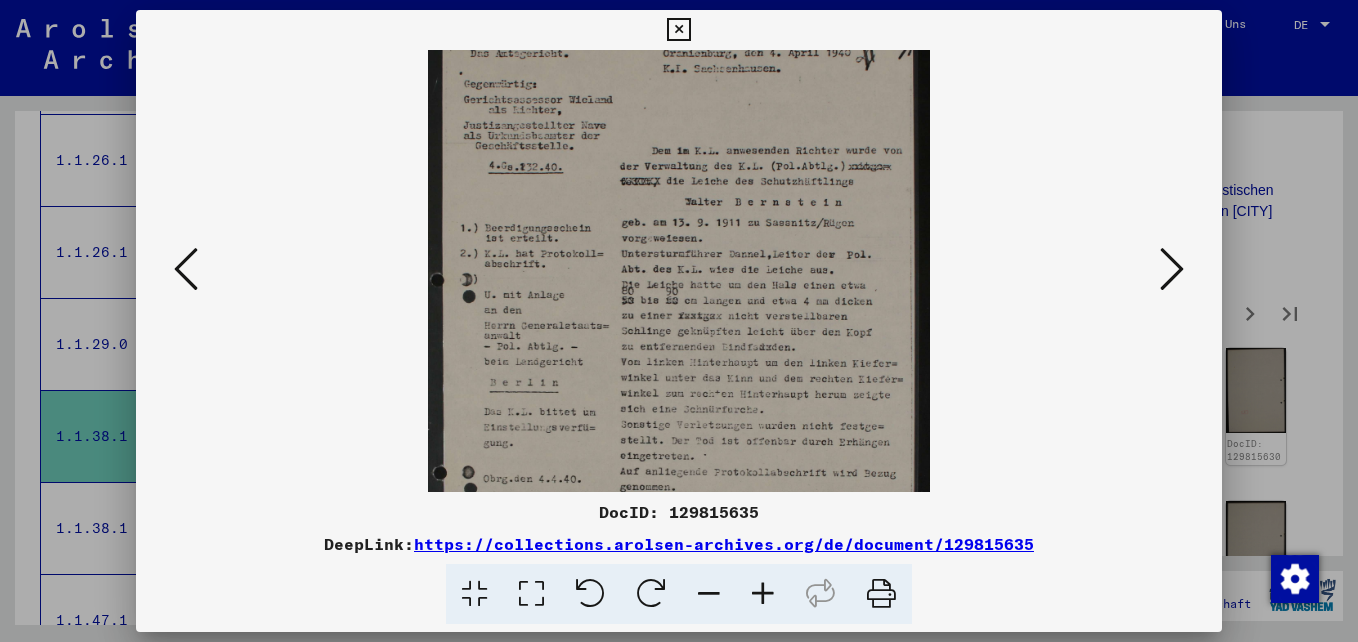 scroll, scrollTop: 84, scrollLeft: 0, axis: vertical 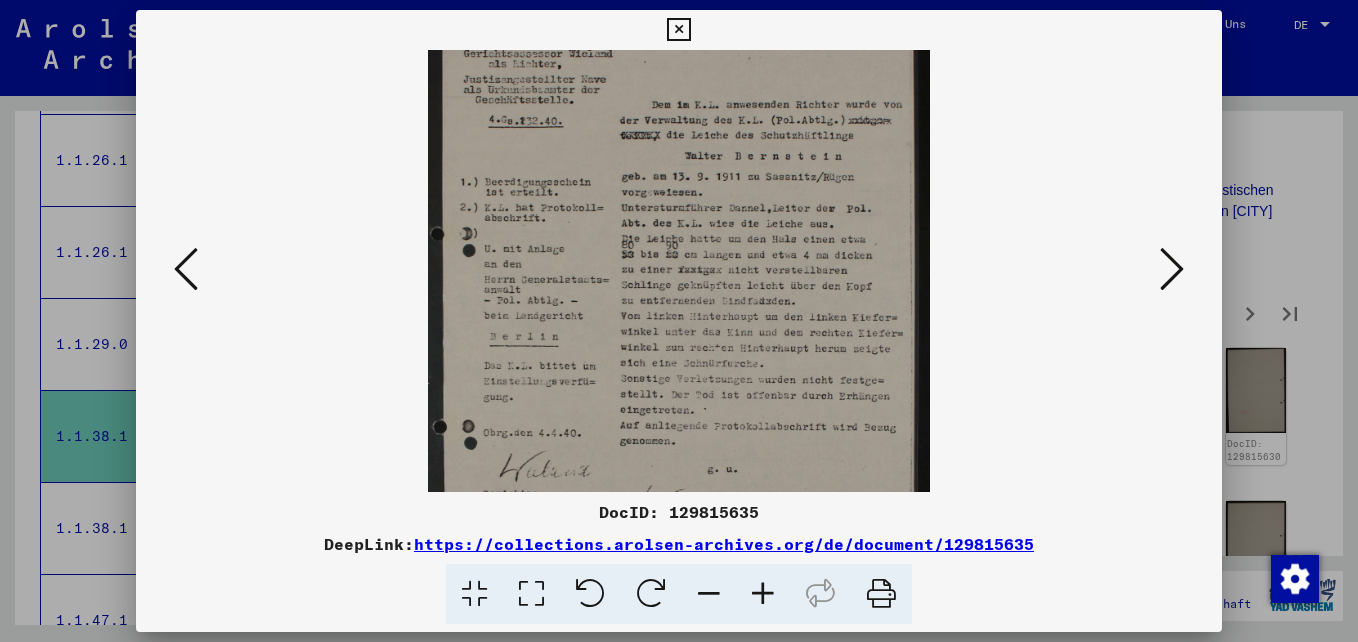 drag, startPoint x: 799, startPoint y: 367, endPoint x: 802, endPoint y: 283, distance: 84.05355 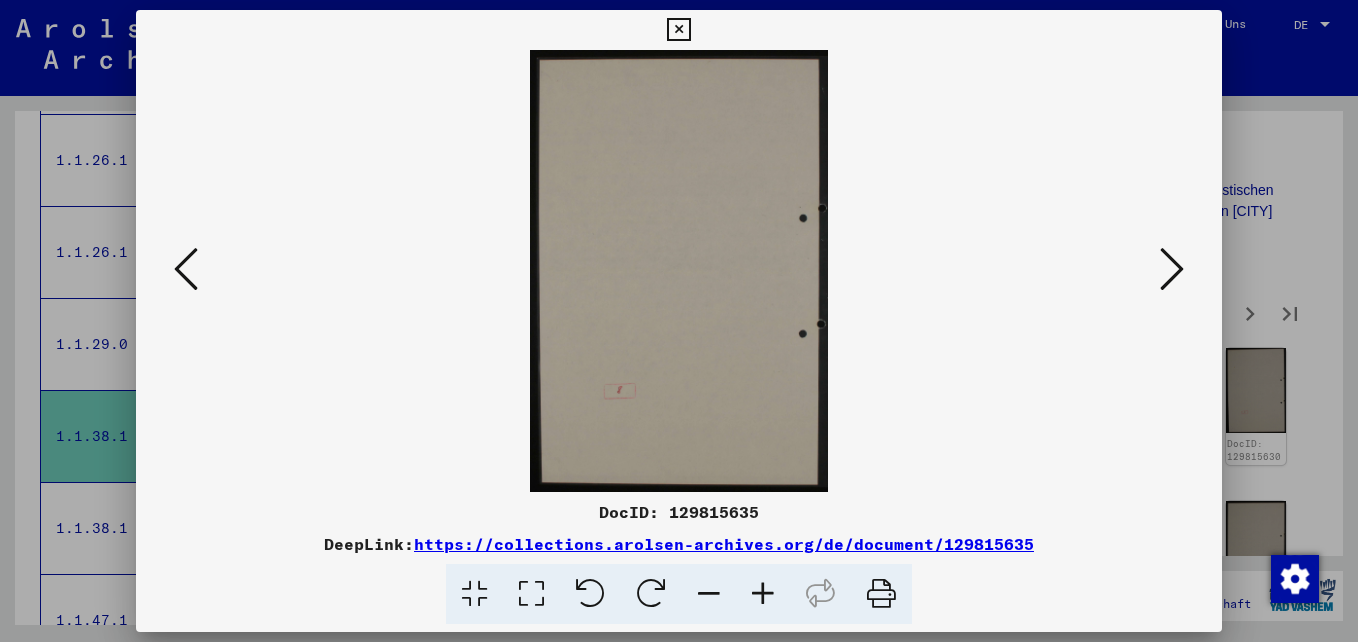 click at bounding box center (1172, 269) 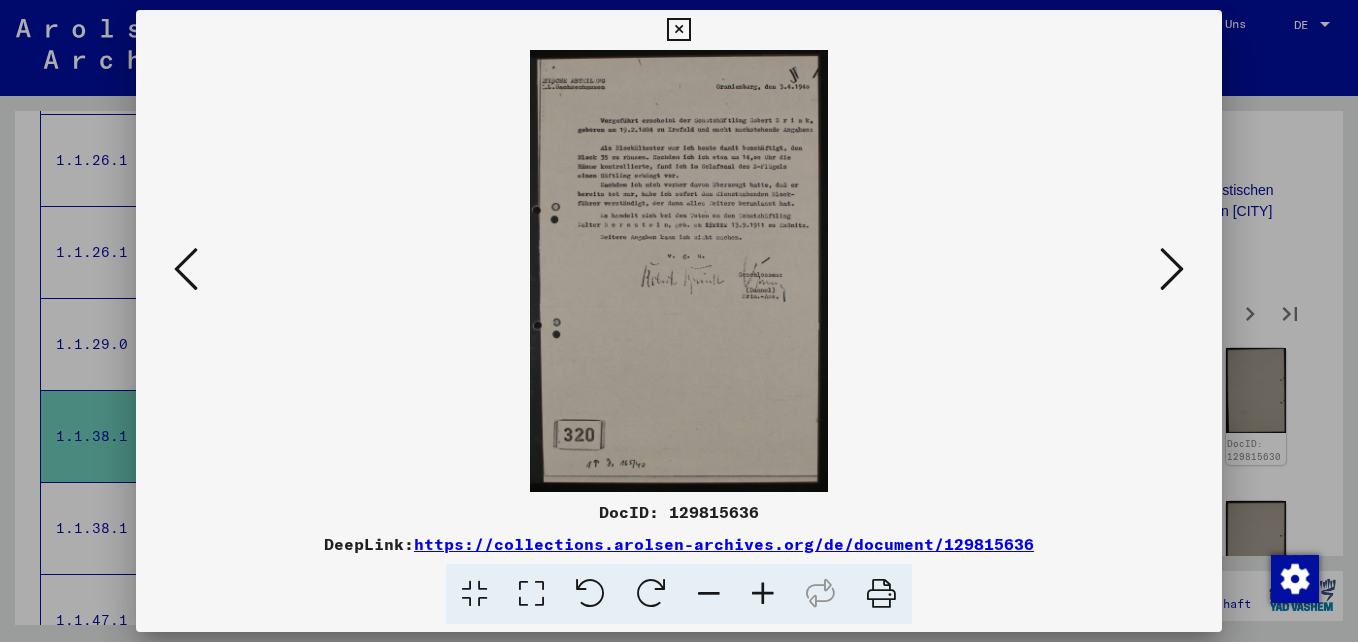 click at bounding box center [763, 594] 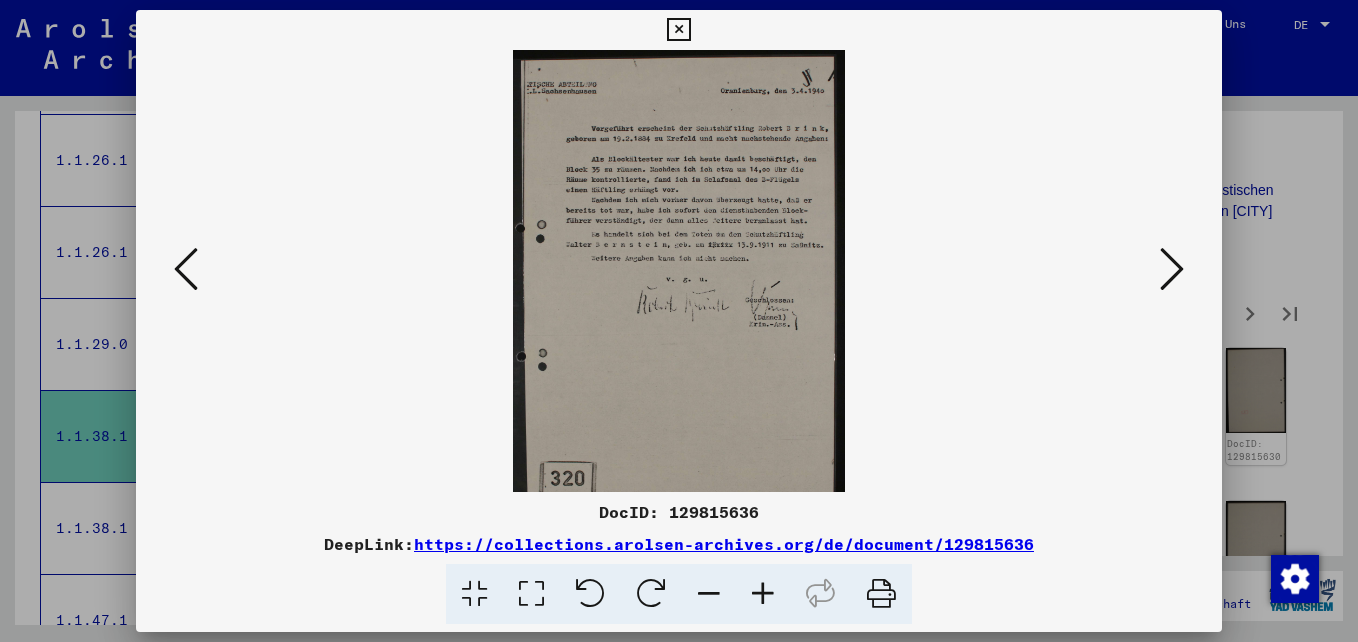 click at bounding box center (763, 594) 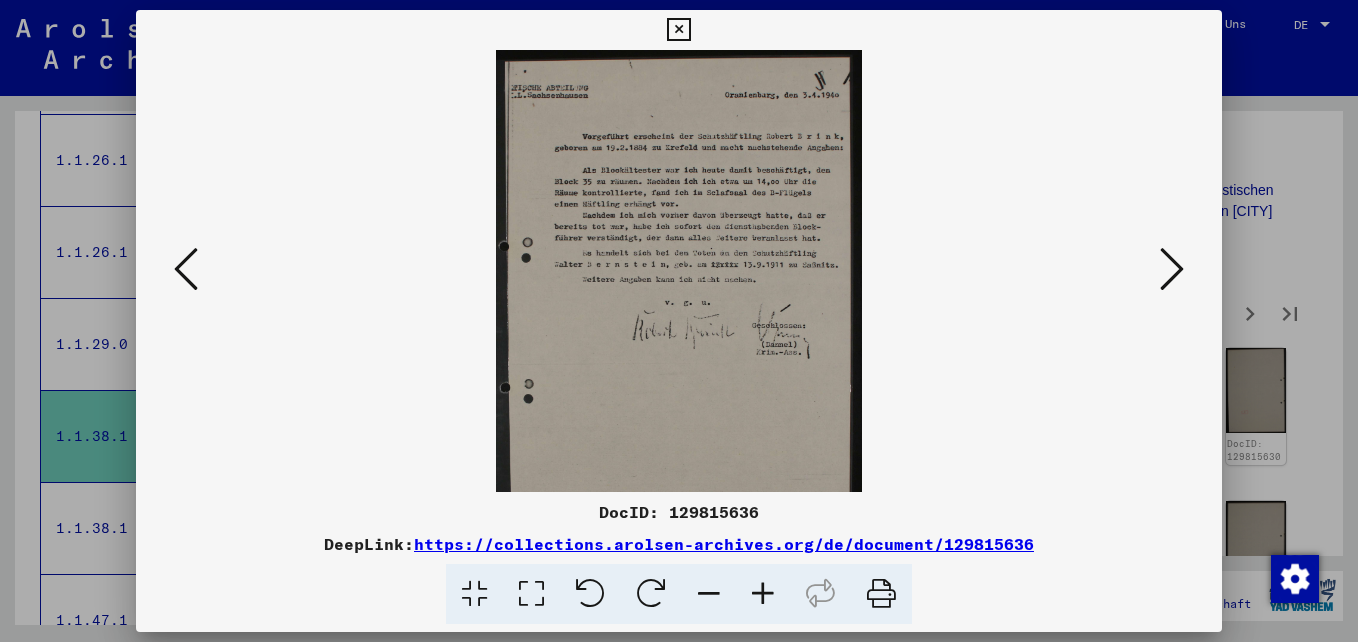 click at bounding box center [763, 594] 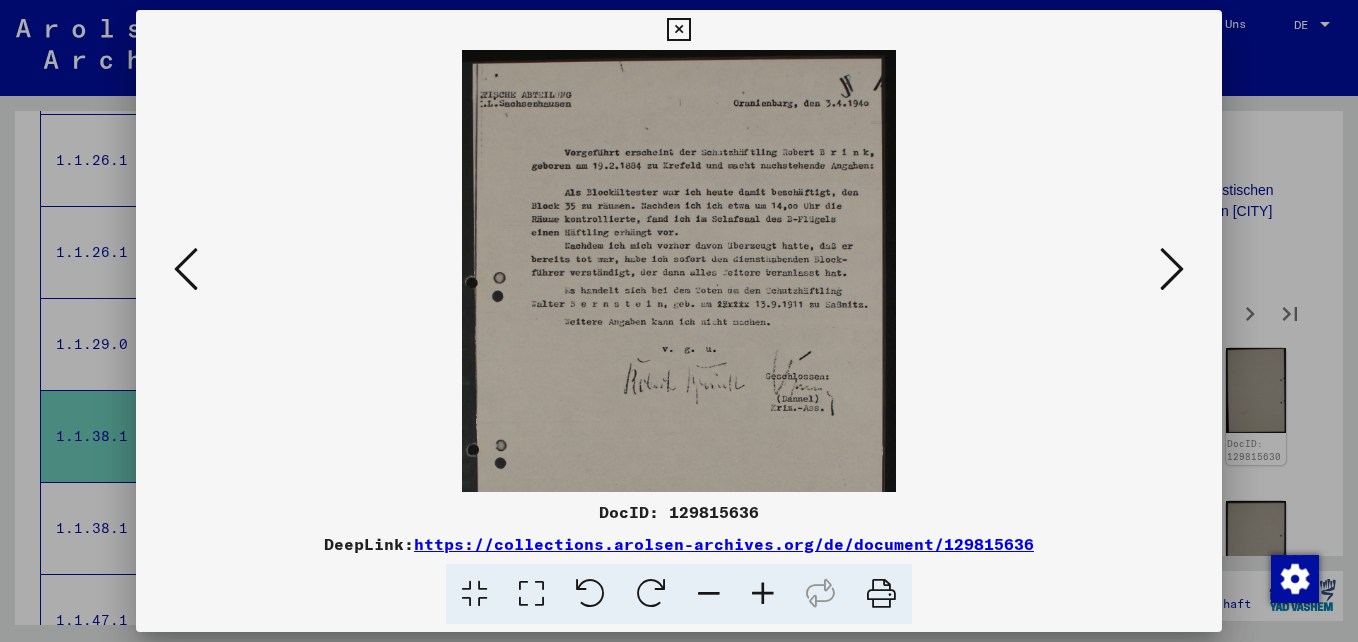 click at bounding box center [763, 594] 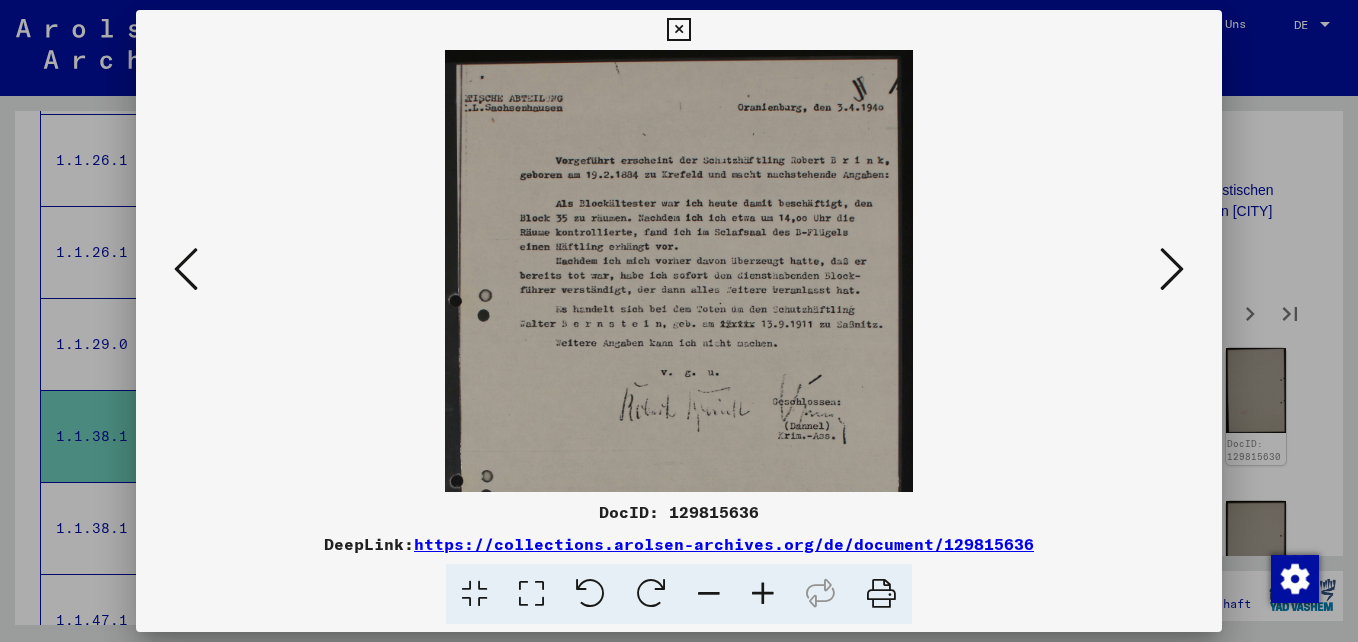 click at bounding box center [763, 594] 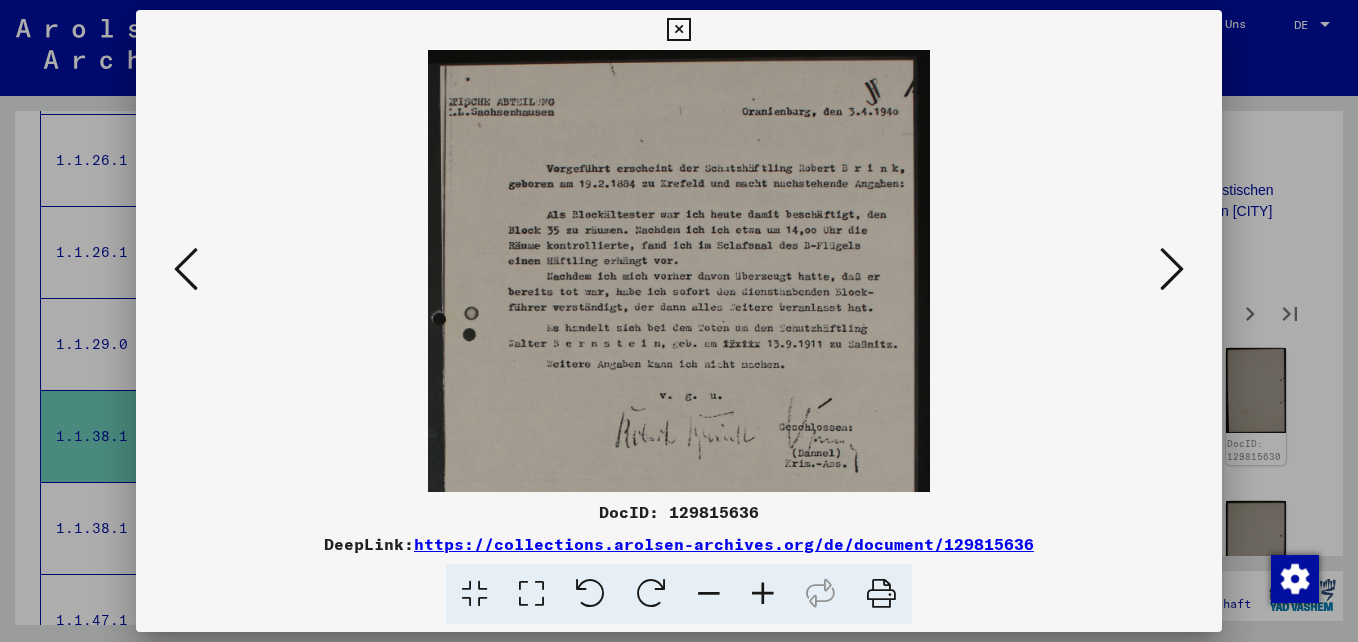 click at bounding box center (678, 30) 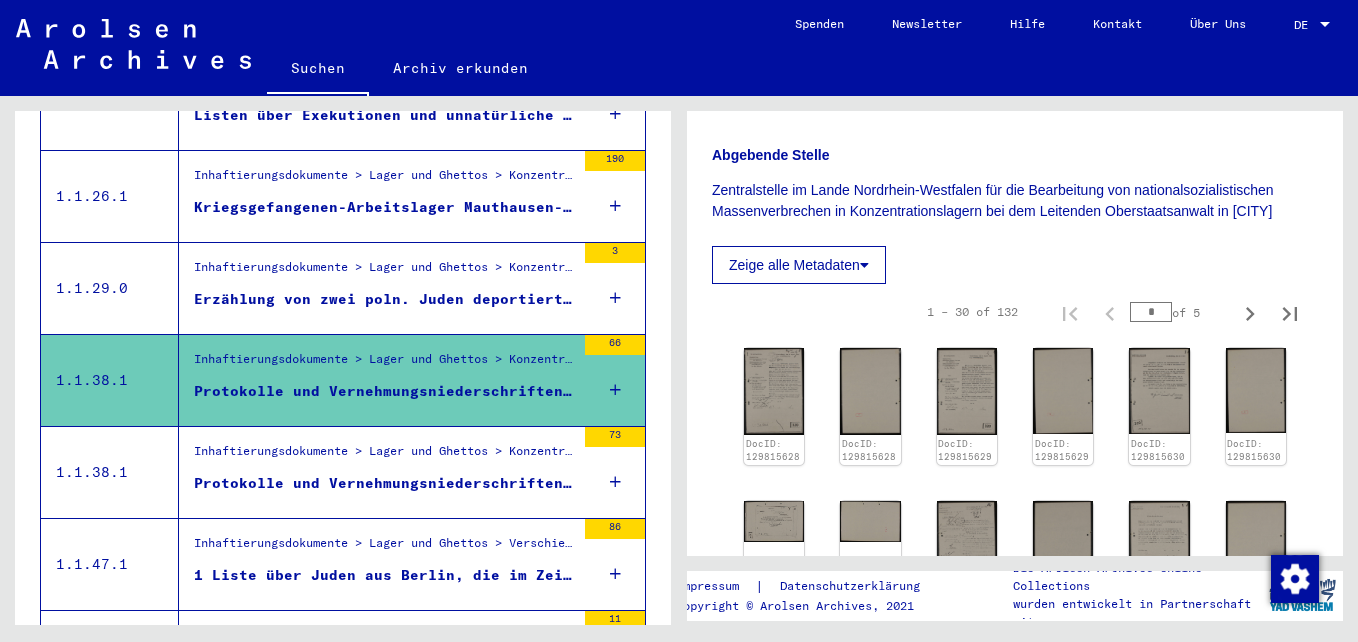 scroll, scrollTop: 692, scrollLeft: 0, axis: vertical 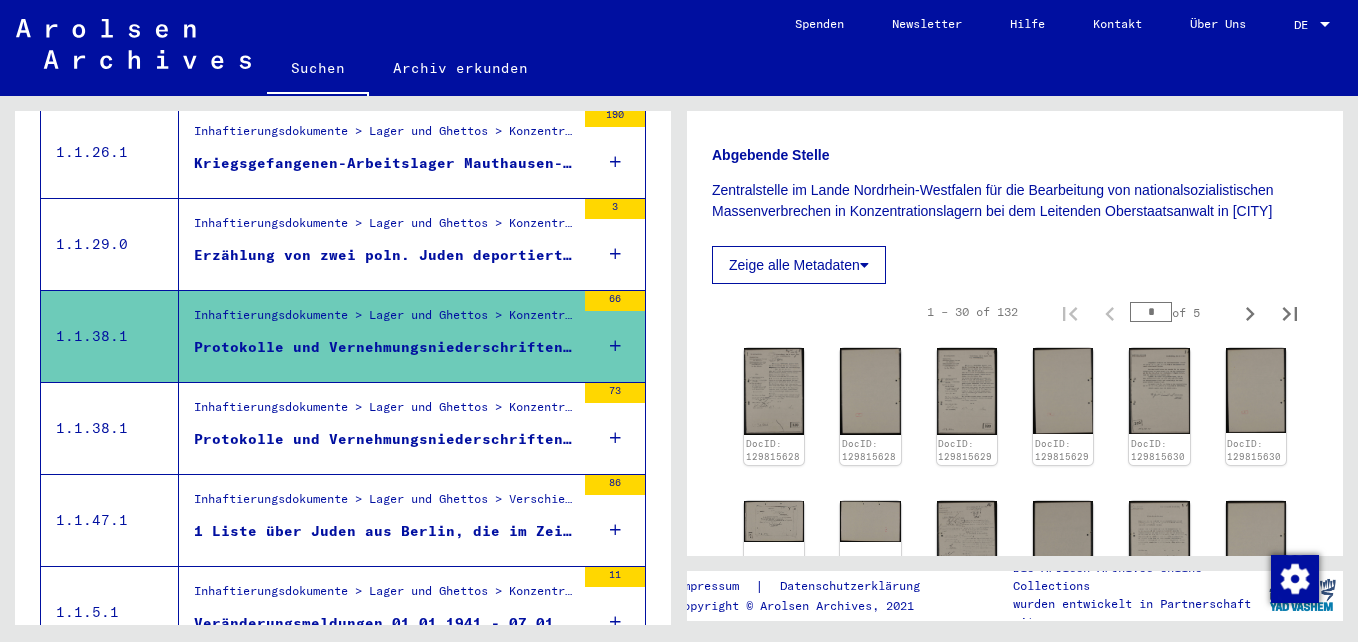 click on "Inhaftierungsdokumente > Lager und Ghettos > Konzentrationslager Sachsenhausen > Listenmaterial Sachsenhausen" at bounding box center [384, 412] 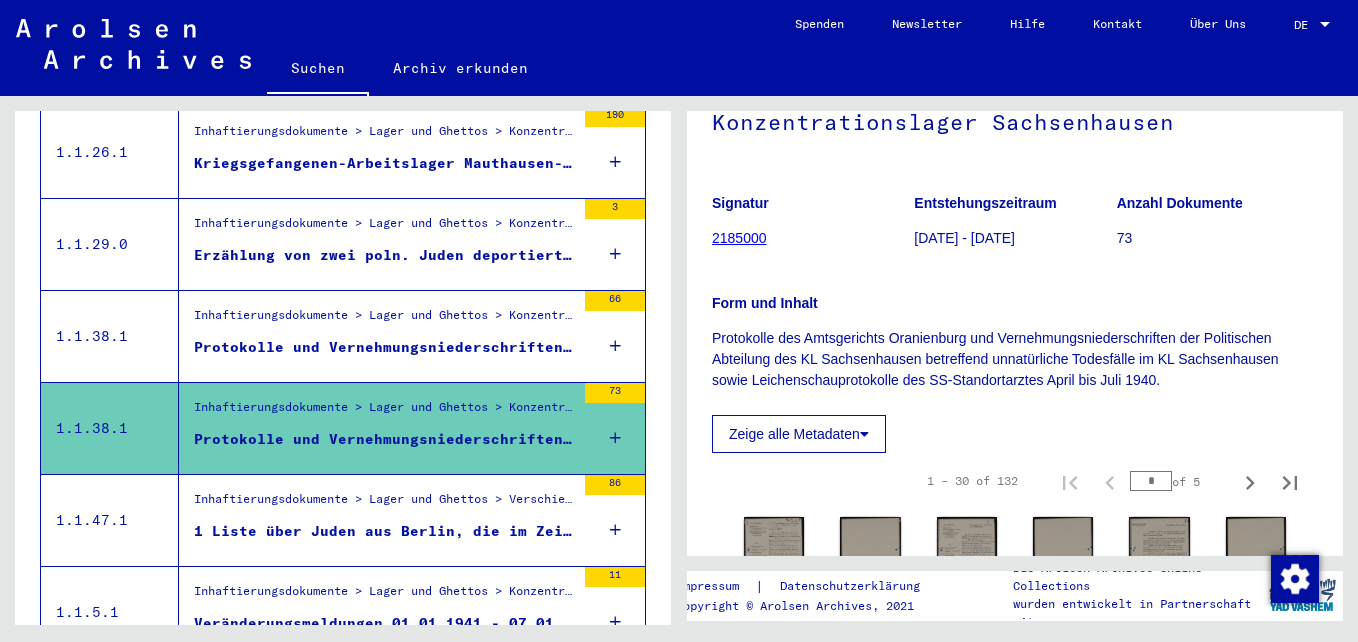 scroll, scrollTop: 0, scrollLeft: 0, axis: both 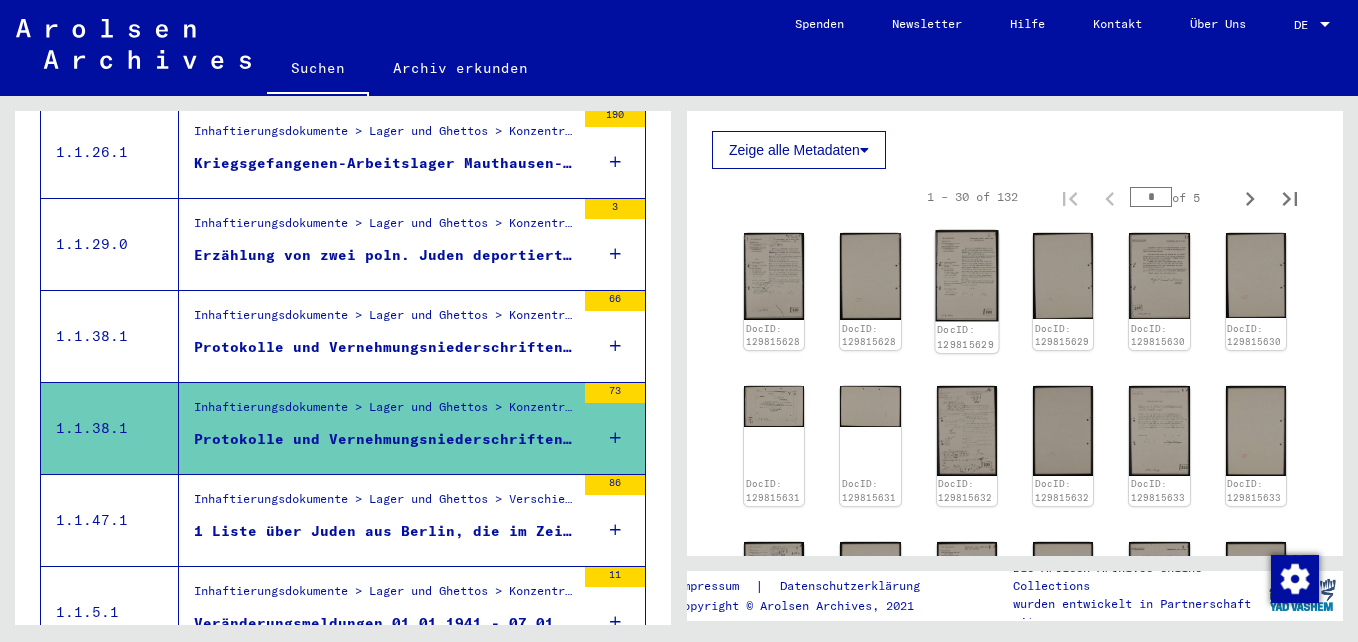 click 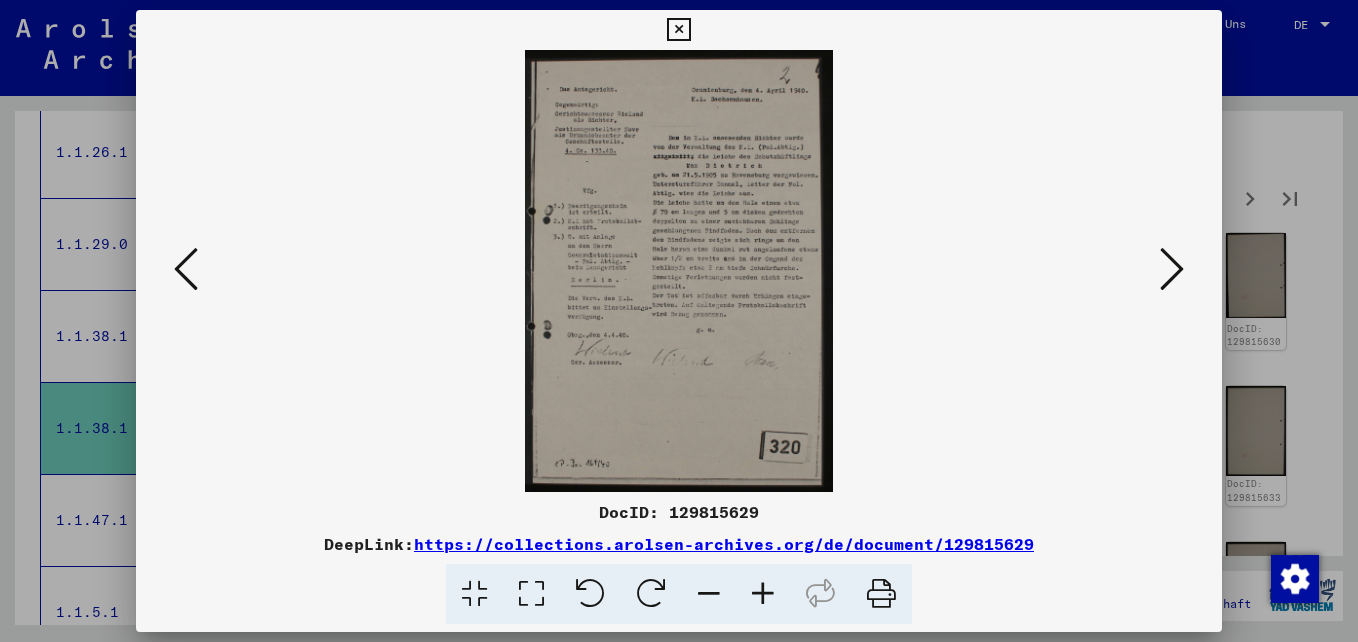 click at bounding box center [1172, 269] 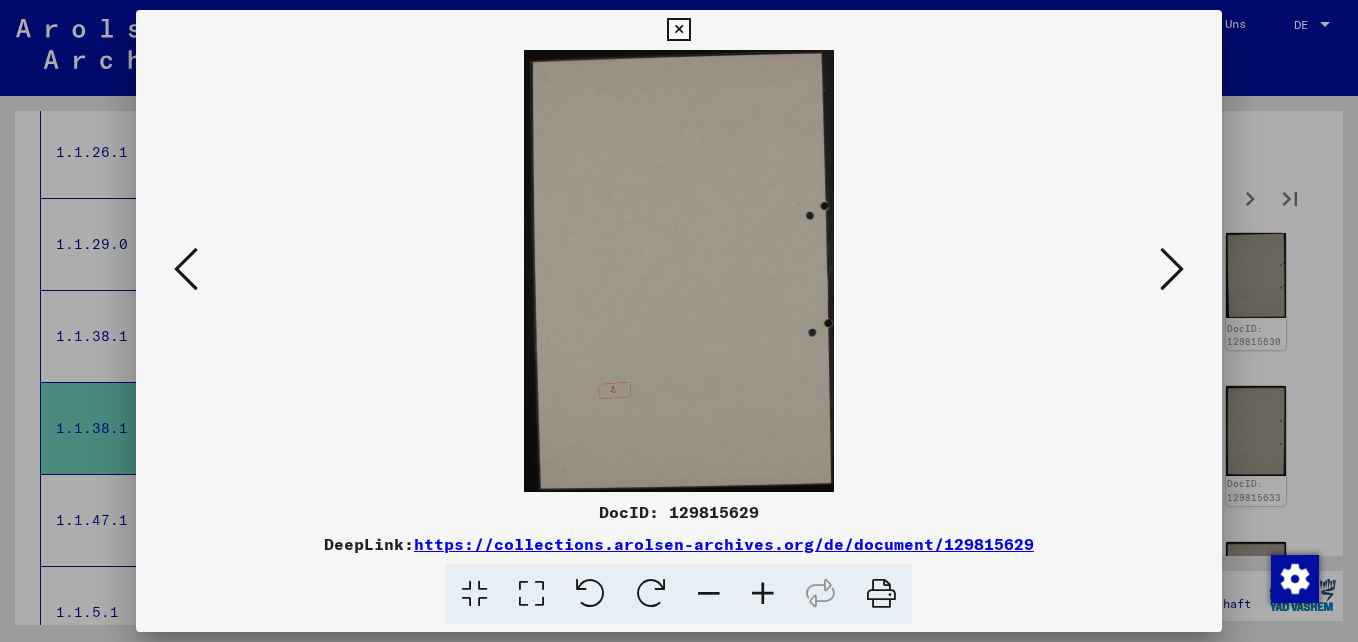 click at bounding box center (1172, 269) 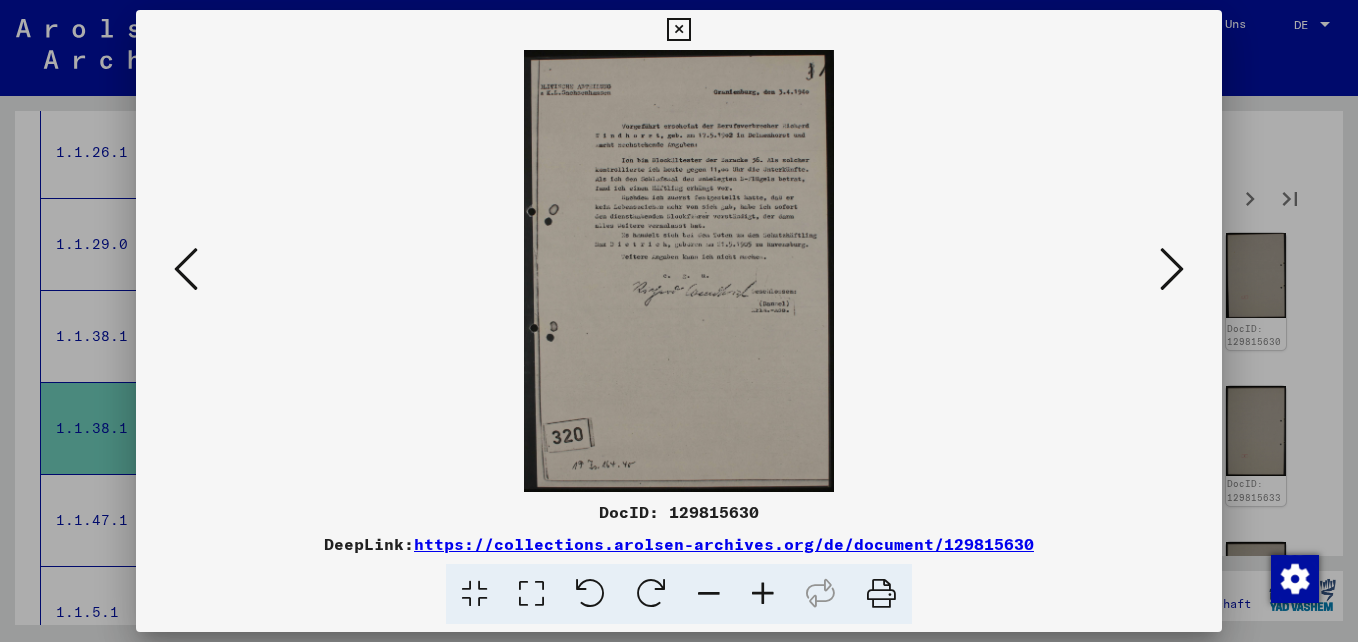 click at bounding box center [678, 30] 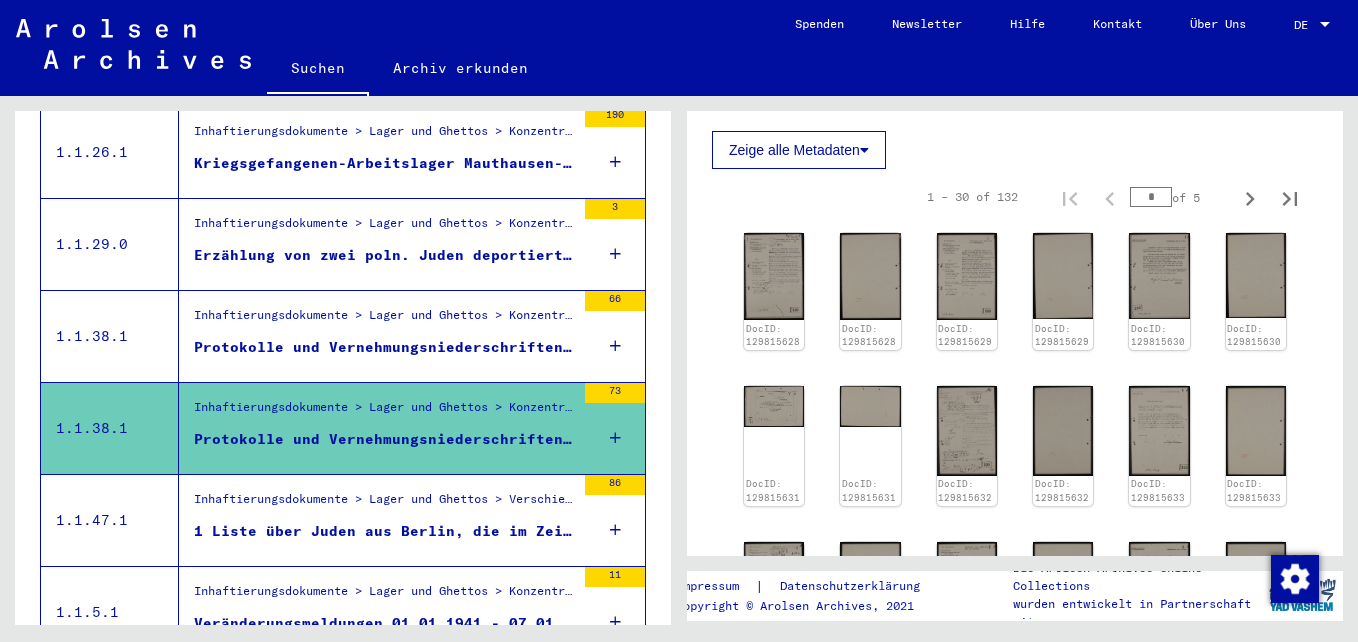 scroll, scrollTop: 792, scrollLeft: 0, axis: vertical 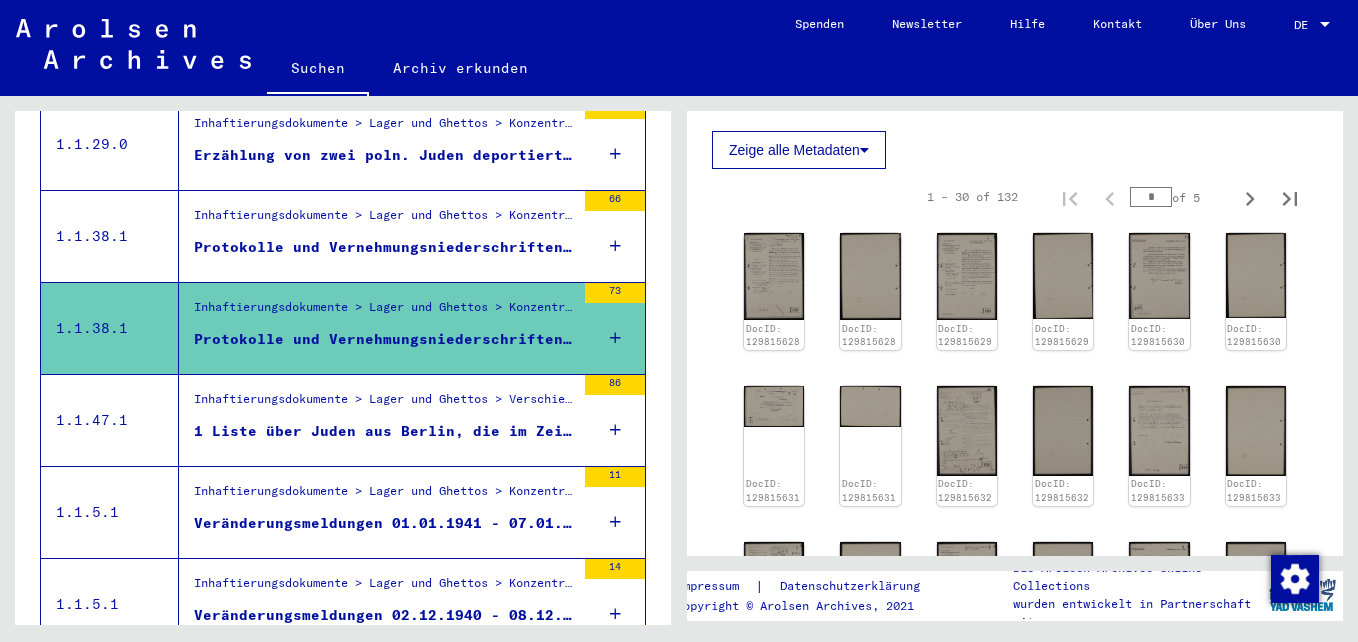 click on "1 Liste über Juden aus Berlin, die im Zeitraum 1936-42 in verschiedenen Orten in Deutschland verstarben oder Selbstmord verübten, aber in Berlin-Weissensee beerdigt wurden." at bounding box center [384, 431] 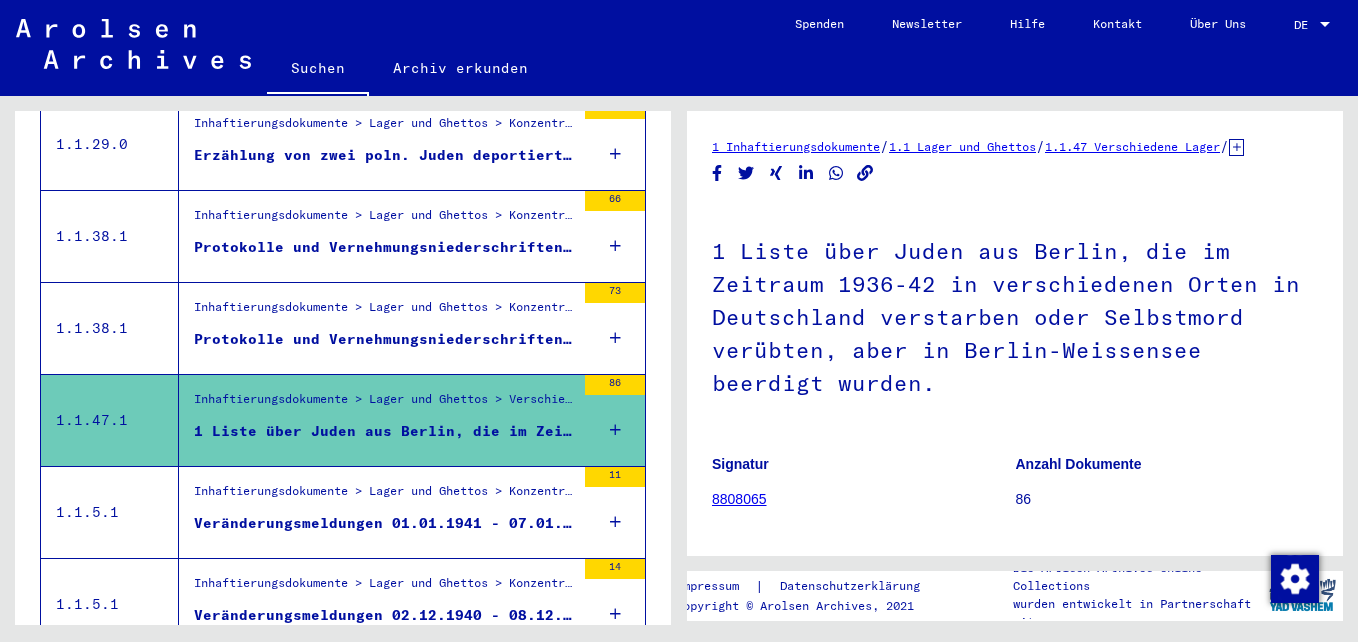 click on "Inhaftierungsdokumente > Lager und Ghettos > Konzentrationslager Buchenwald > Listenmaterial Buchenwald > Veränderungsmeldungen zu Gefangenen im Konzentrationslager Buchenwald      (Männer), 20.7.1937 - 10.4.1945" at bounding box center (384, 496) 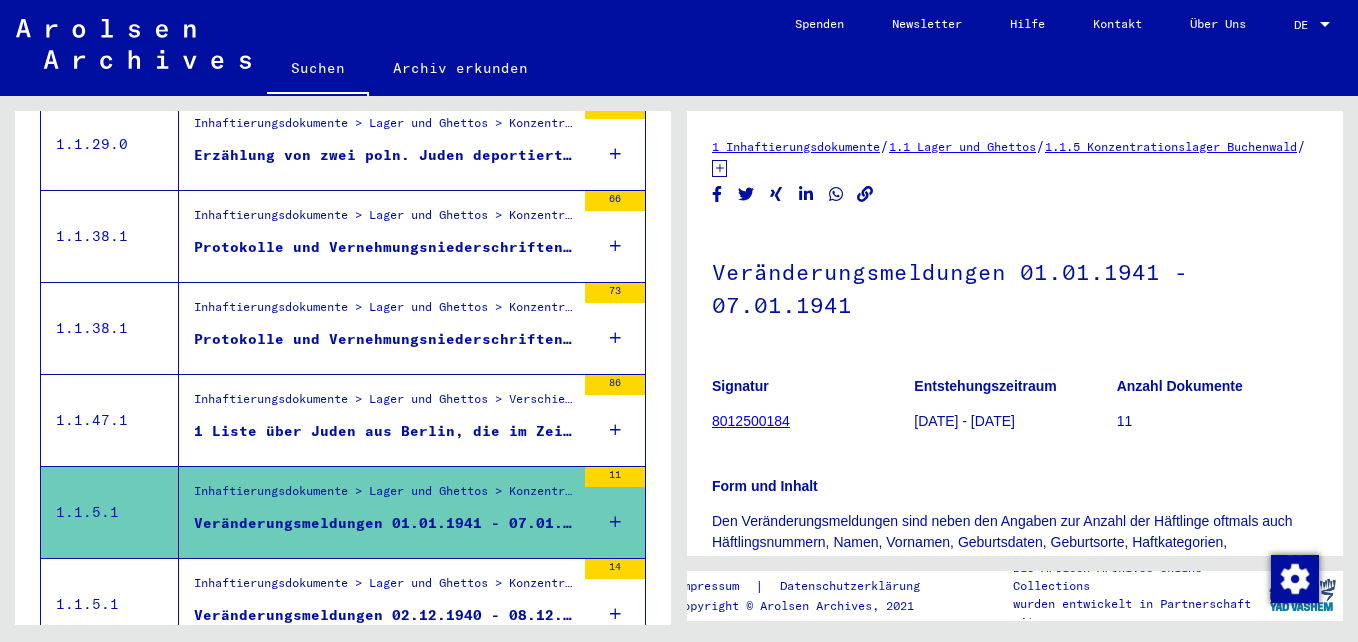 scroll, scrollTop: 0, scrollLeft: 0, axis: both 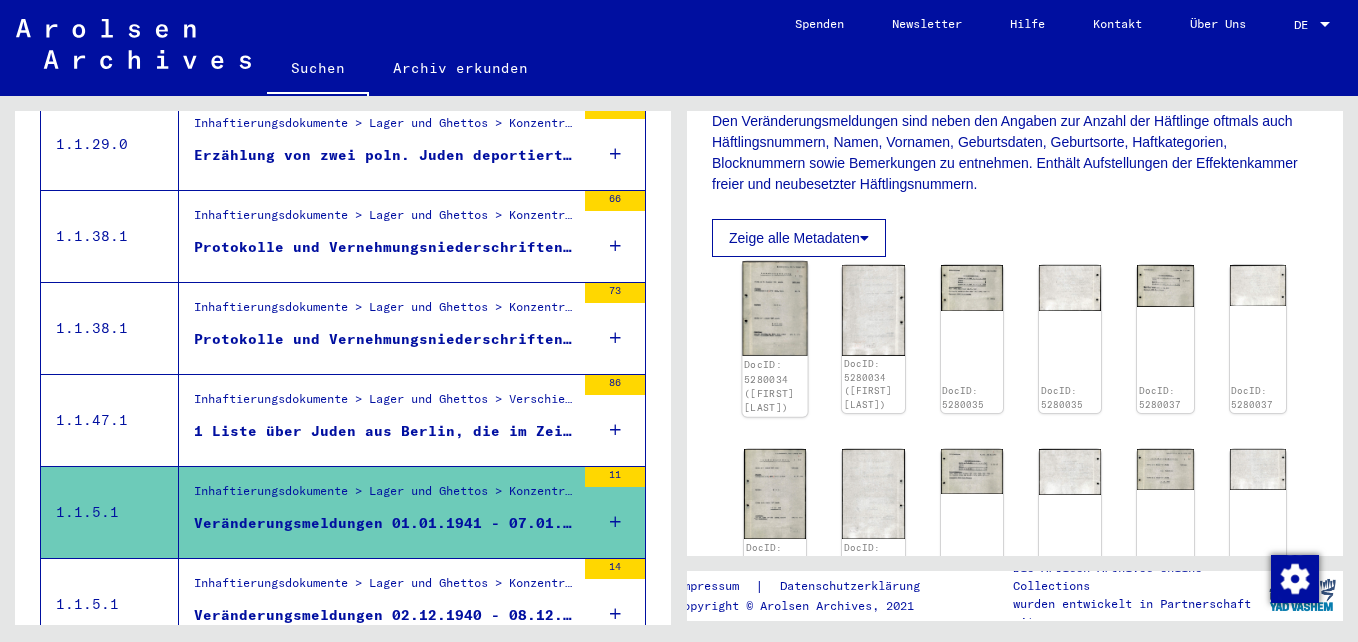 click 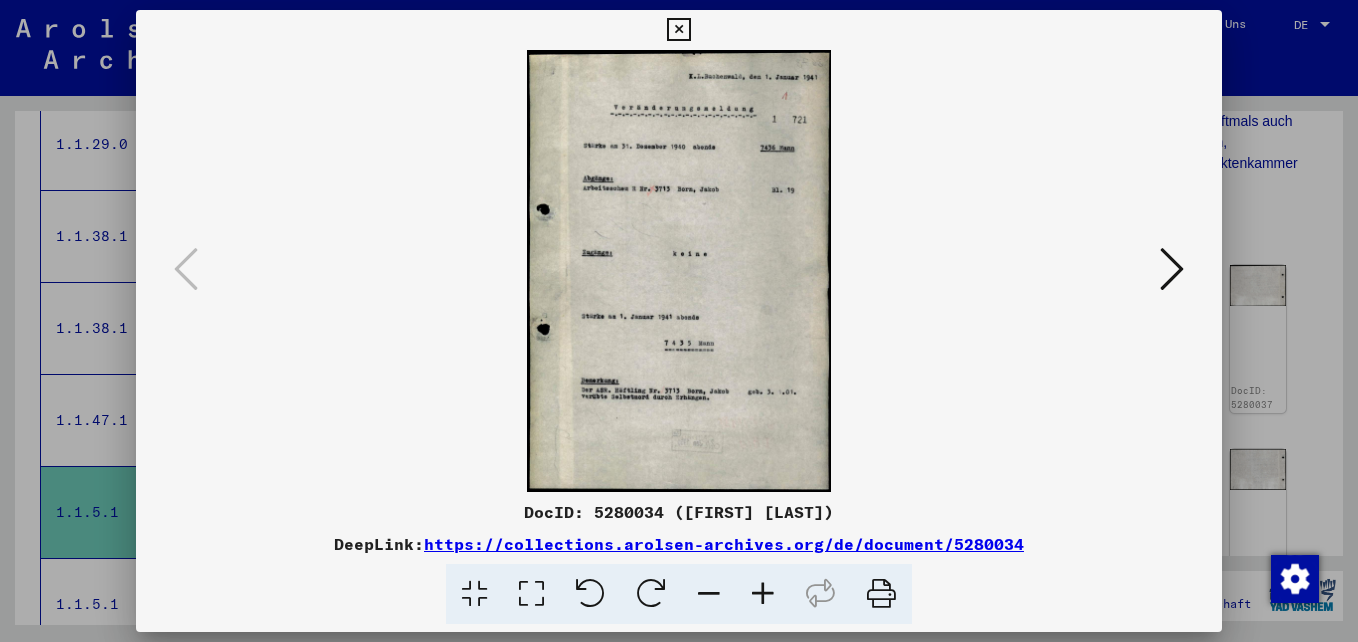 click at bounding box center (678, 30) 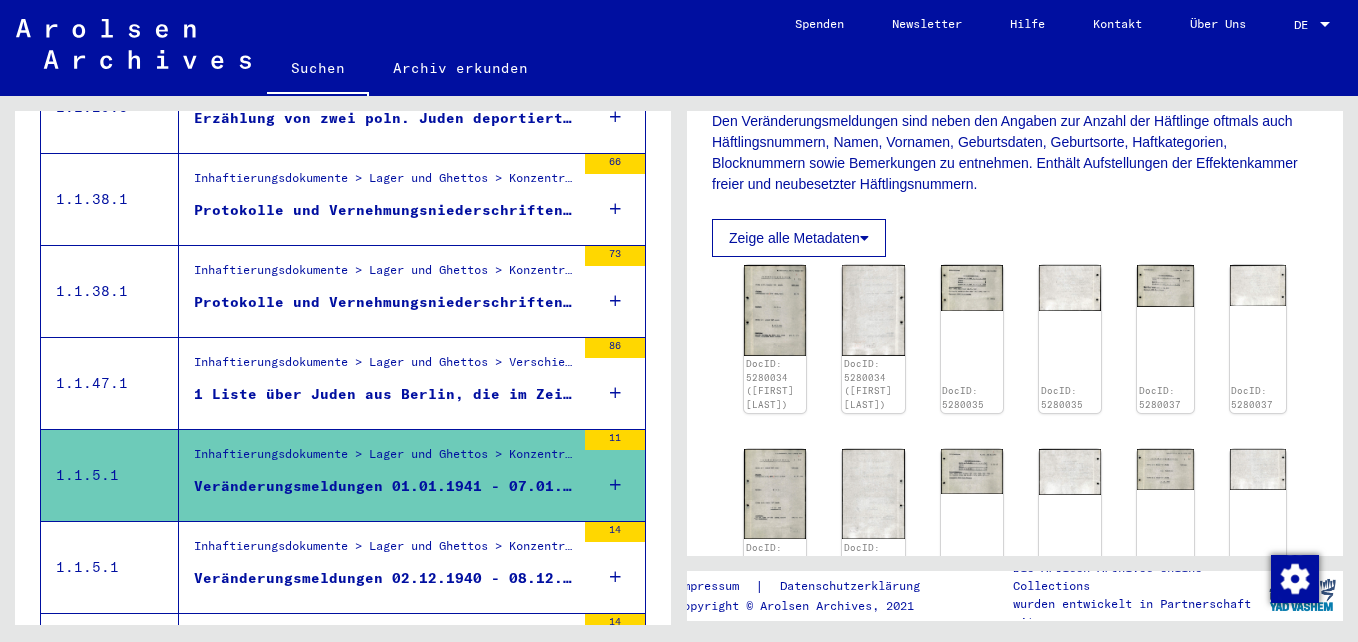 scroll, scrollTop: 792, scrollLeft: 0, axis: vertical 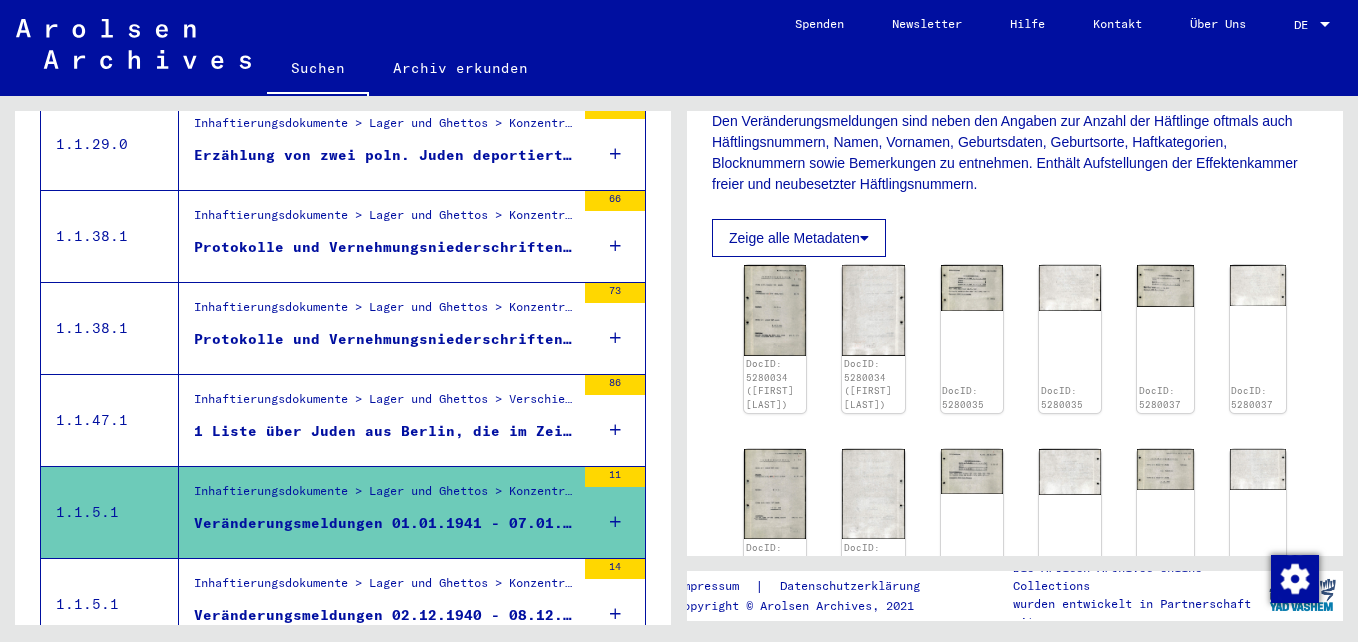 click on "Inhaftierungsdokumente > Lager und Ghettos > Konzentrationslager Sachsenhausen > Listenmaterial Sachsenhausen" at bounding box center (384, 312) 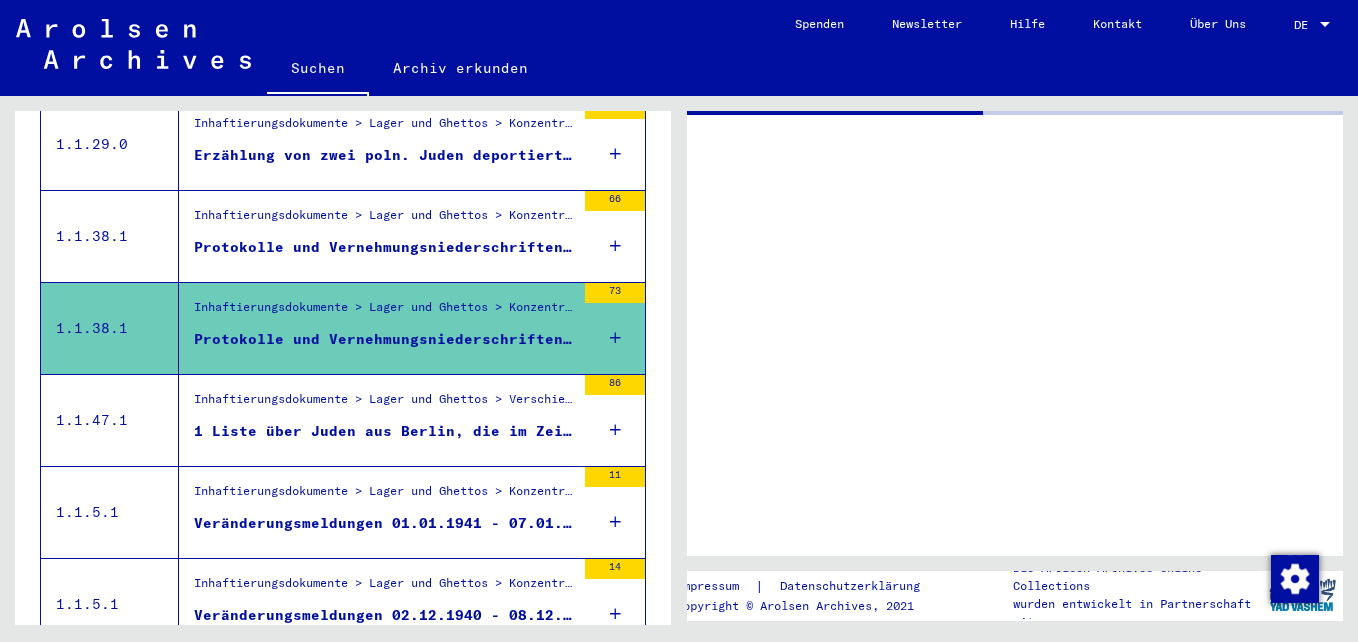 scroll, scrollTop: 0, scrollLeft: 0, axis: both 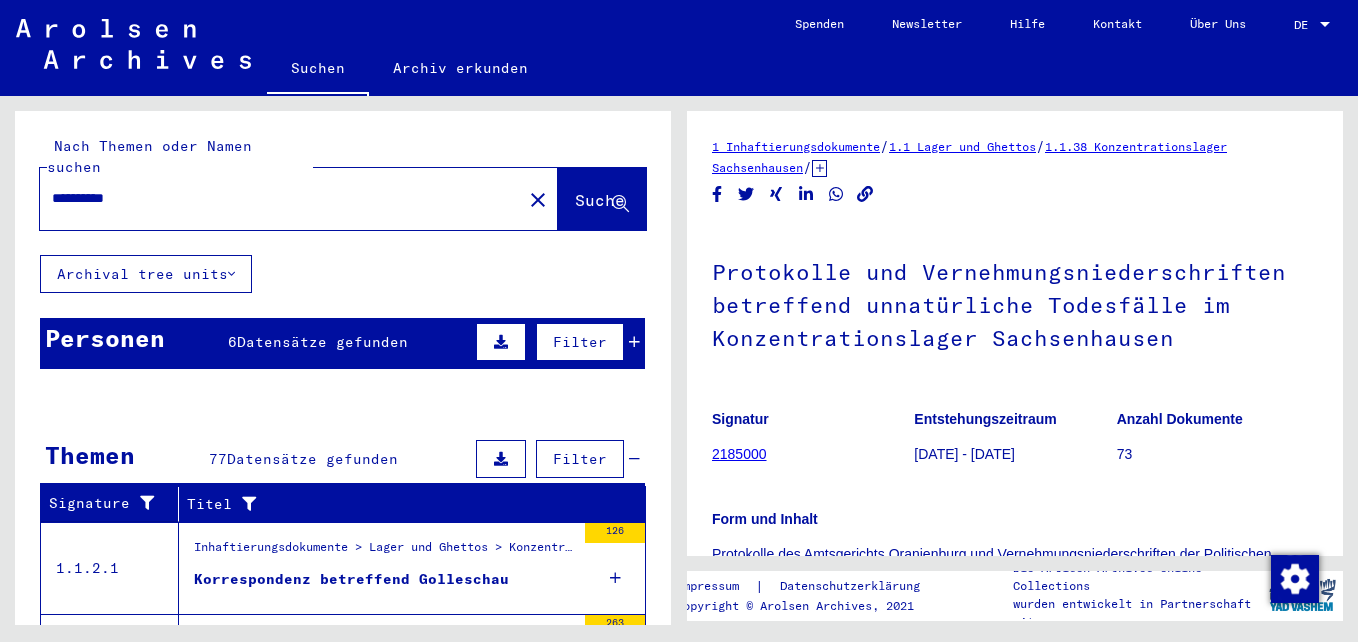 drag, startPoint x: 171, startPoint y: 169, endPoint x: 77, endPoint y: 172, distance: 94.04786 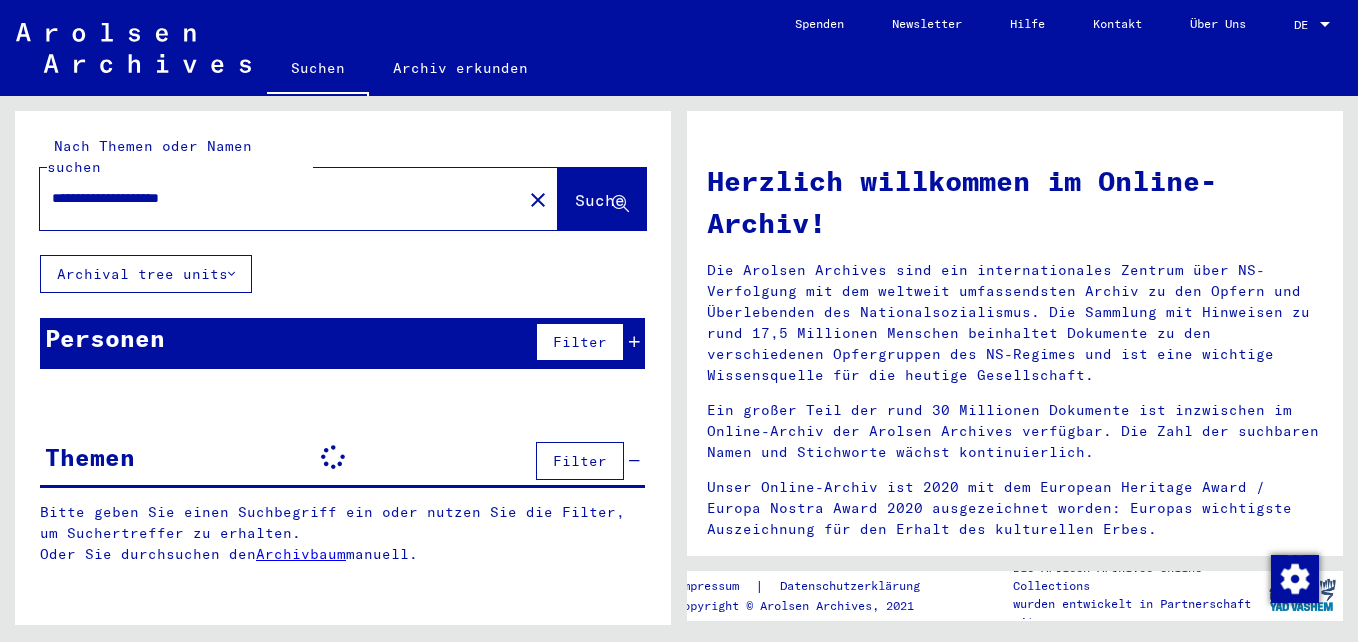 click on "**********" at bounding box center [275, 198] 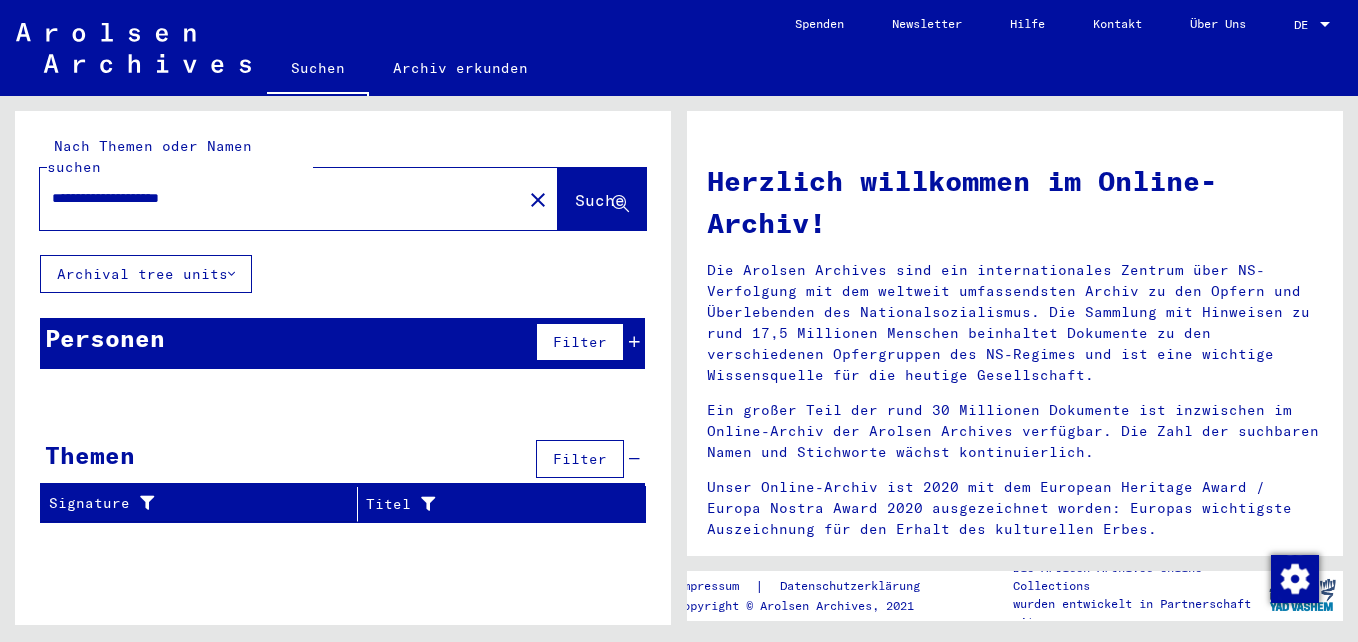 click on "**********" at bounding box center [275, 198] 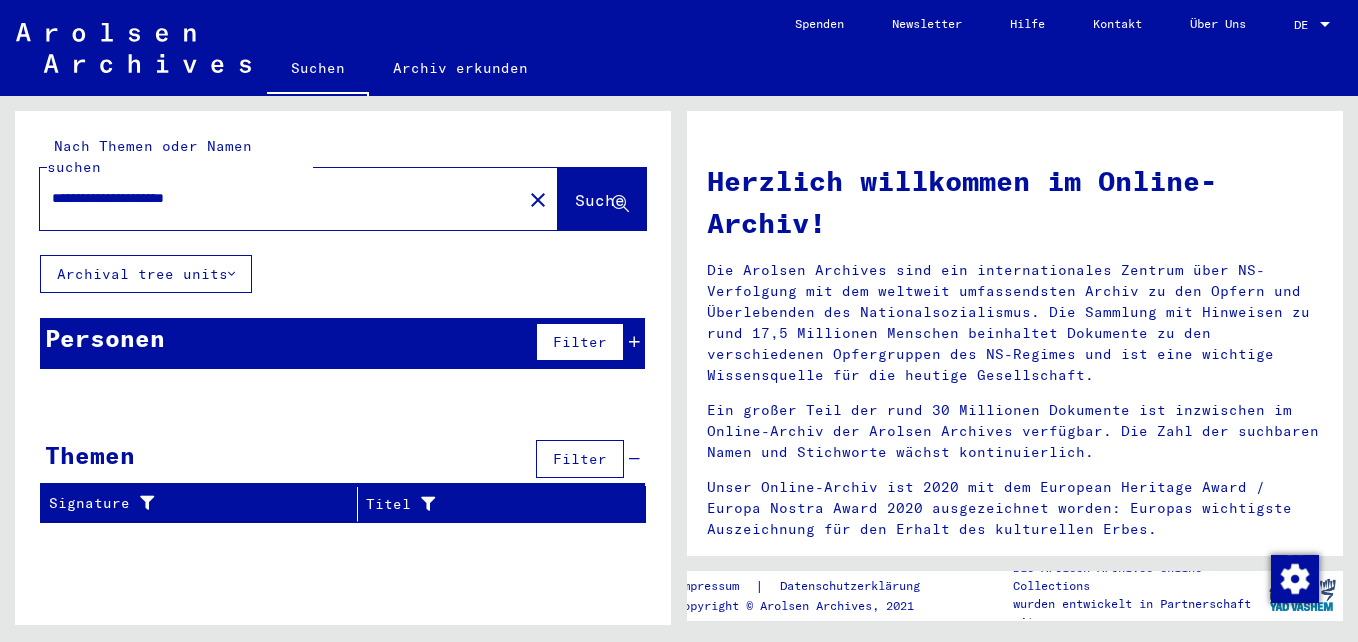 type on "**********" 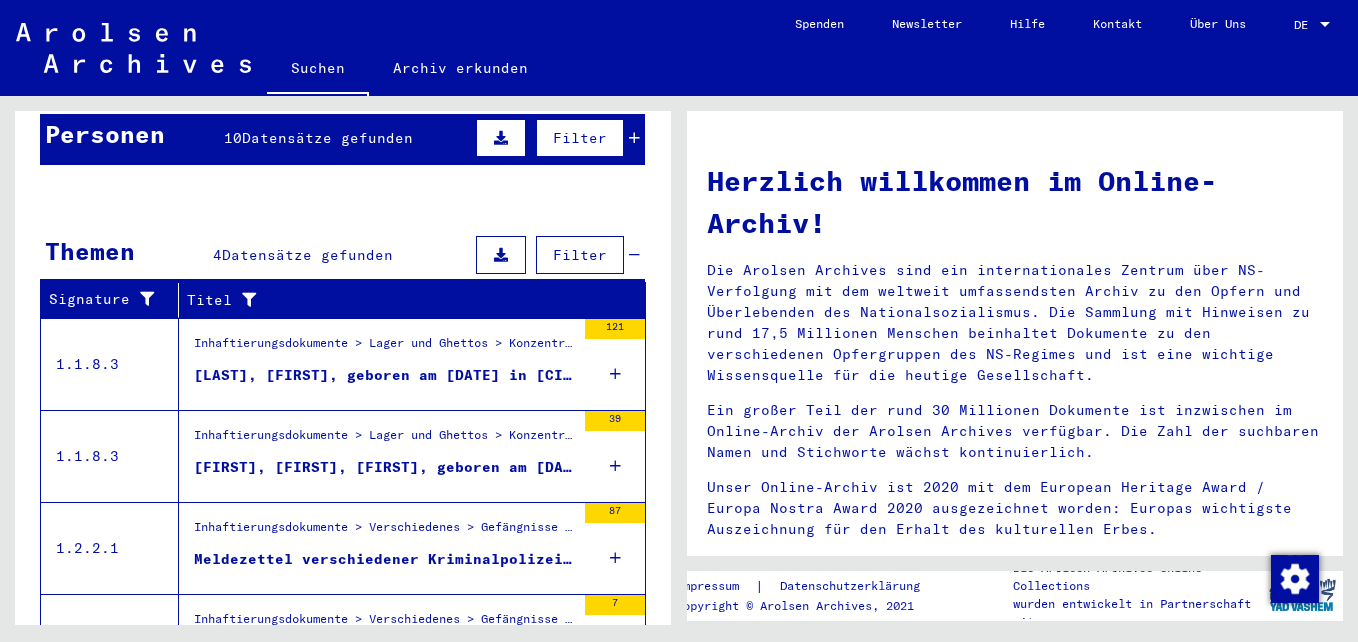 scroll, scrollTop: 304, scrollLeft: 0, axis: vertical 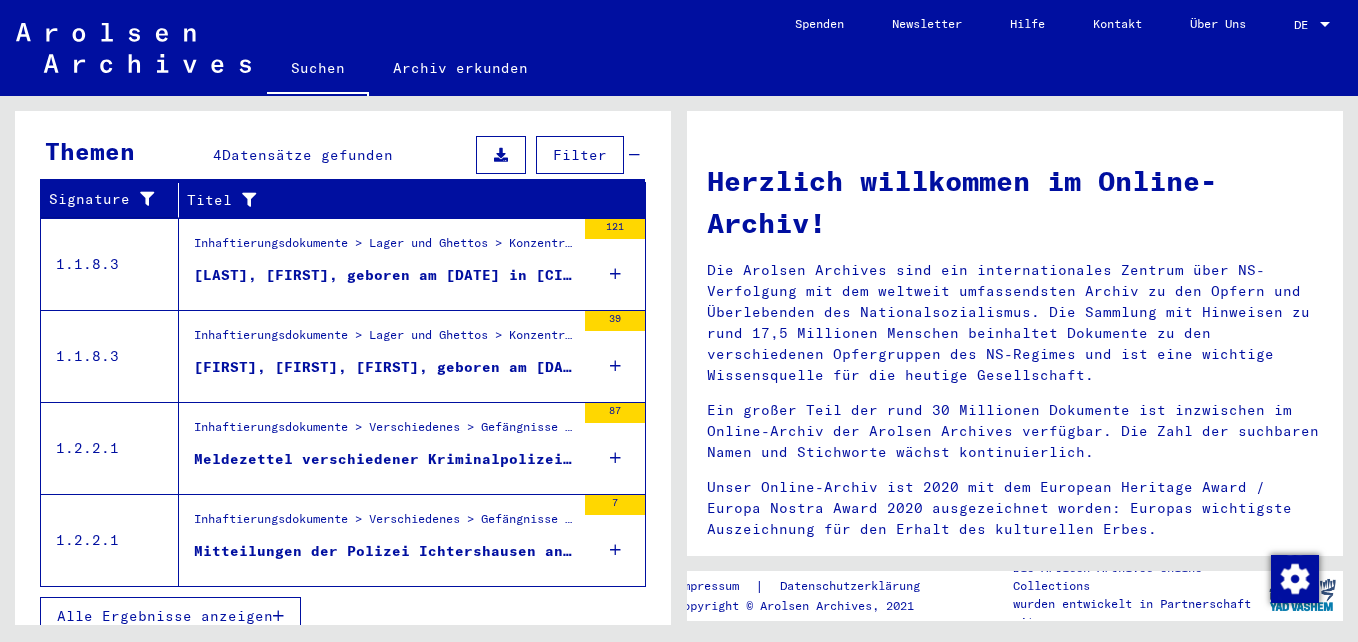 click on "Meldezettel verschiedener Kriminalpolizeistellen an die Staatliche Kriminalpolizei/Kriminalpolizeistelle Weimar betreffend Selbstmorde bzw. Selbstmordversuche von Ausländern Sterbedaten: 28.9.43 - 24. ..." at bounding box center (384, 459) 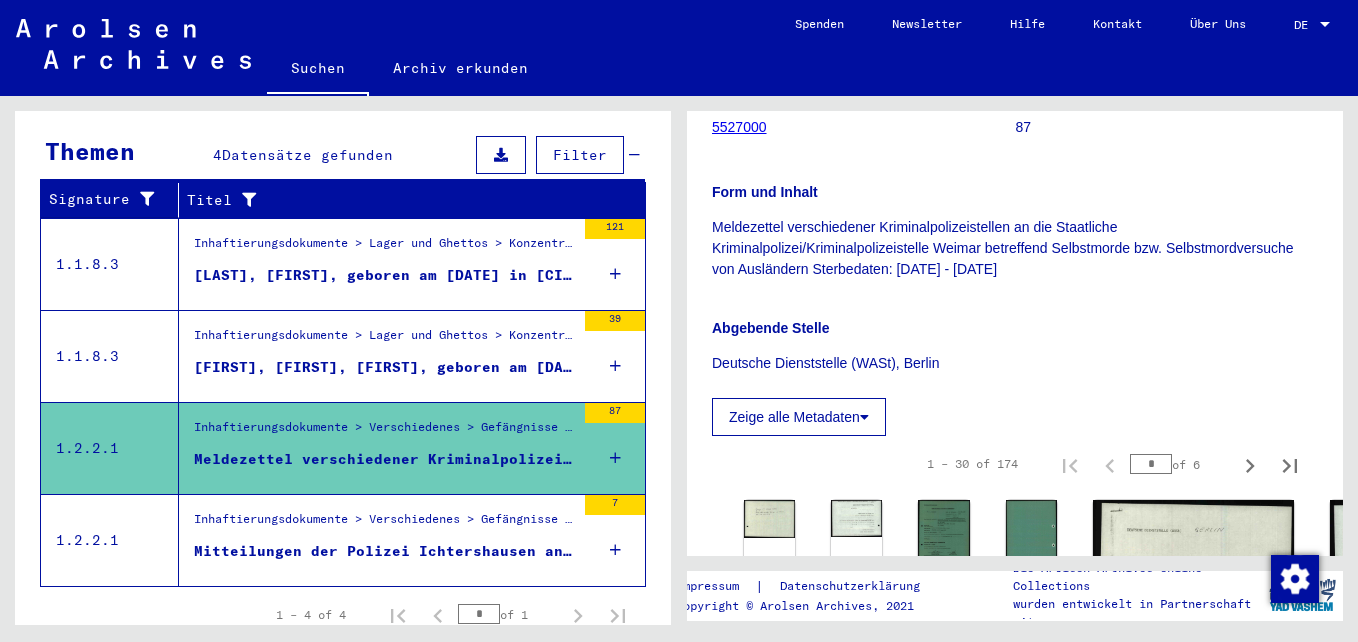 scroll, scrollTop: 500, scrollLeft: 0, axis: vertical 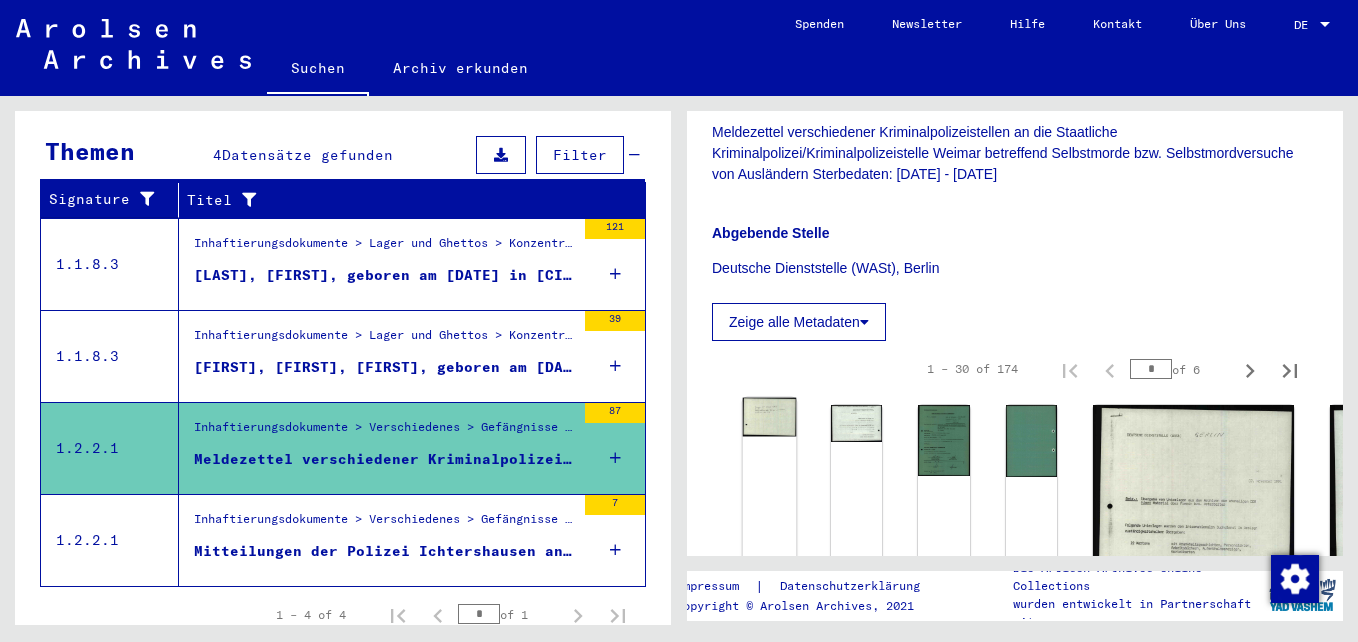 click 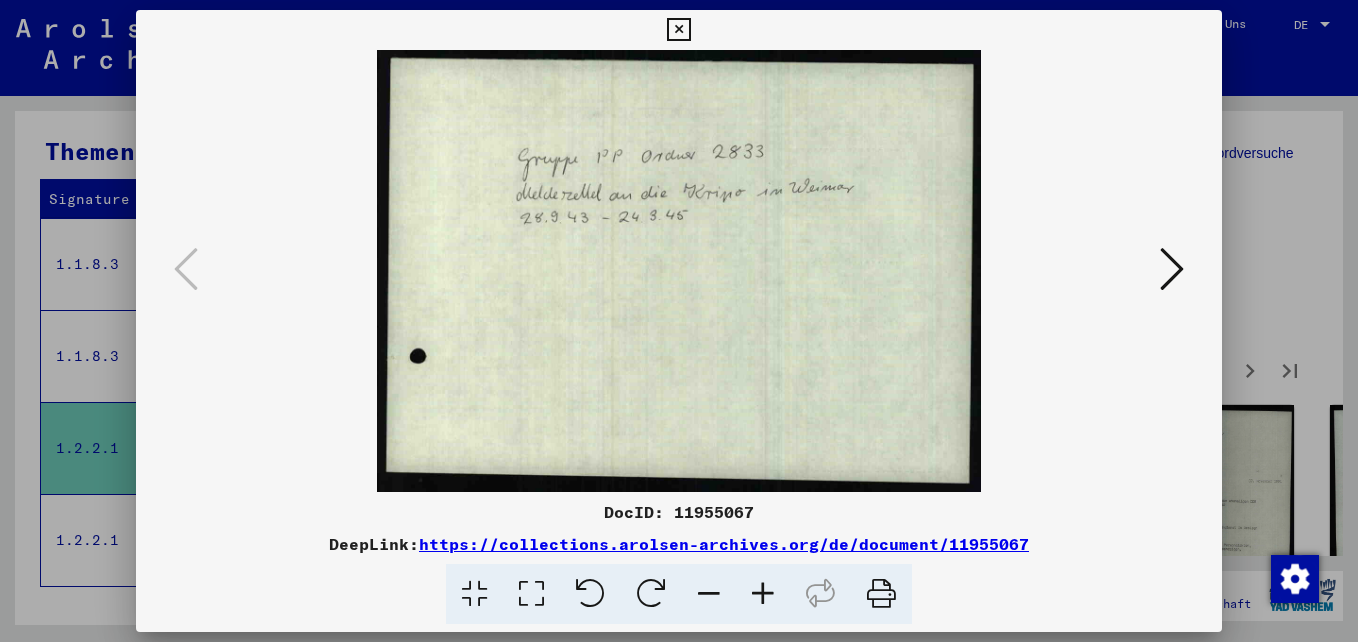 click at bounding box center [1172, 269] 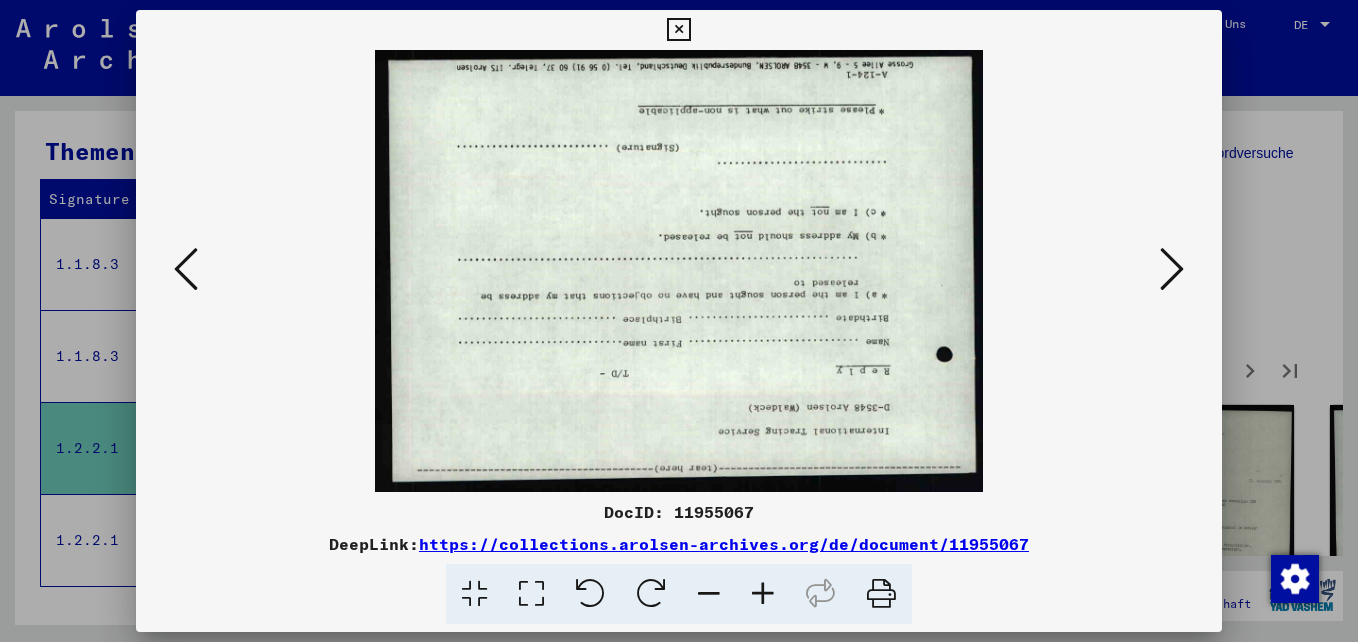 click at bounding box center (1172, 269) 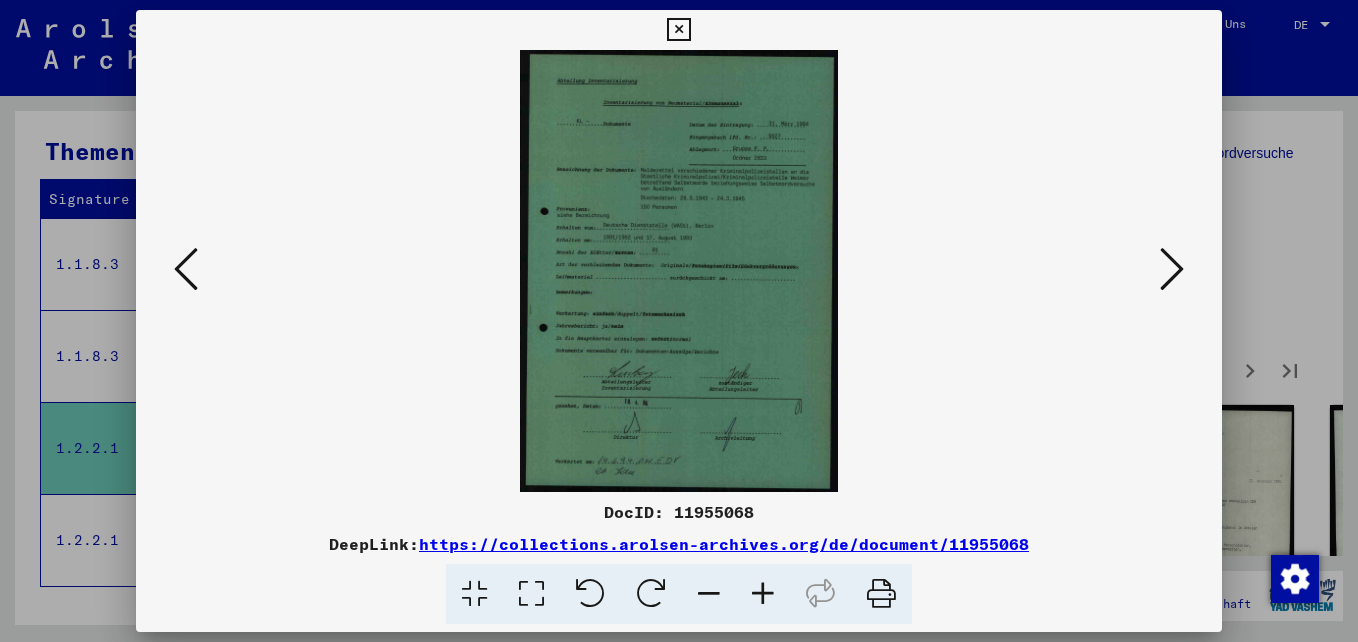 click at bounding box center (1172, 269) 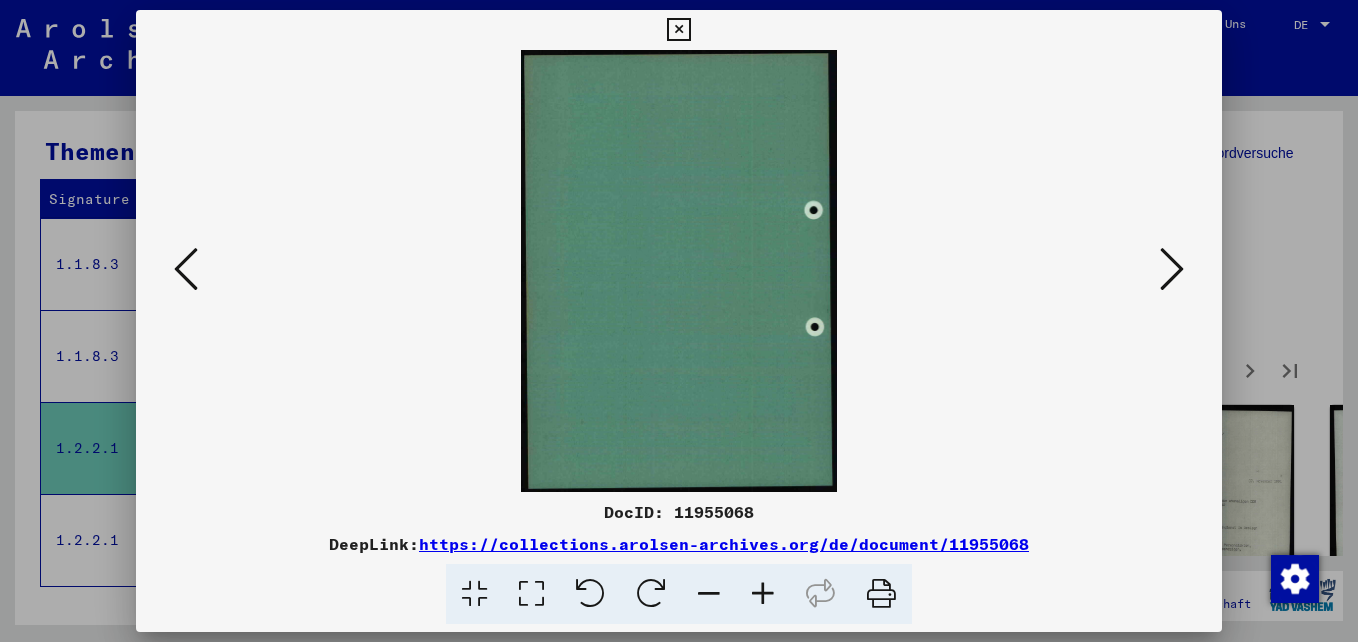 click at bounding box center [1172, 269] 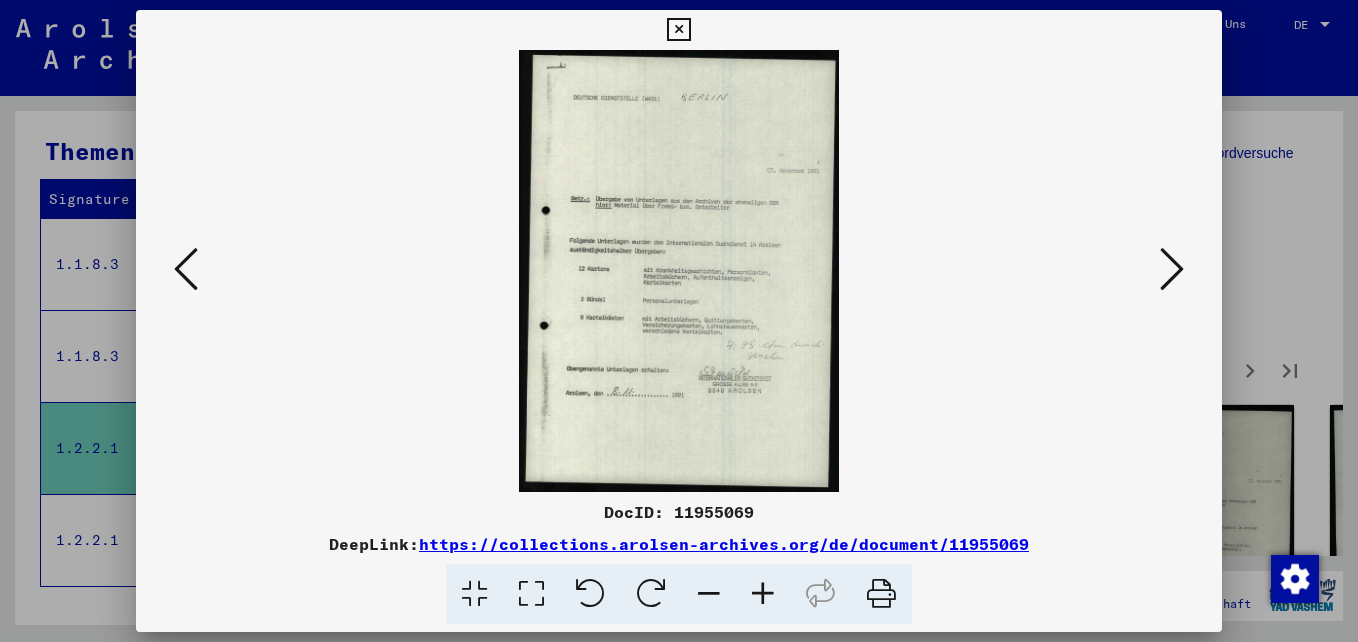 click at bounding box center [1172, 269] 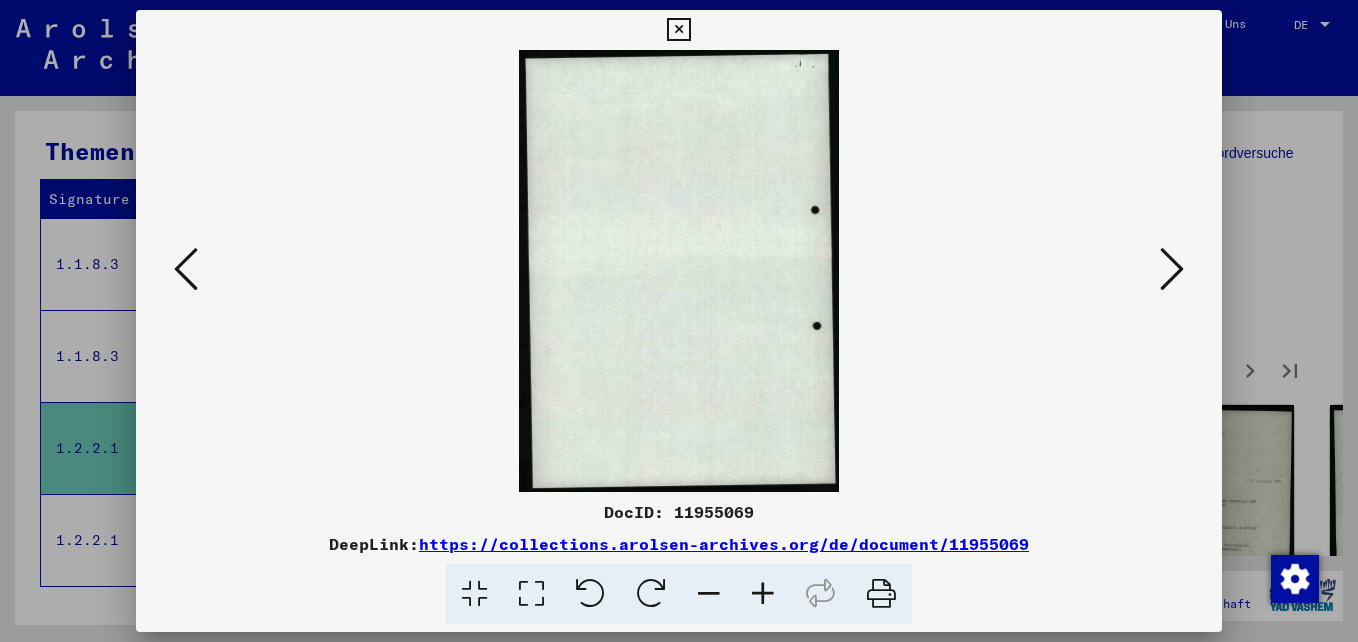 click at bounding box center (1172, 269) 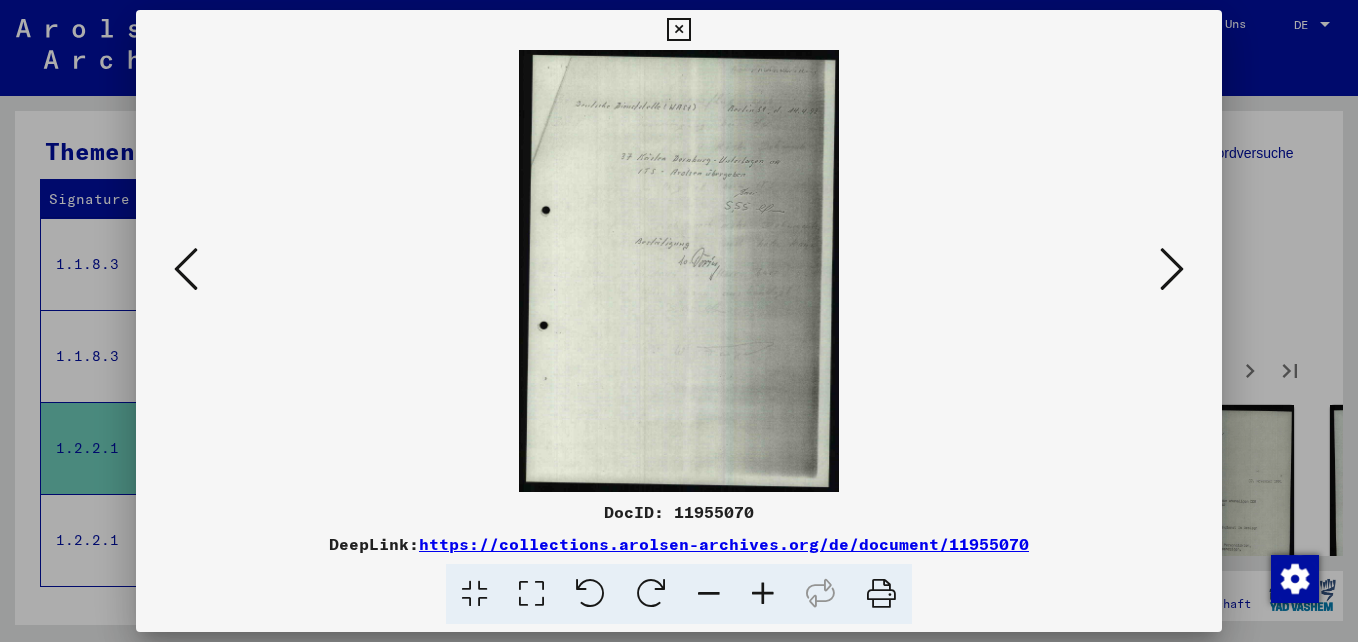 click at bounding box center [1172, 269] 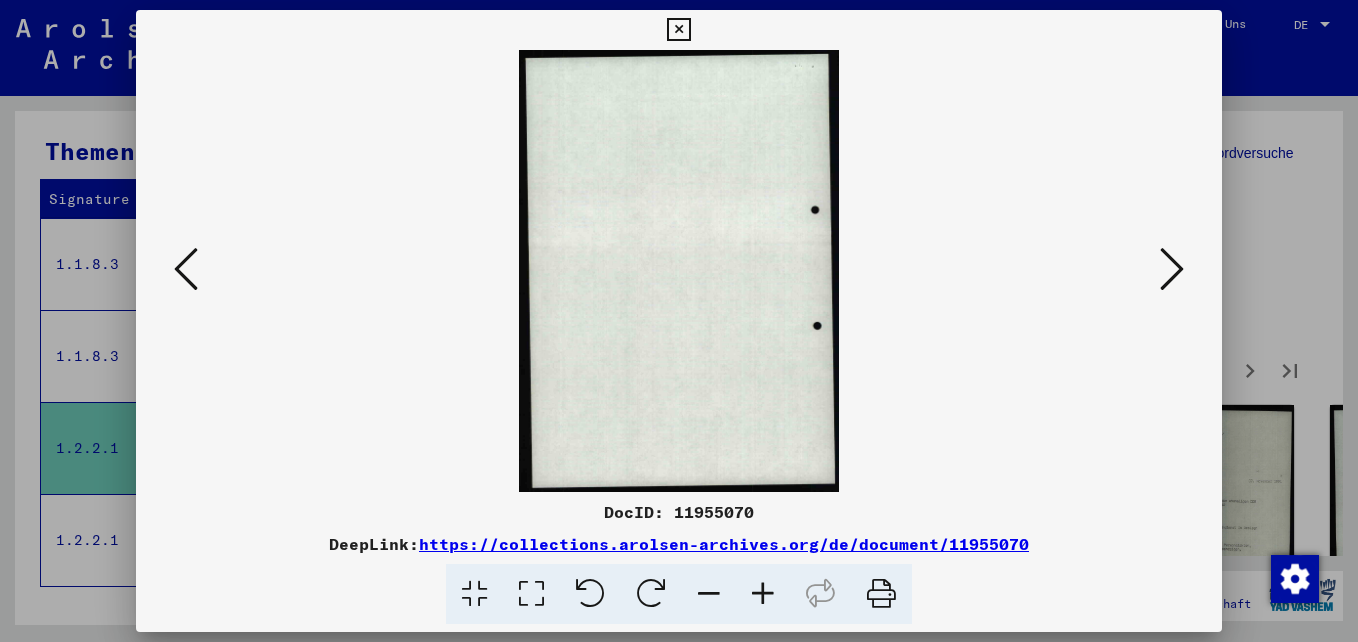 click at bounding box center [1172, 269] 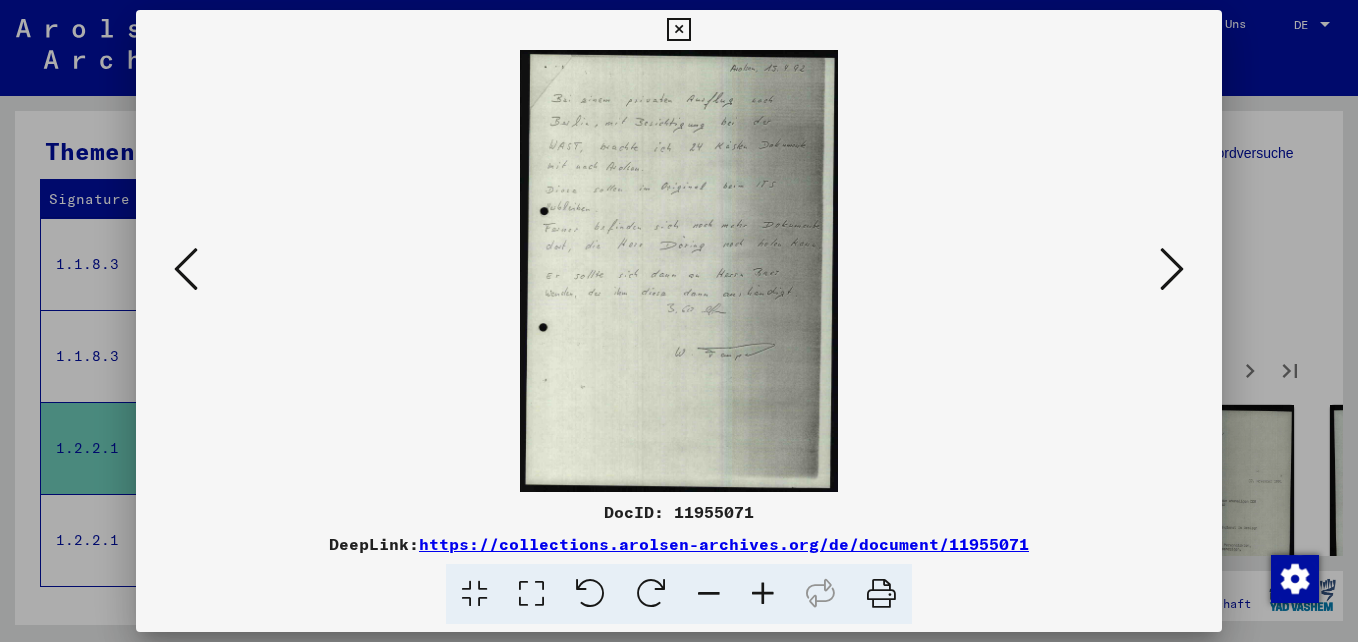 click at bounding box center [1172, 269] 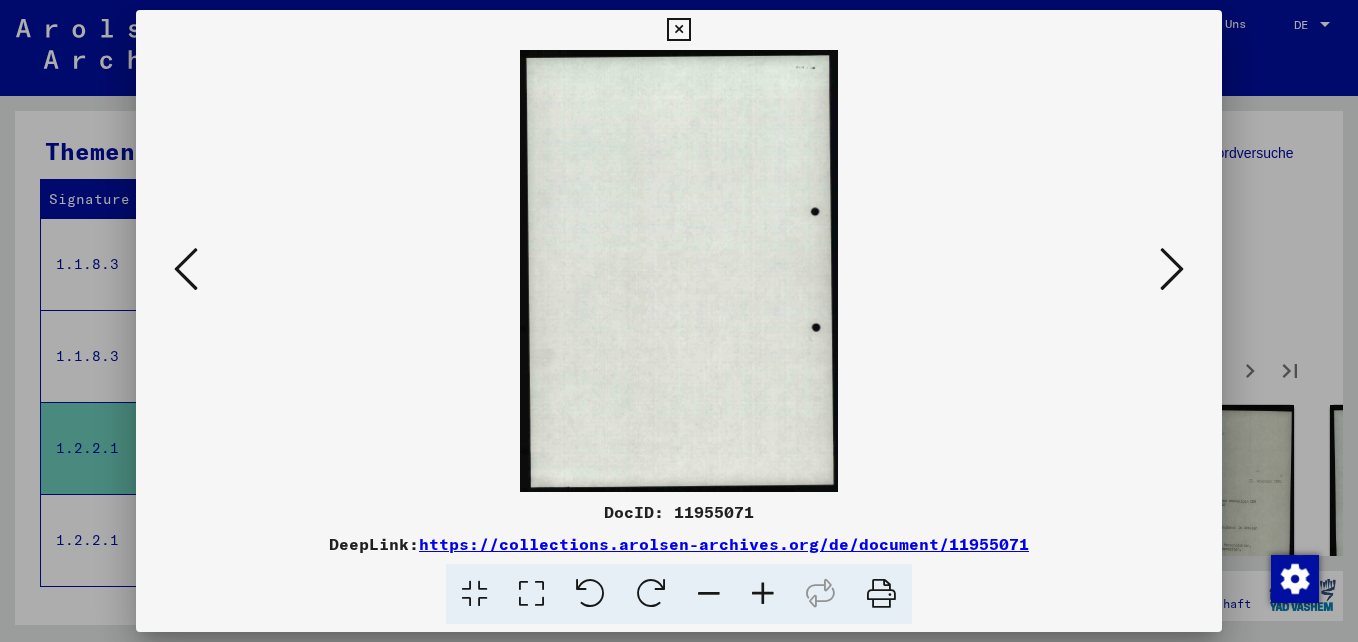 click at bounding box center [1172, 269] 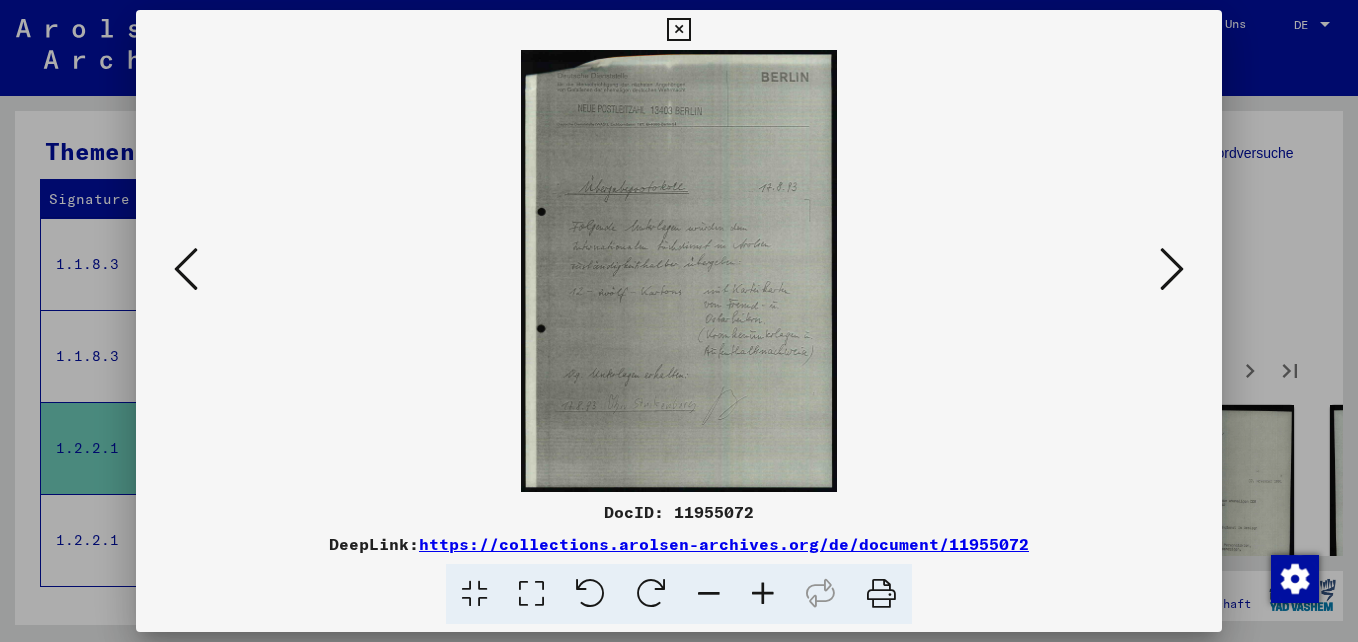 click at bounding box center [1172, 269] 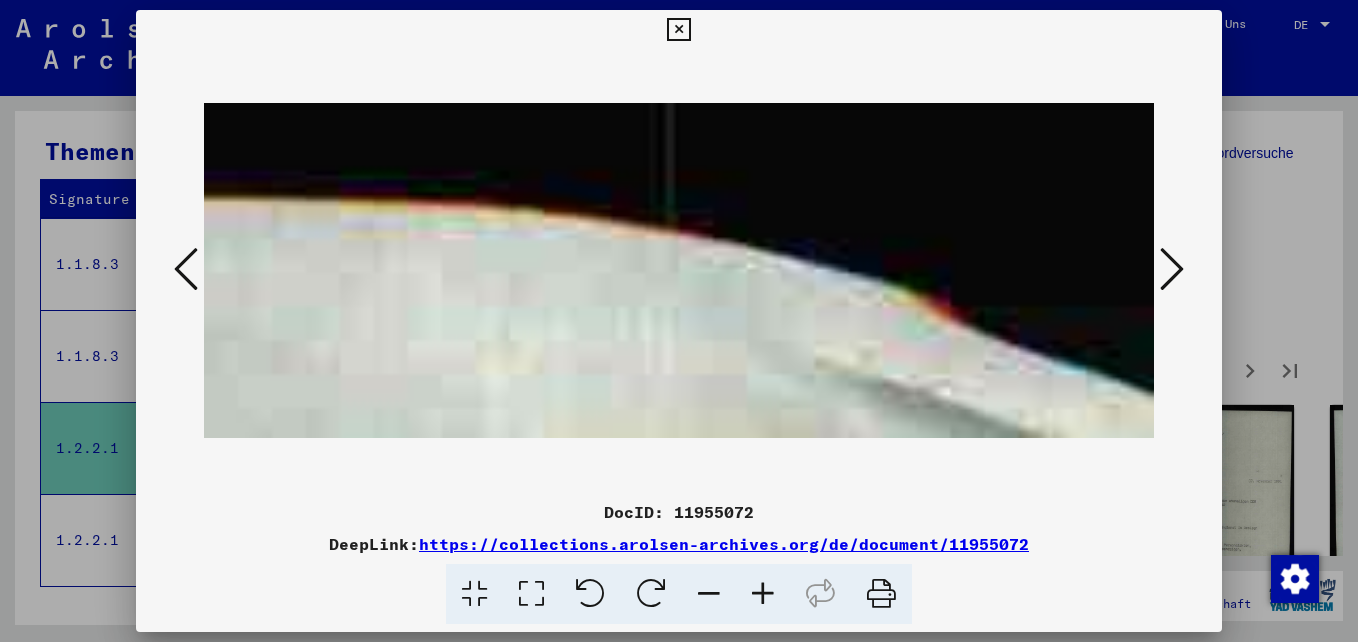 click at bounding box center [1172, 269] 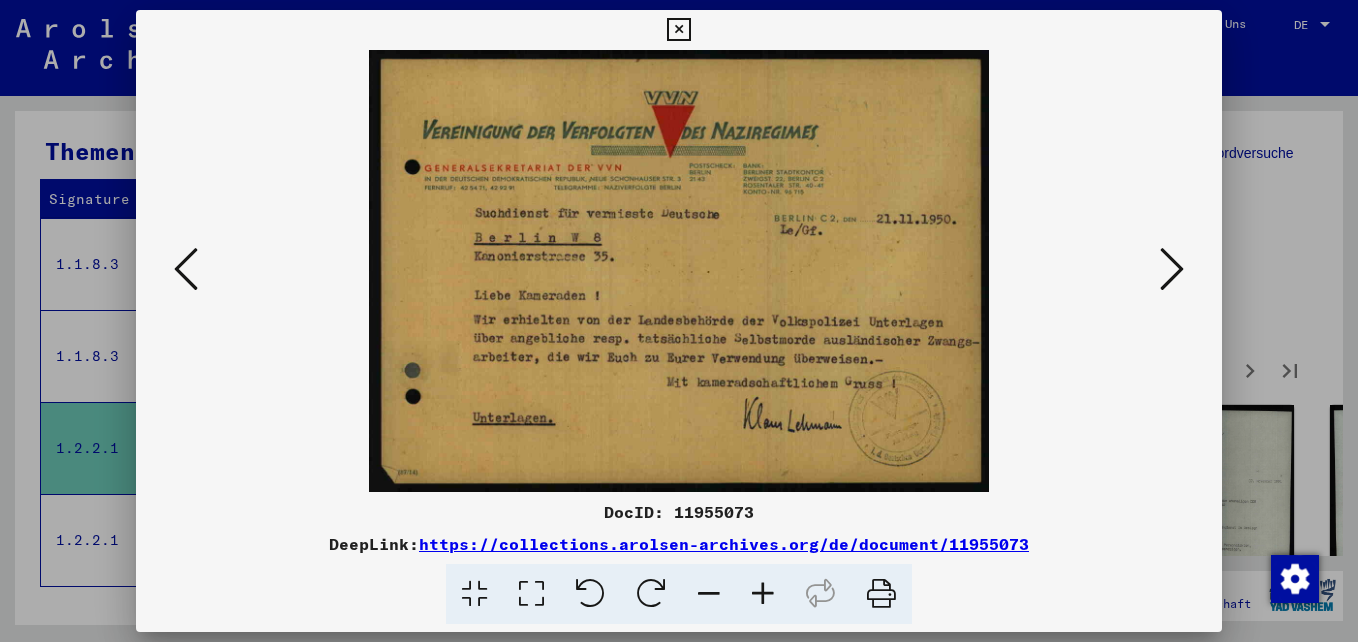 click at bounding box center (1172, 269) 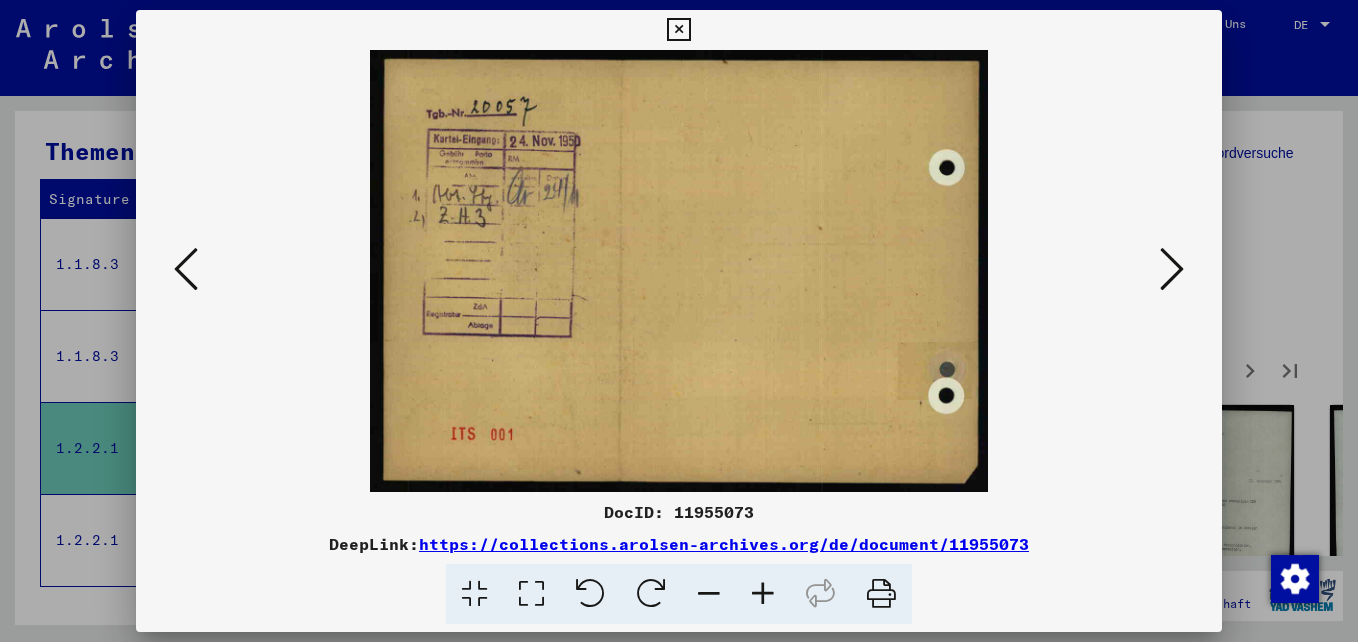 click at bounding box center (1172, 269) 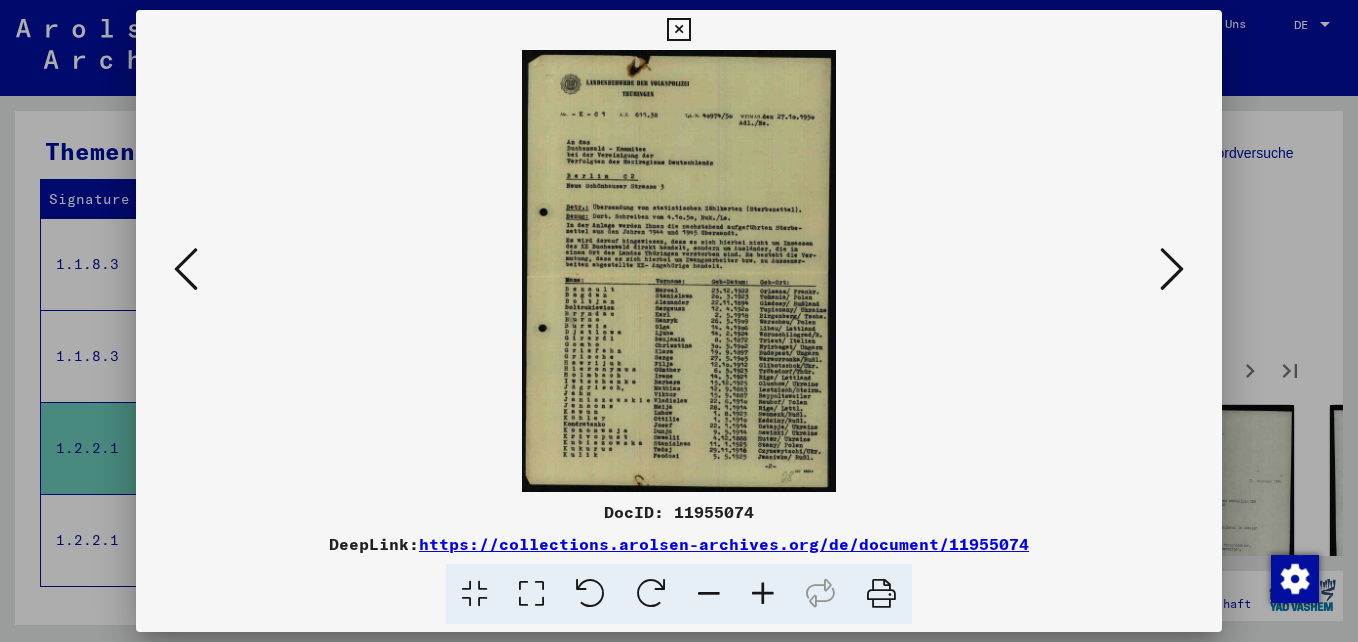 click at bounding box center (1172, 269) 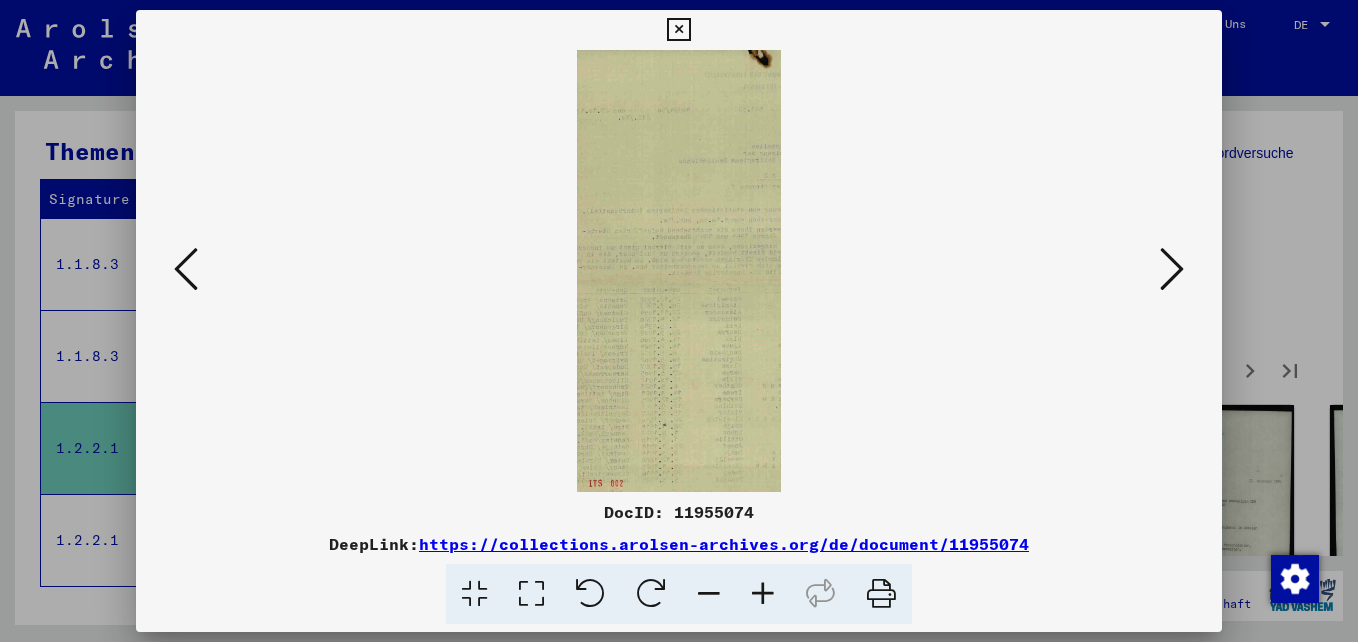 click at bounding box center (1172, 269) 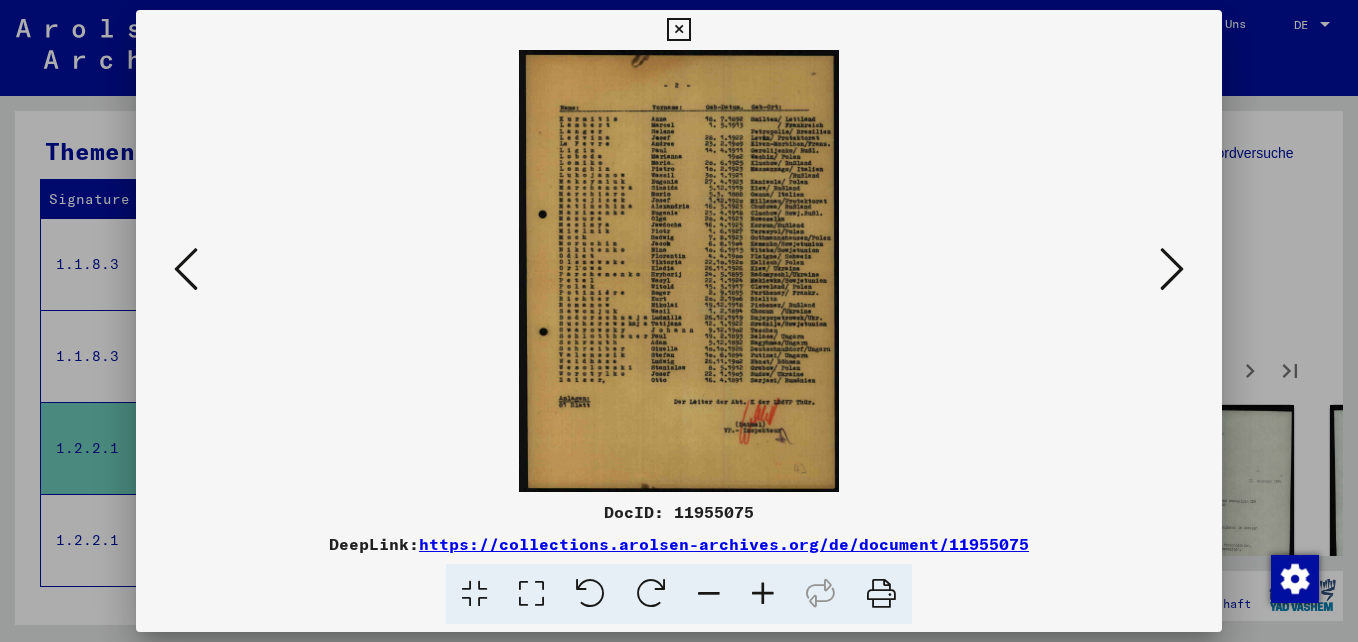 click at bounding box center (1172, 269) 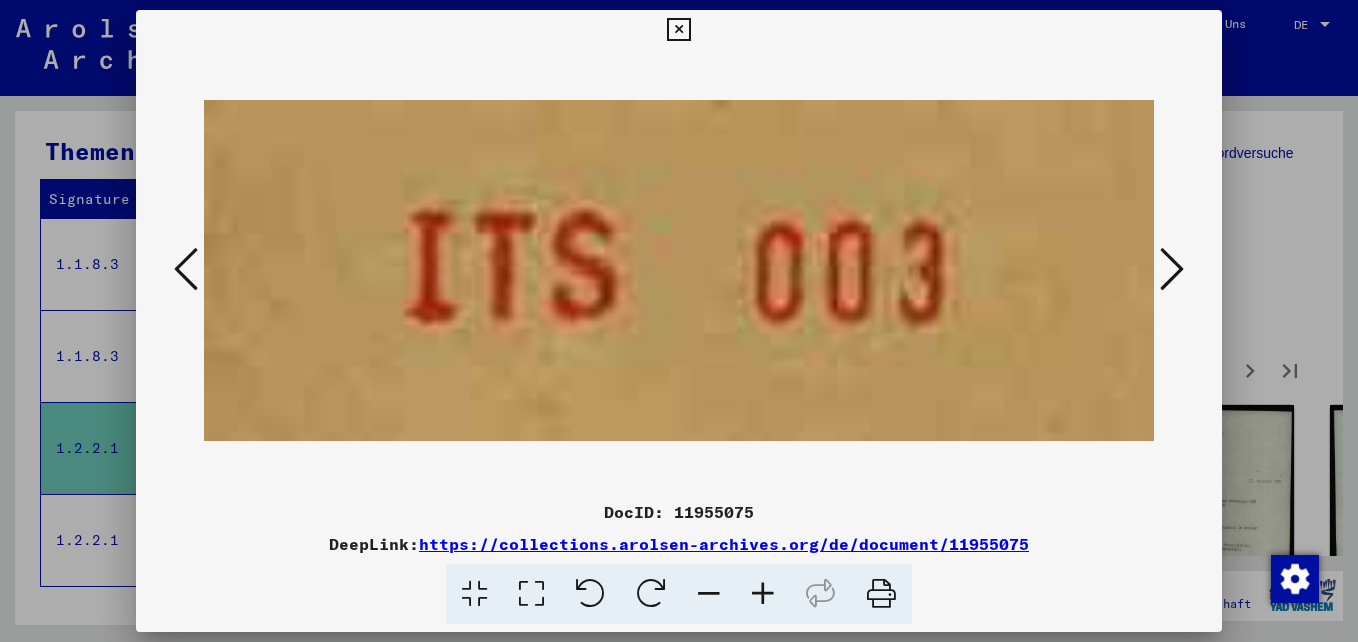 click at bounding box center [1172, 269] 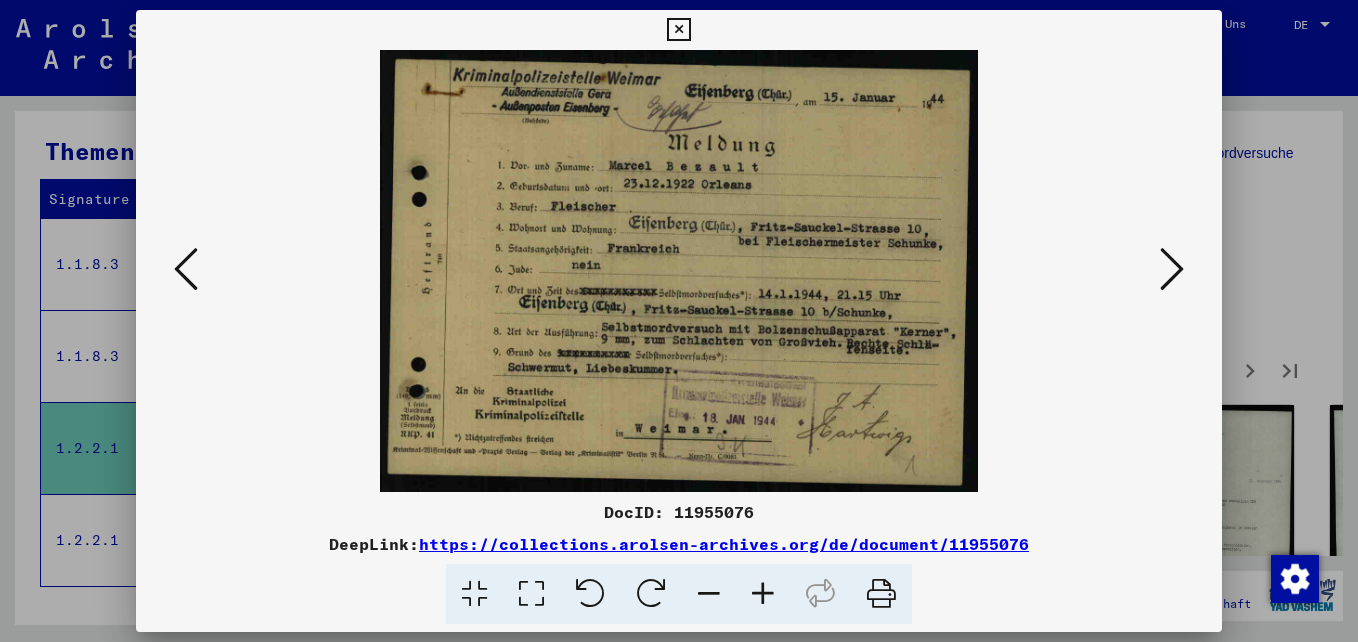 click at bounding box center (1172, 269) 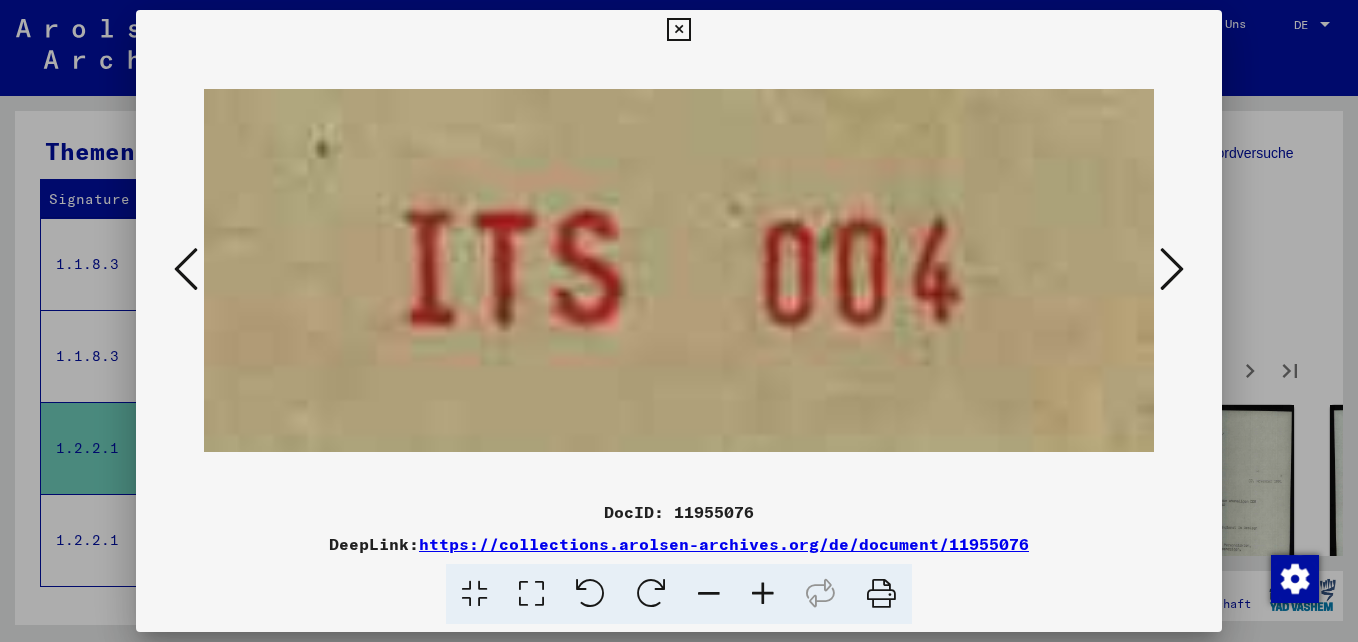 click at bounding box center [1172, 269] 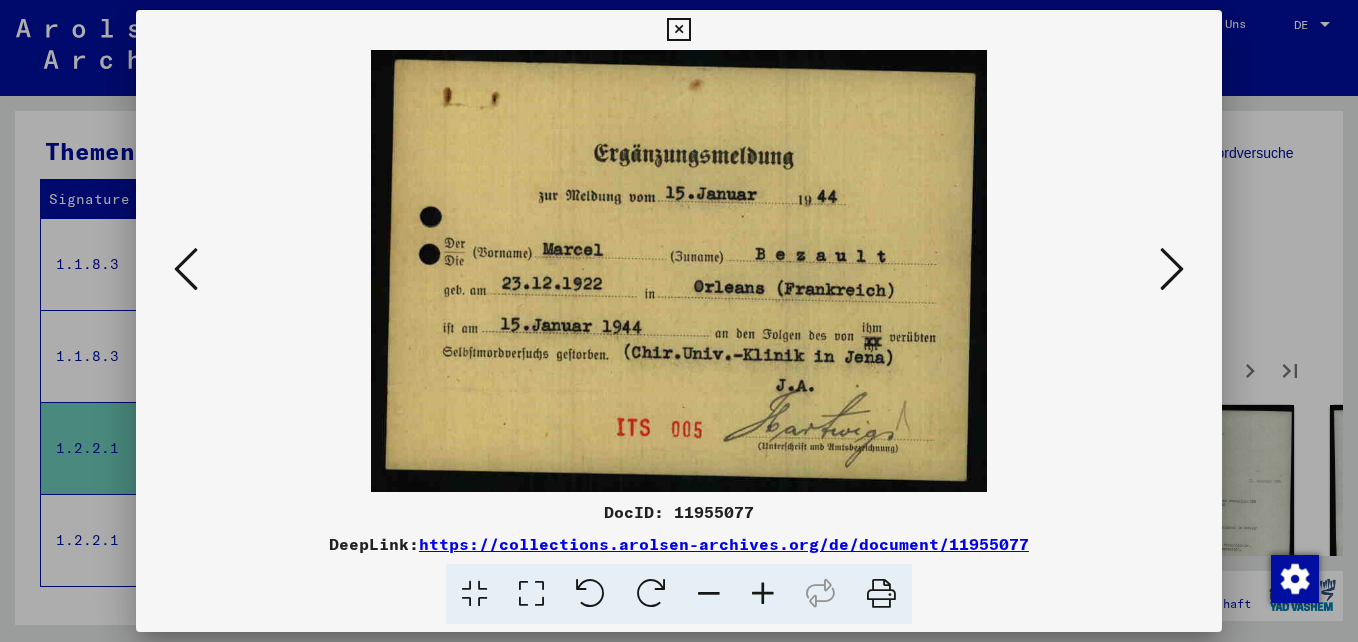 click at bounding box center (1172, 269) 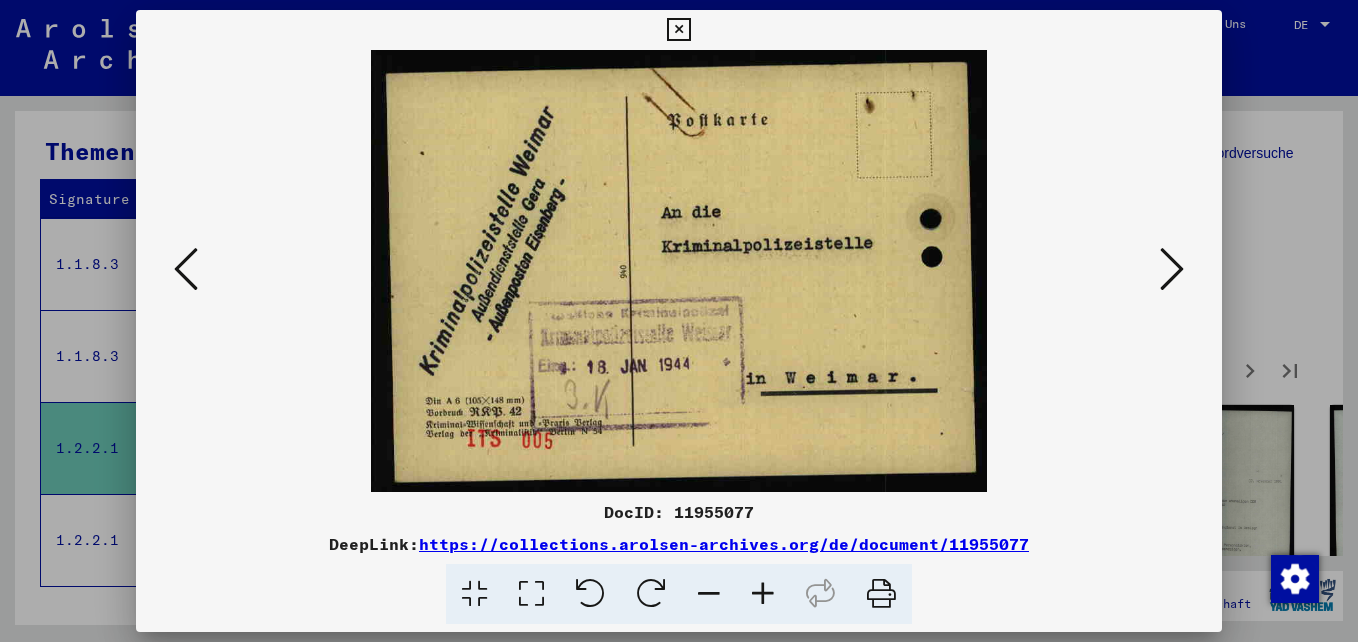 click at bounding box center [1172, 269] 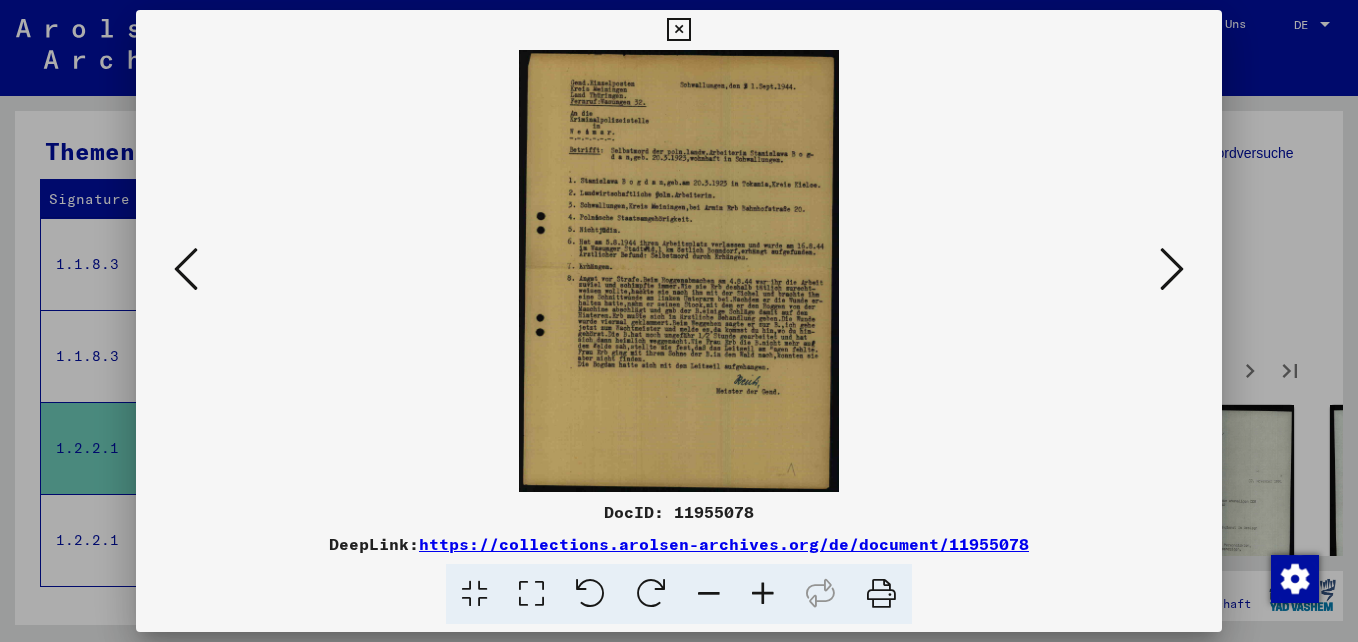 click at bounding box center [763, 594] 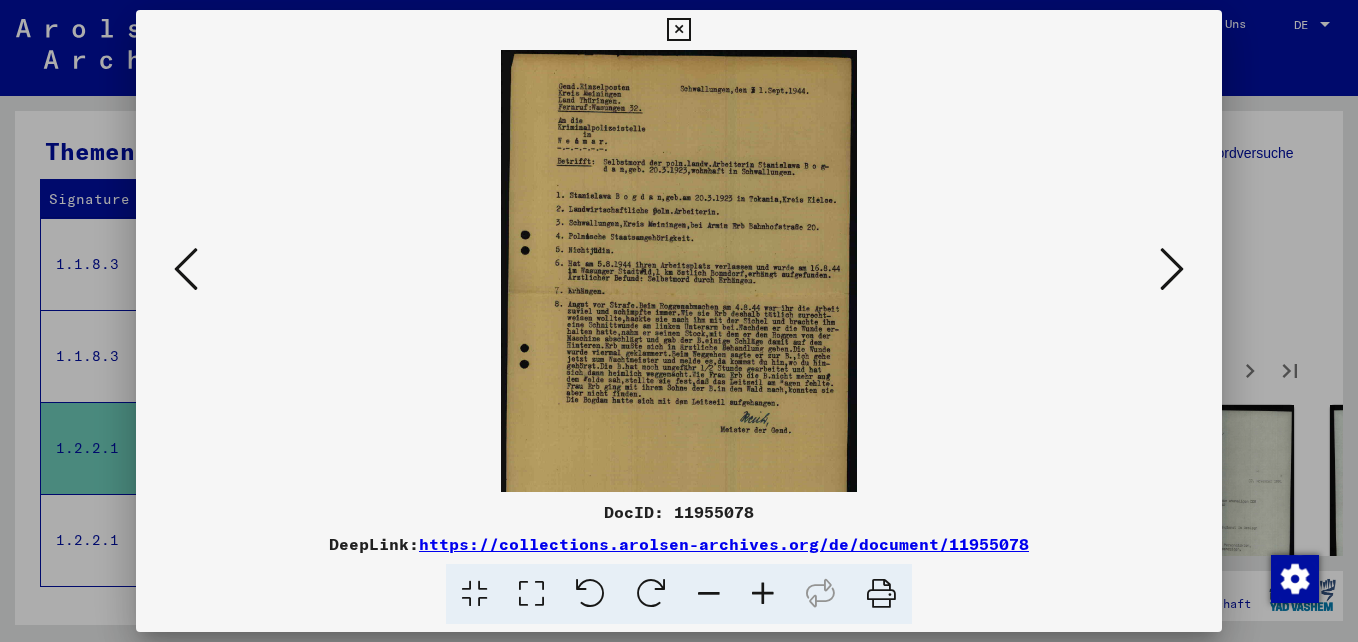 click at bounding box center [763, 594] 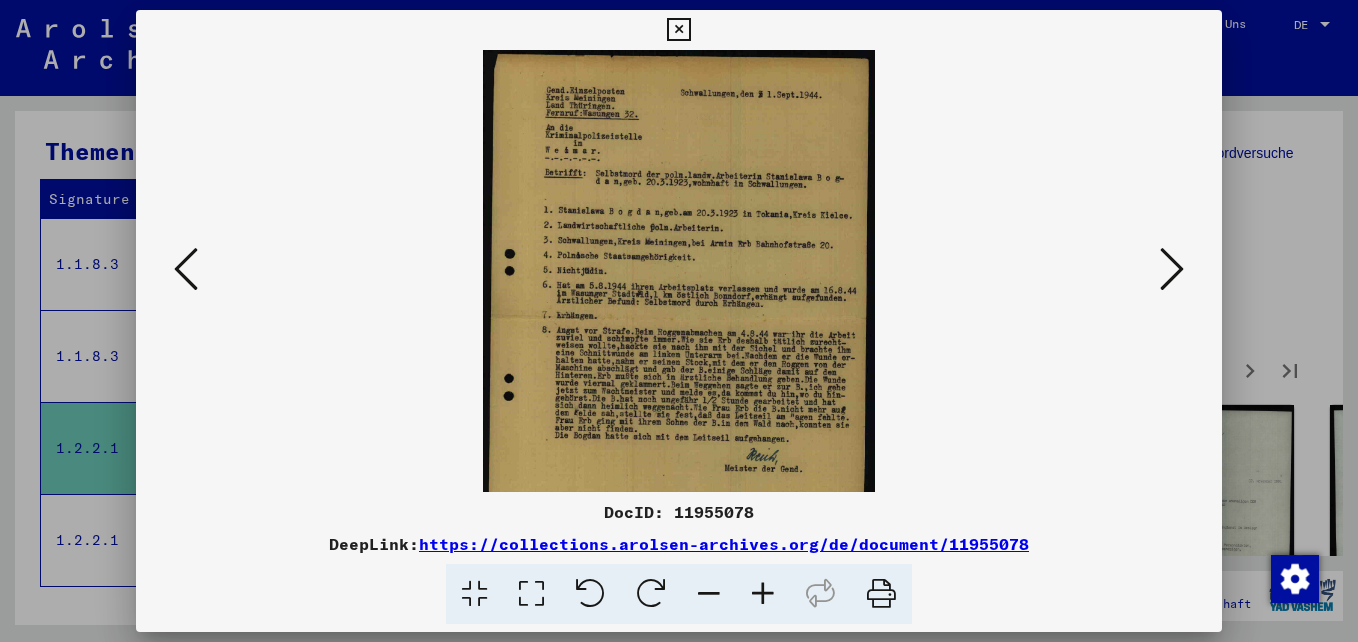 click at bounding box center (763, 594) 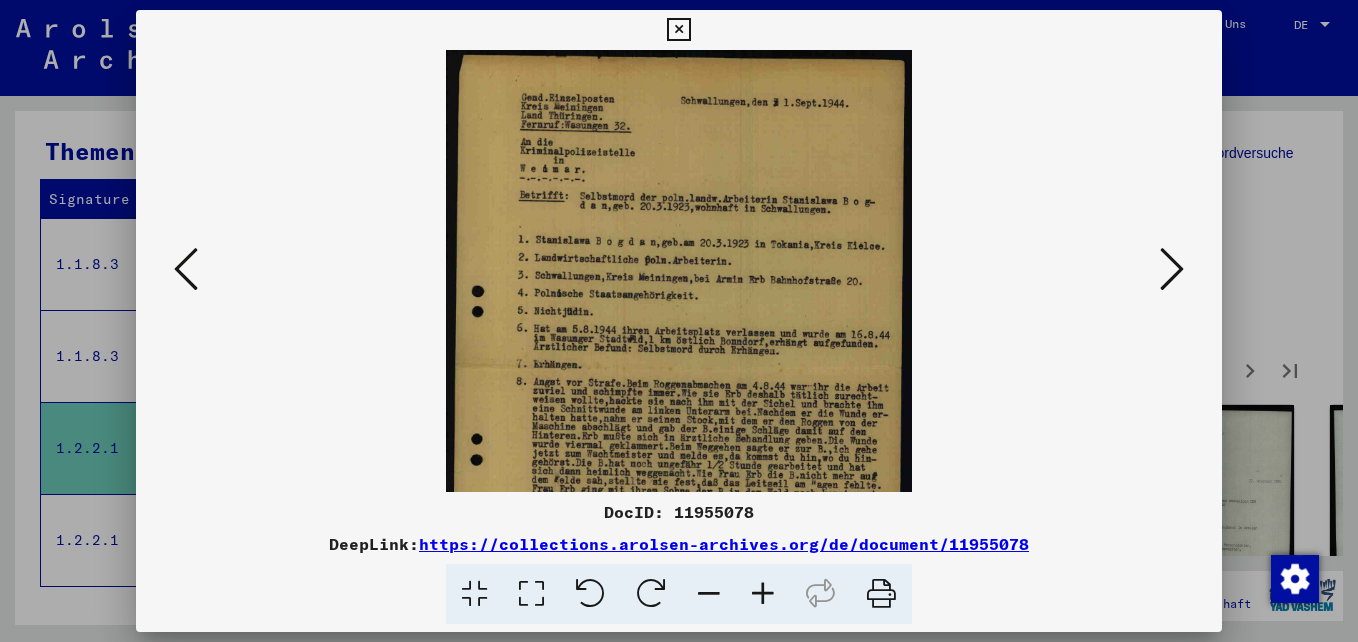click at bounding box center (763, 594) 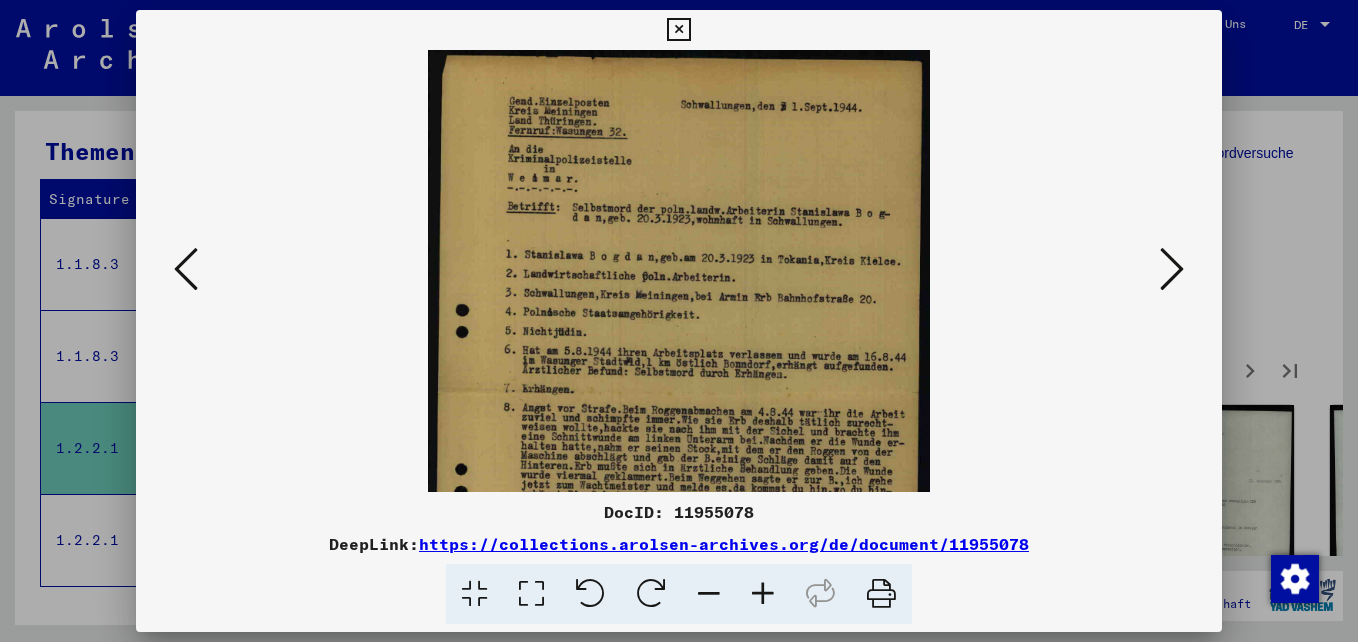 click at bounding box center (763, 594) 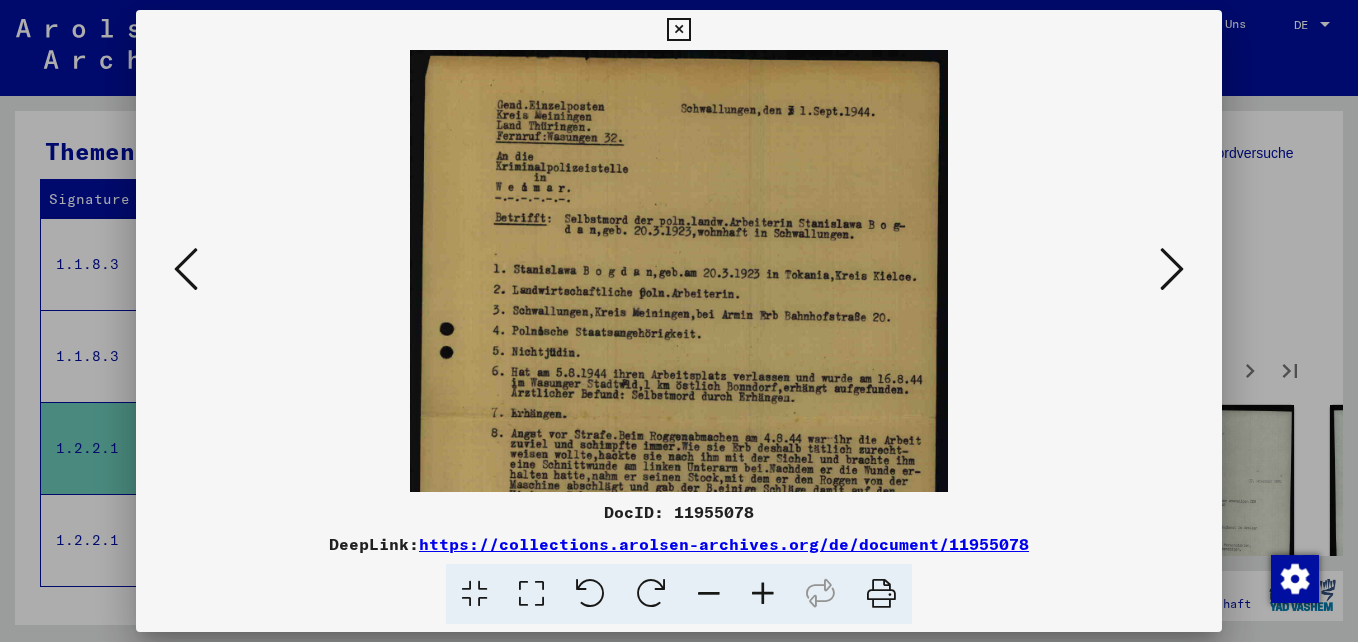click at bounding box center [763, 594] 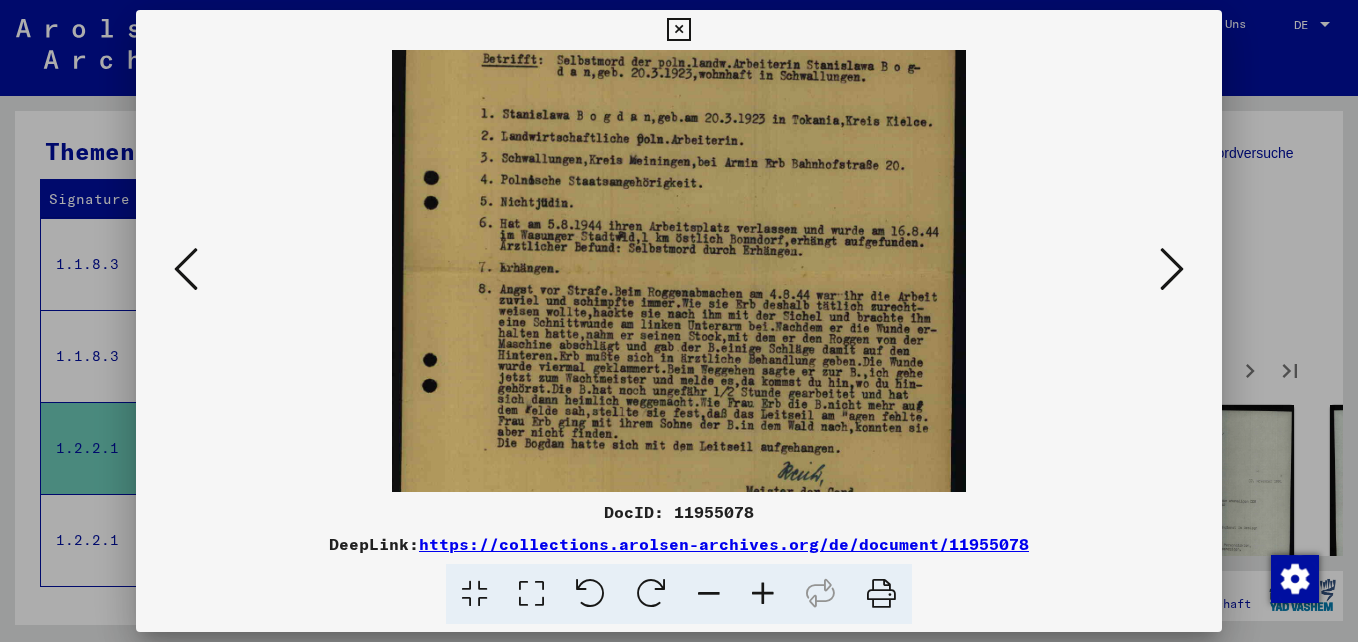 scroll, scrollTop: 178, scrollLeft: 0, axis: vertical 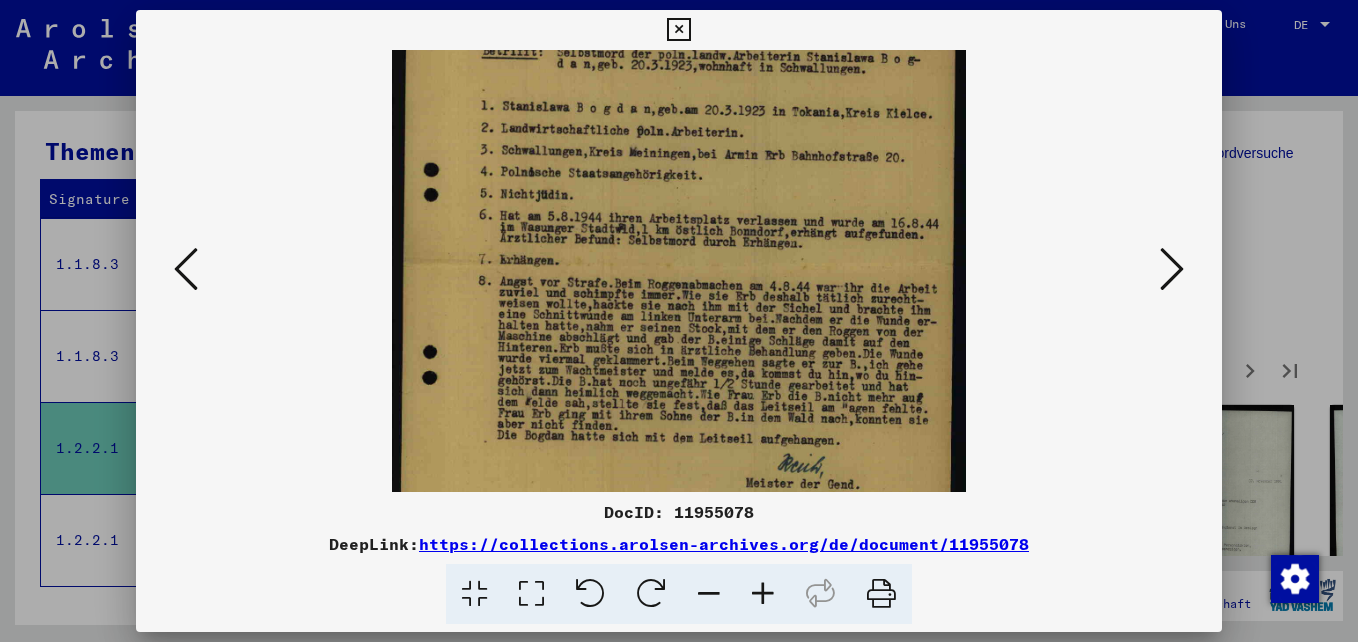 drag, startPoint x: 774, startPoint y: 421, endPoint x: 777, endPoint y: 243, distance: 178.02528 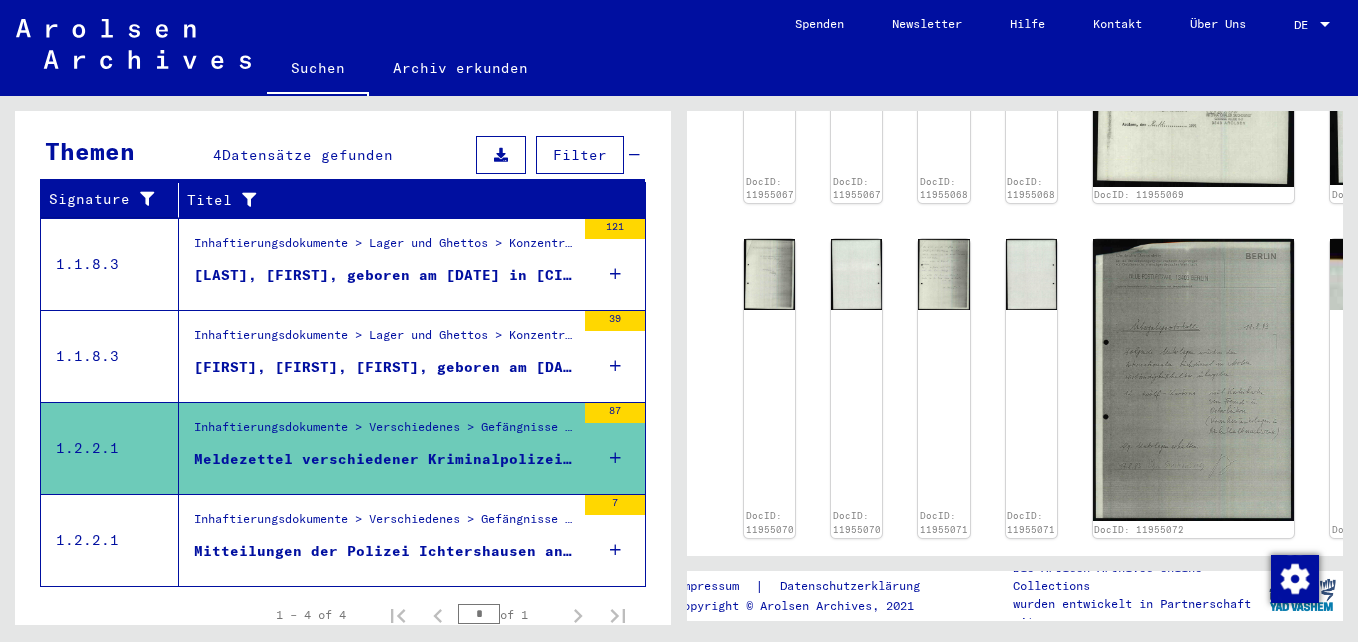 scroll, scrollTop: 1000, scrollLeft: 0, axis: vertical 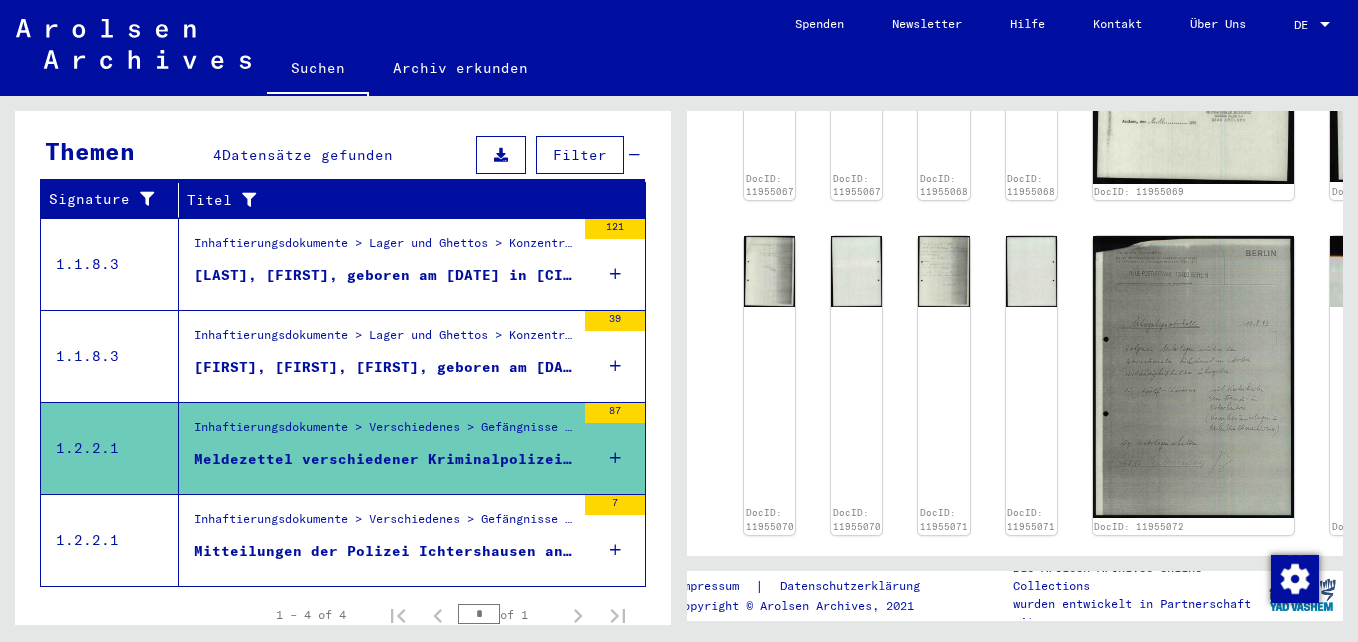click 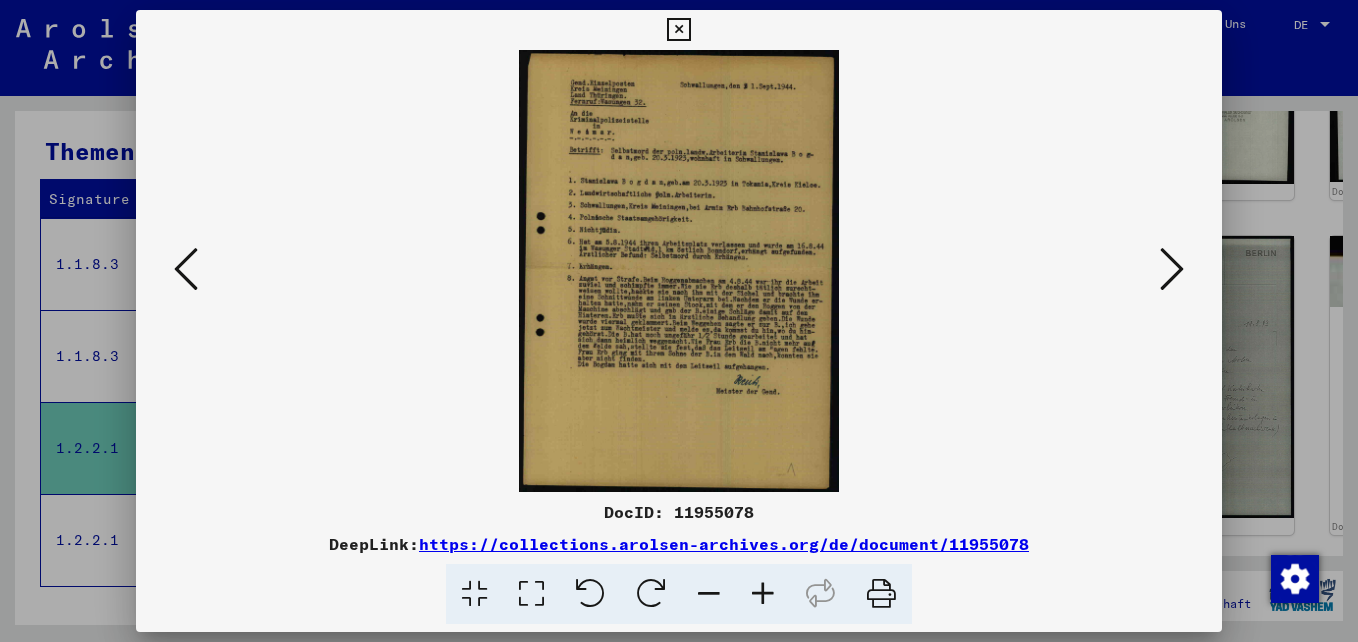 click at bounding box center (1172, 270) 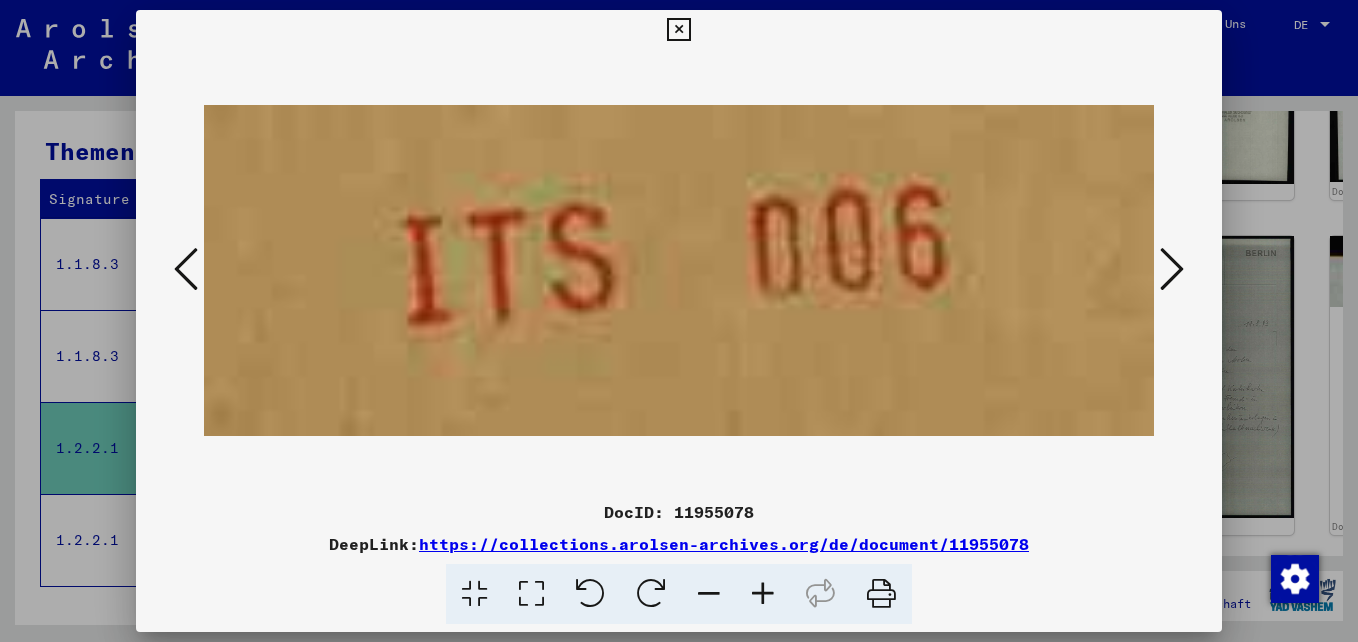 click at bounding box center (1172, 270) 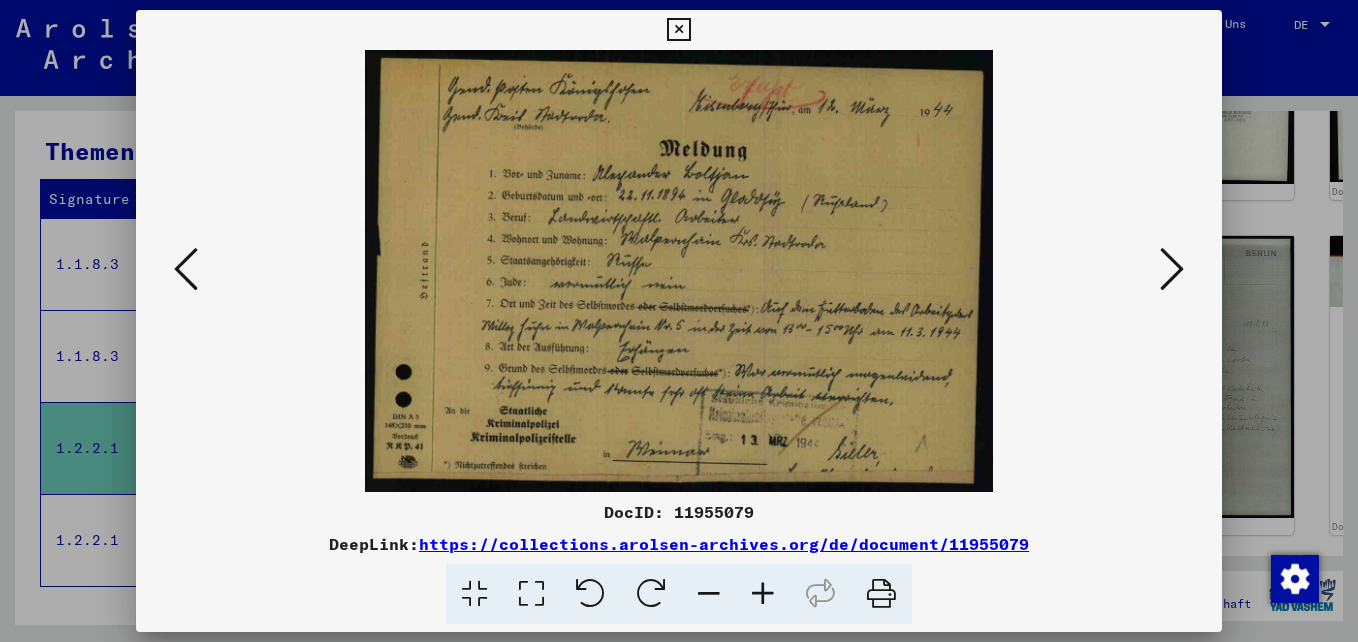 click at bounding box center [763, 594] 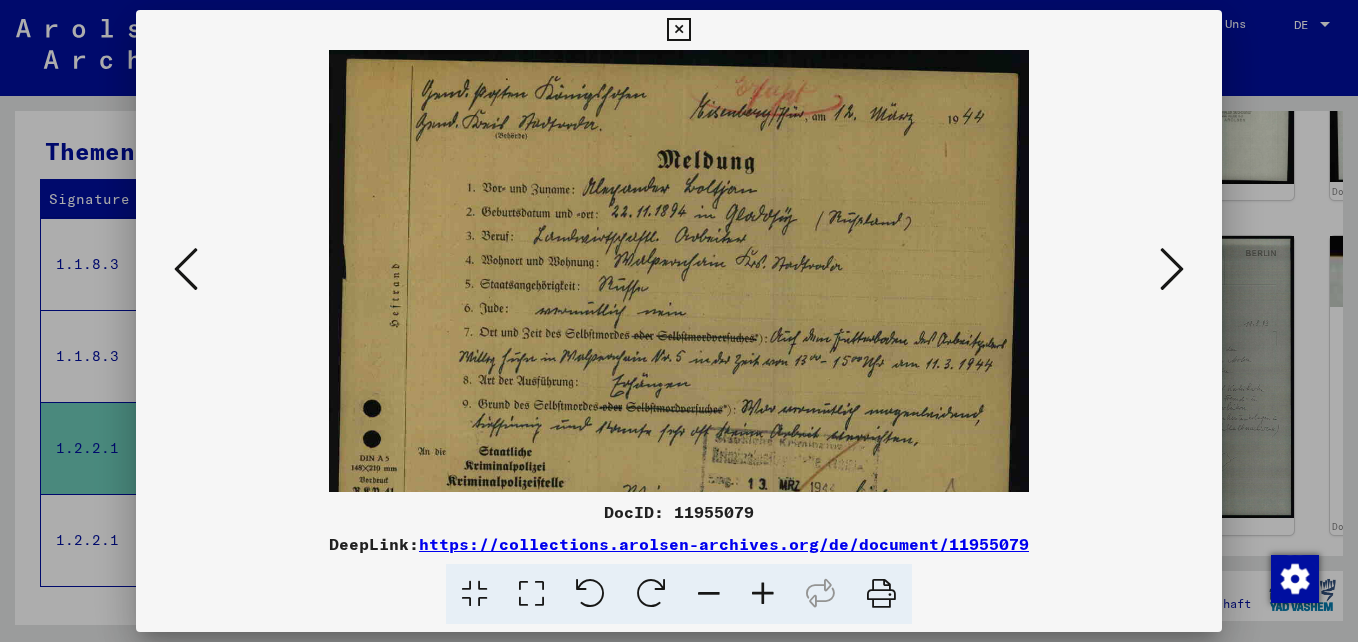 click at bounding box center [763, 594] 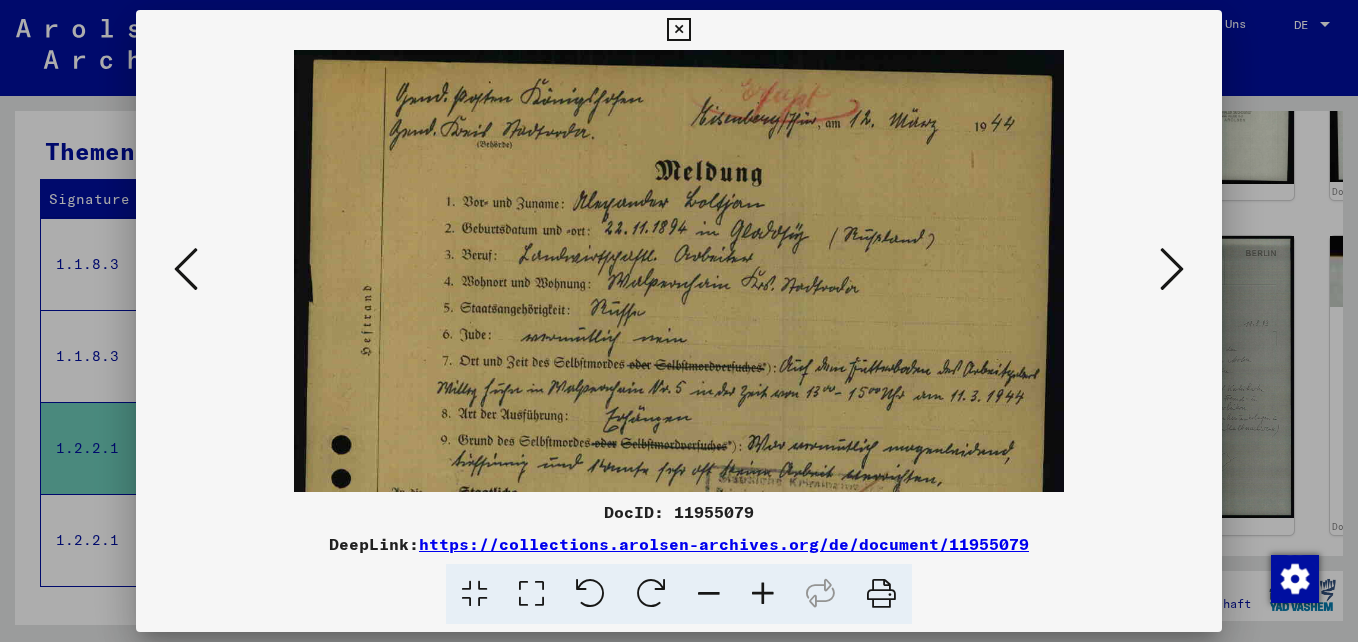 click at bounding box center (763, 594) 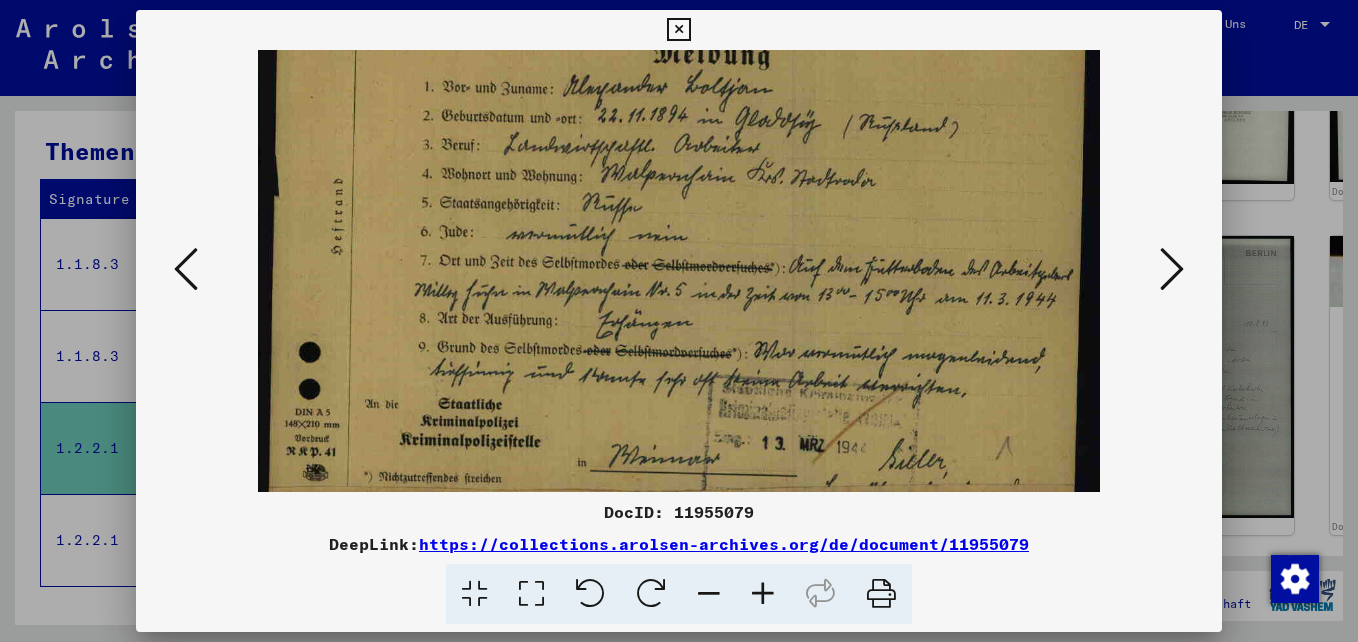 drag, startPoint x: 776, startPoint y: 379, endPoint x: 748, endPoint y: 199, distance: 182.16476 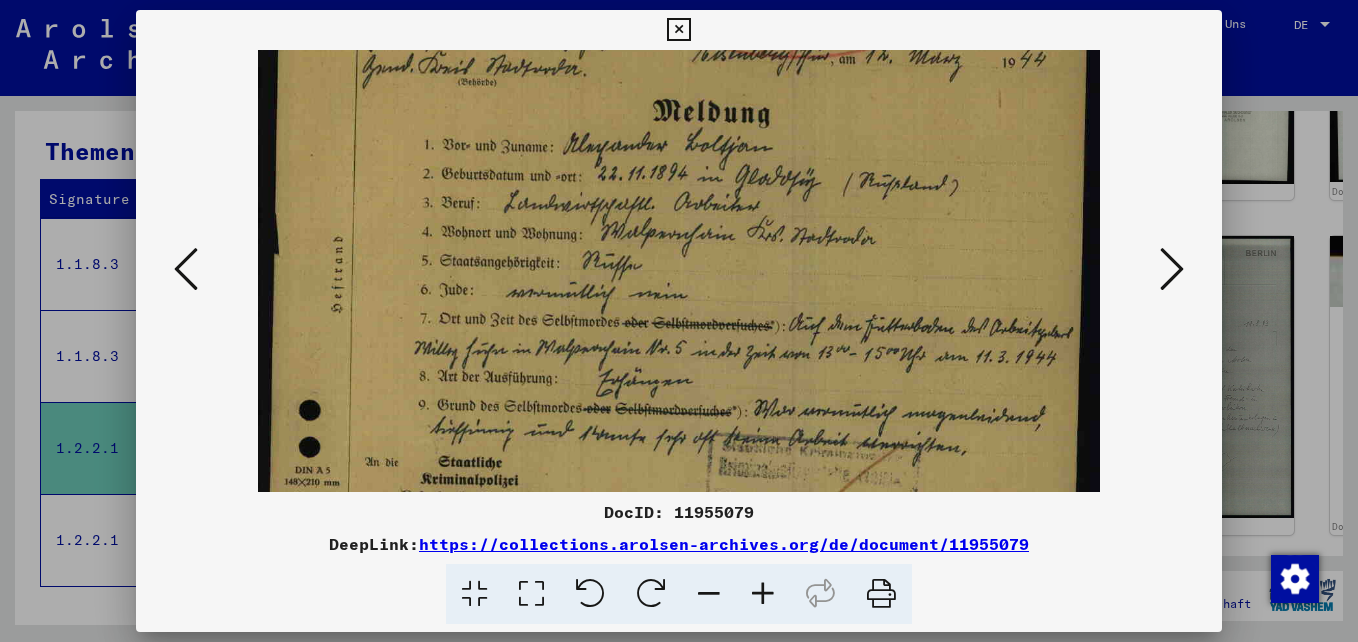 scroll, scrollTop: 150, scrollLeft: 0, axis: vertical 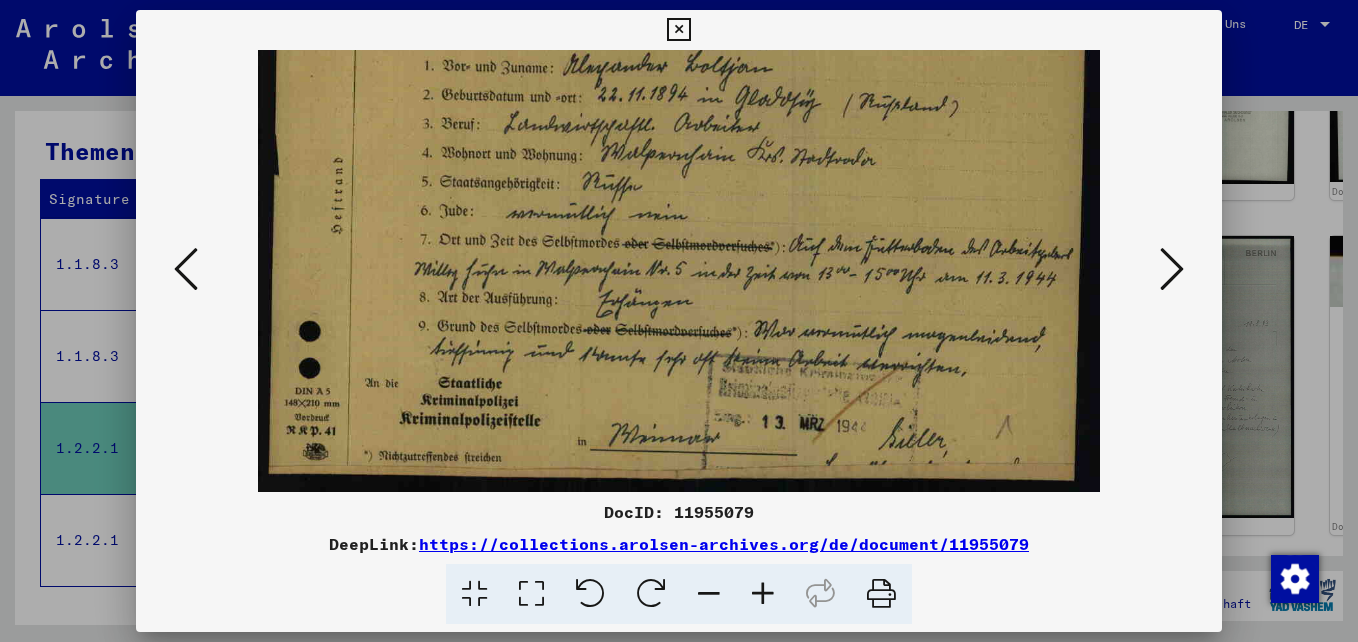 drag, startPoint x: 740, startPoint y: 299, endPoint x: 736, endPoint y: 184, distance: 115.06954 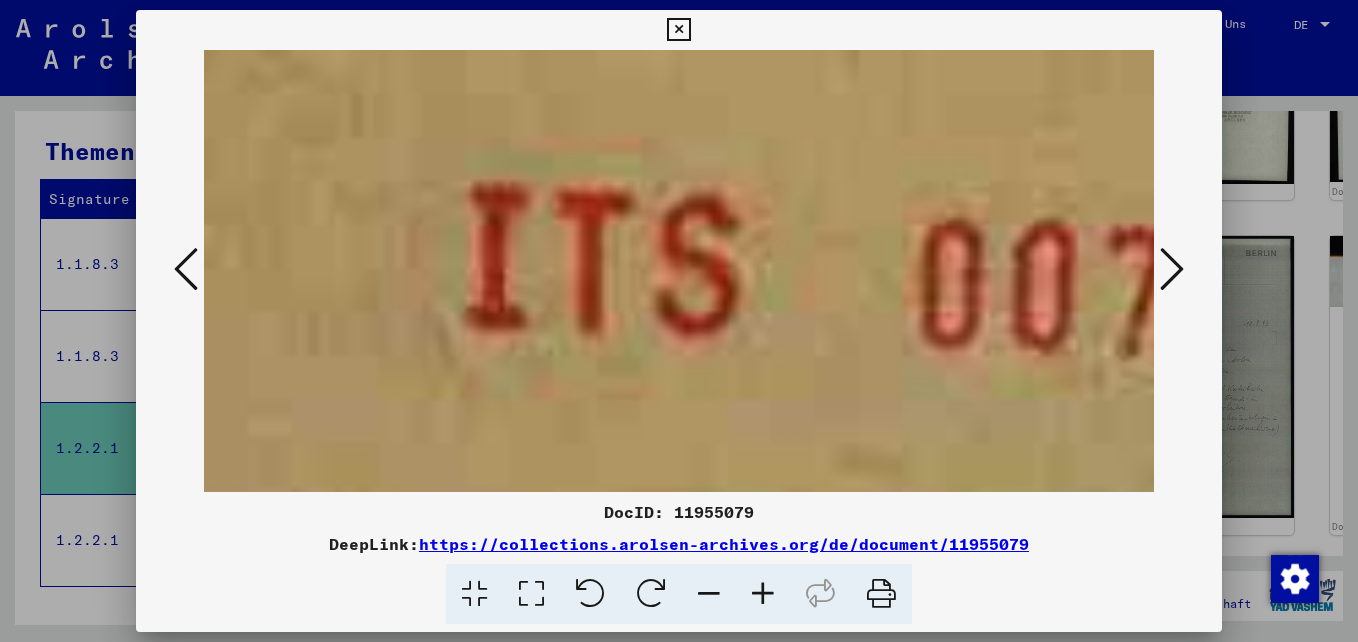 scroll, scrollTop: 0, scrollLeft: 0, axis: both 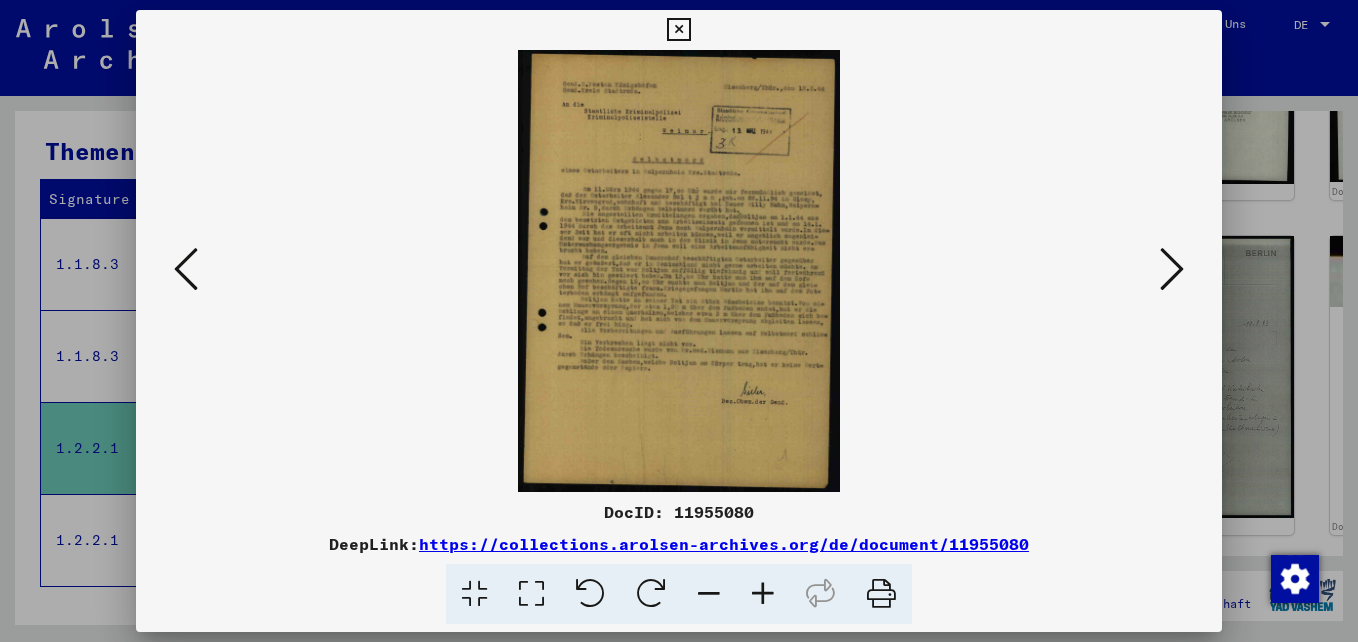 click at bounding box center [763, 594] 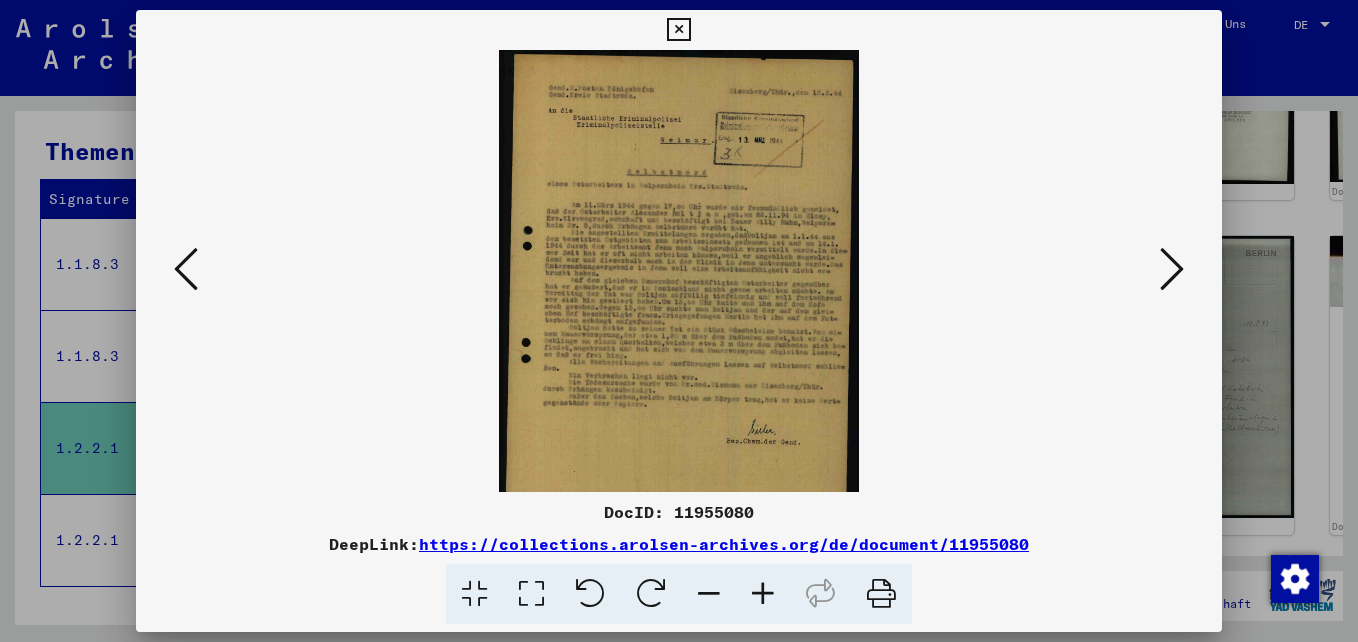 click at bounding box center [763, 594] 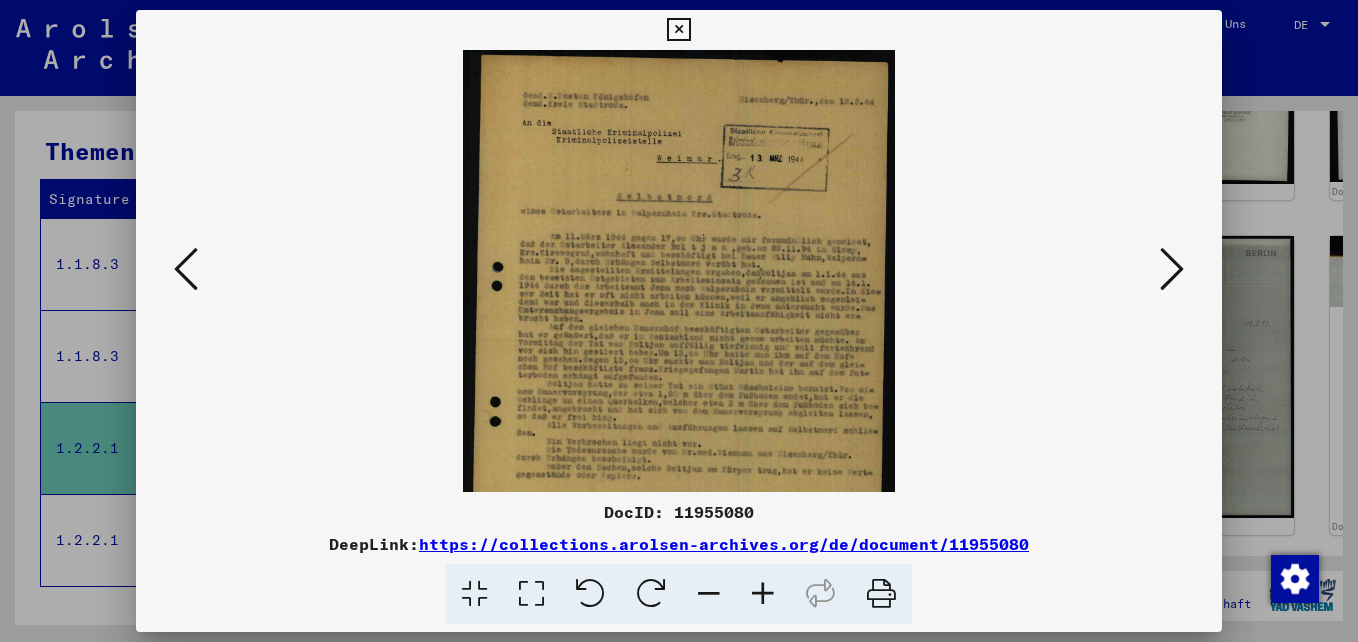 click at bounding box center (763, 594) 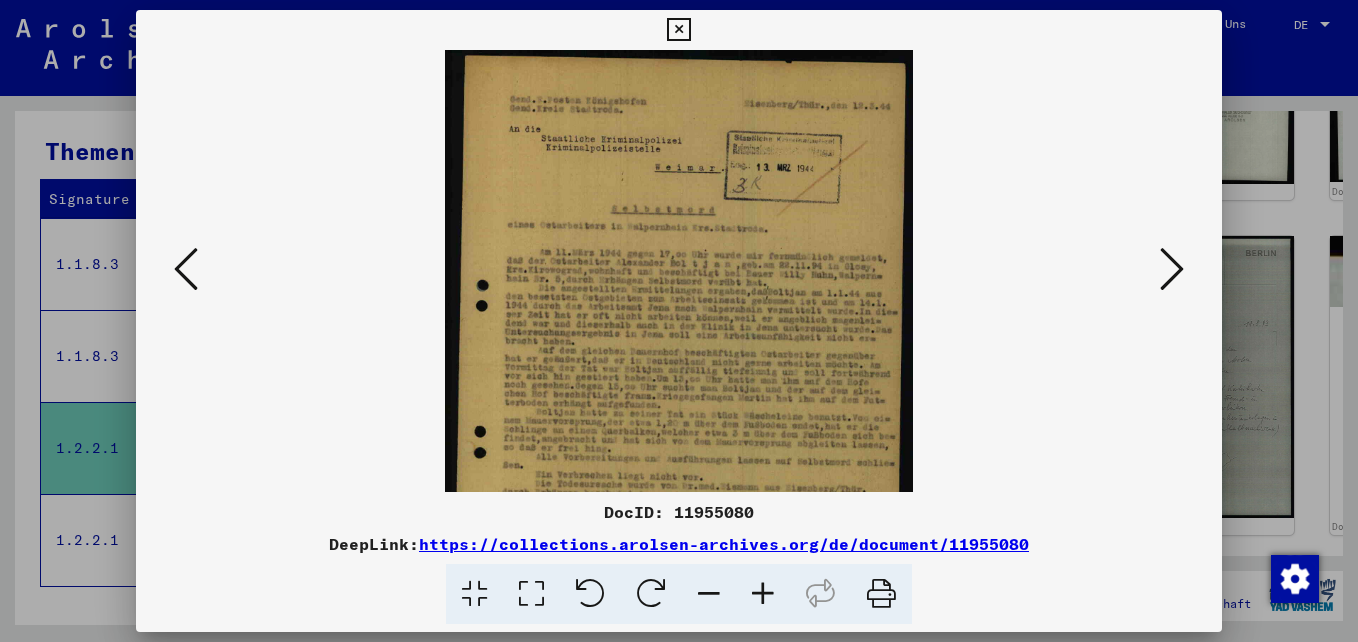click at bounding box center [763, 594] 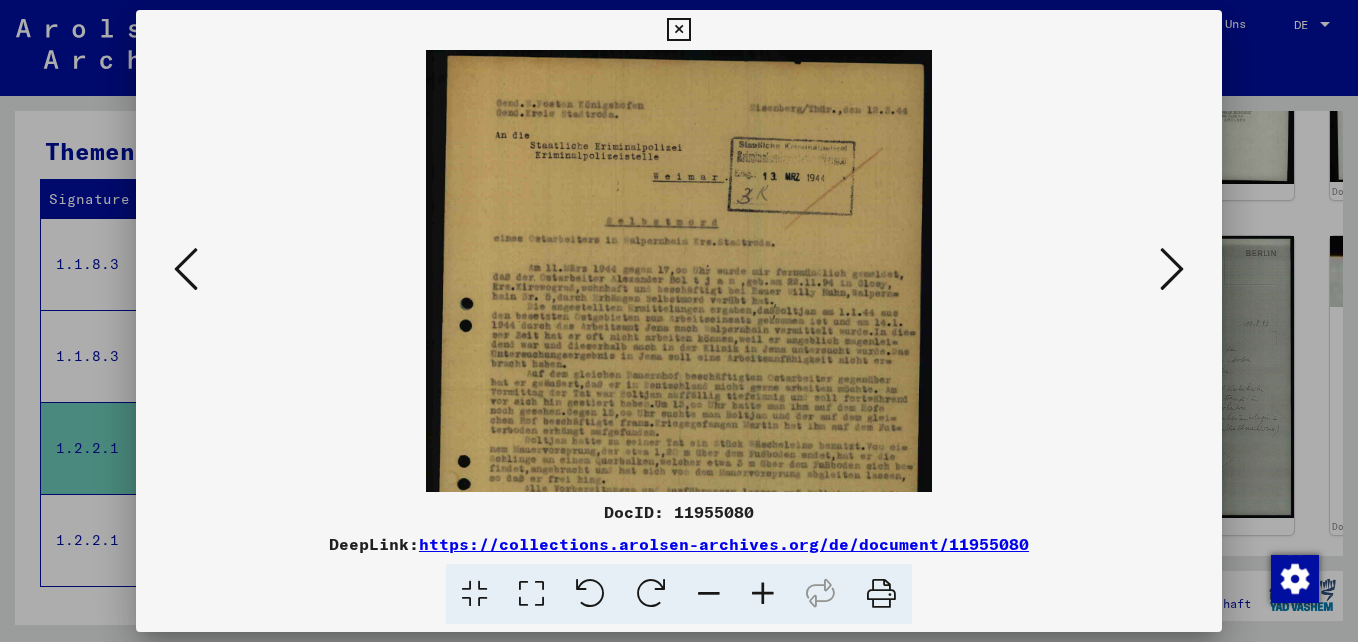 click at bounding box center (763, 594) 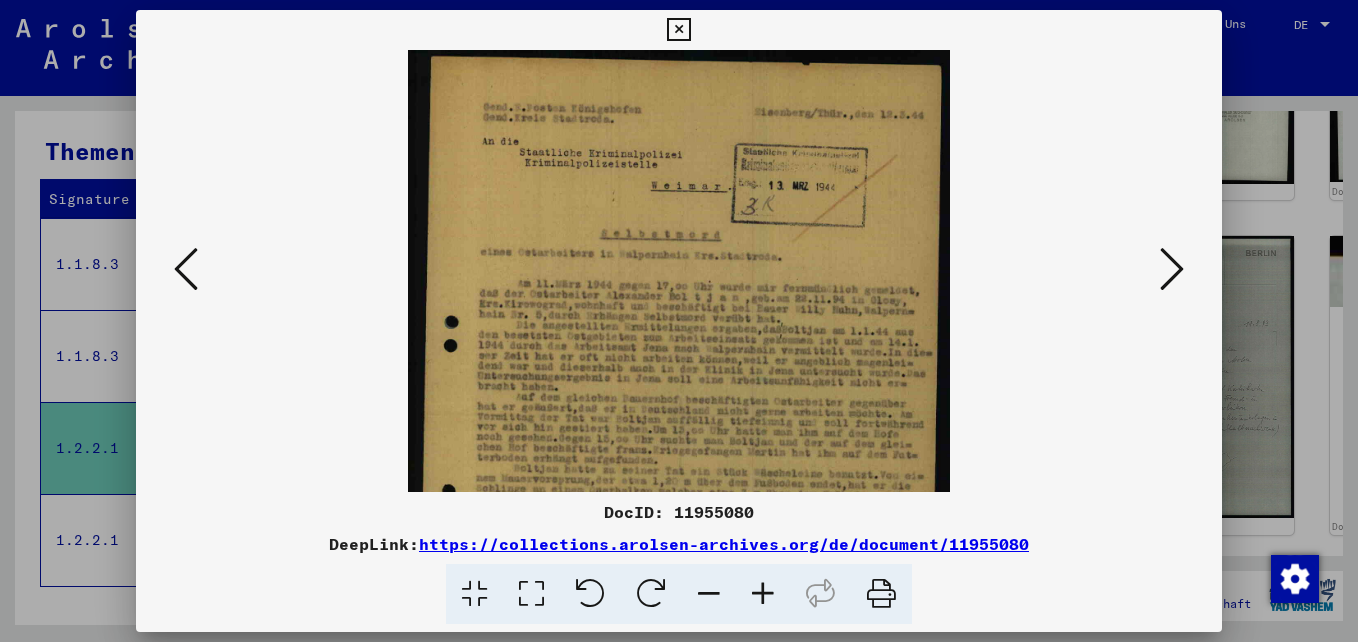 click at bounding box center [763, 594] 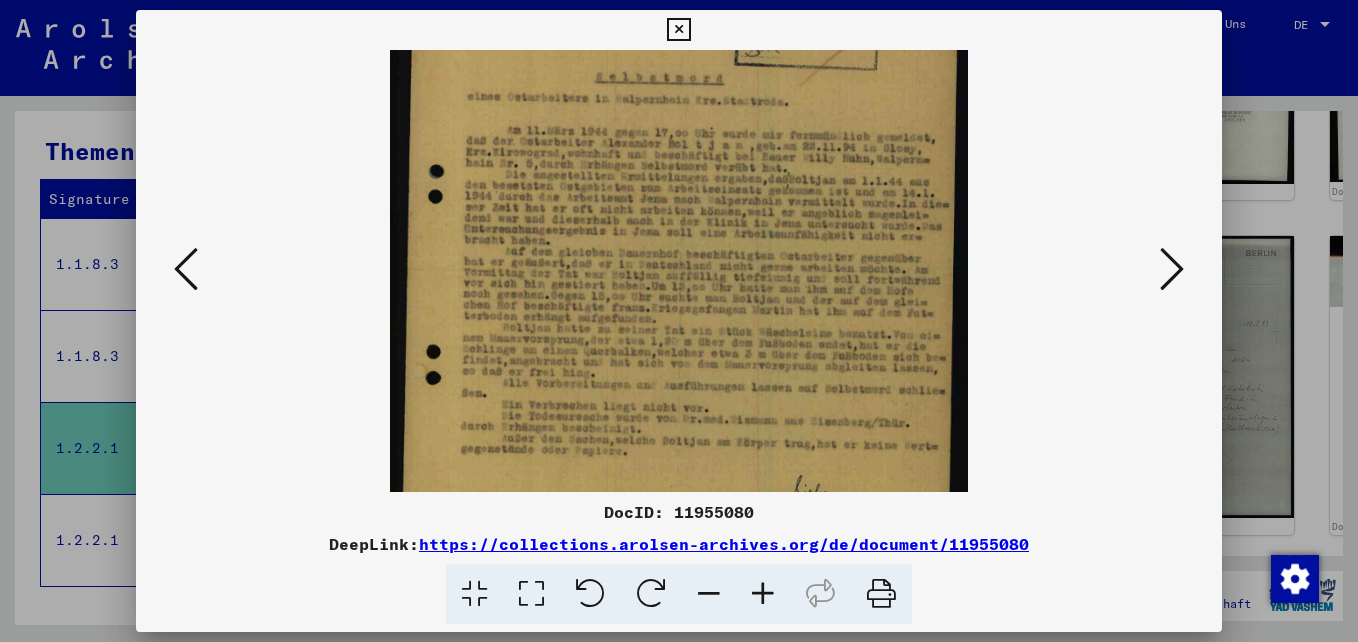scroll, scrollTop: 174, scrollLeft: 0, axis: vertical 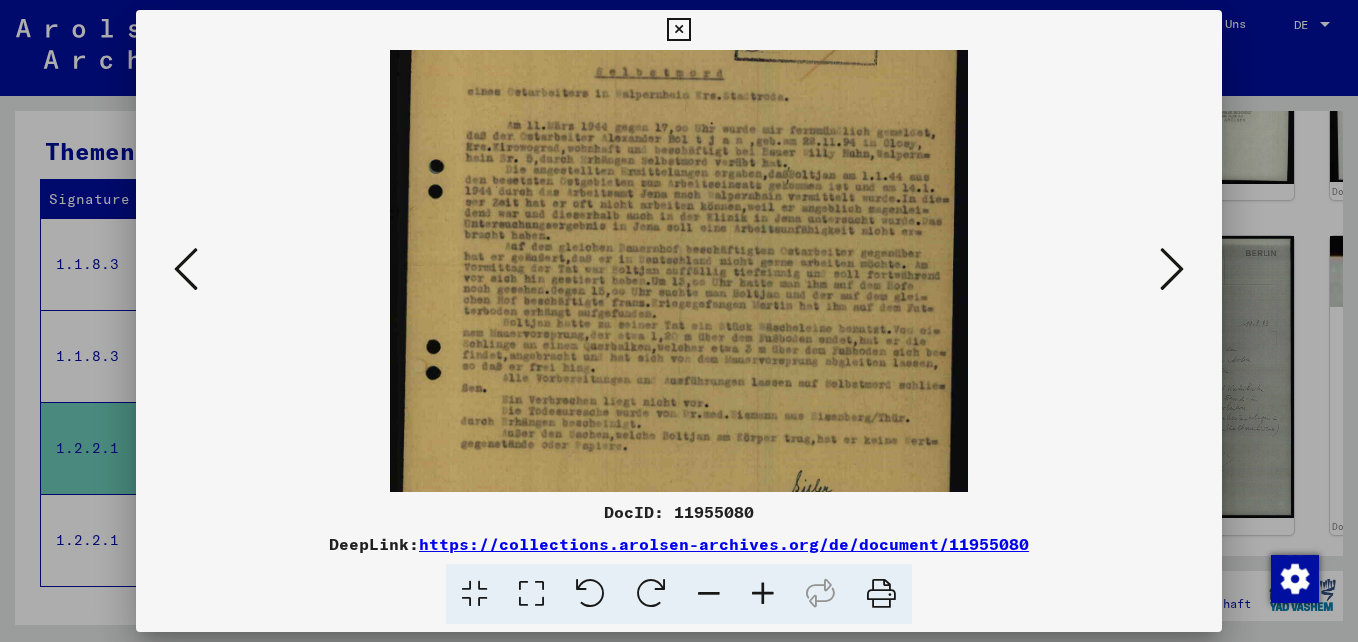 drag, startPoint x: 711, startPoint y: 407, endPoint x: 684, endPoint y: 233, distance: 176.08237 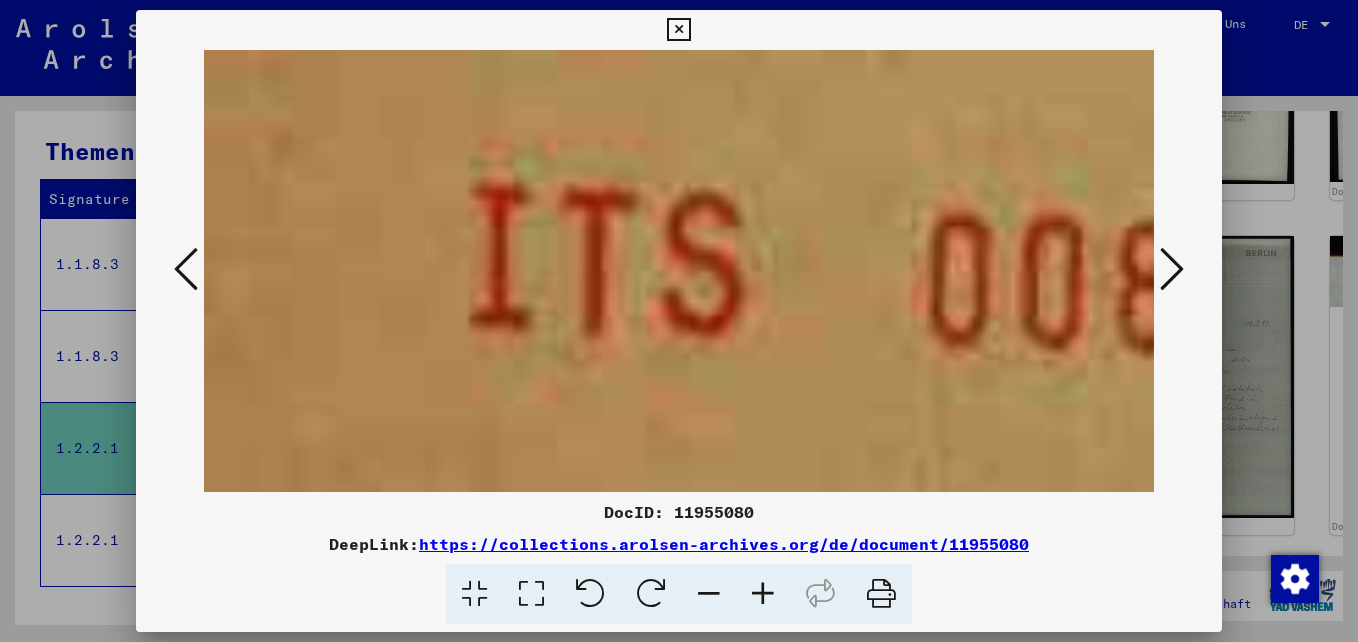 scroll, scrollTop: 0, scrollLeft: 0, axis: both 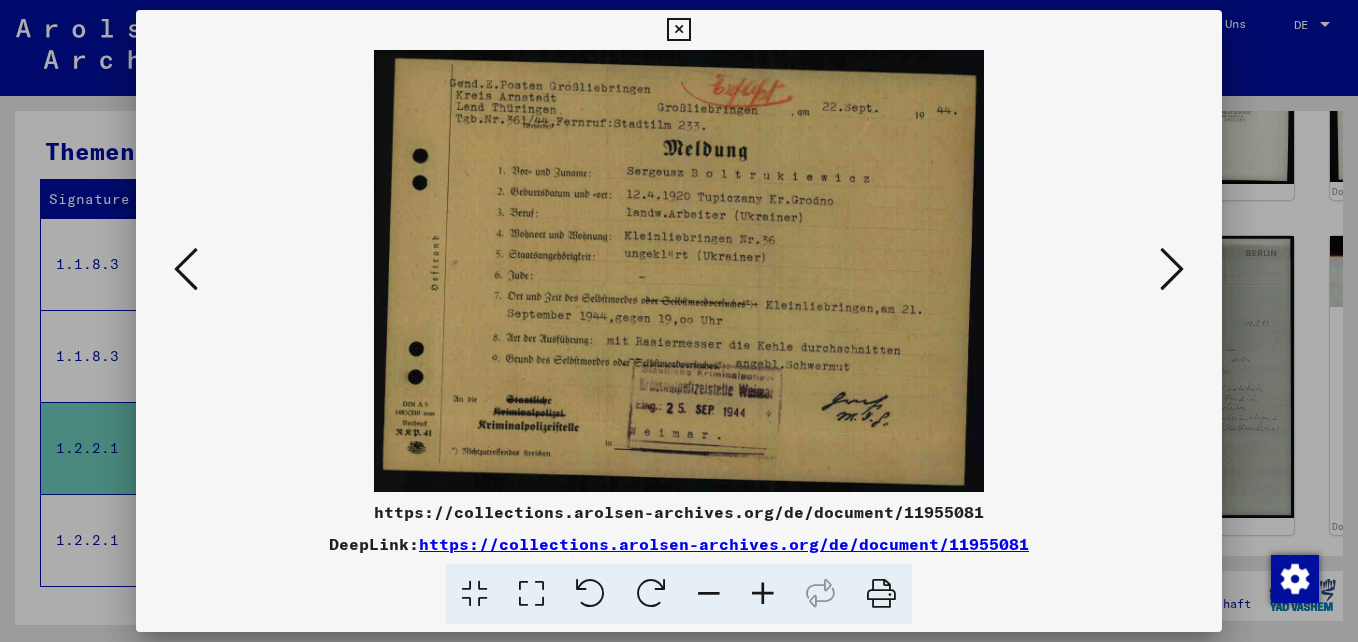 click at bounding box center [1172, 269] 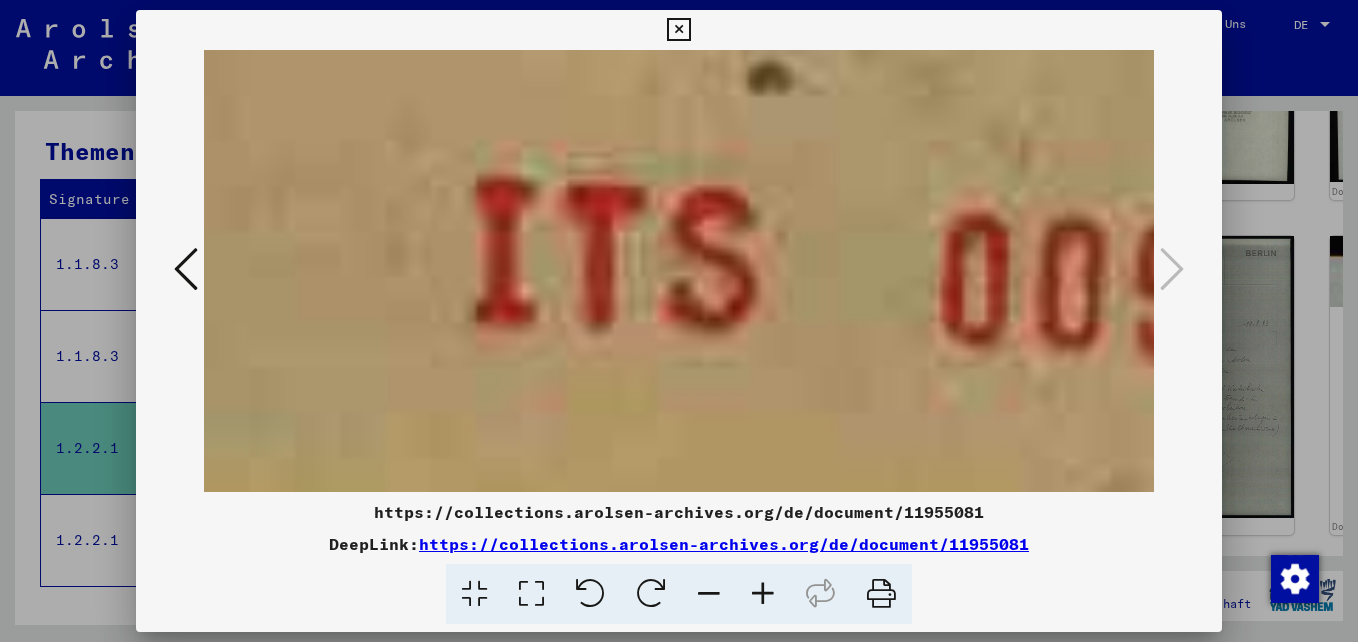 click at bounding box center (678, 30) 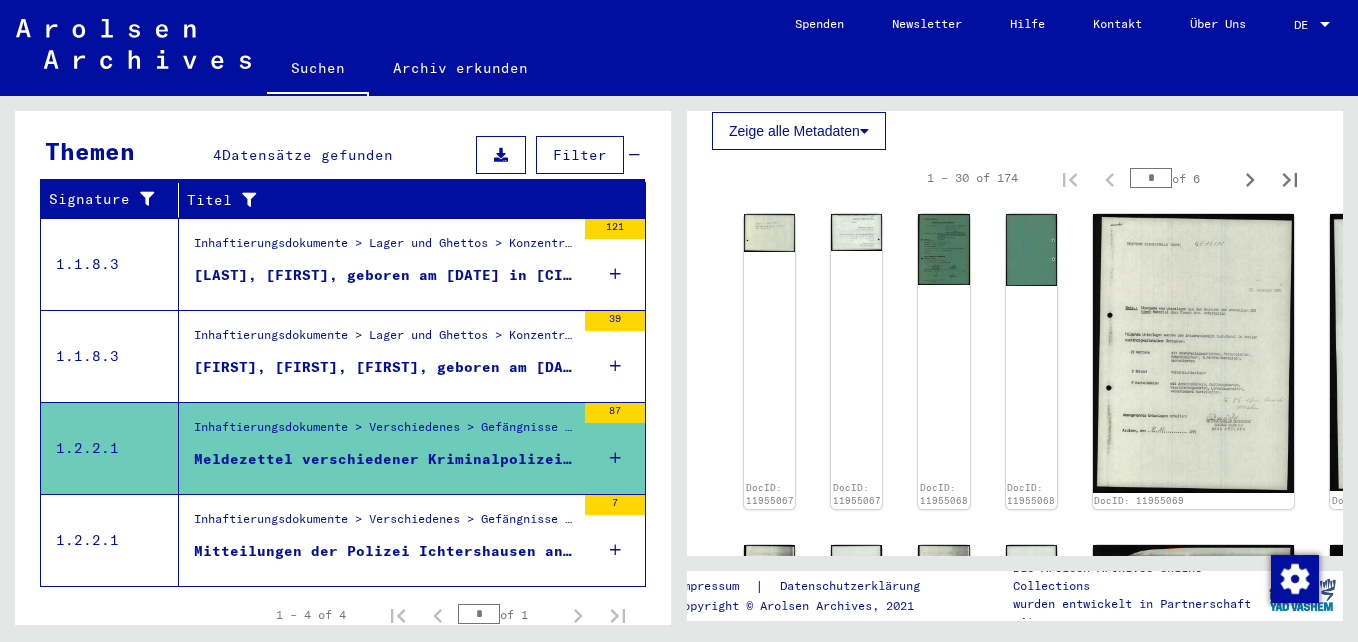 scroll, scrollTop: 400, scrollLeft: 0, axis: vertical 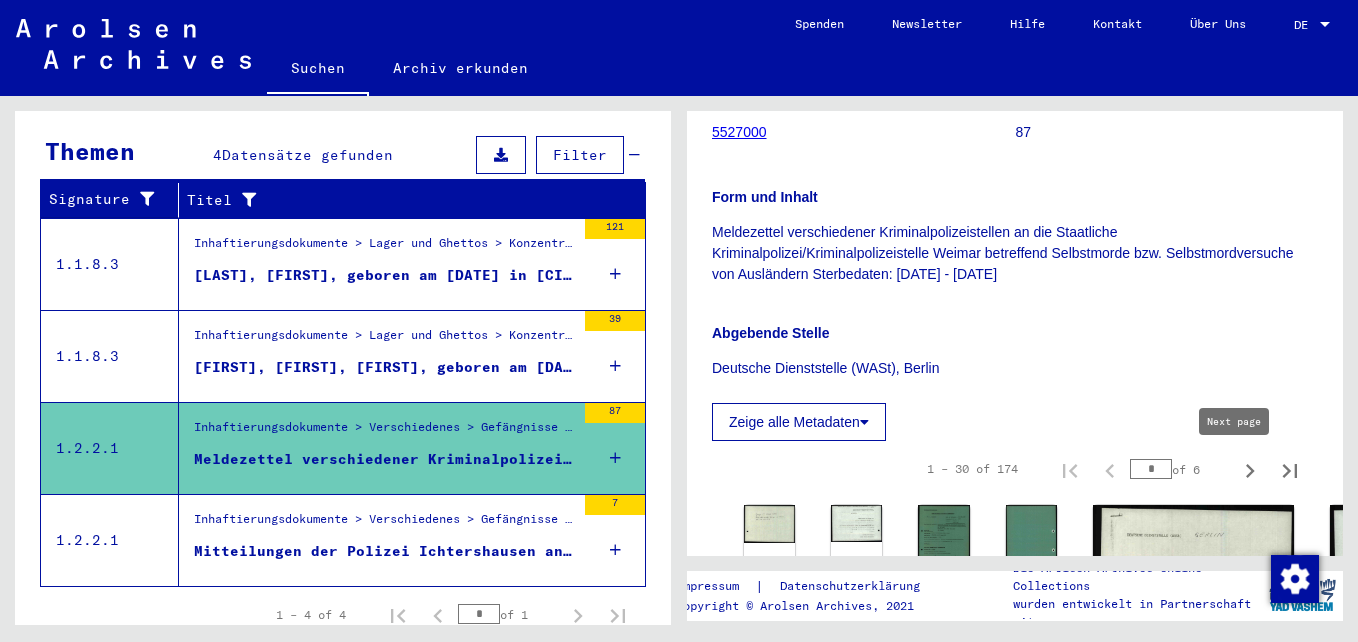 click 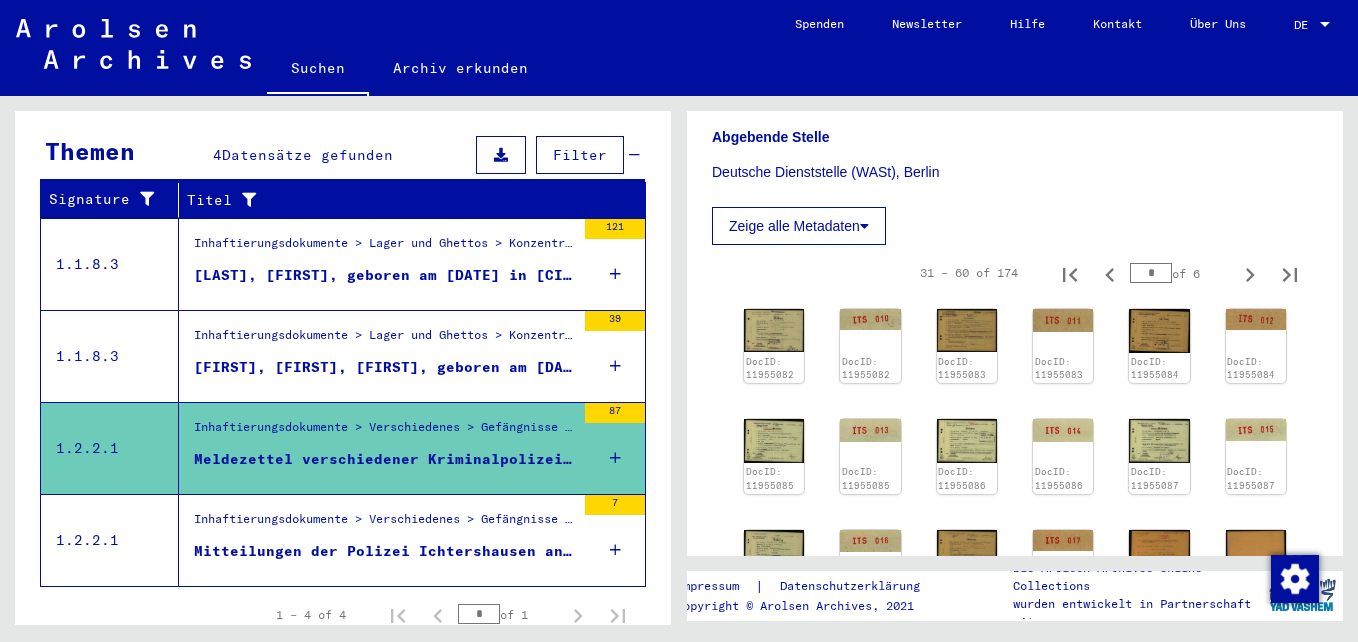 scroll, scrollTop: 600, scrollLeft: 0, axis: vertical 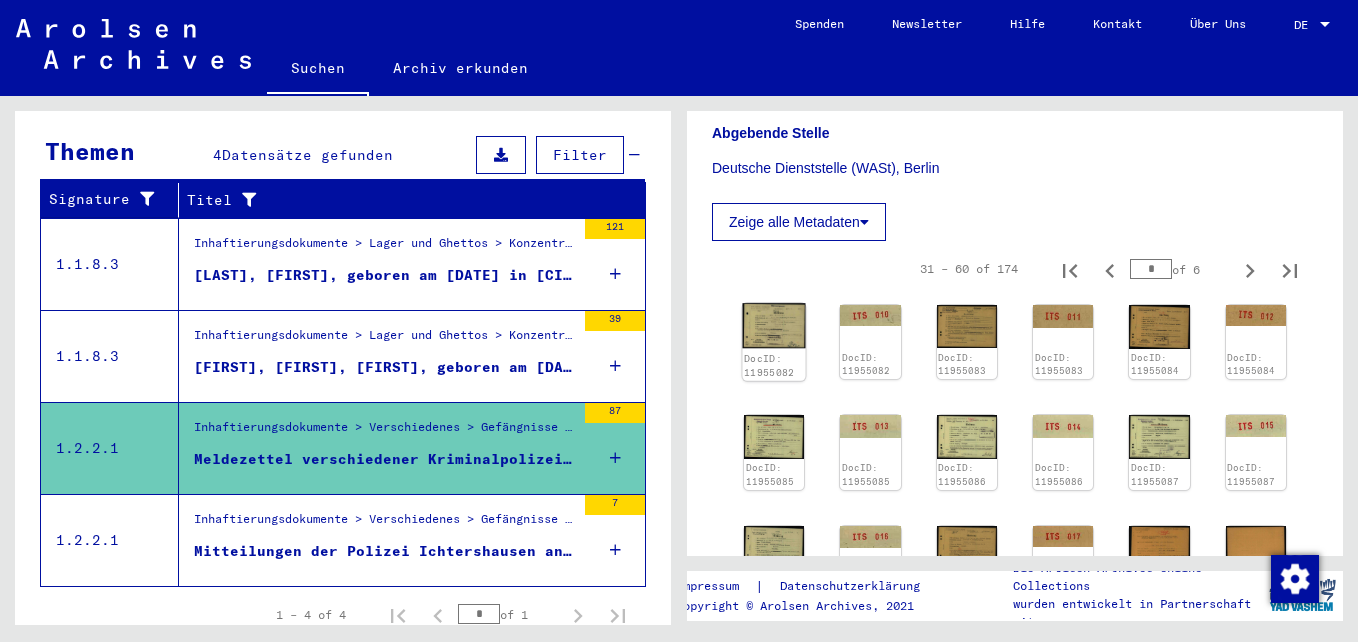 click 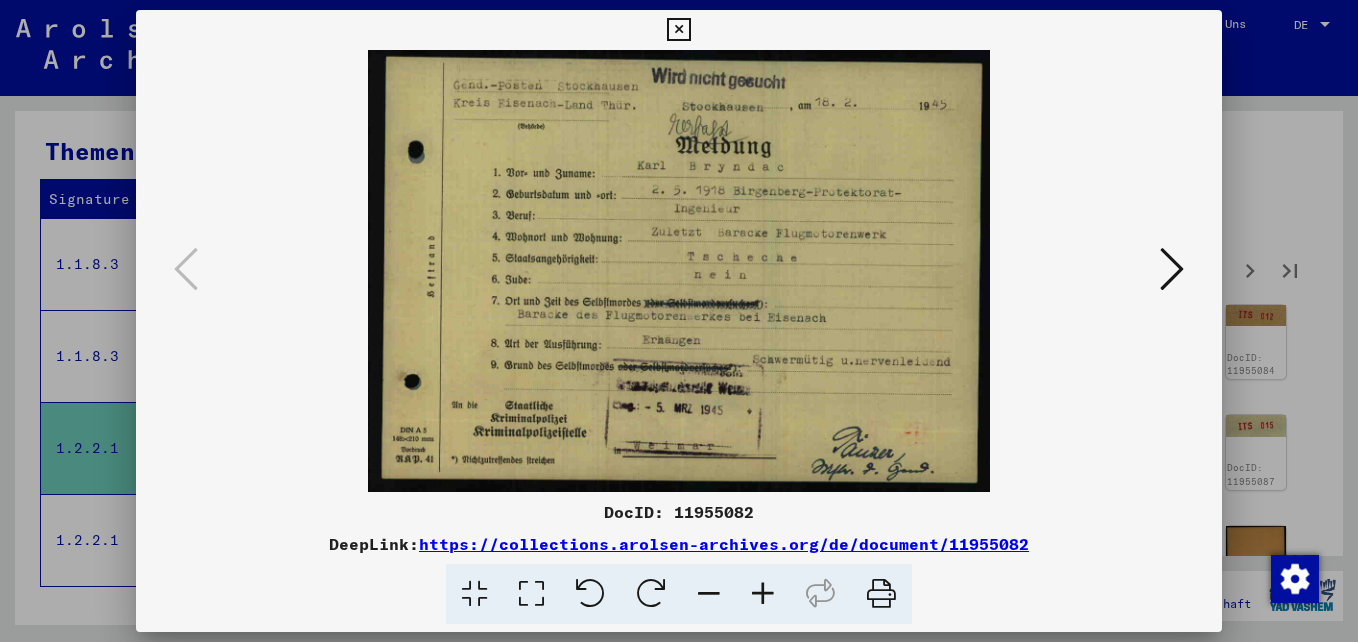 click at bounding box center (1172, 269) 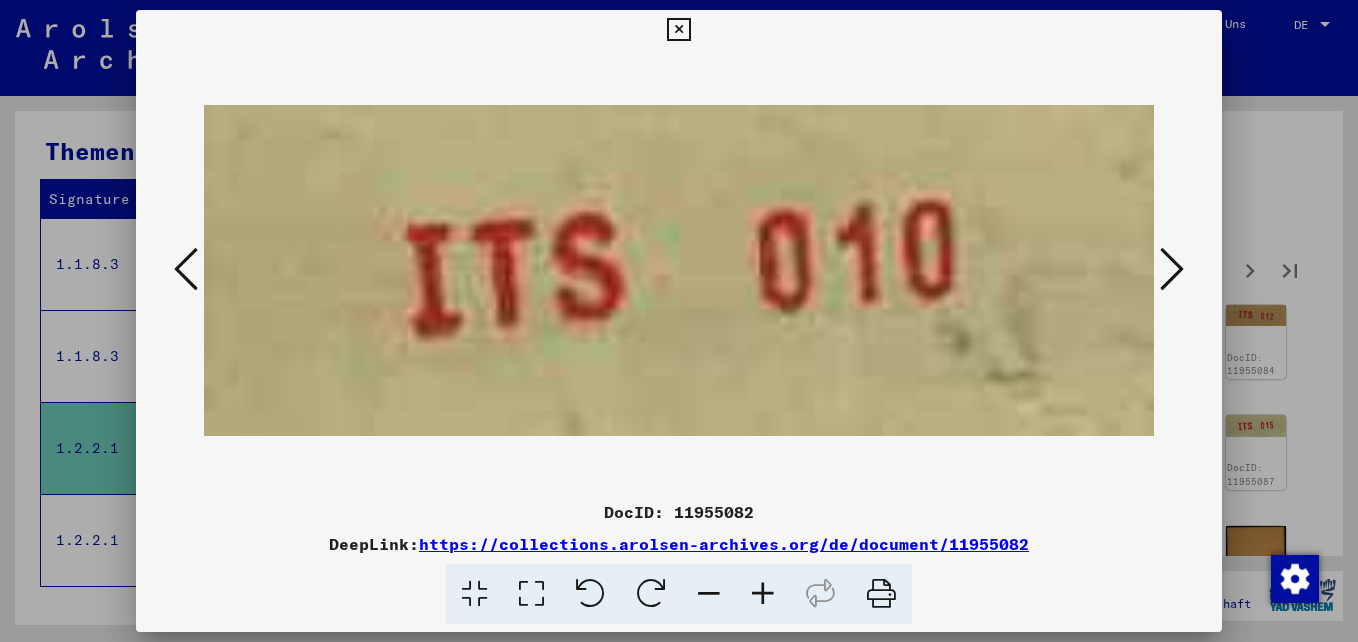 click at bounding box center [1172, 269] 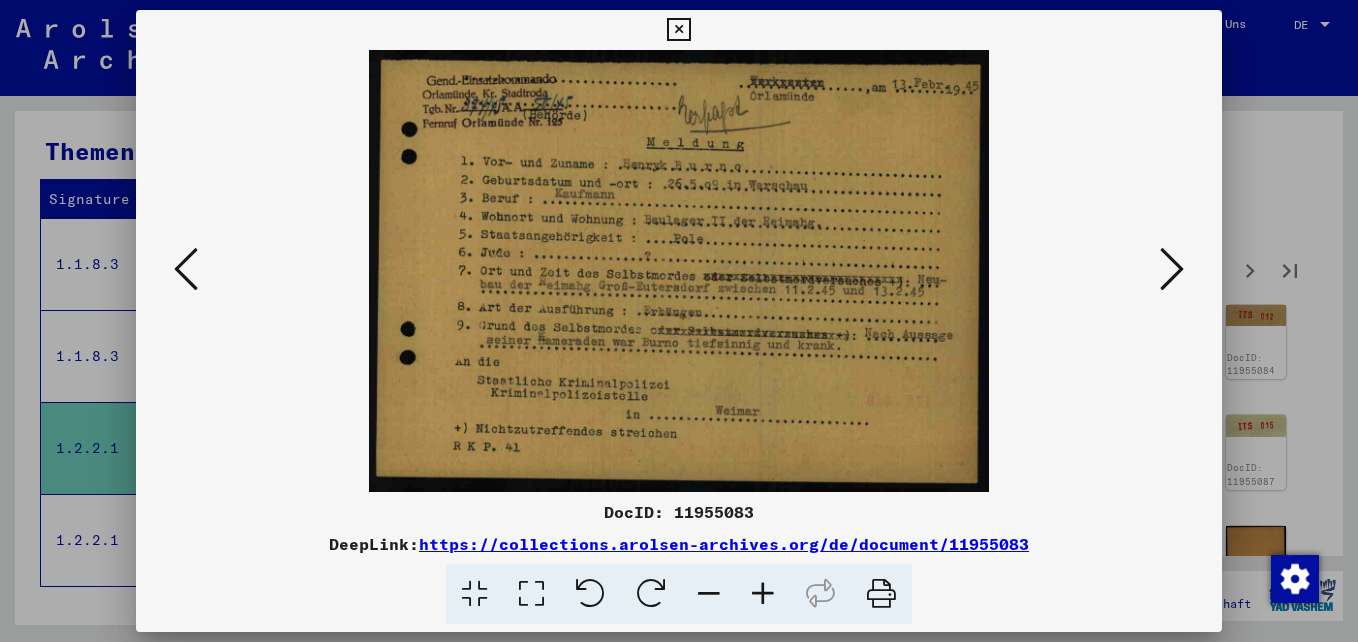 click at bounding box center [1172, 269] 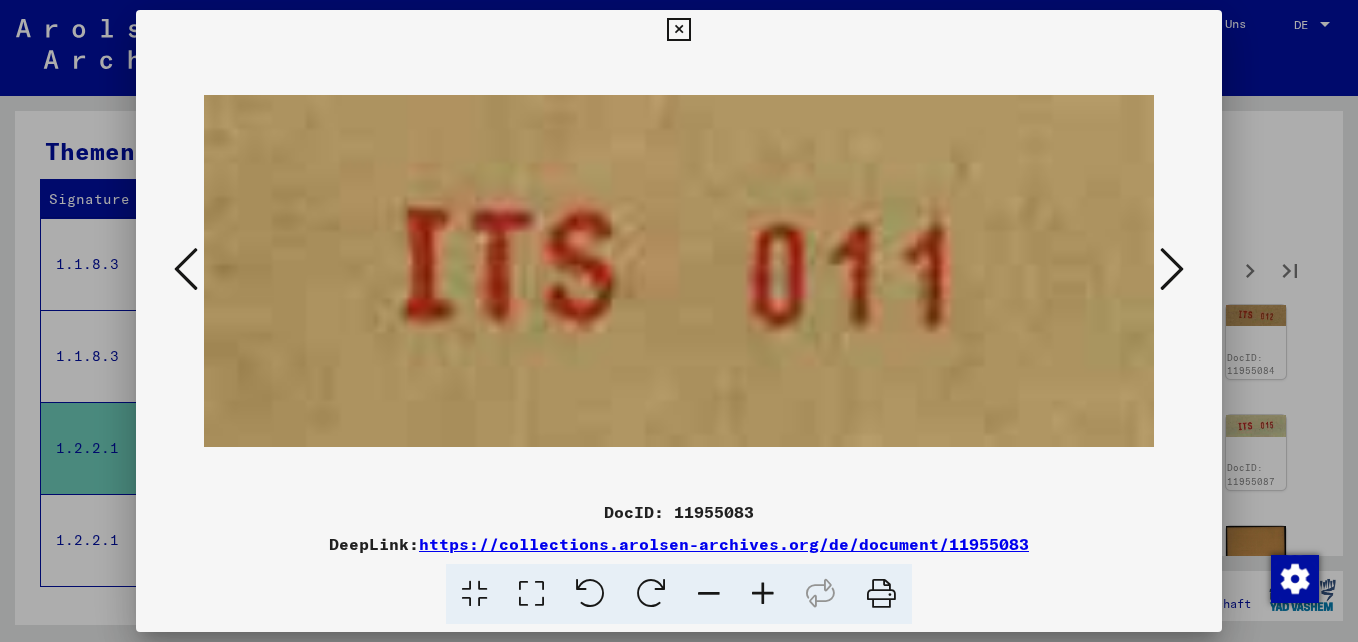 click at bounding box center [186, 269] 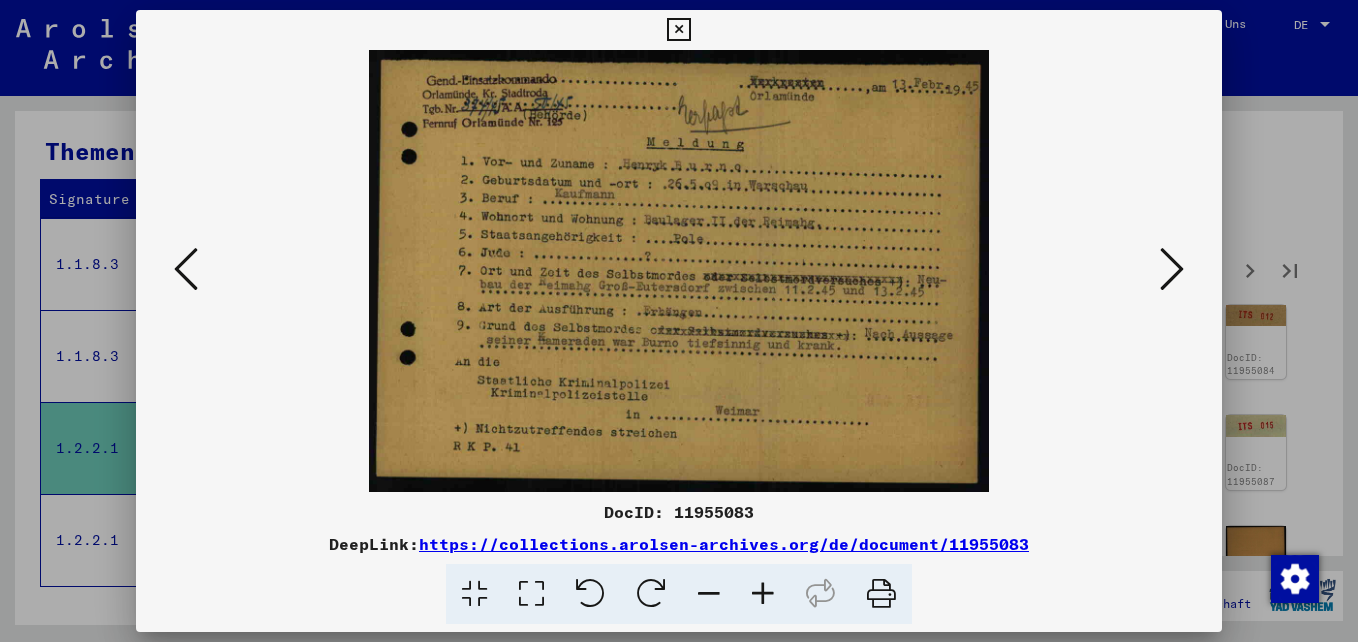 click at bounding box center (1172, 270) 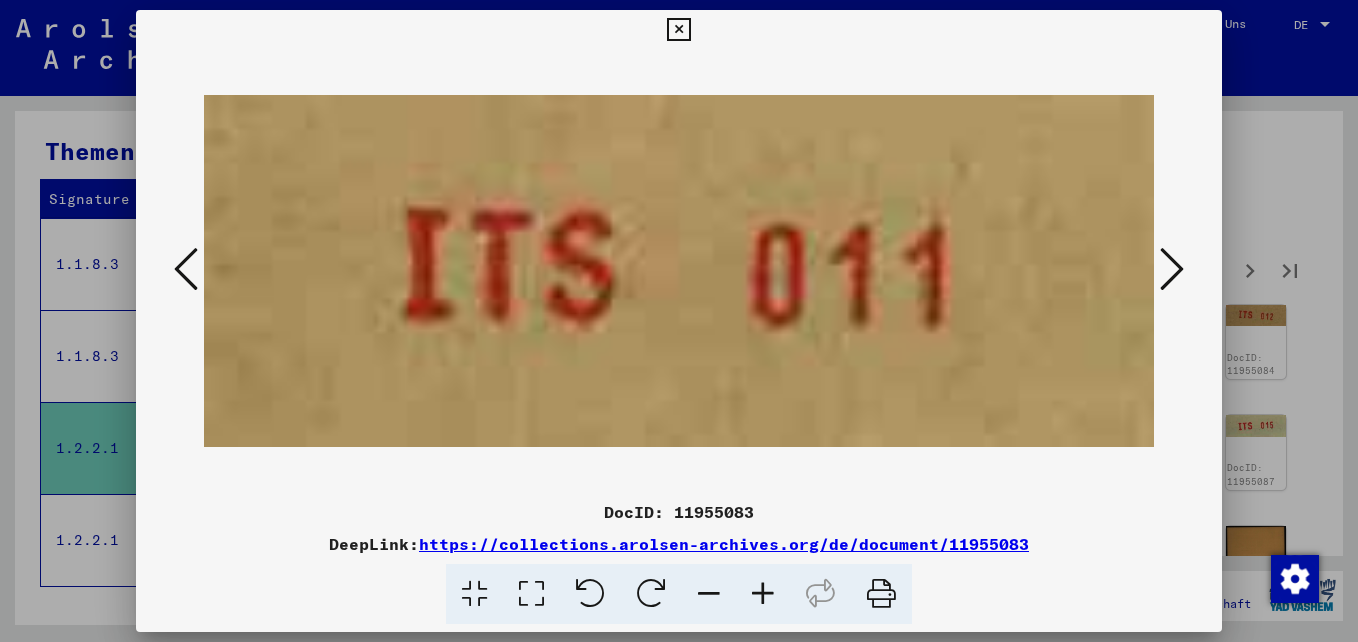 click at bounding box center (1172, 270) 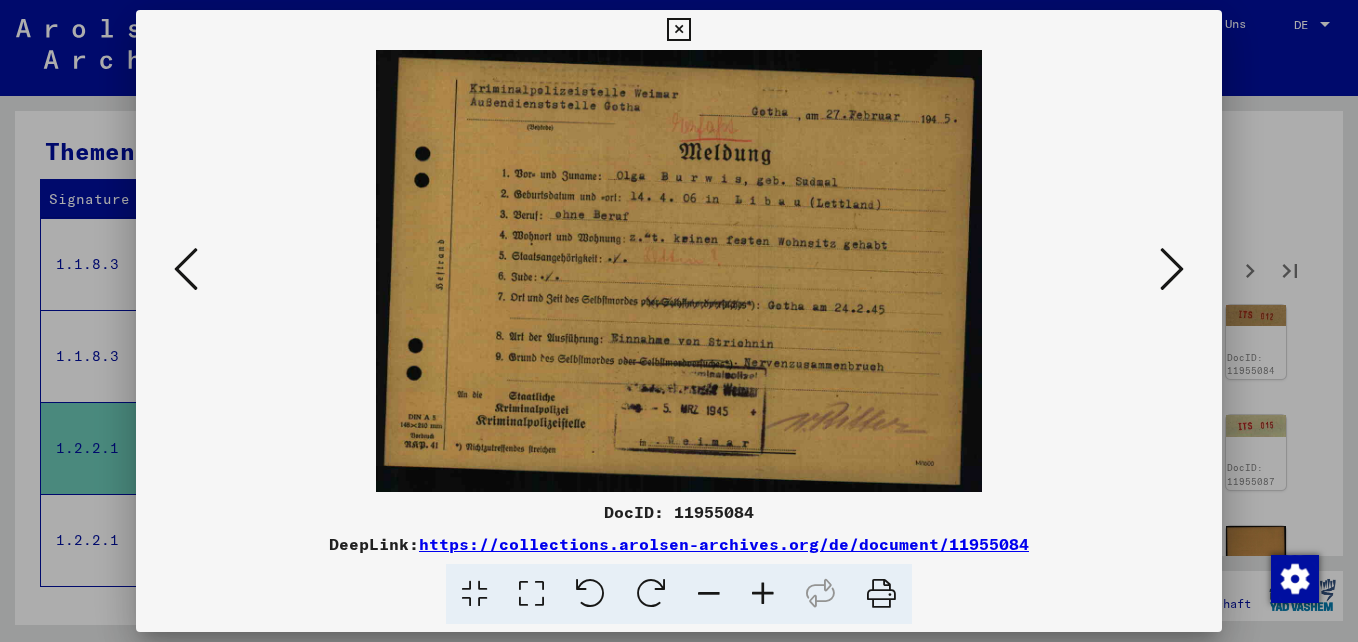 click at bounding box center (1172, 270) 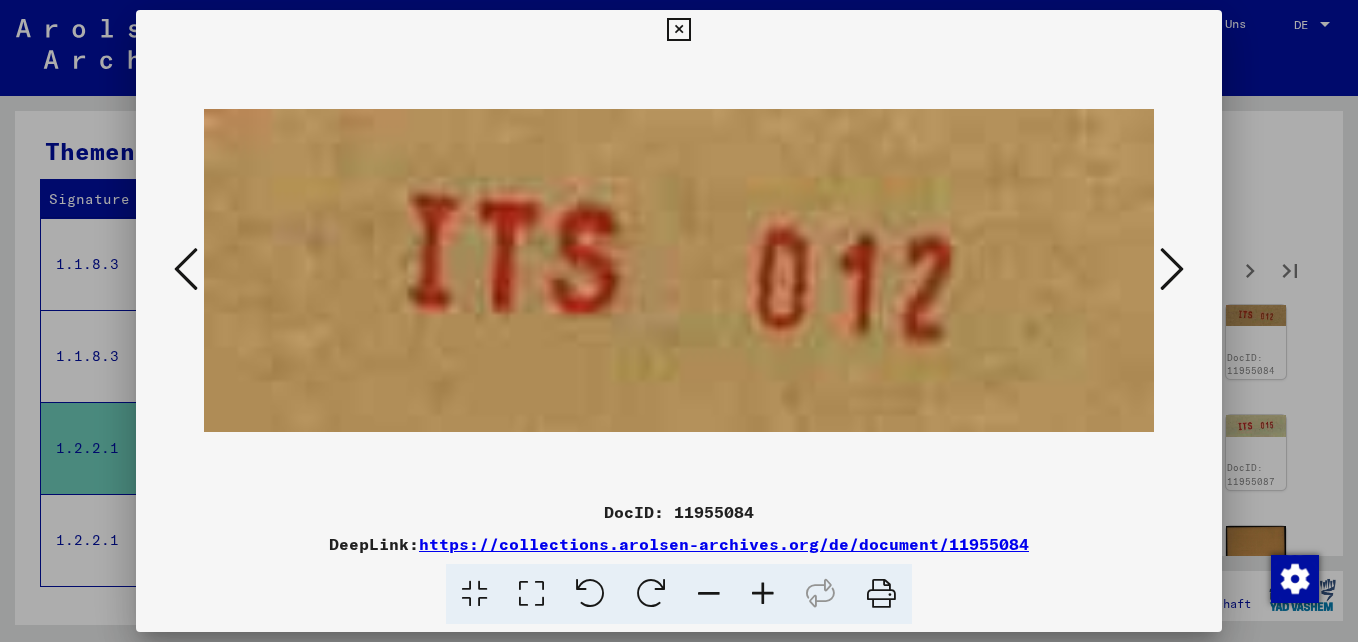 click at bounding box center [1172, 270] 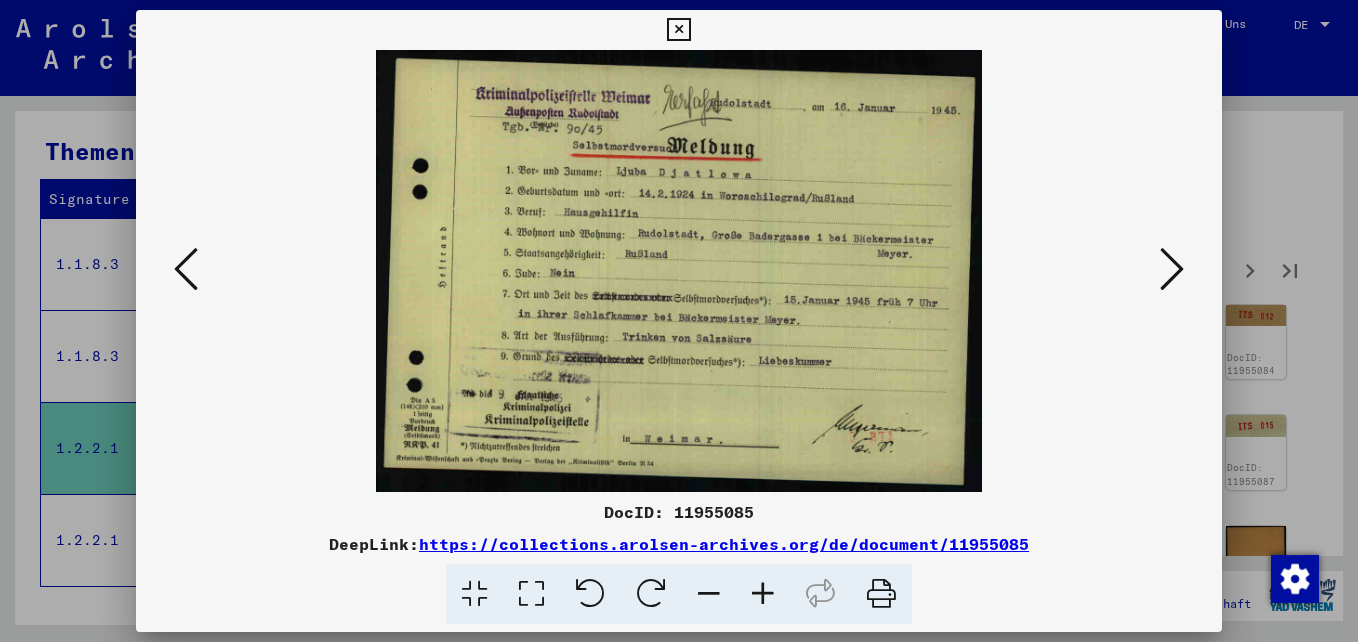 click at bounding box center (1172, 270) 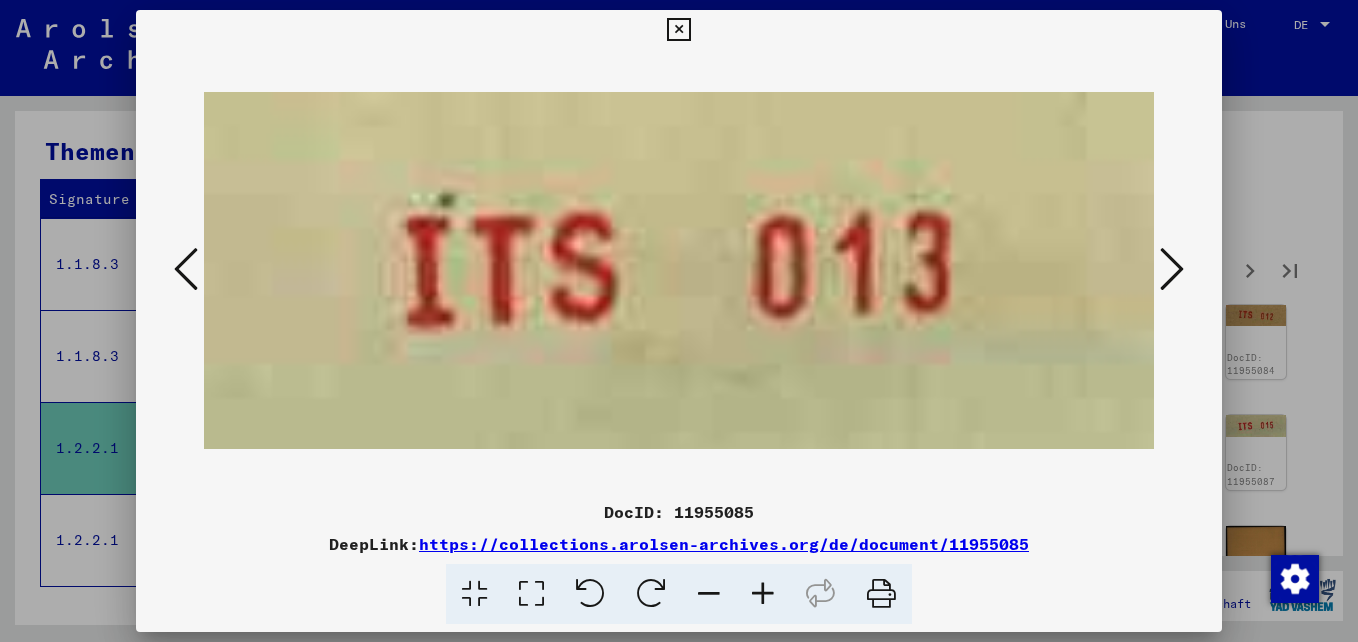 click at bounding box center [1172, 270] 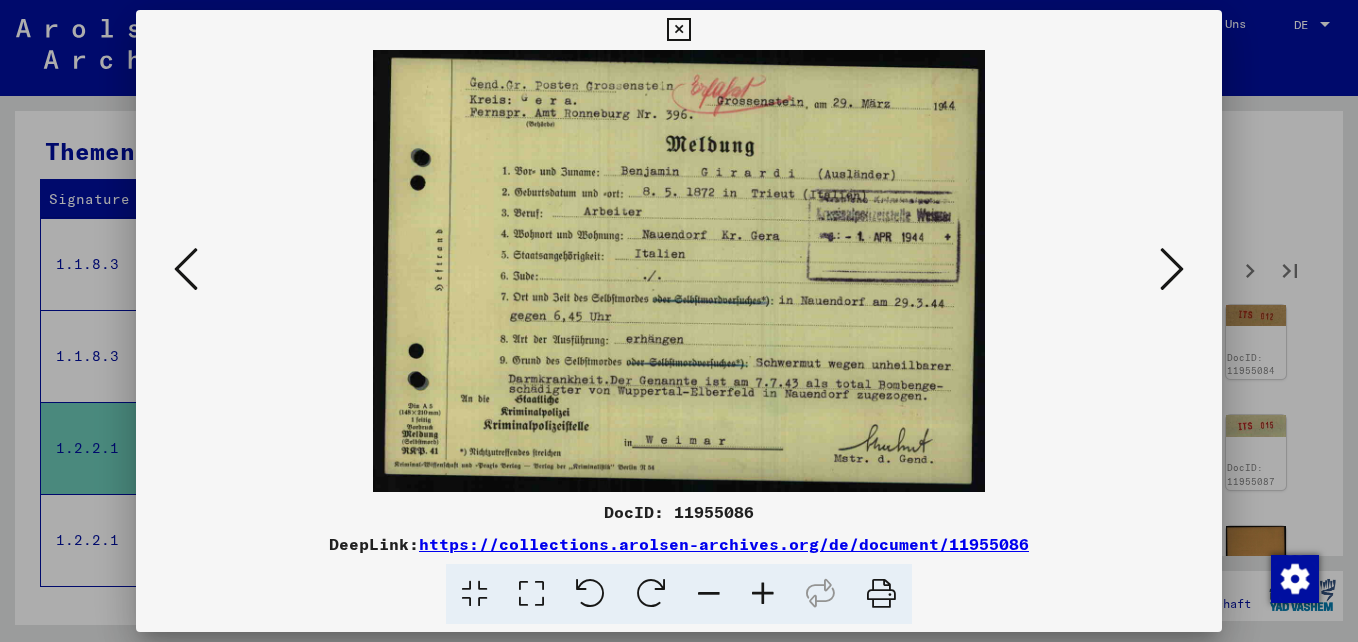 click at bounding box center (1172, 270) 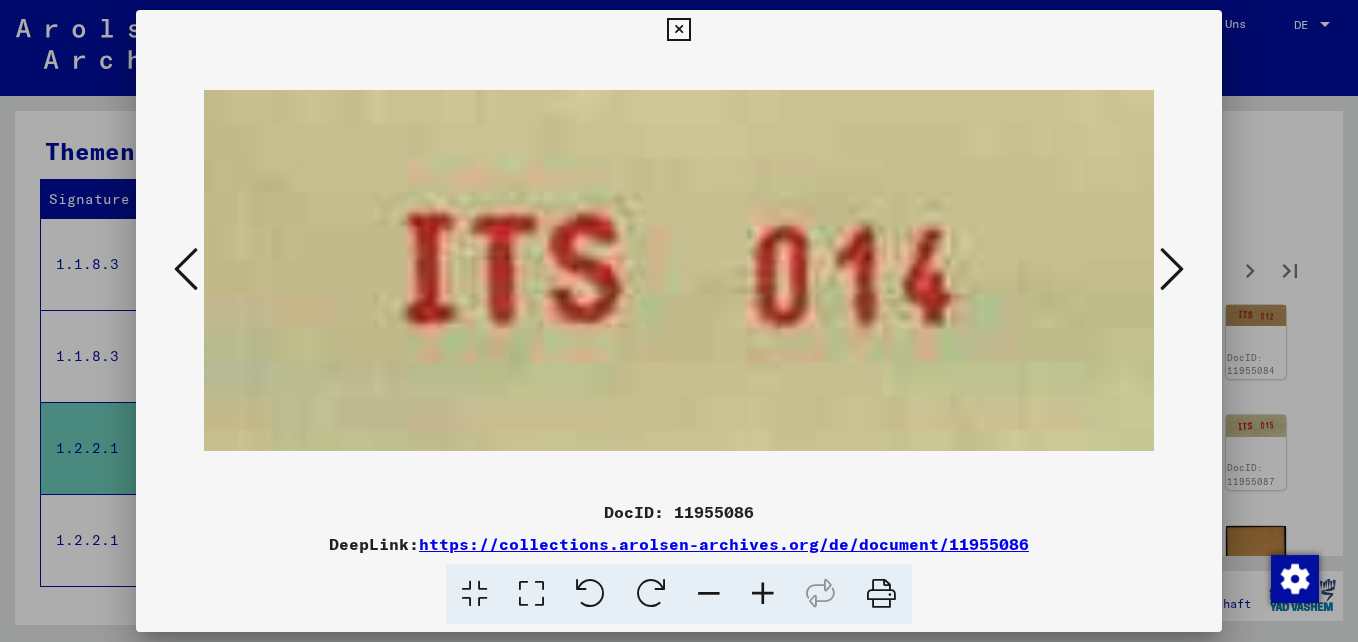 click at bounding box center (1172, 270) 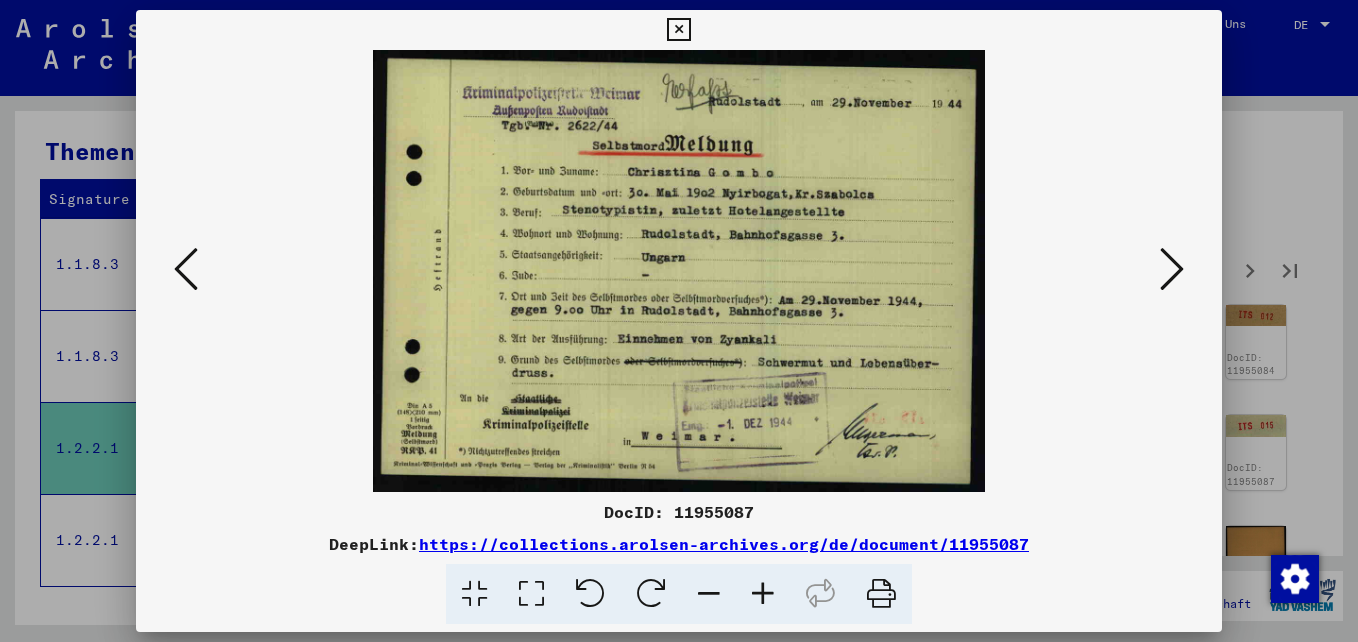 click at bounding box center (1172, 270) 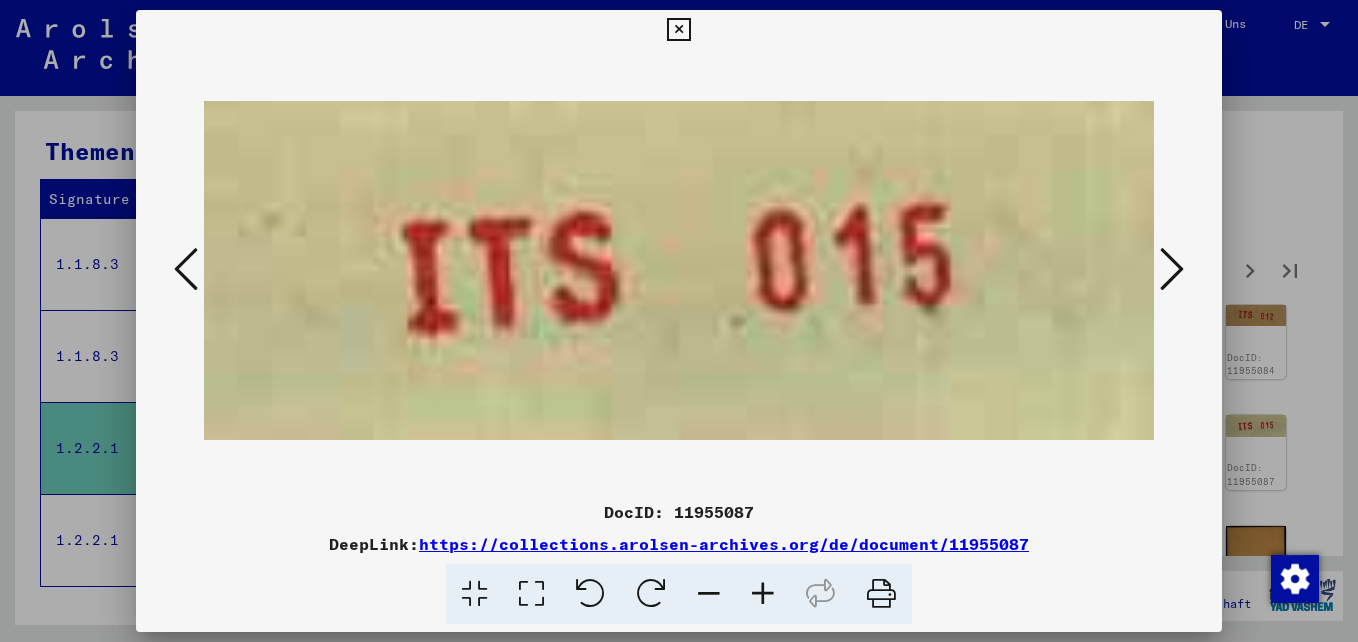 click at bounding box center (1172, 270) 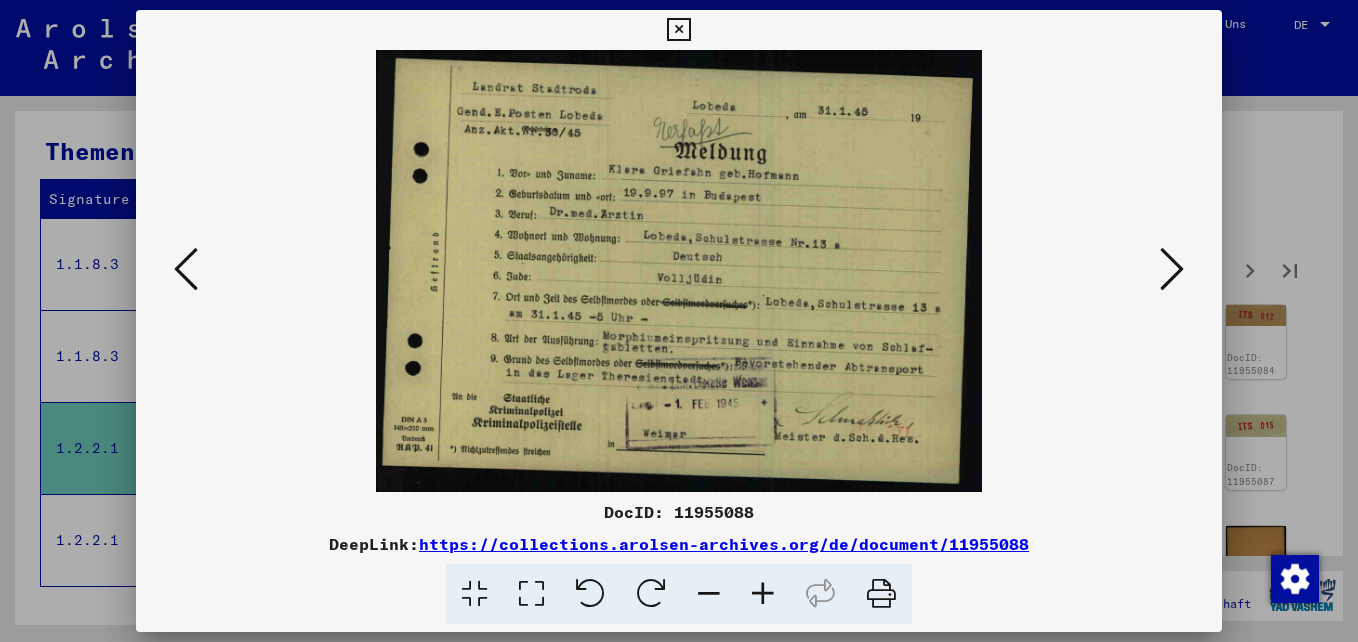 click at bounding box center [1172, 270] 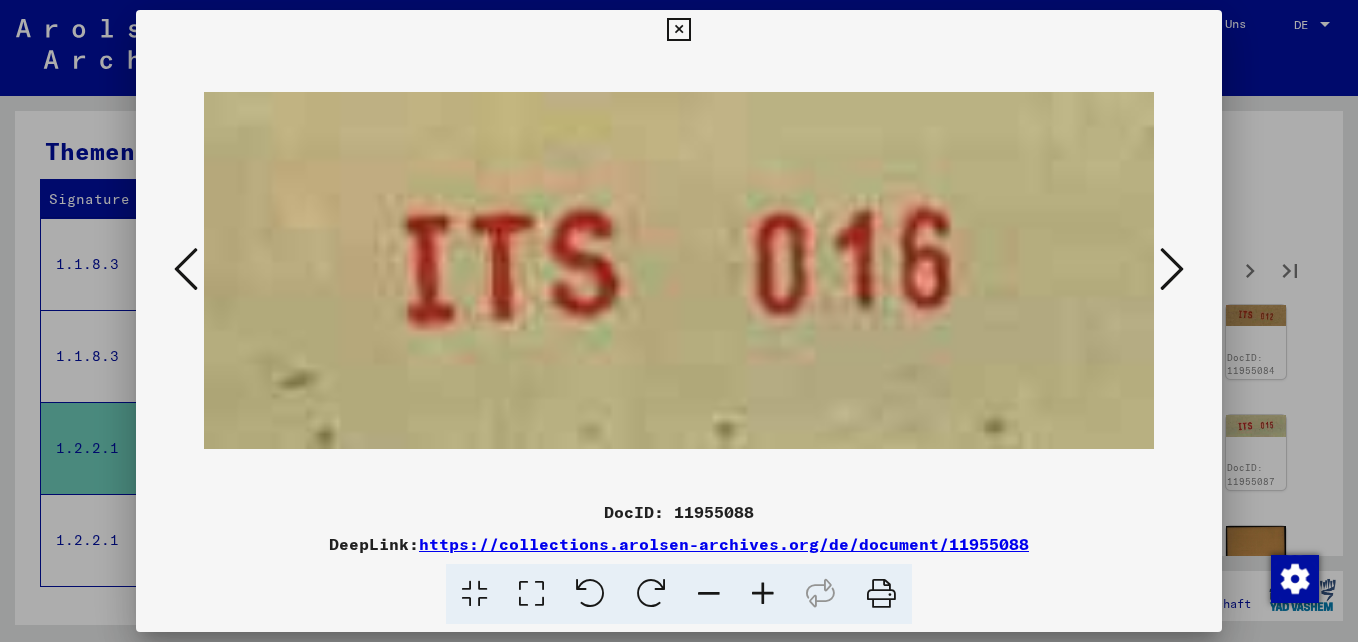 click at bounding box center [1172, 270] 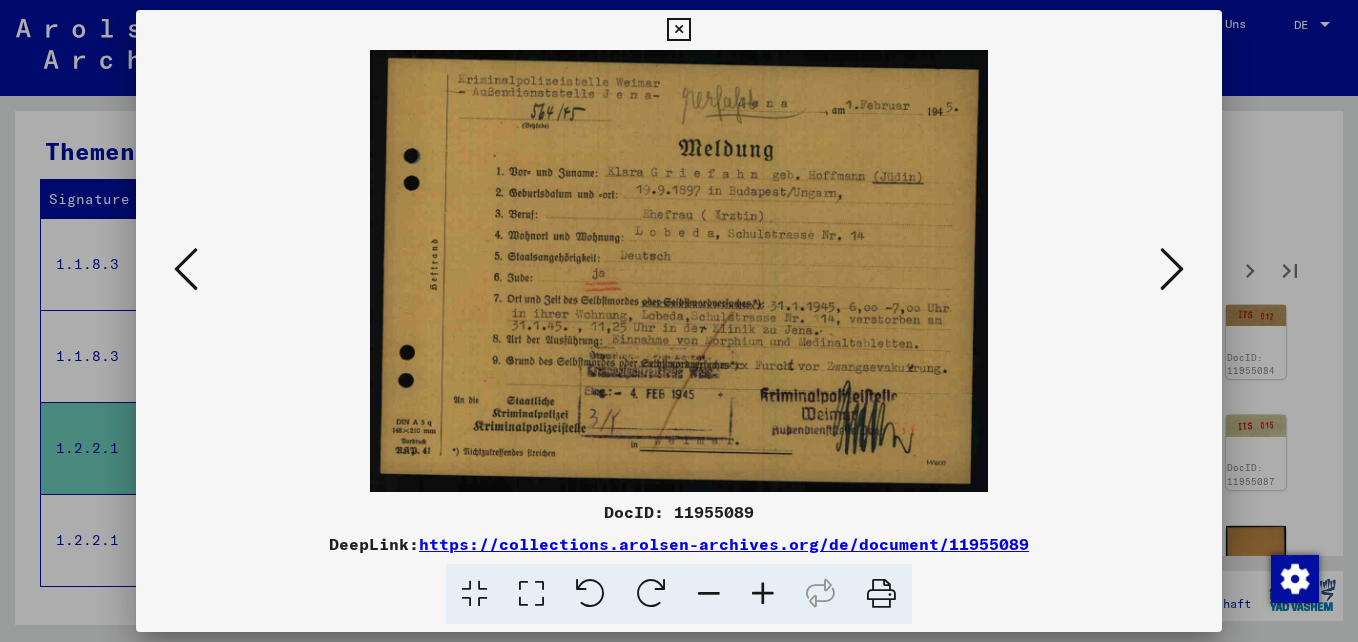click at bounding box center (1172, 270) 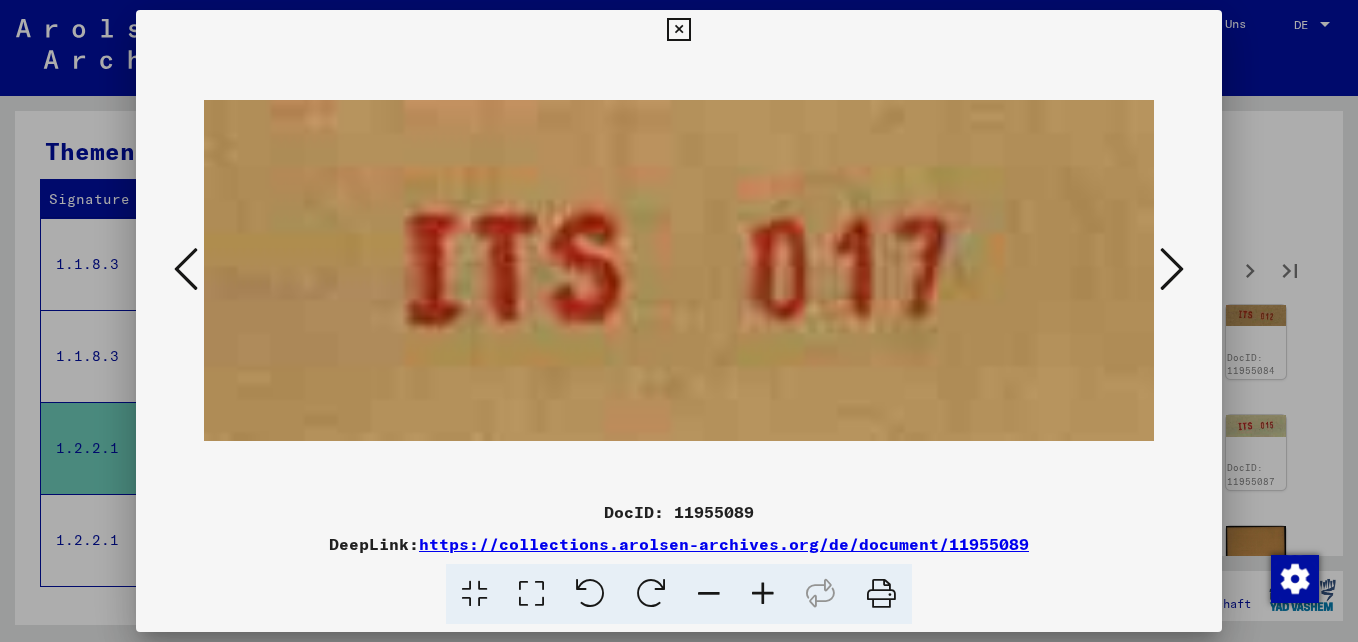 click at bounding box center [1172, 270] 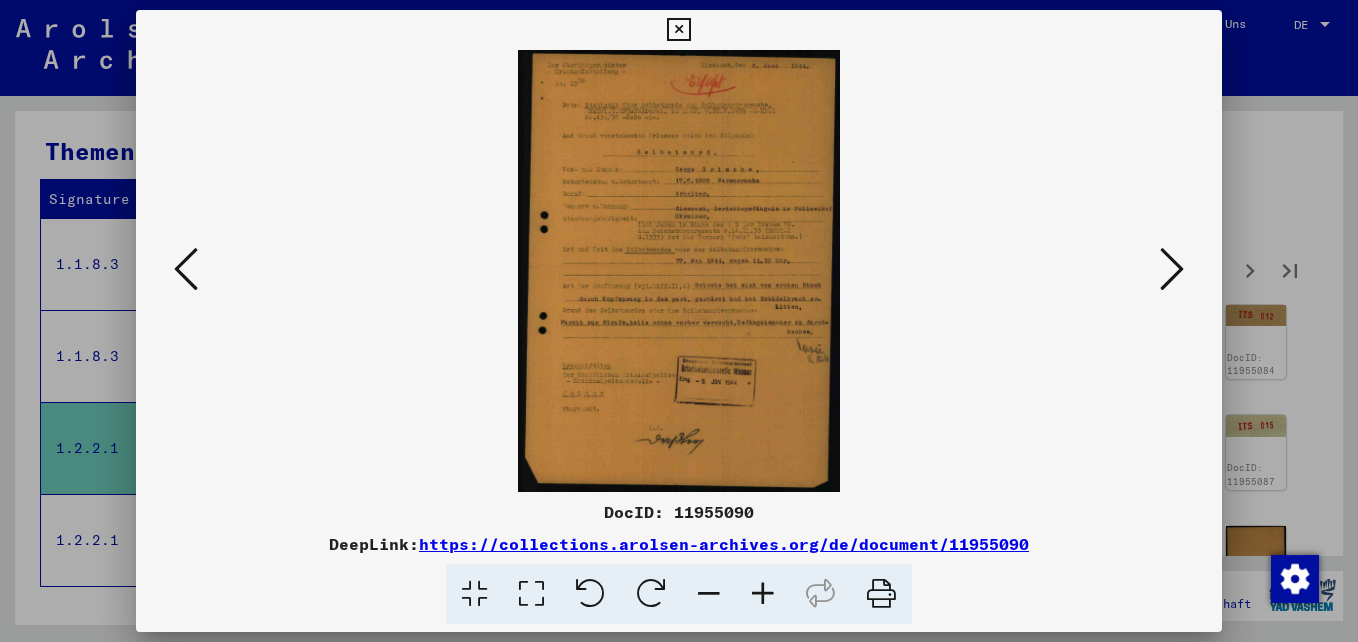 click at bounding box center (763, 594) 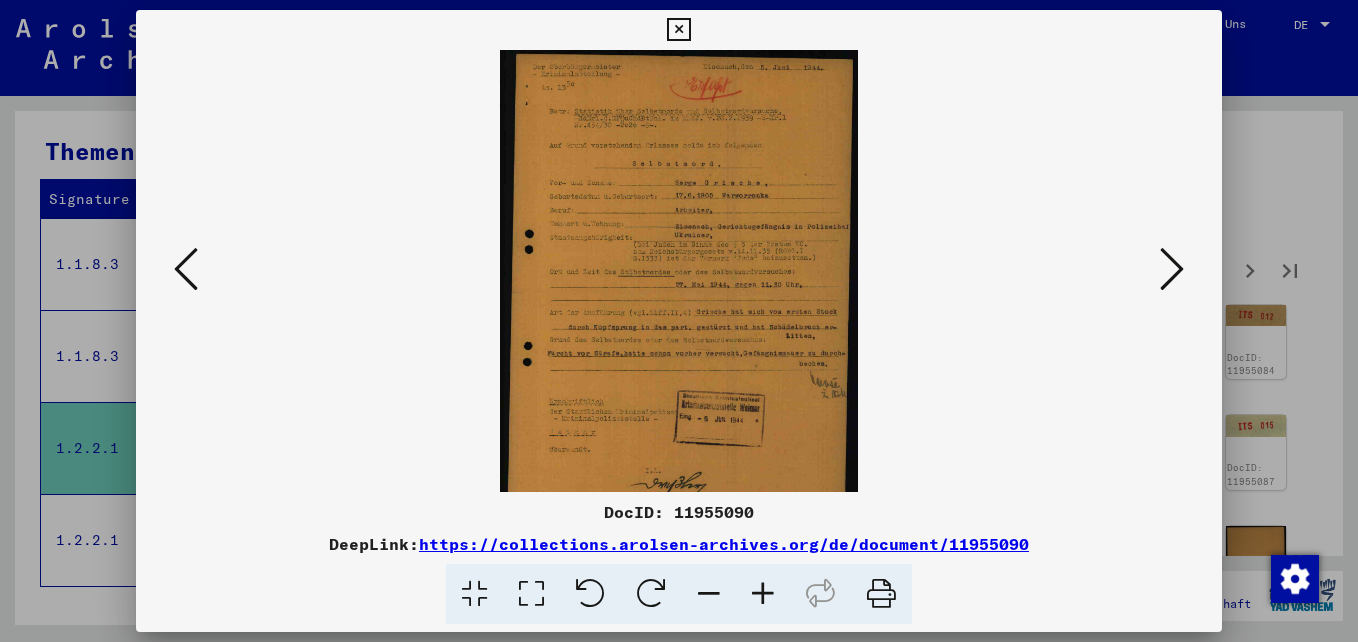 click at bounding box center (763, 594) 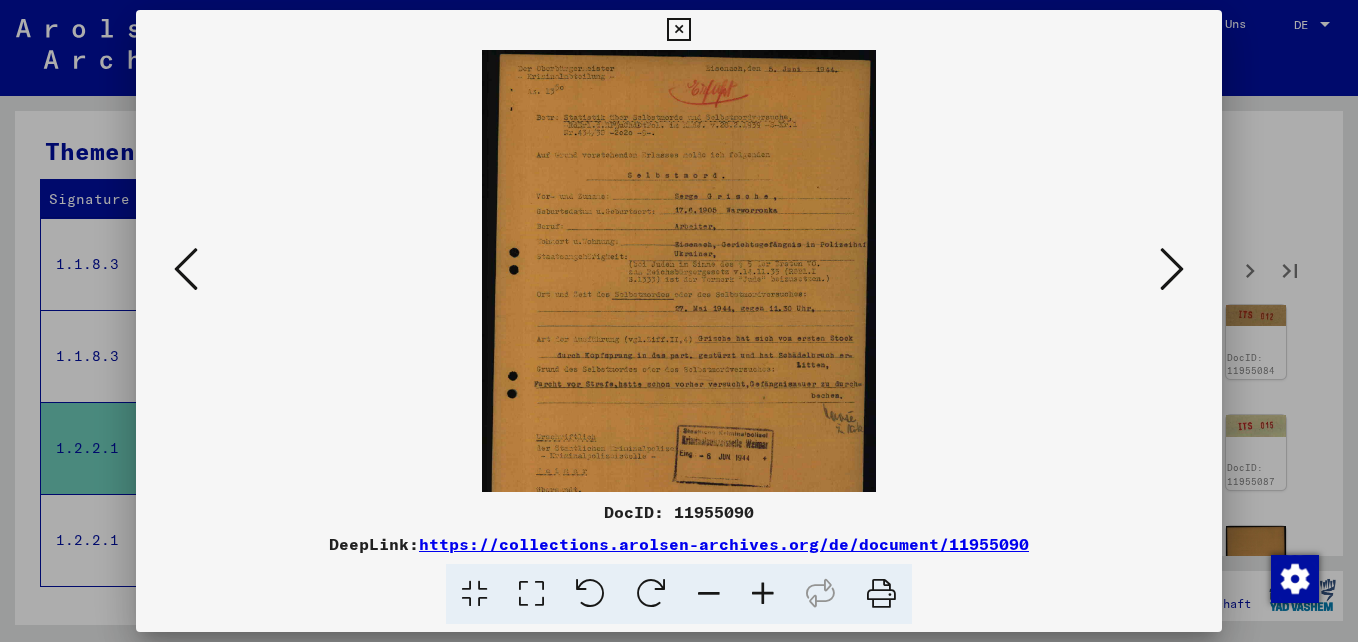 click at bounding box center (763, 594) 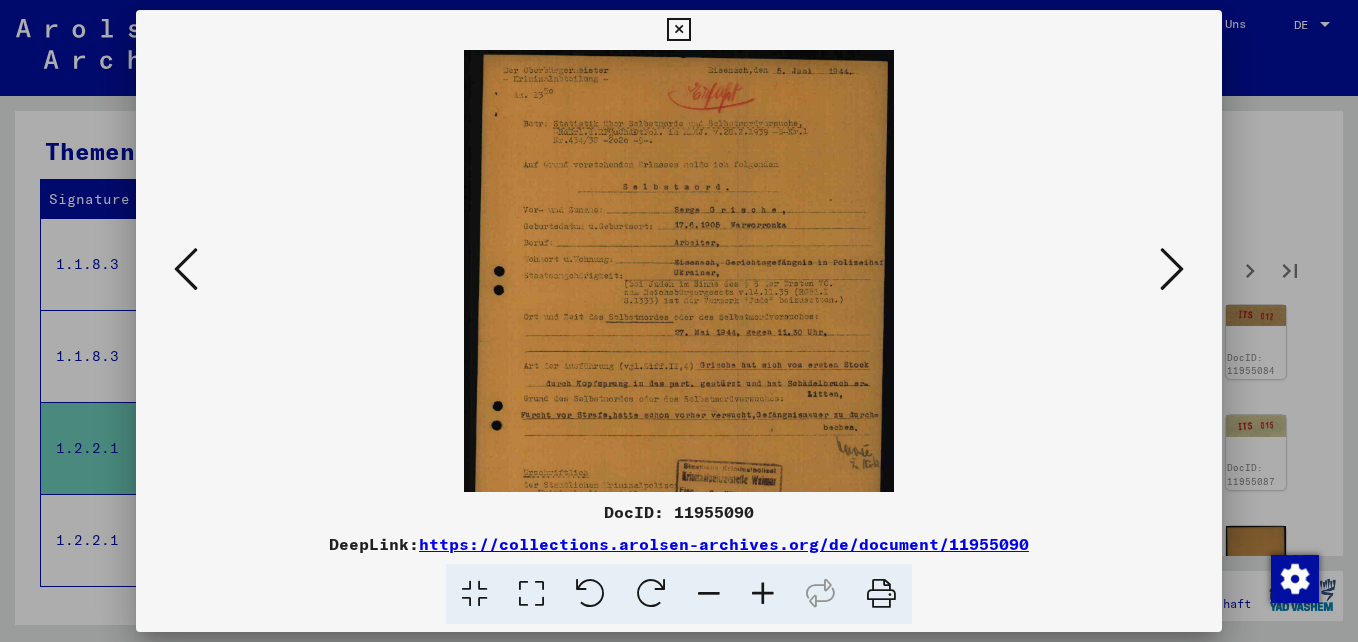 click at bounding box center [763, 594] 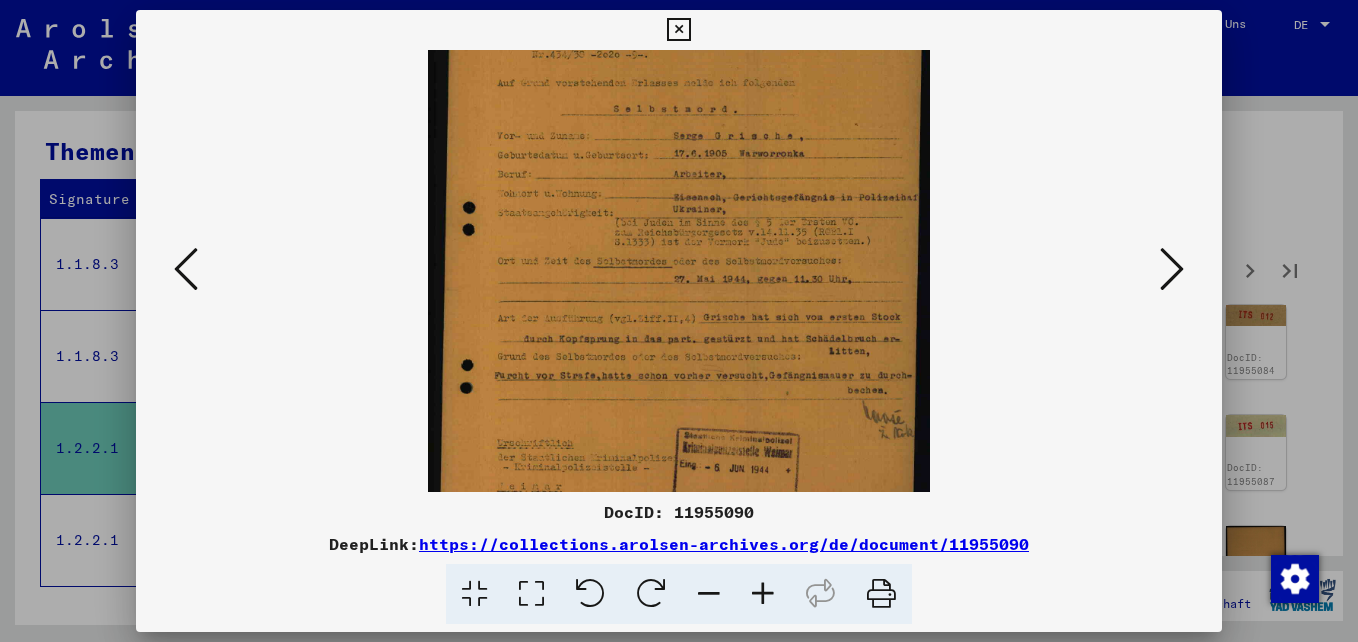 drag, startPoint x: 795, startPoint y: 340, endPoint x: 774, endPoint y: 198, distance: 143.54442 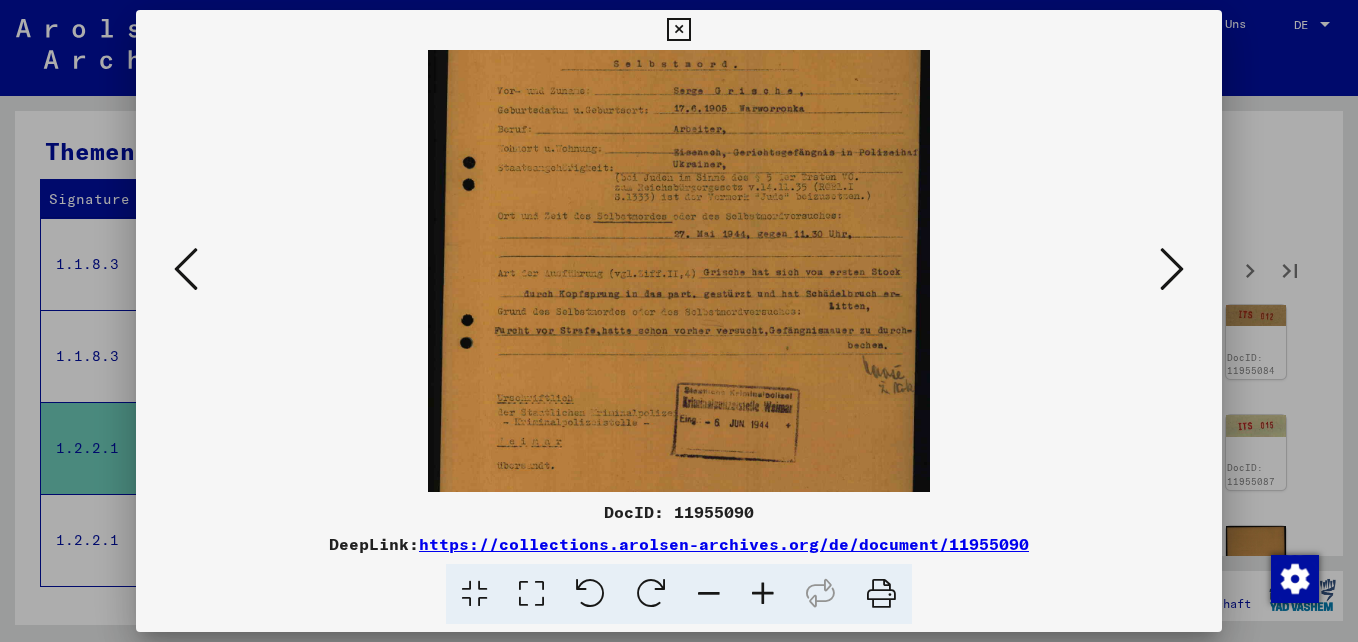click at bounding box center (1172, 269) 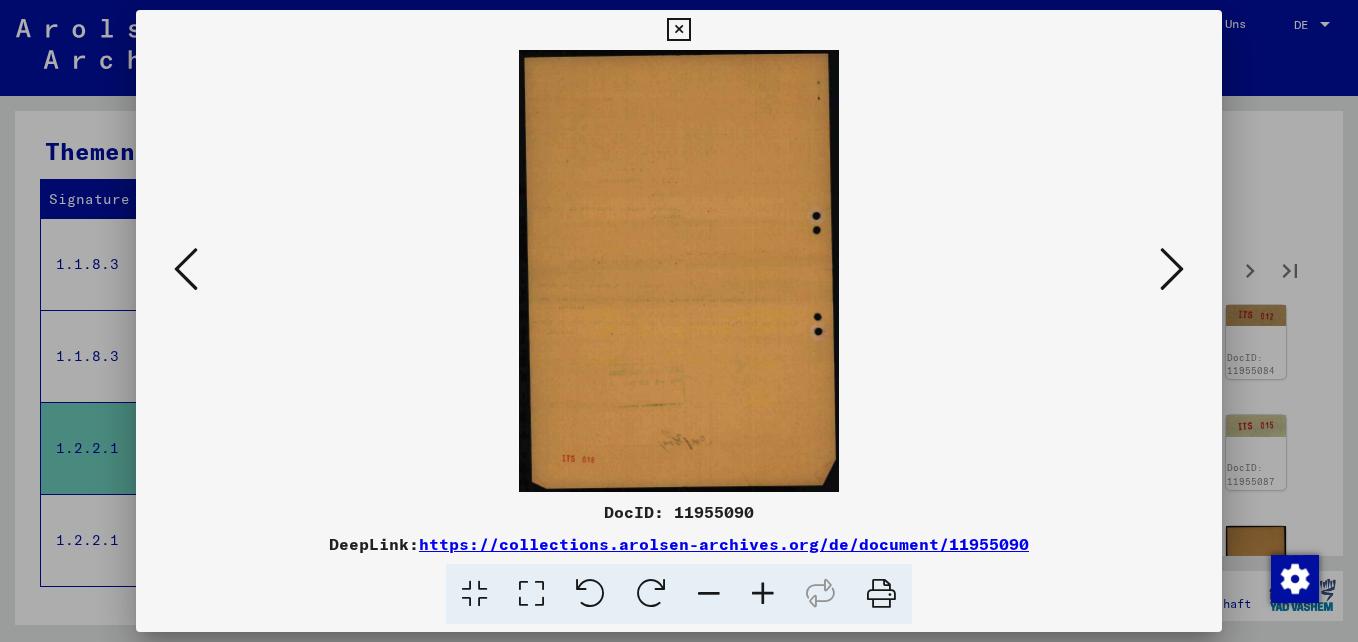 click at bounding box center (1172, 269) 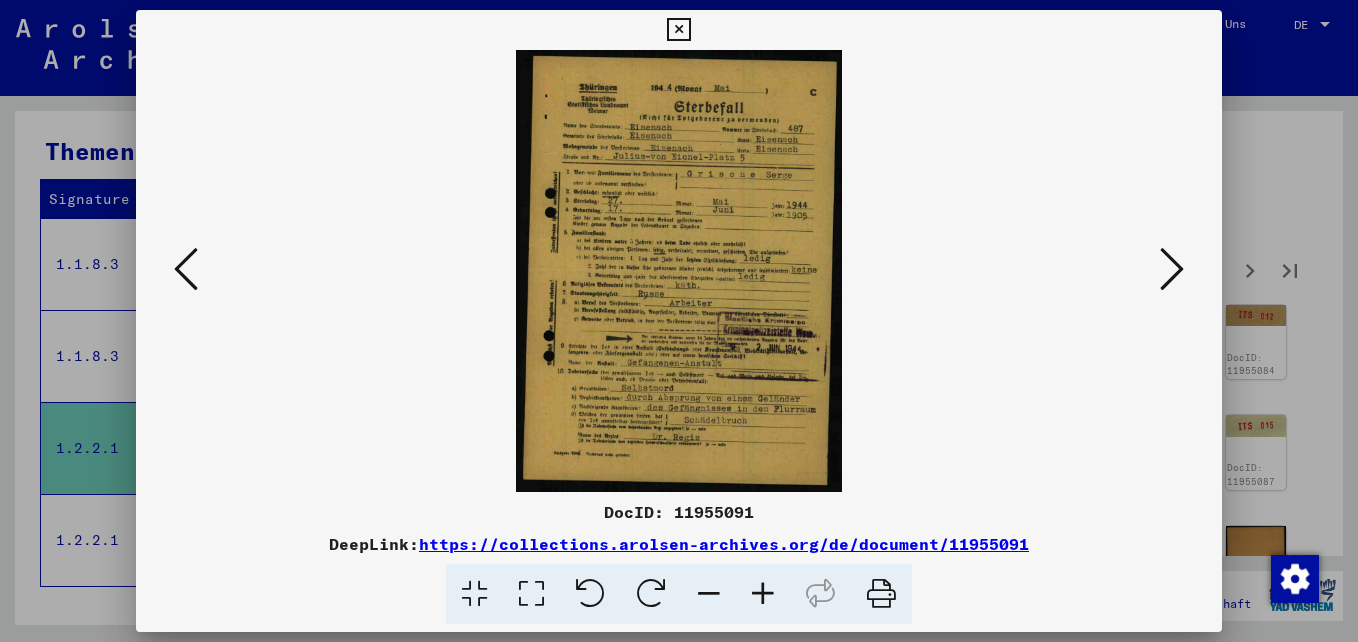 click at bounding box center [763, 594] 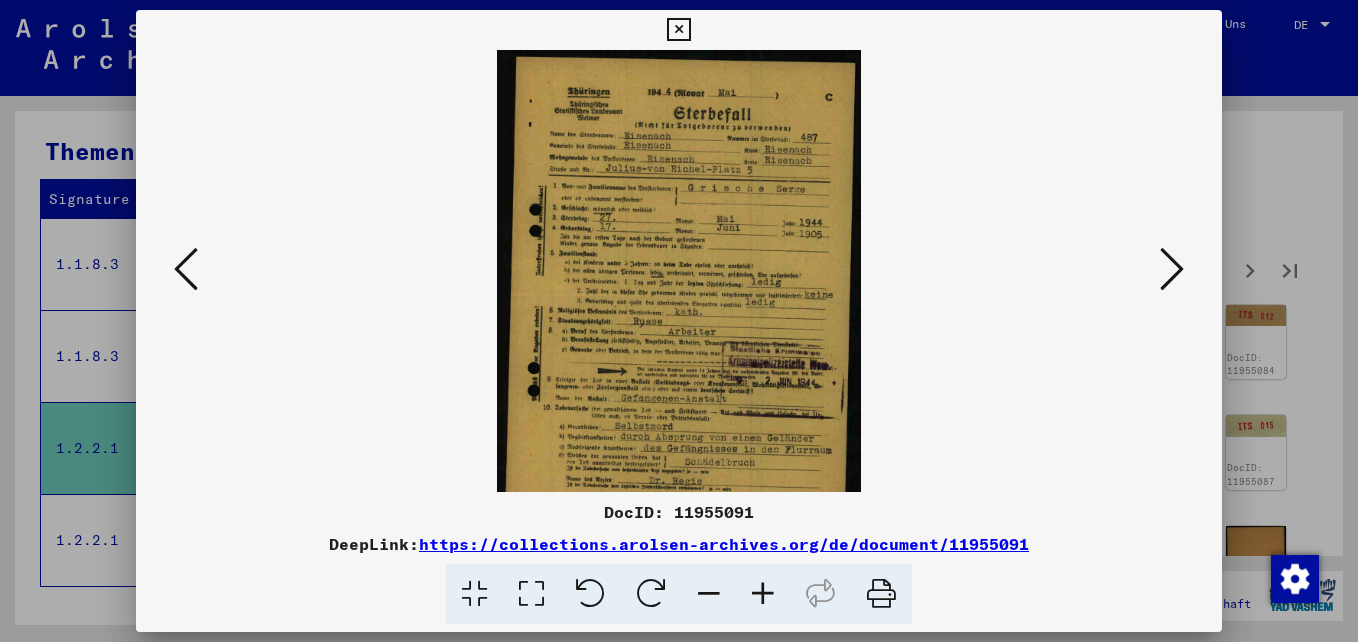 click at bounding box center [763, 594] 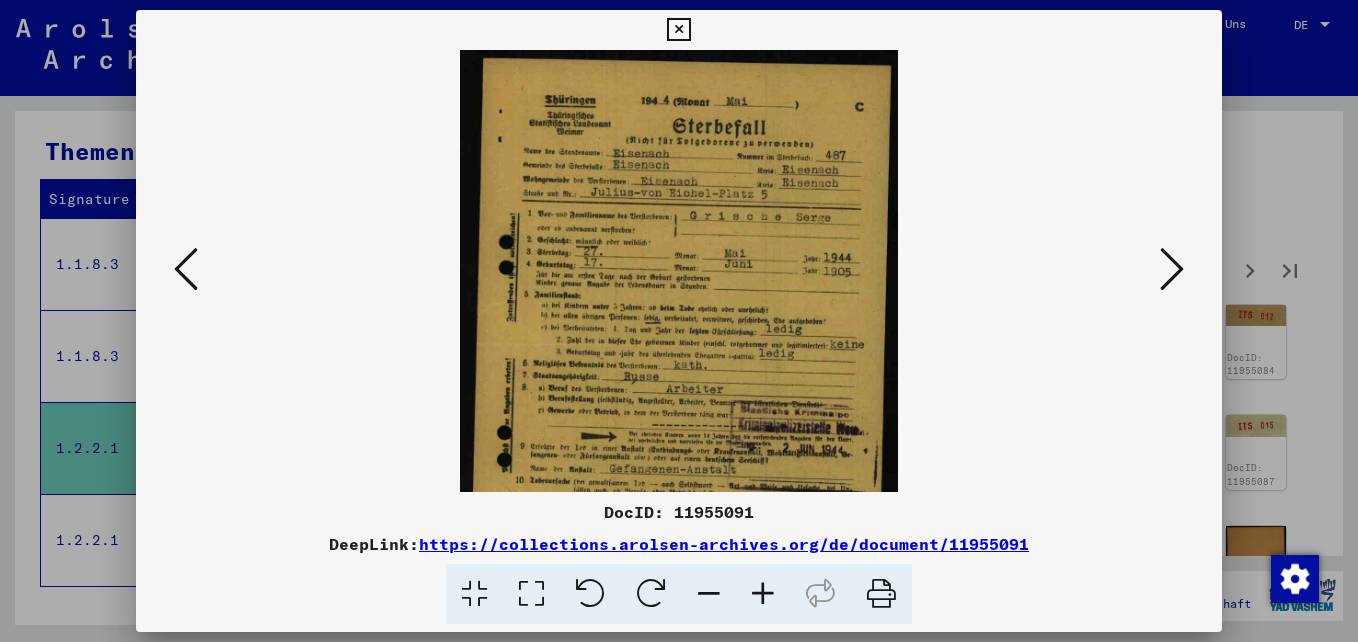 click at bounding box center (763, 594) 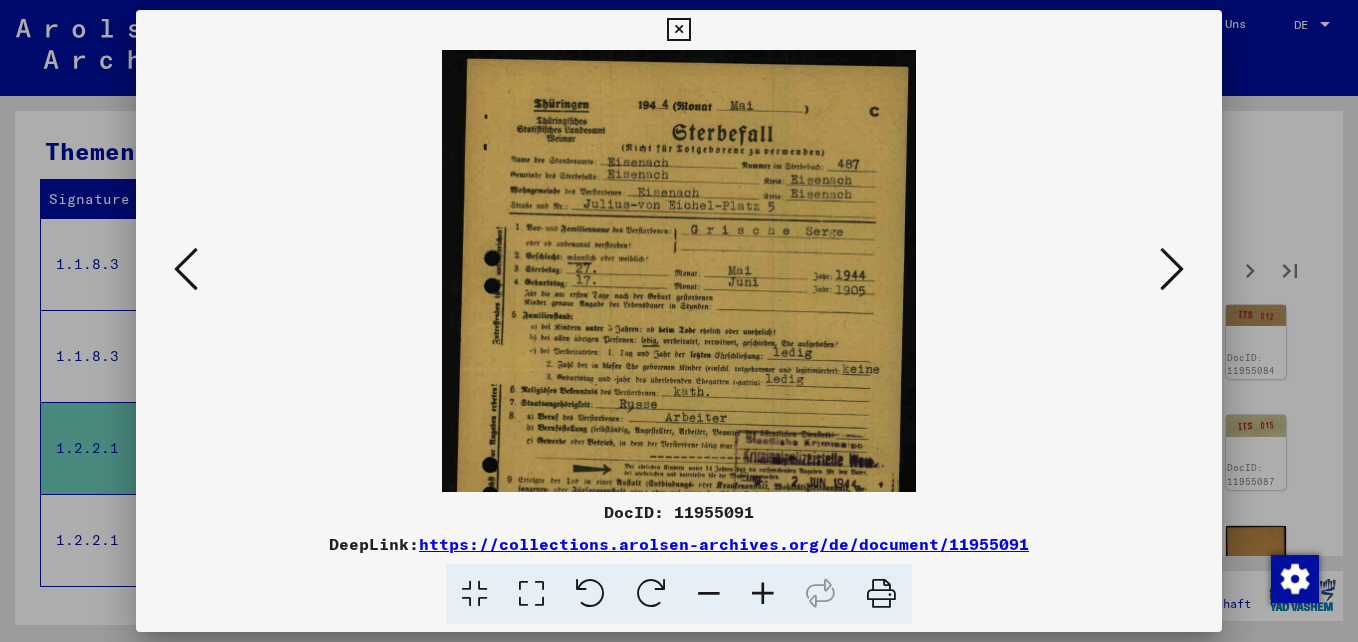 scroll, scrollTop: 200, scrollLeft: 0, axis: vertical 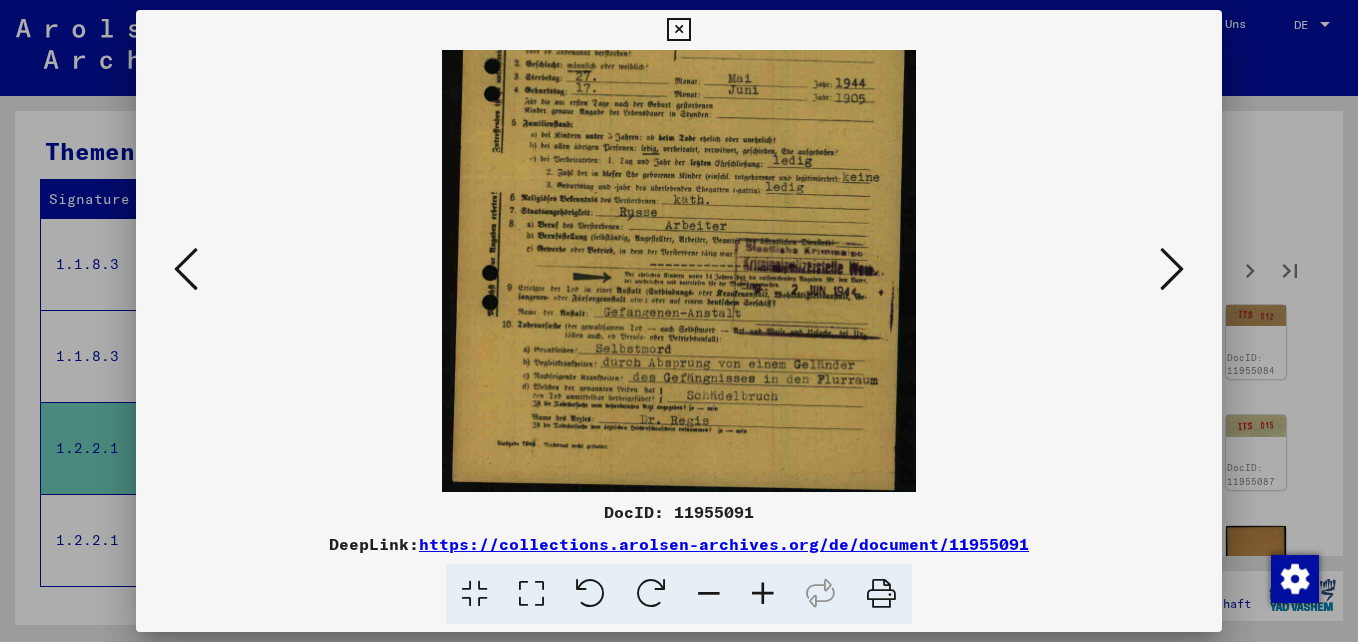 drag, startPoint x: 761, startPoint y: 363, endPoint x: 754, endPoint y: 157, distance: 206.1189 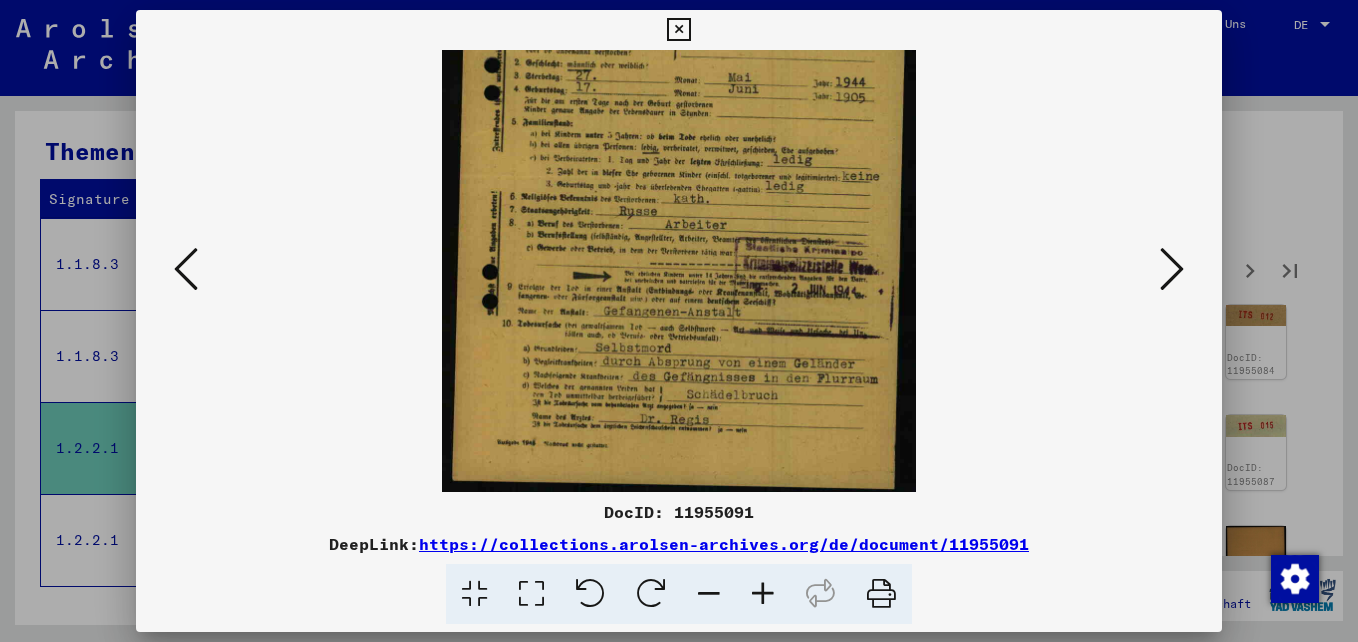 click at bounding box center (679, 178) 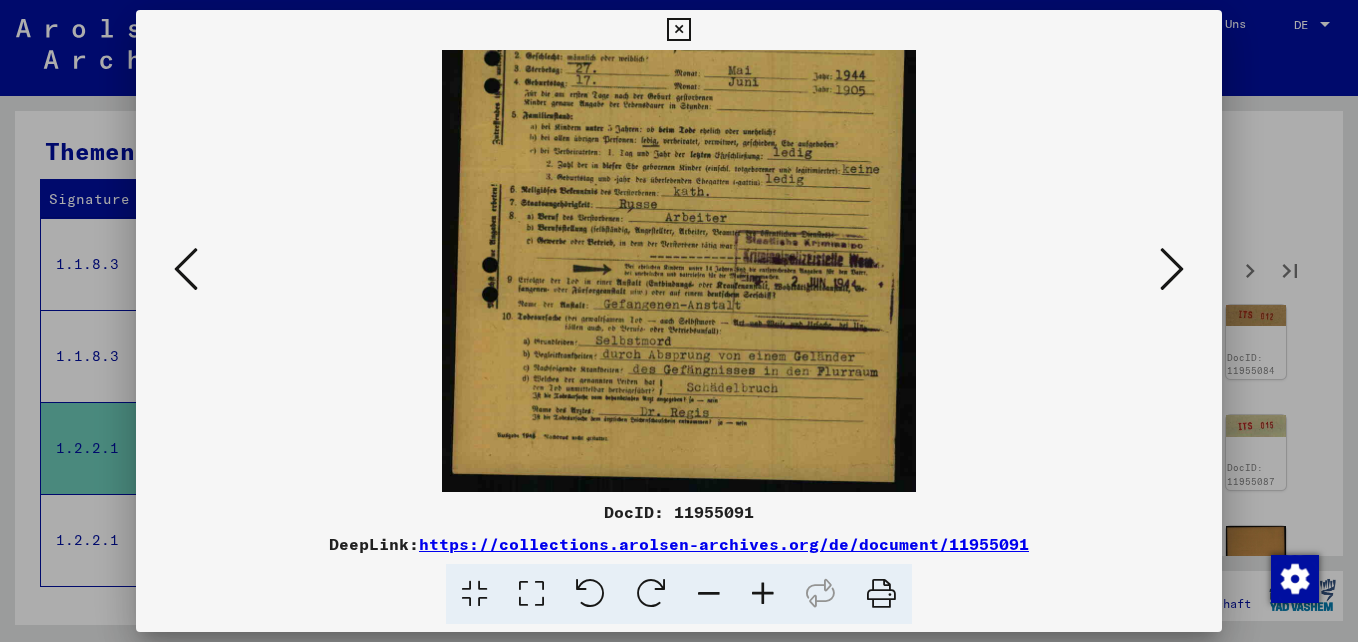click at bounding box center [1172, 270] 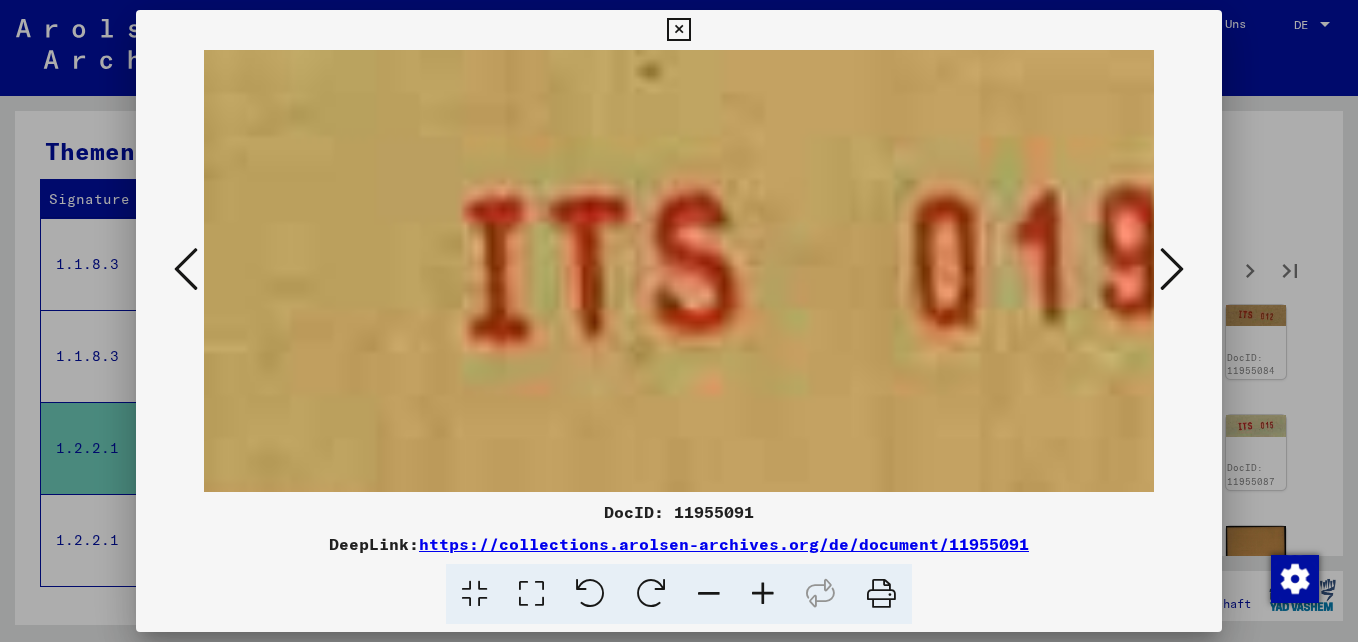 click at bounding box center (1172, 270) 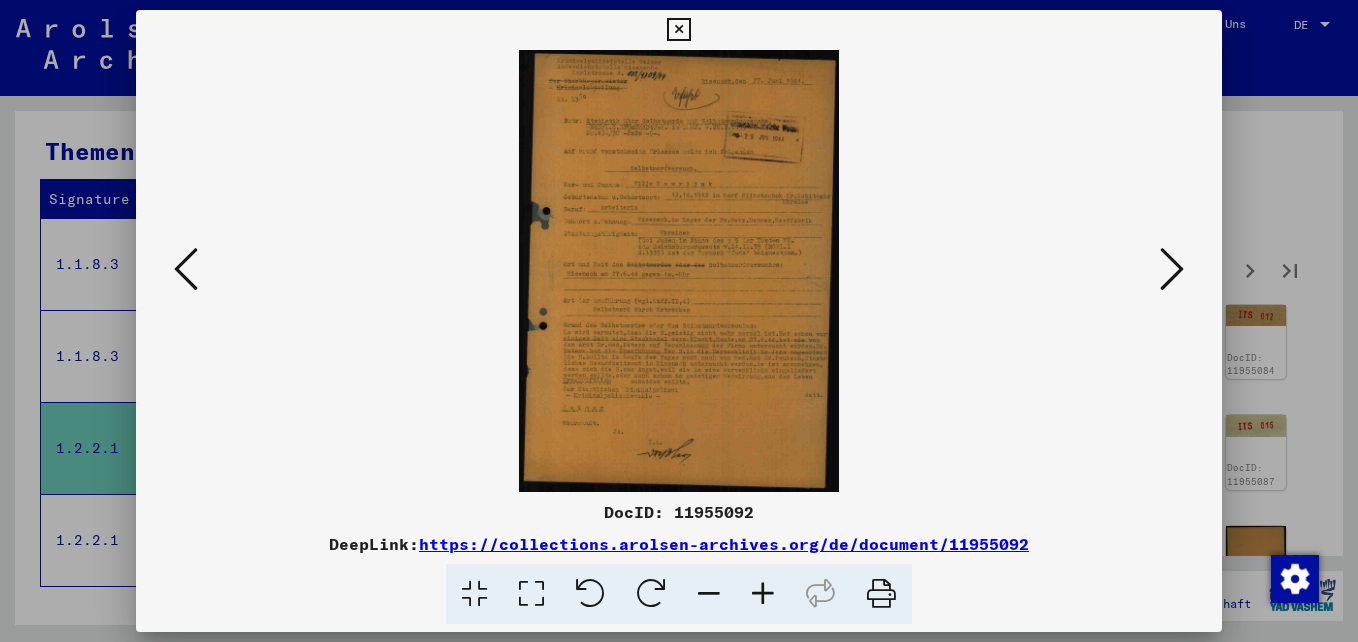 click at bounding box center (763, 594) 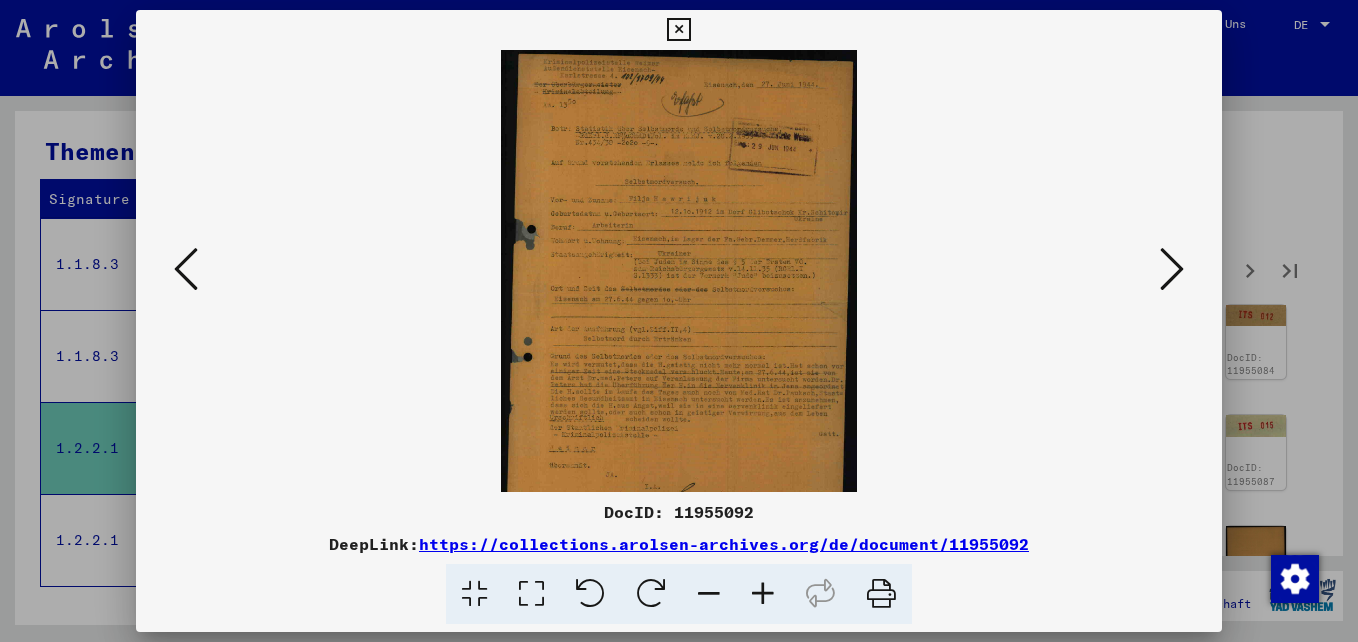 click at bounding box center [763, 594] 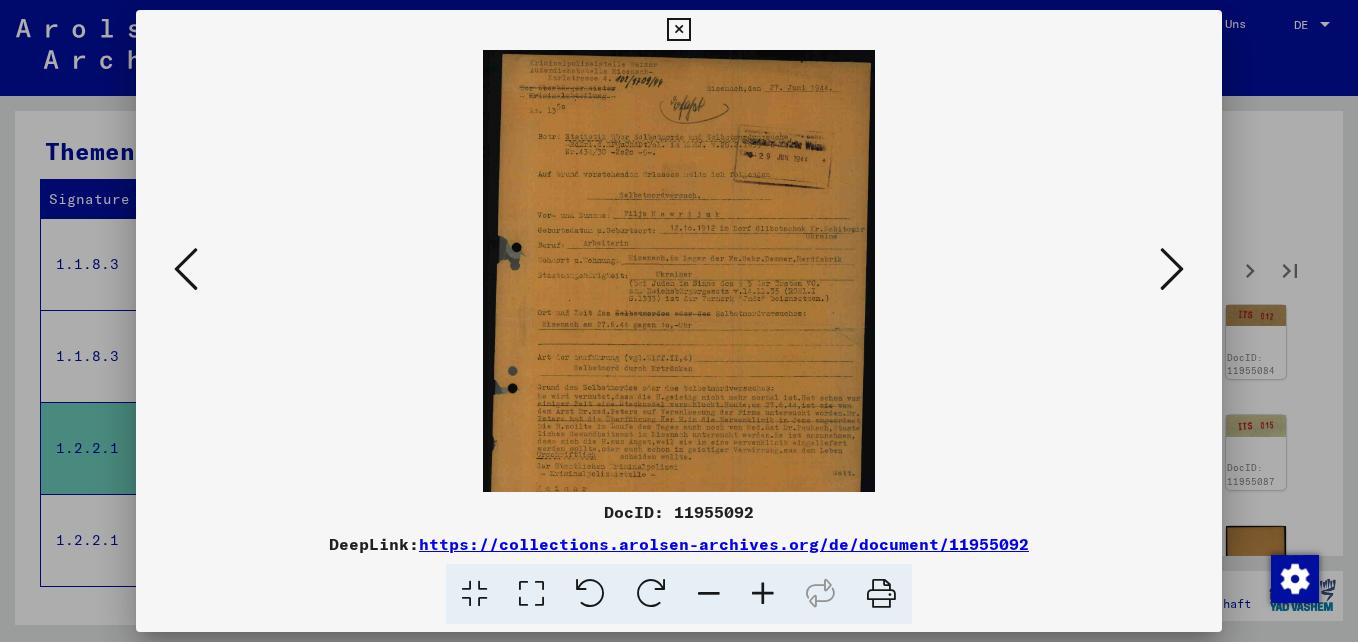click at bounding box center [763, 594] 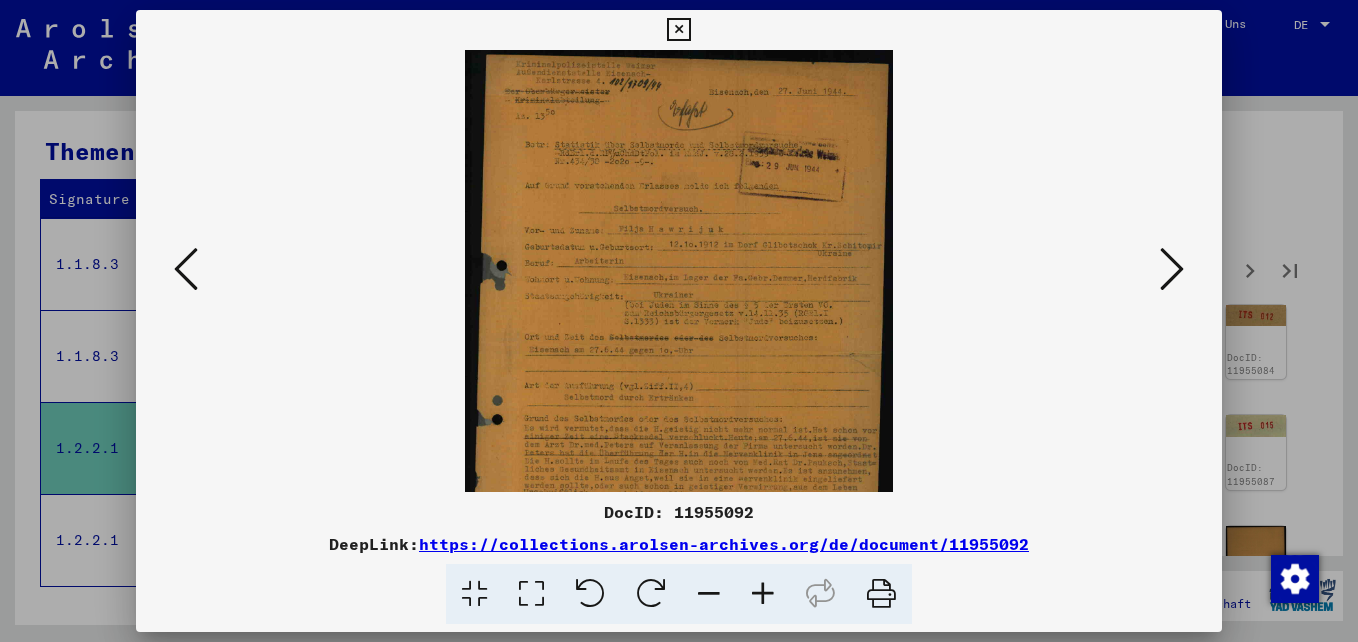 click at bounding box center [763, 594] 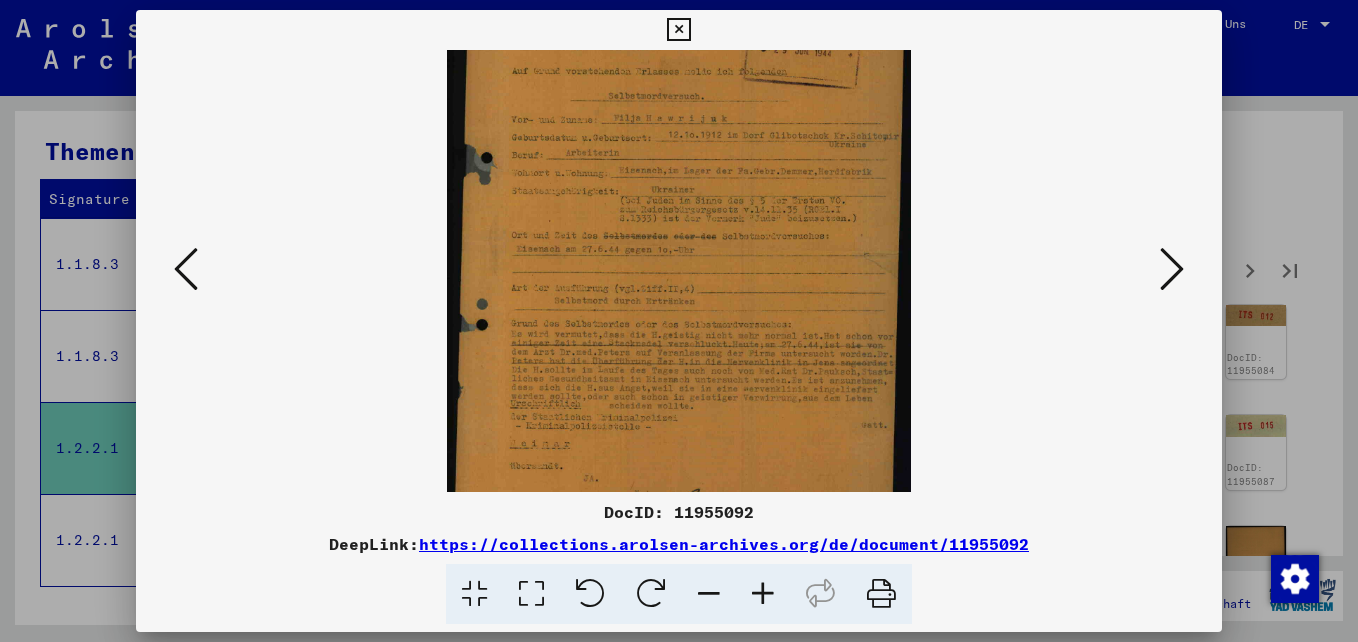 drag, startPoint x: 755, startPoint y: 396, endPoint x: 723, endPoint y: 239, distance: 160.22797 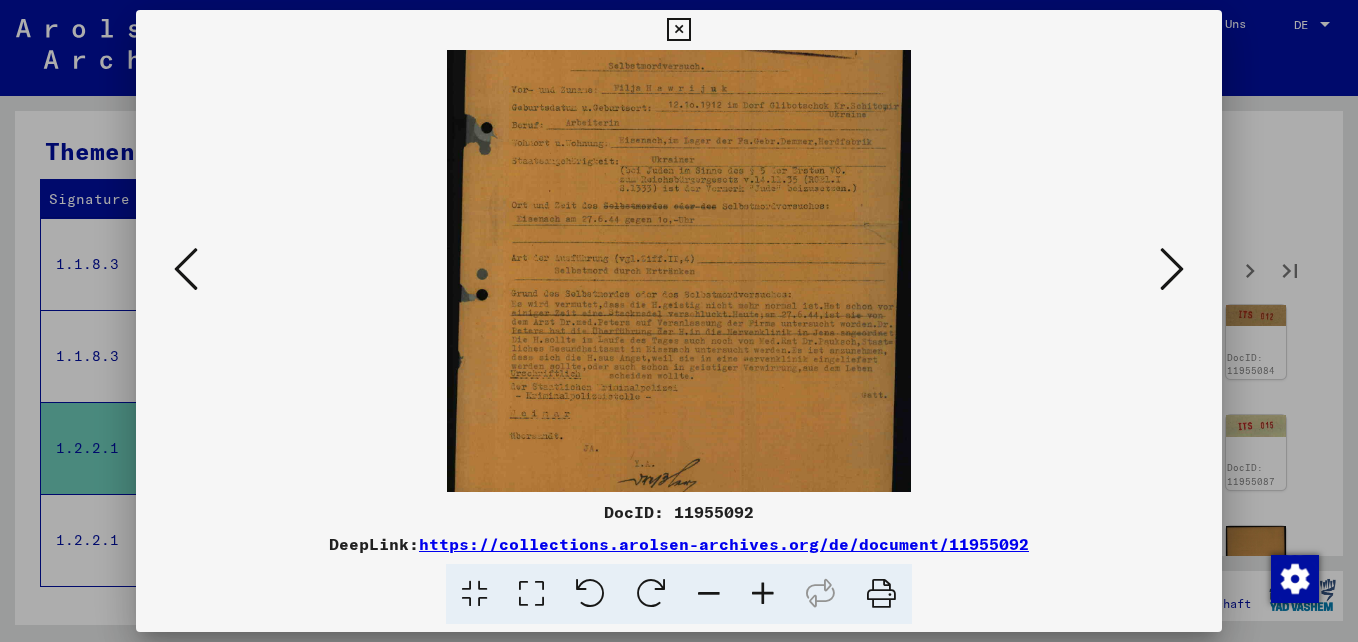 click at bounding box center [678, 30] 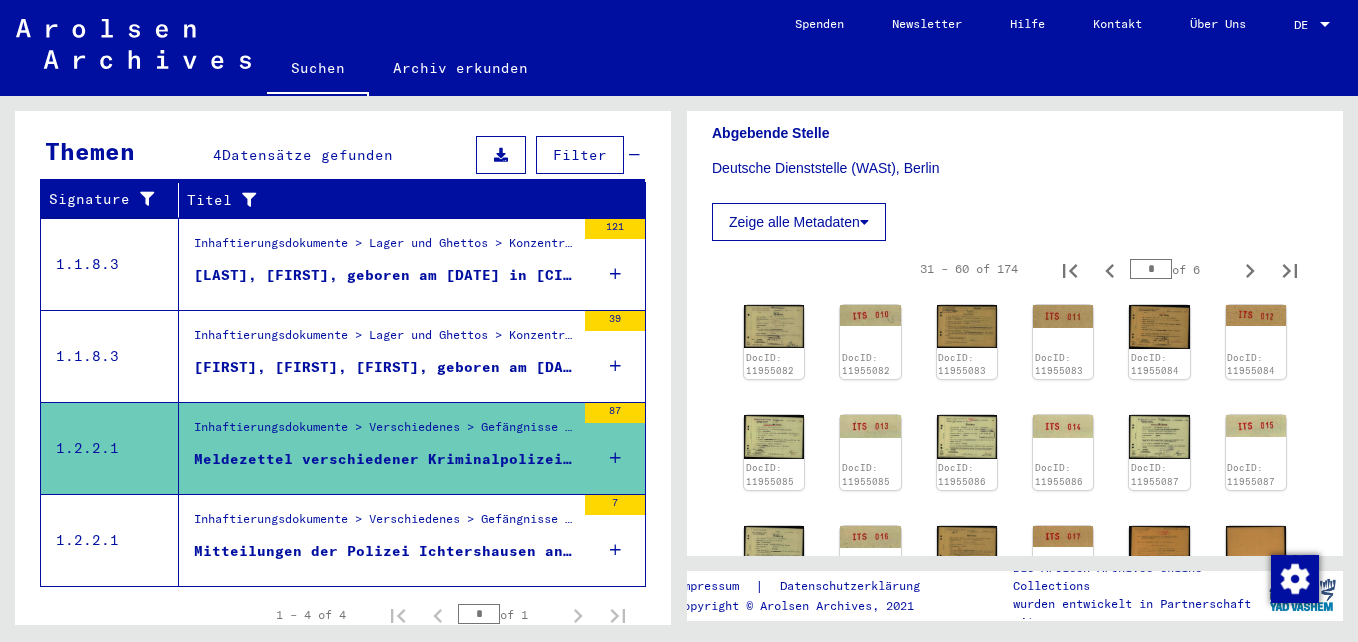 drag, startPoint x: 383, startPoint y: 421, endPoint x: 433, endPoint y: 368, distance: 72.862885 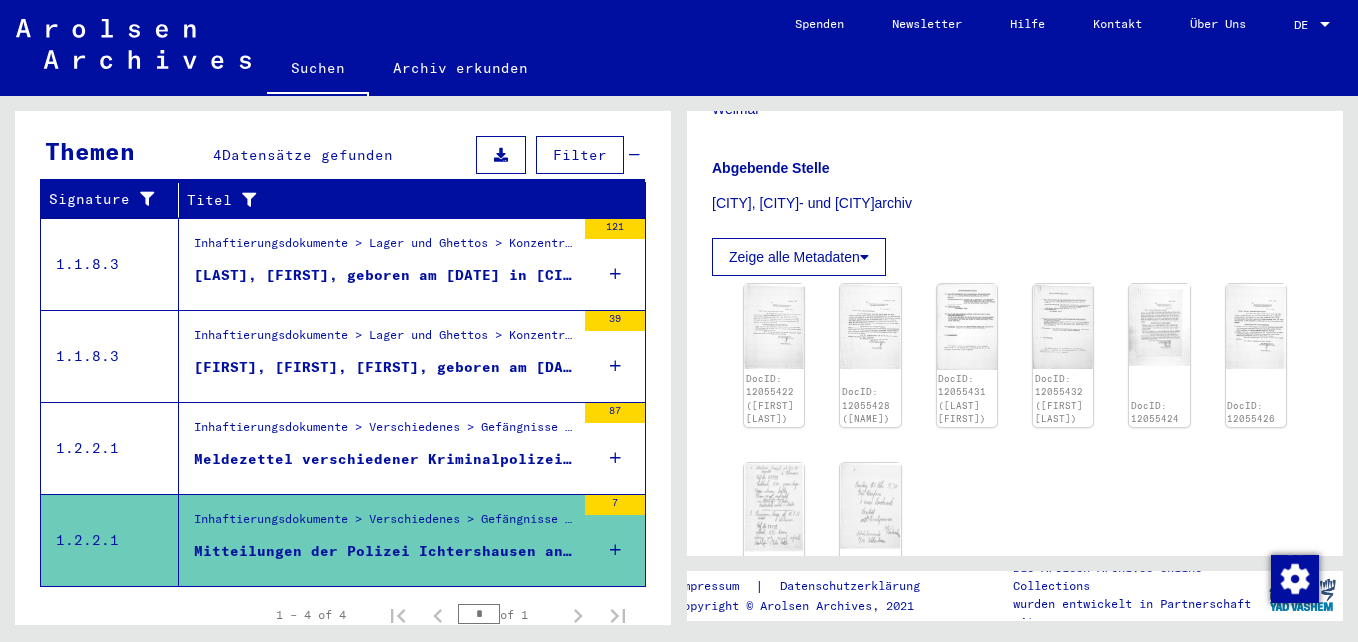 scroll, scrollTop: 500, scrollLeft: 0, axis: vertical 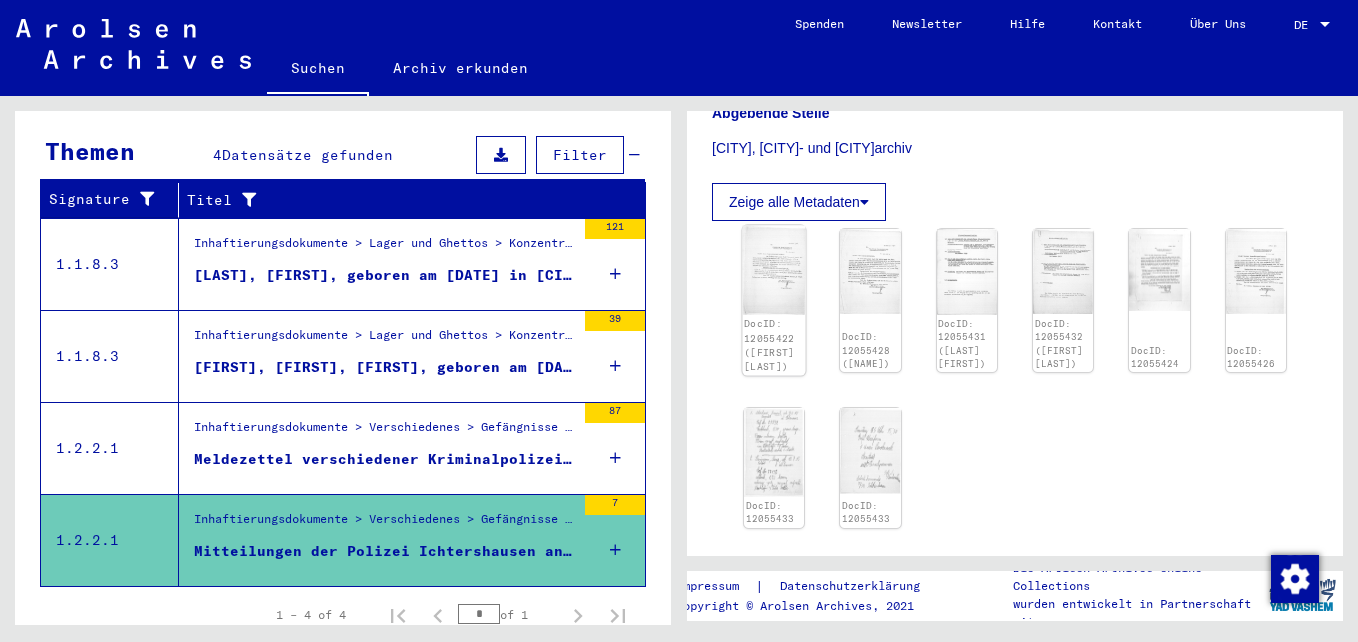 click 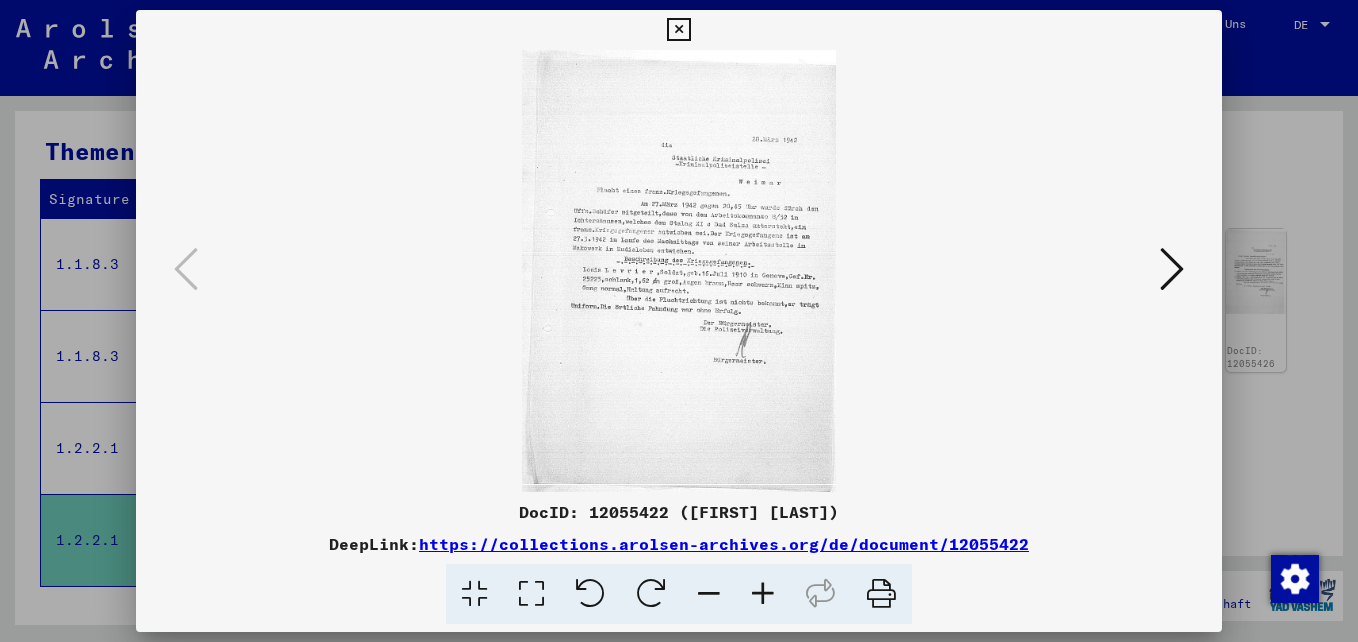 click at bounding box center (763, 594) 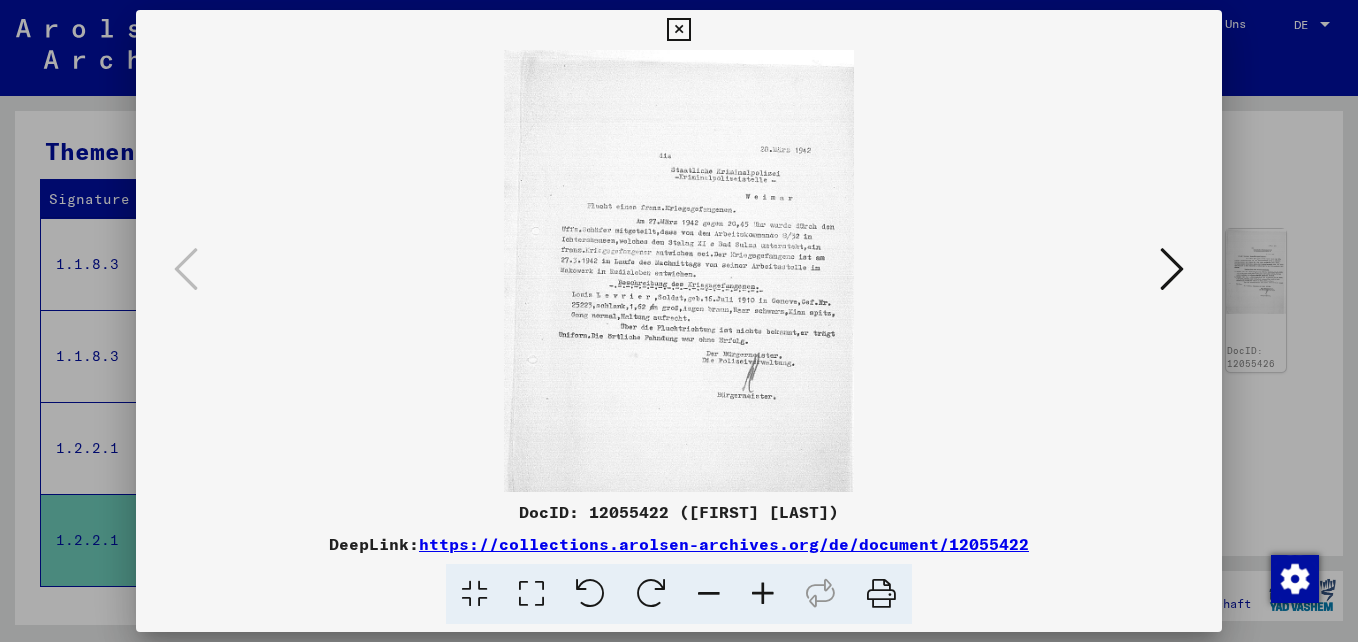 click at bounding box center [763, 594] 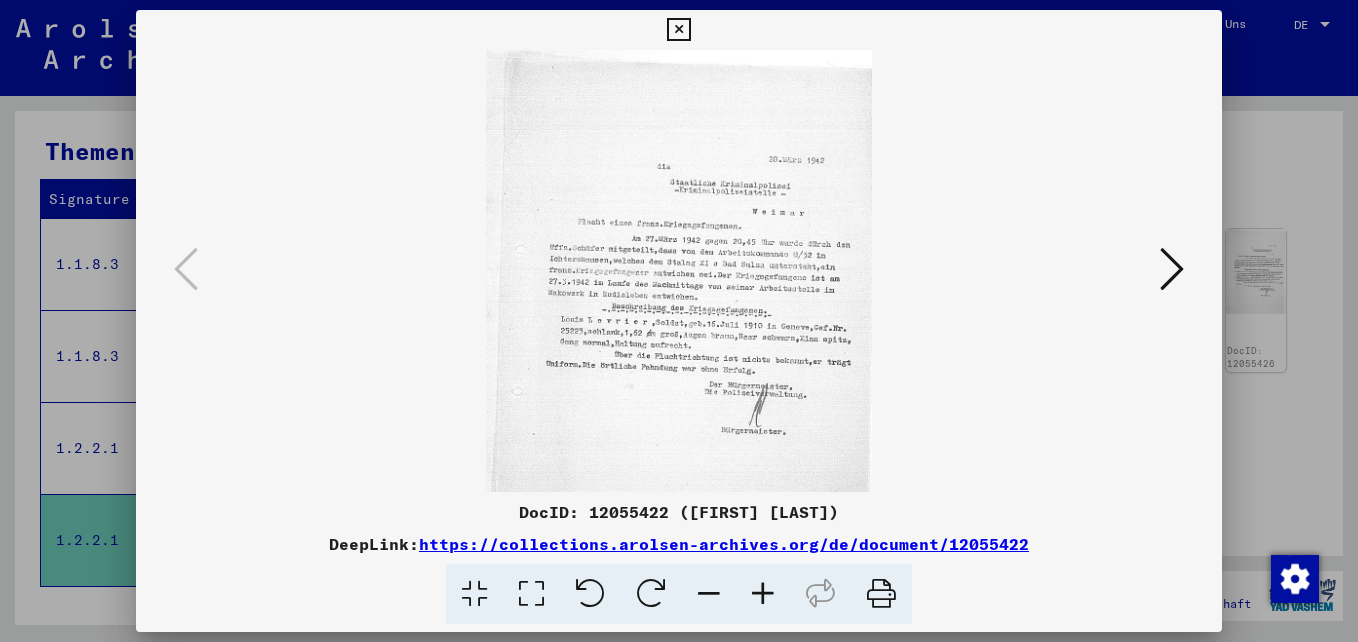 click at bounding box center (763, 594) 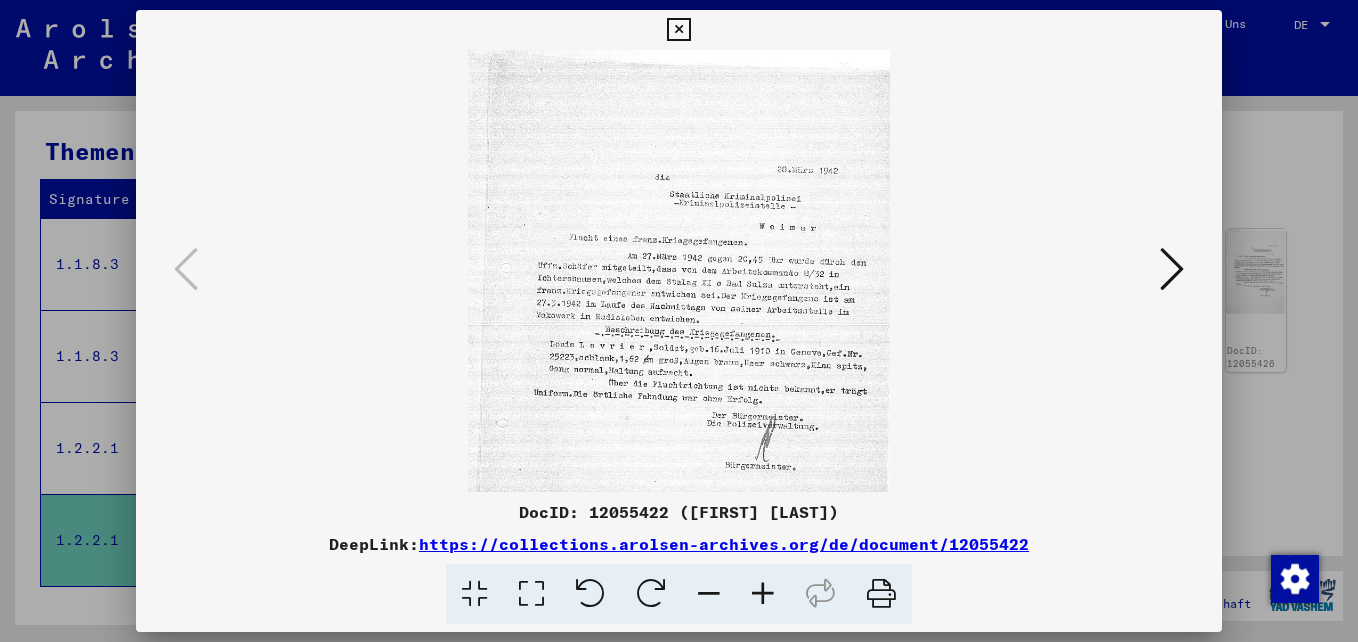 click at bounding box center [763, 594] 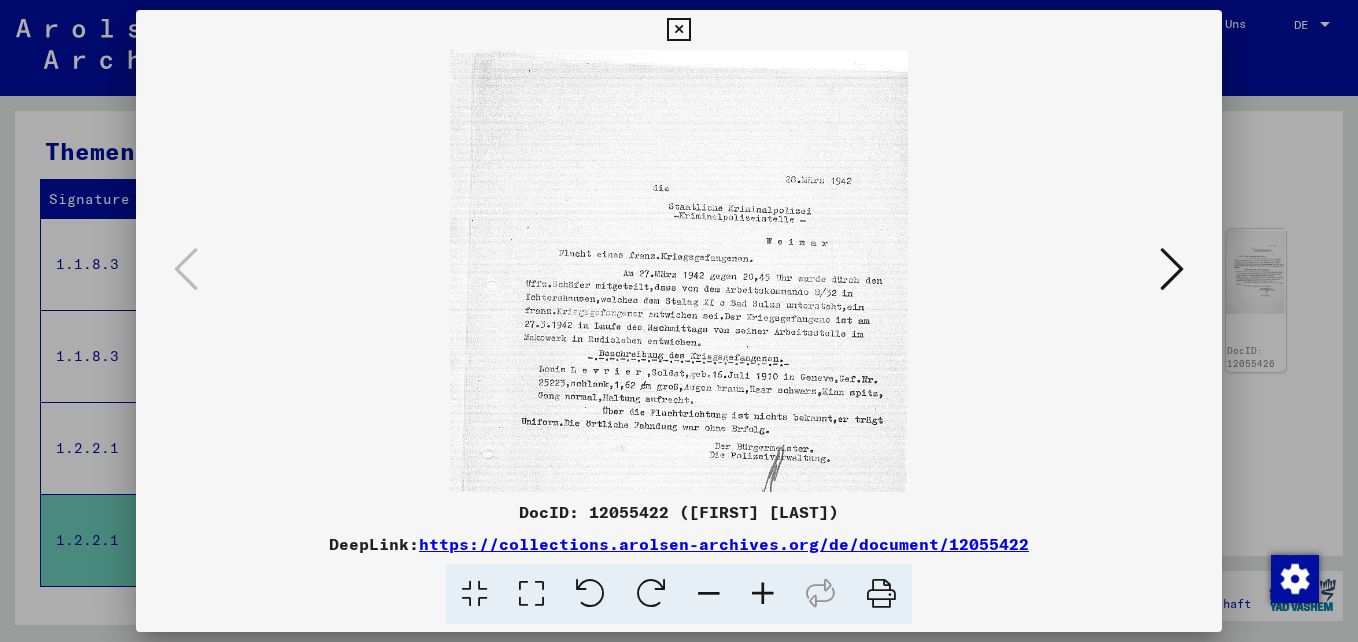 click at bounding box center (763, 594) 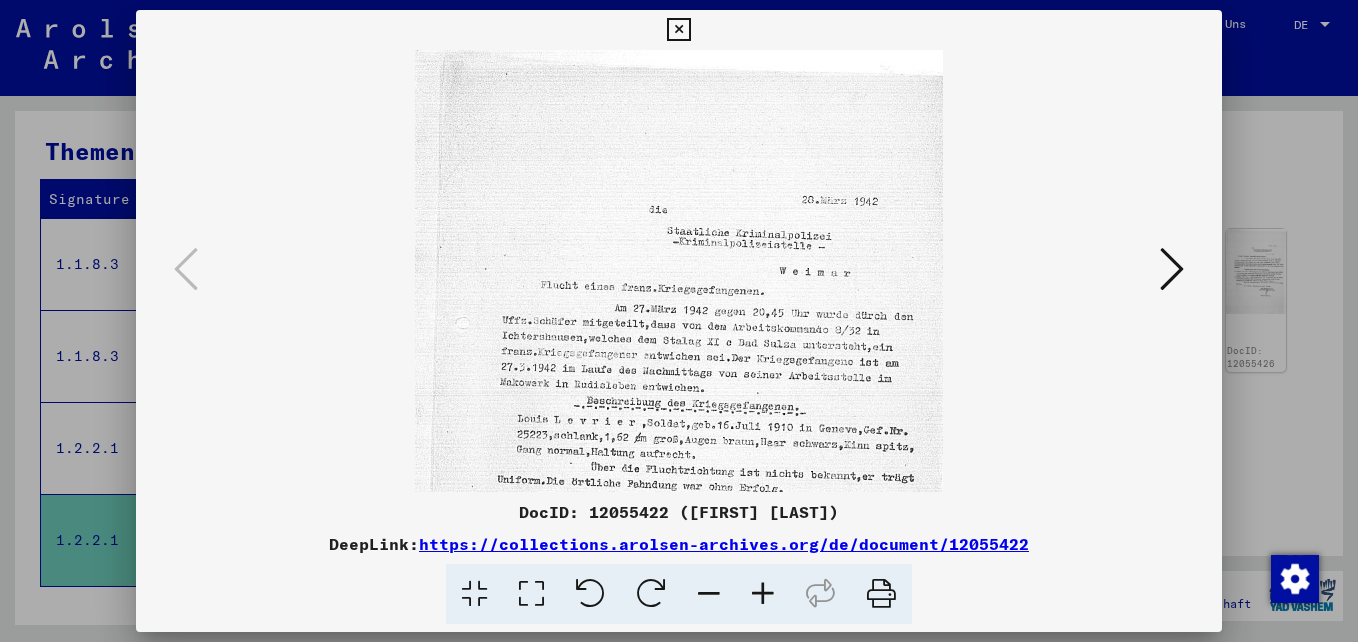 click at bounding box center (763, 594) 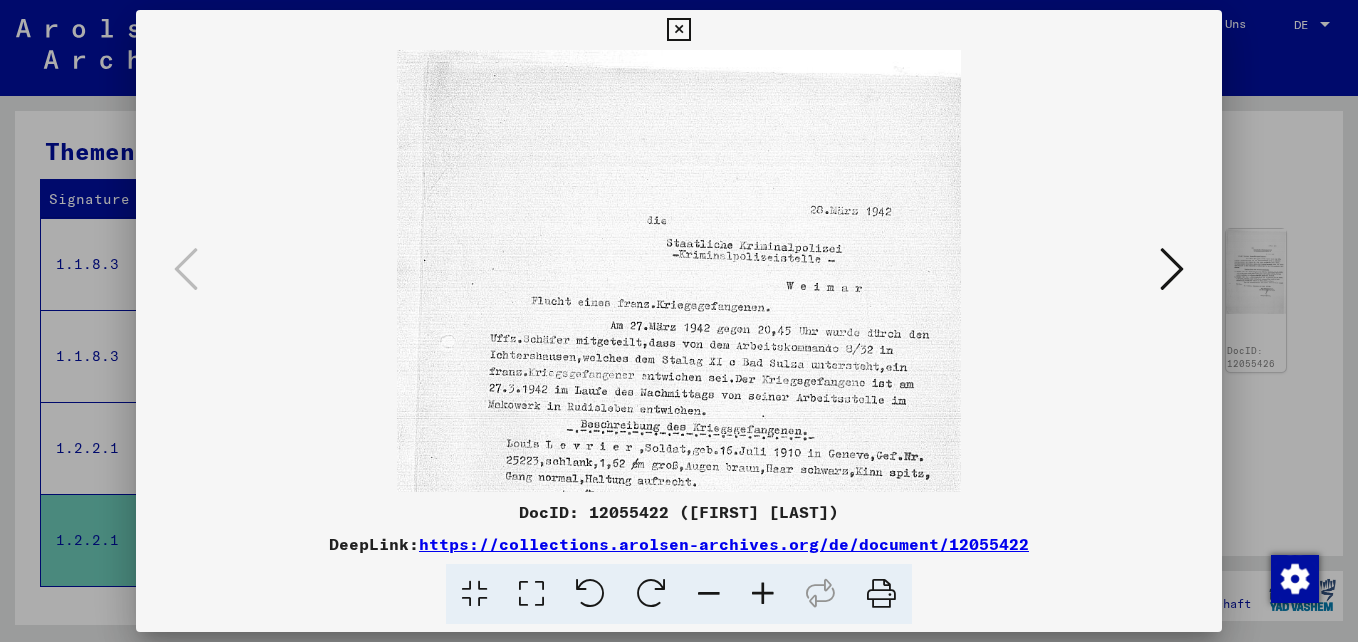click at bounding box center [763, 594] 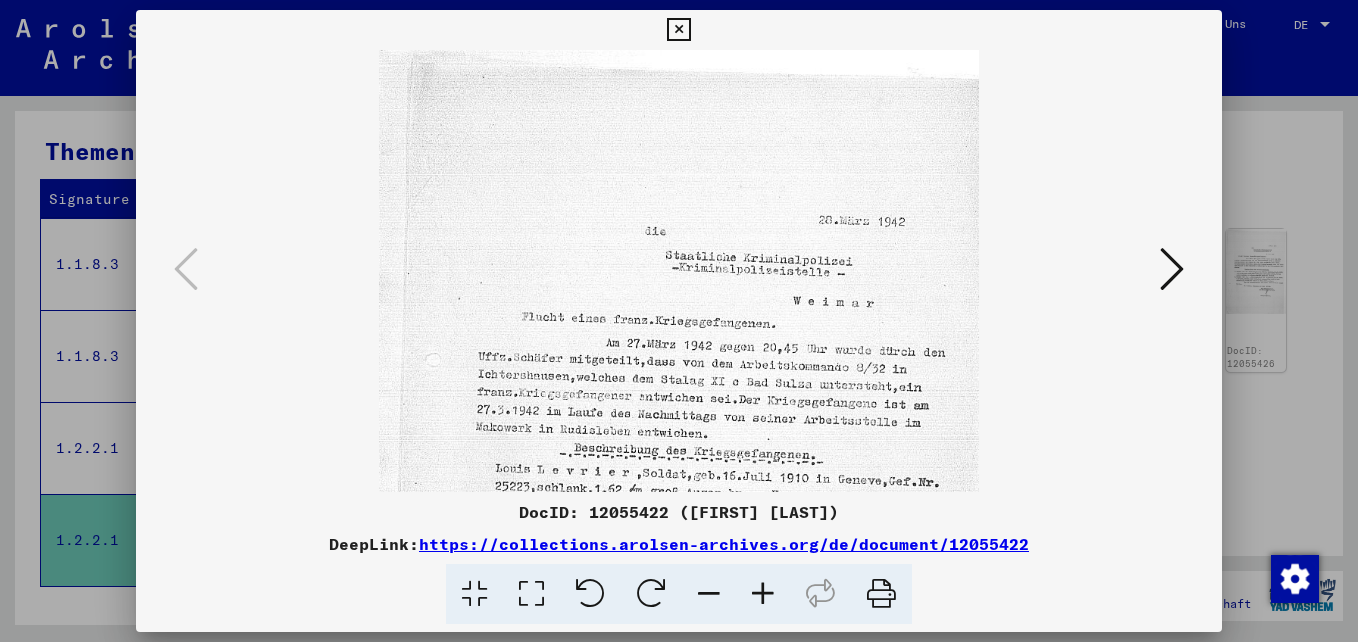 click at bounding box center [763, 594] 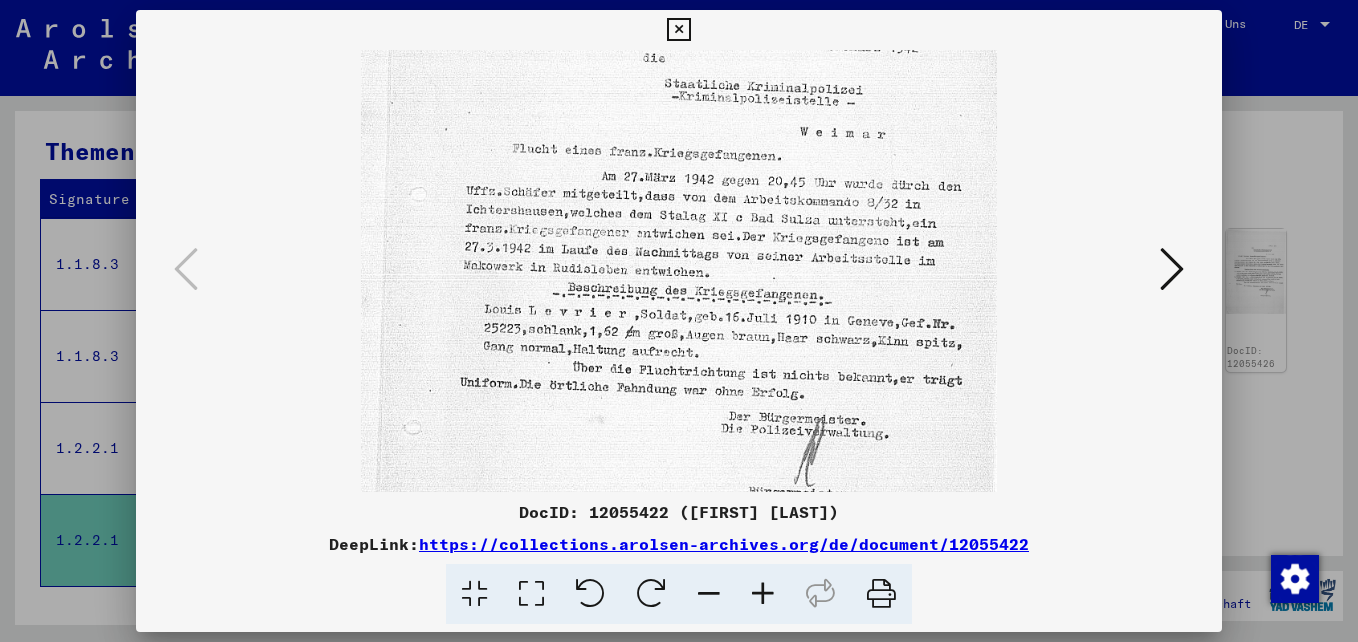 scroll, scrollTop: 255, scrollLeft: 0, axis: vertical 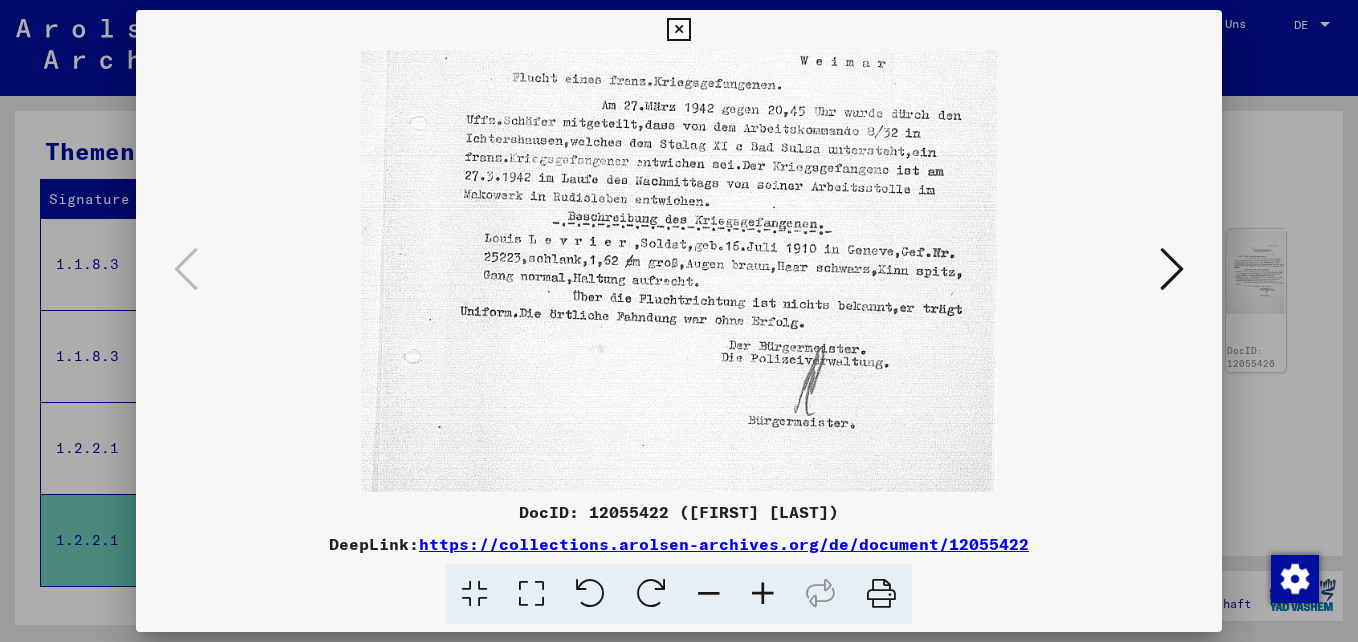 drag, startPoint x: 815, startPoint y: 384, endPoint x: 799, endPoint y: 129, distance: 255.50146 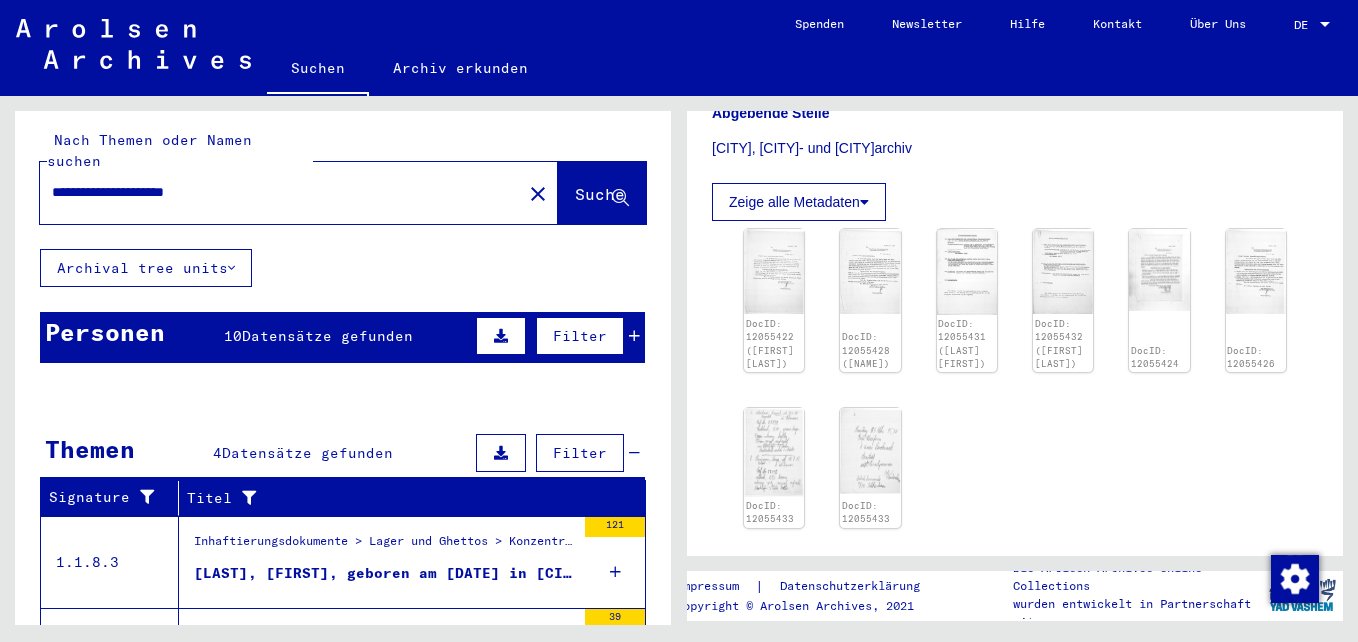 scroll, scrollTop: 0, scrollLeft: 0, axis: both 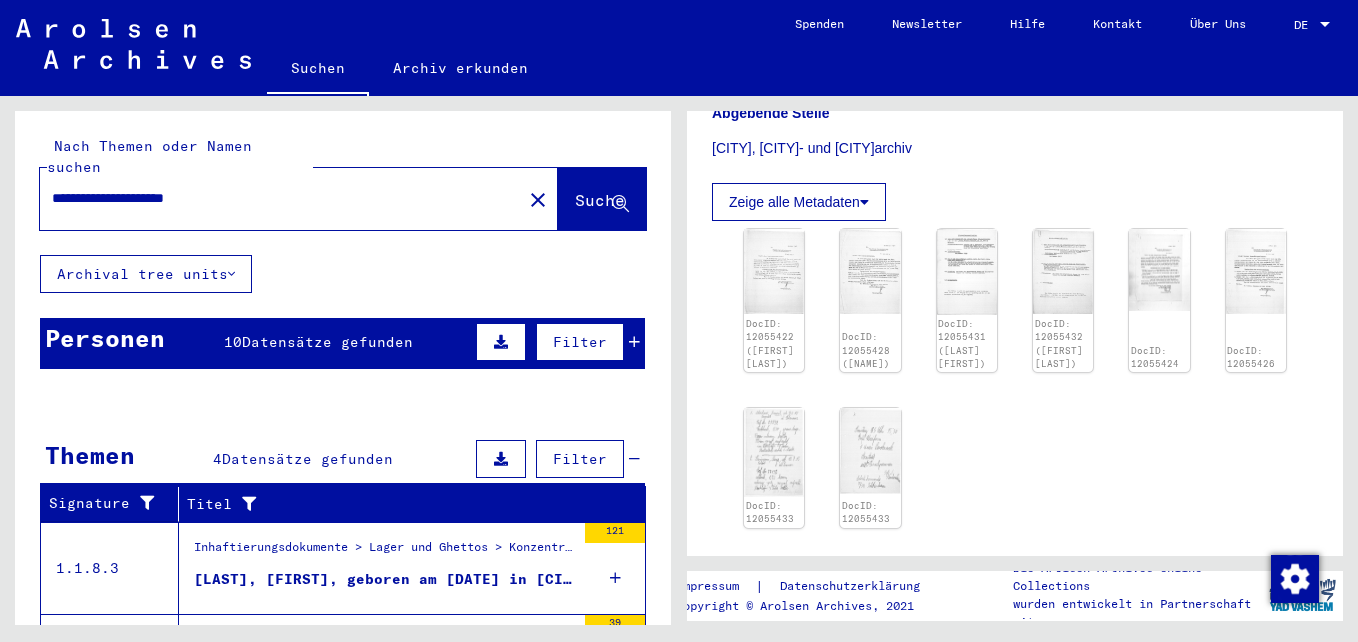 click on "Datensätze gefunden" at bounding box center [327, 342] 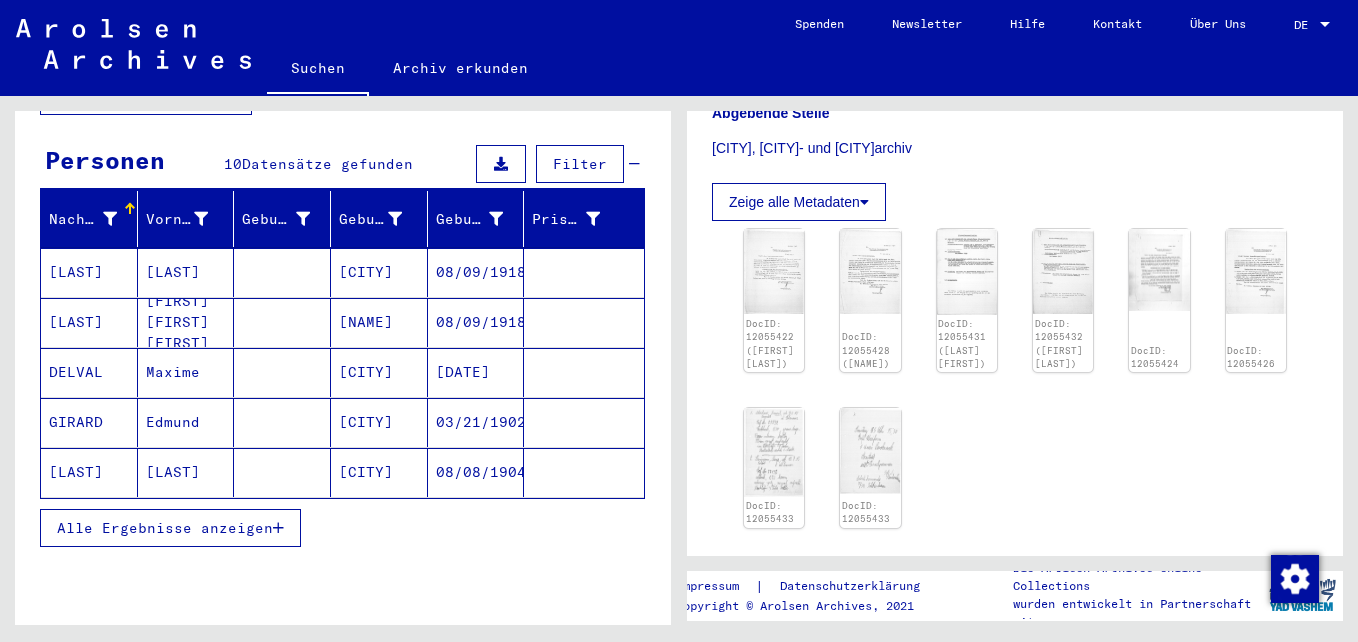 scroll, scrollTop: 200, scrollLeft: 0, axis: vertical 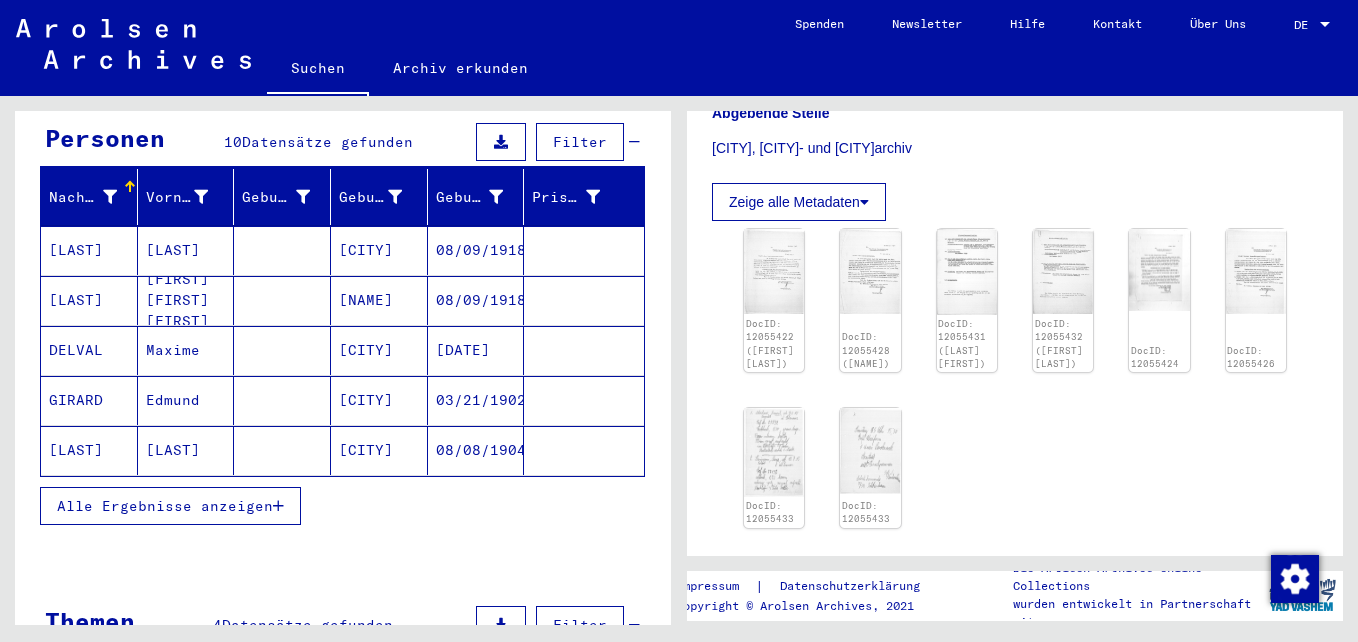click on "[LAST]" at bounding box center [186, 300] 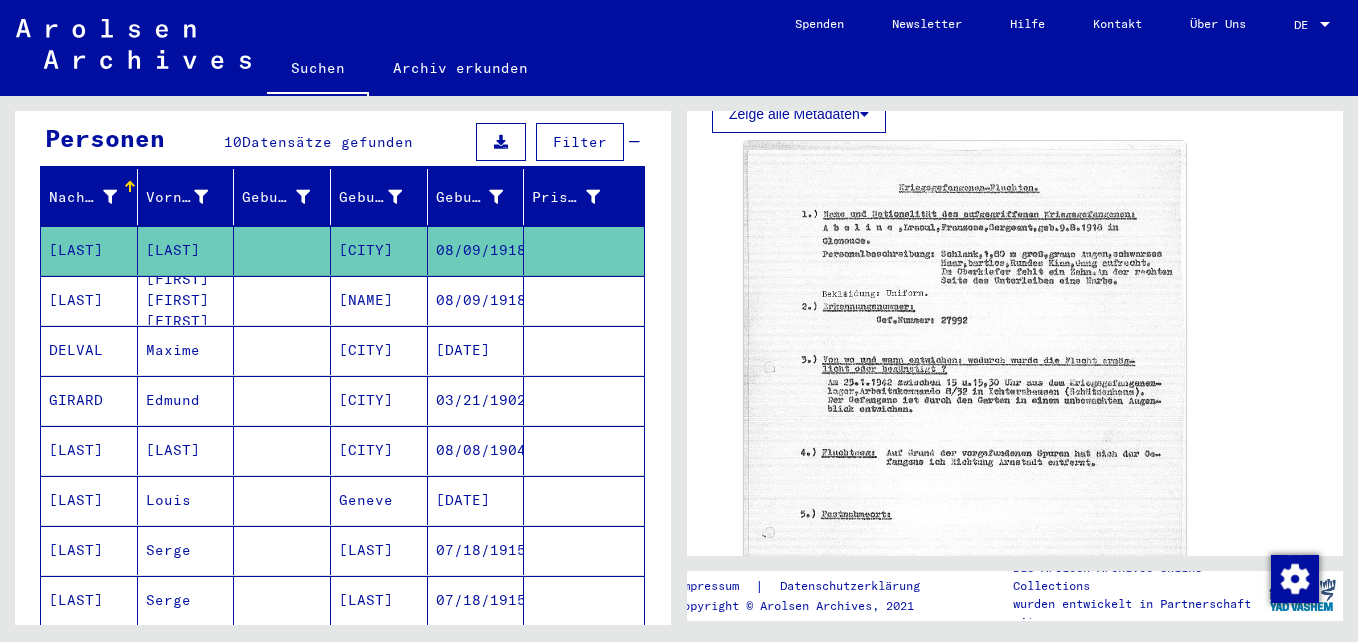 scroll, scrollTop: 600, scrollLeft: 0, axis: vertical 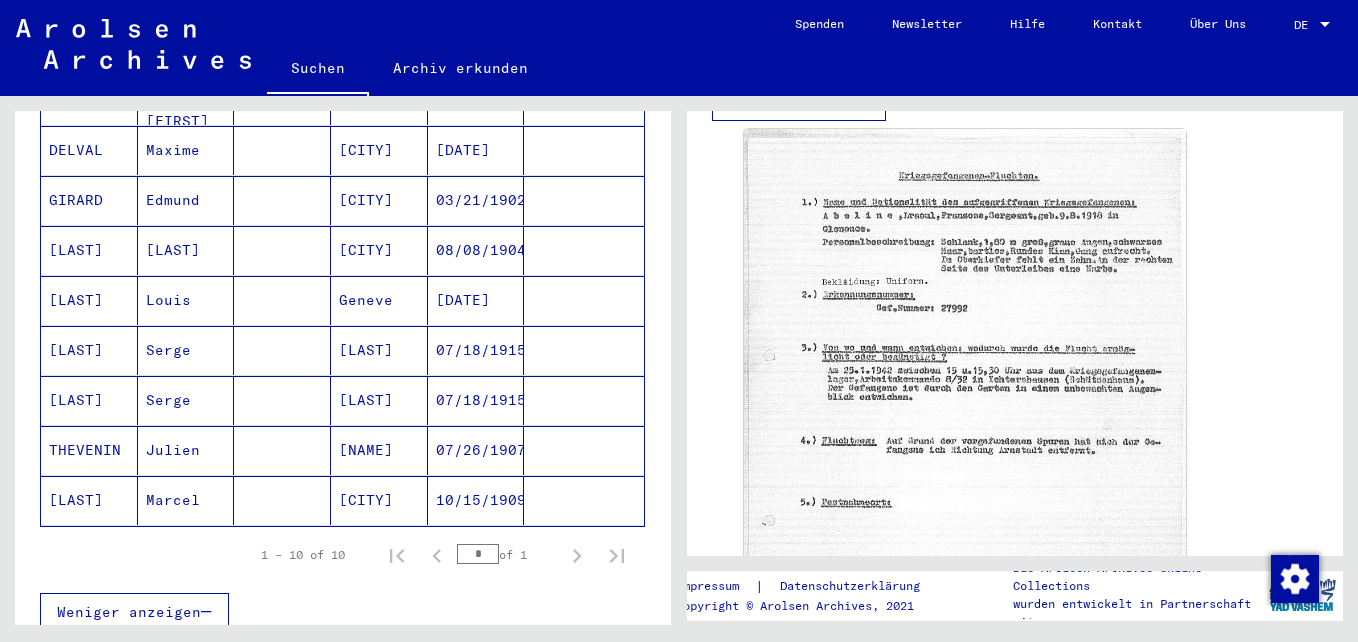 click on "Marcel" 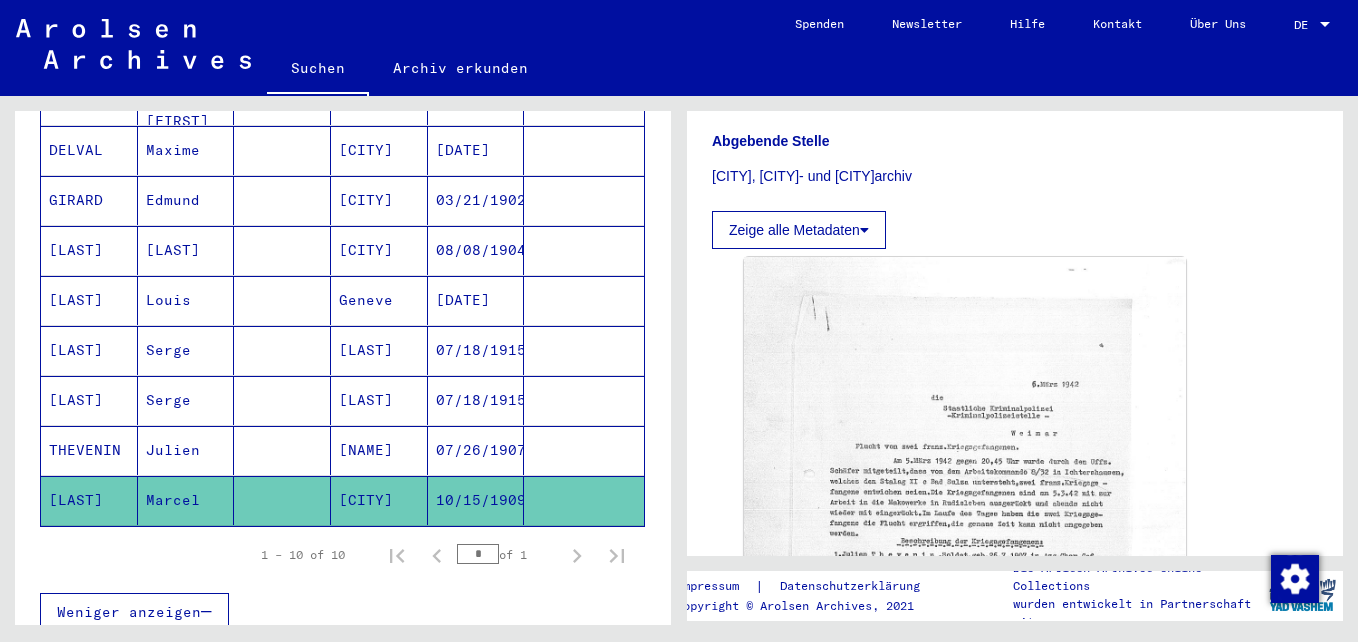 scroll, scrollTop: 600, scrollLeft: 0, axis: vertical 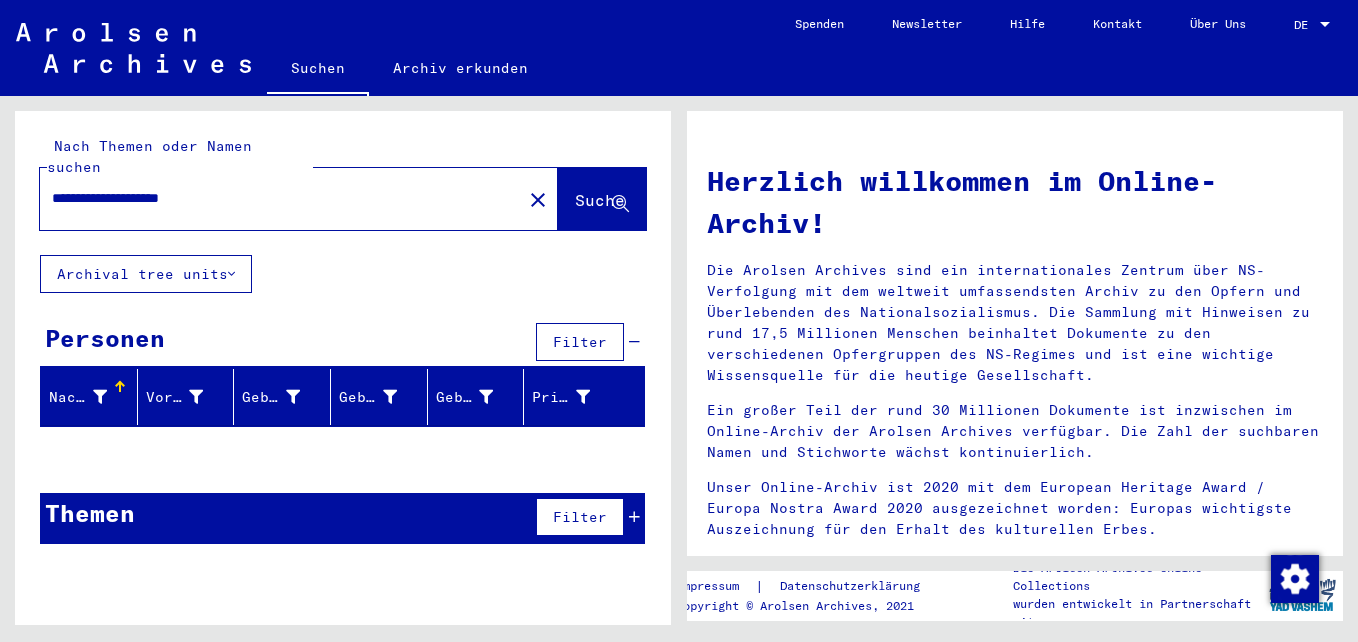 drag, startPoint x: 231, startPoint y: 184, endPoint x: -4, endPoint y: 170, distance: 235.41666 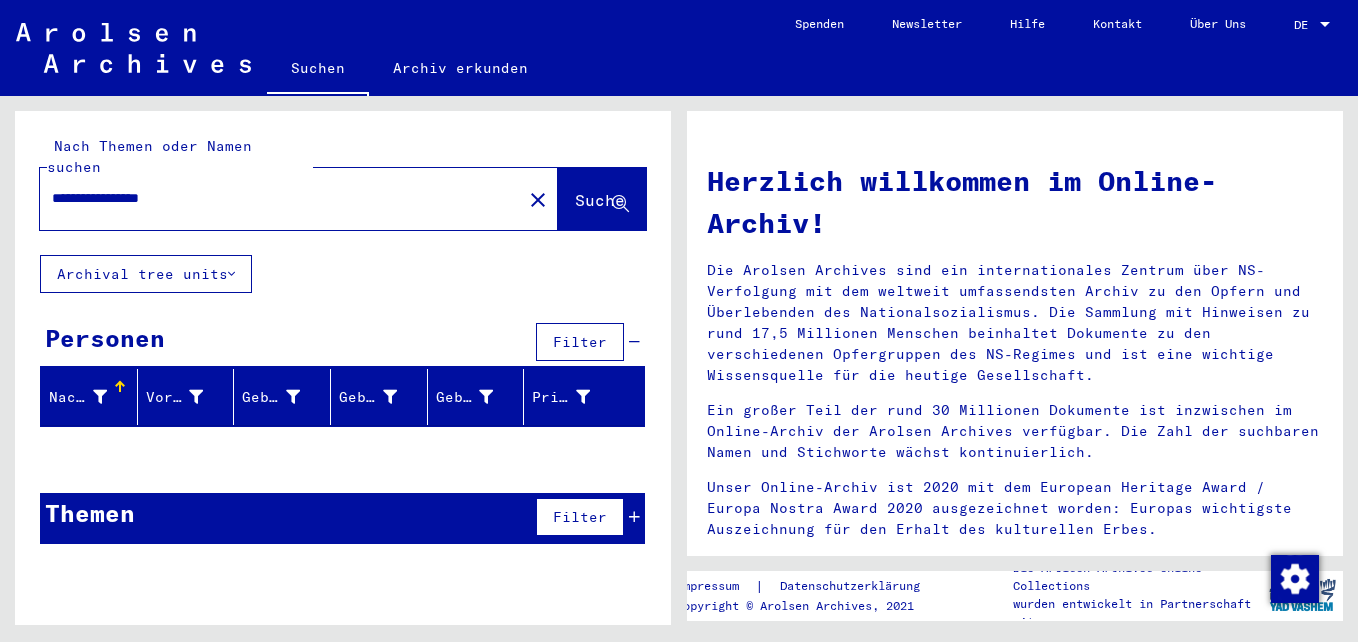 type on "**********" 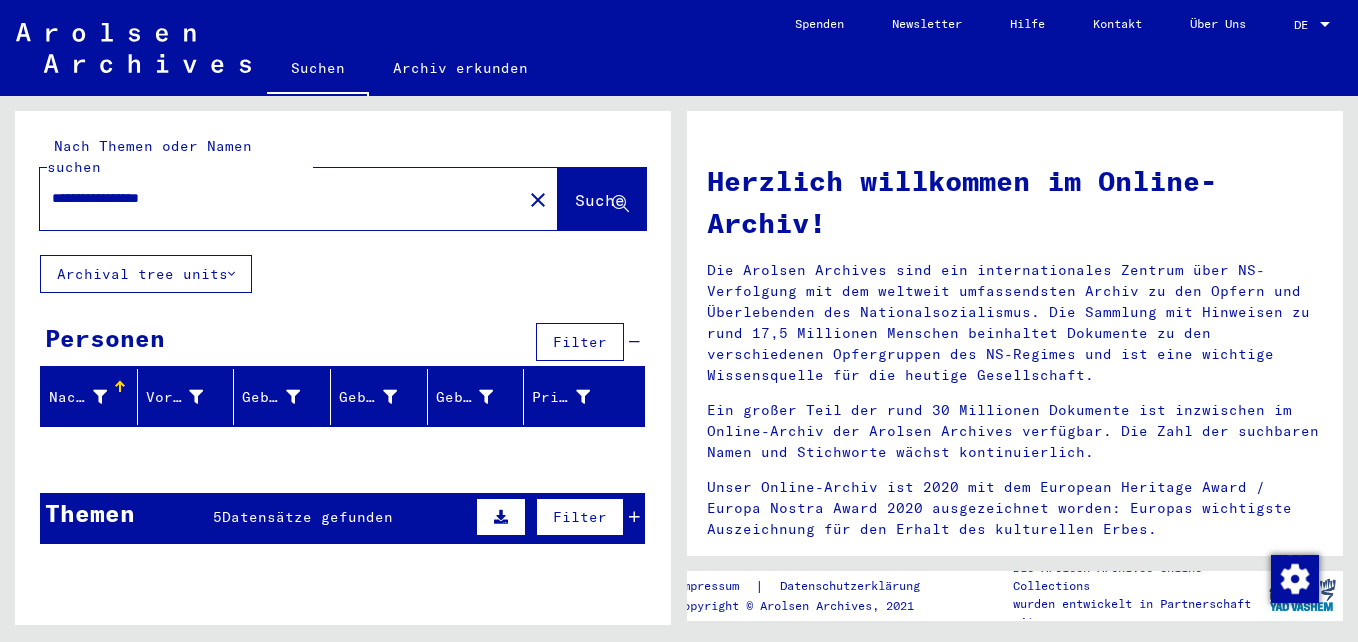 click on "Datensätze gefunden" at bounding box center [307, 517] 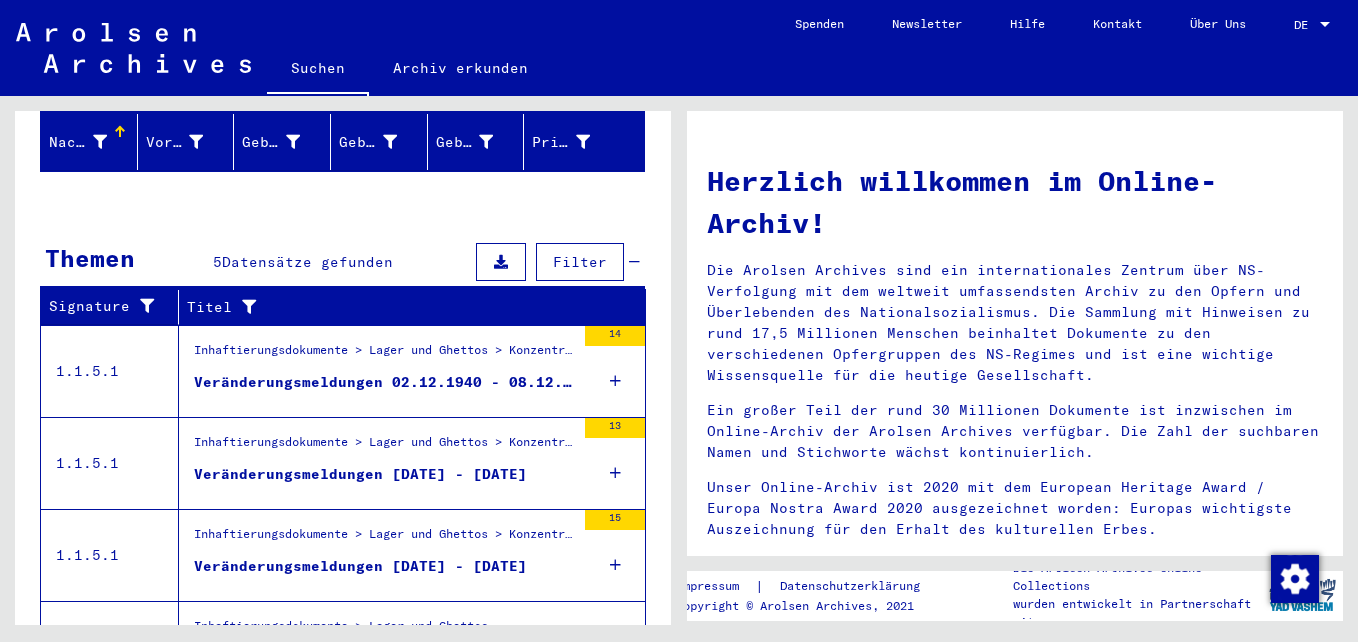 scroll, scrollTop: 454, scrollLeft: 0, axis: vertical 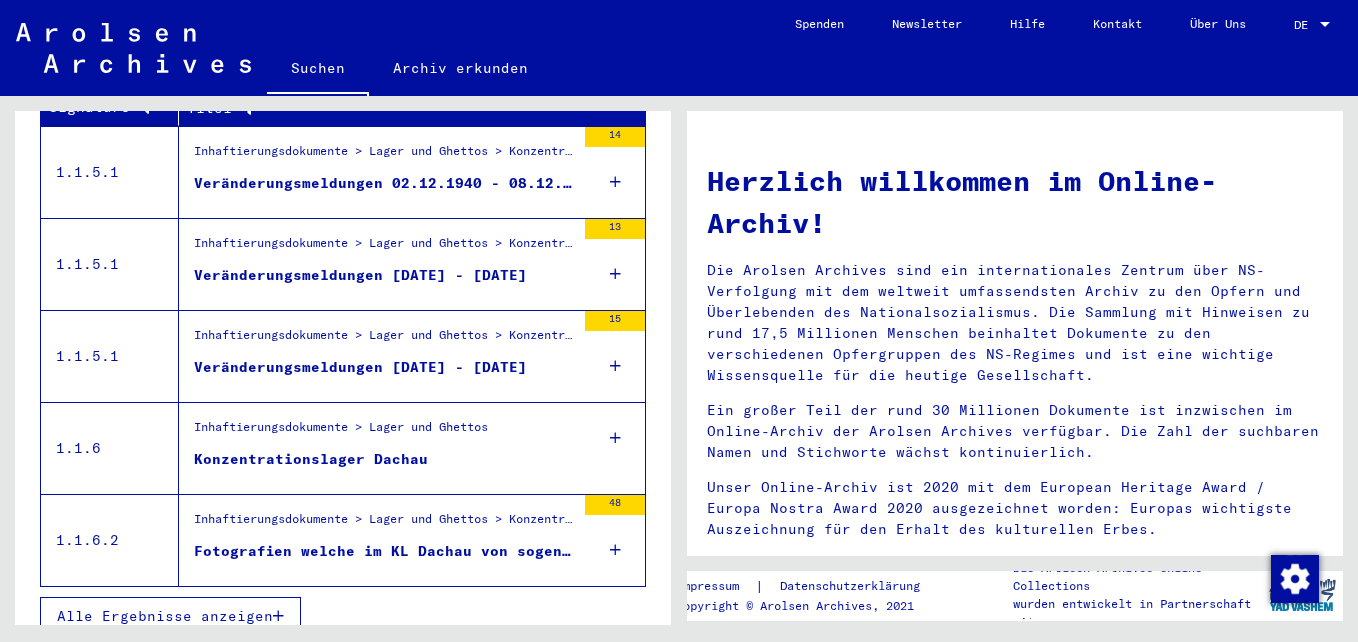 click on "Inhaftierungsdokumente > Lager und Ghettos > Konzentrationslager Dachau > Individuelle Unterlagen Dachau" at bounding box center (384, 524) 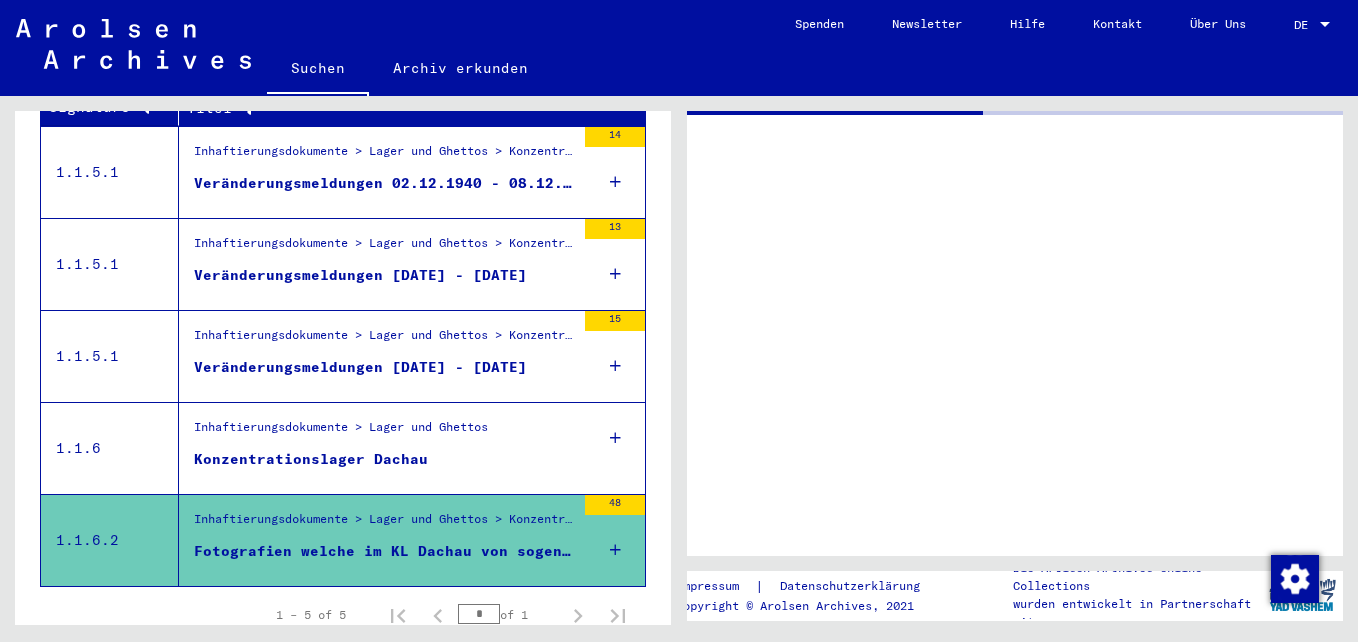 scroll, scrollTop: 396, scrollLeft: 0, axis: vertical 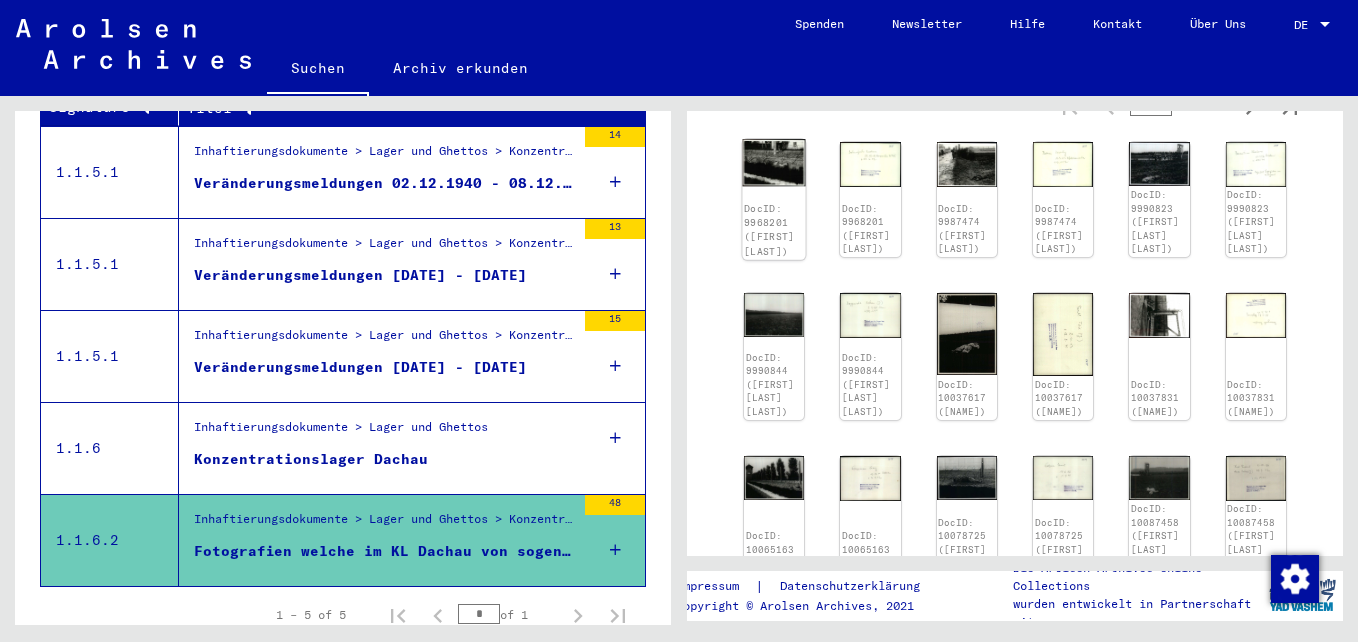 click 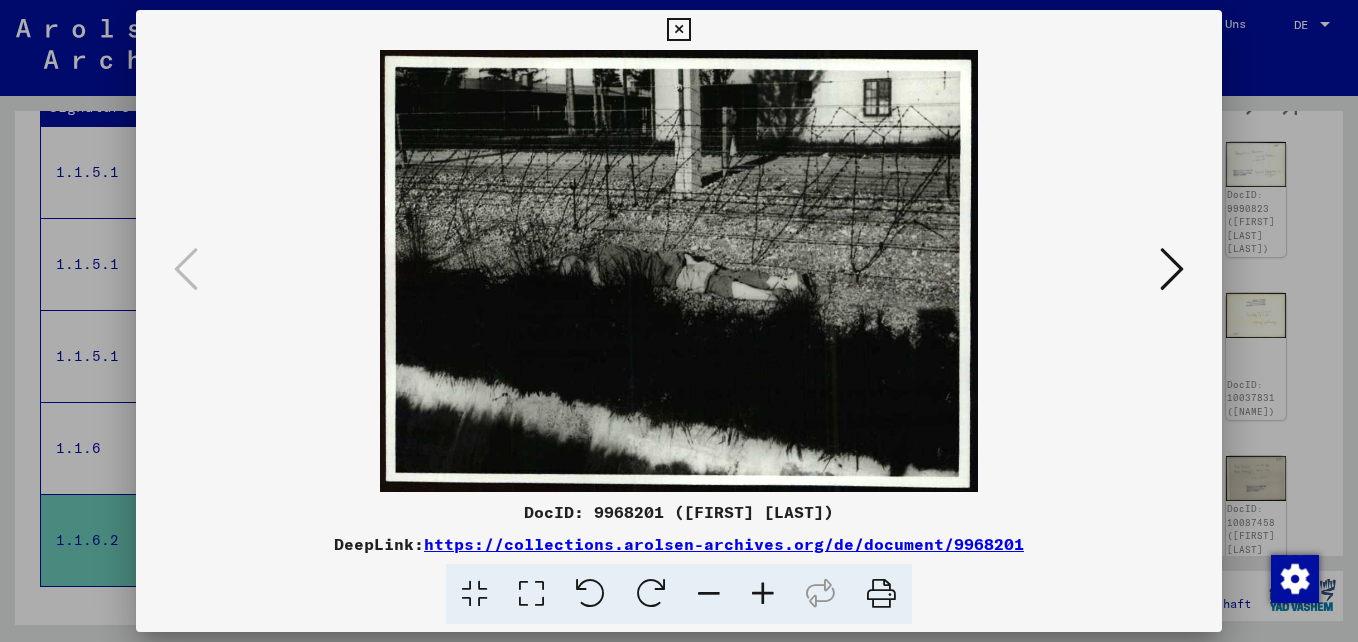 click on "DocID: 9968201 ([FIRST] [LAST])" at bounding box center [679, 512] 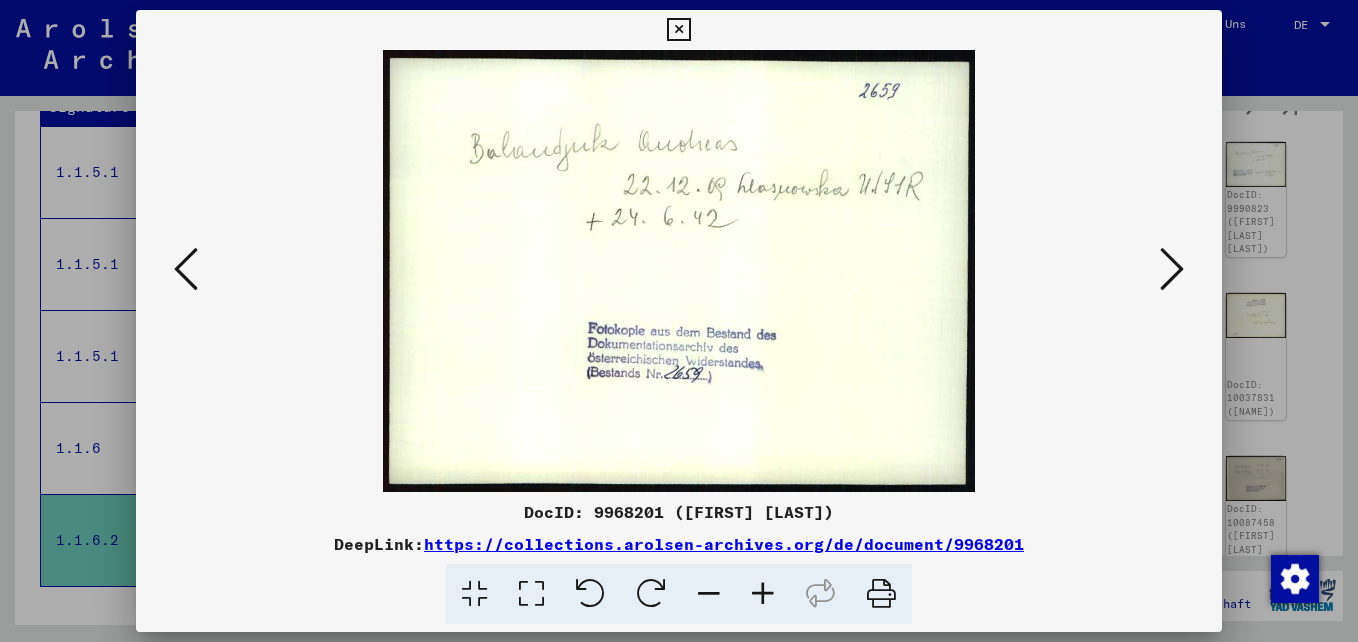 click at bounding box center [1172, 269] 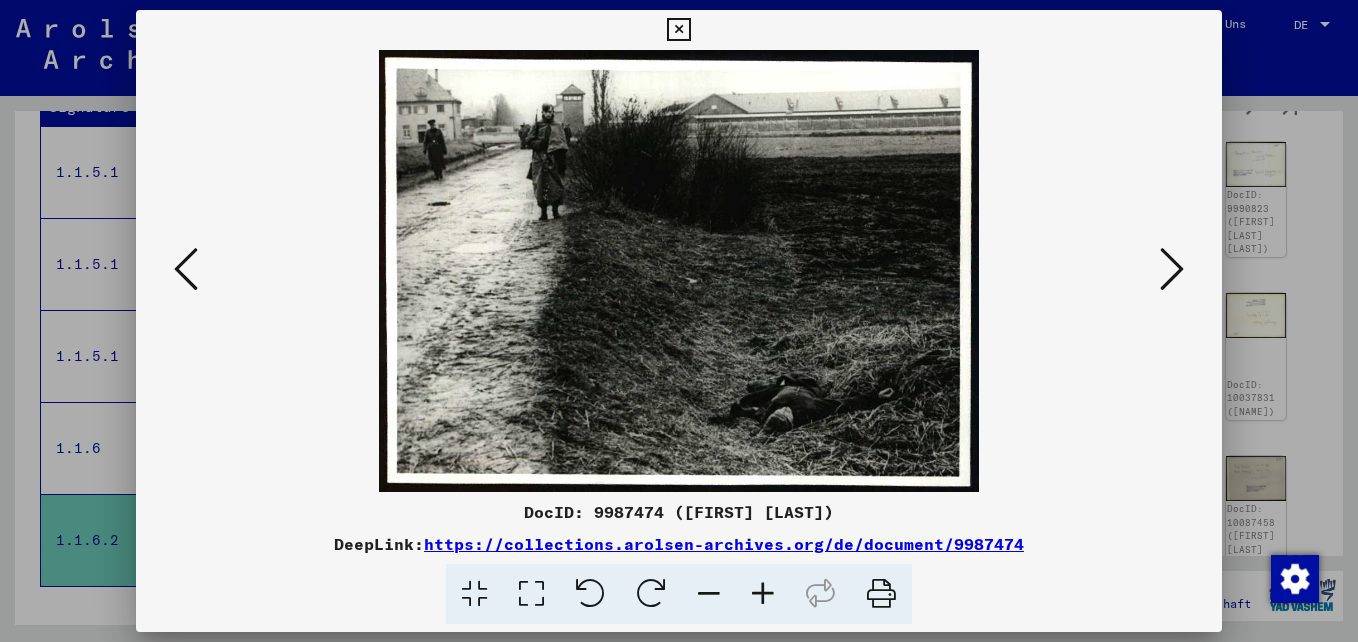 click at bounding box center (1172, 269) 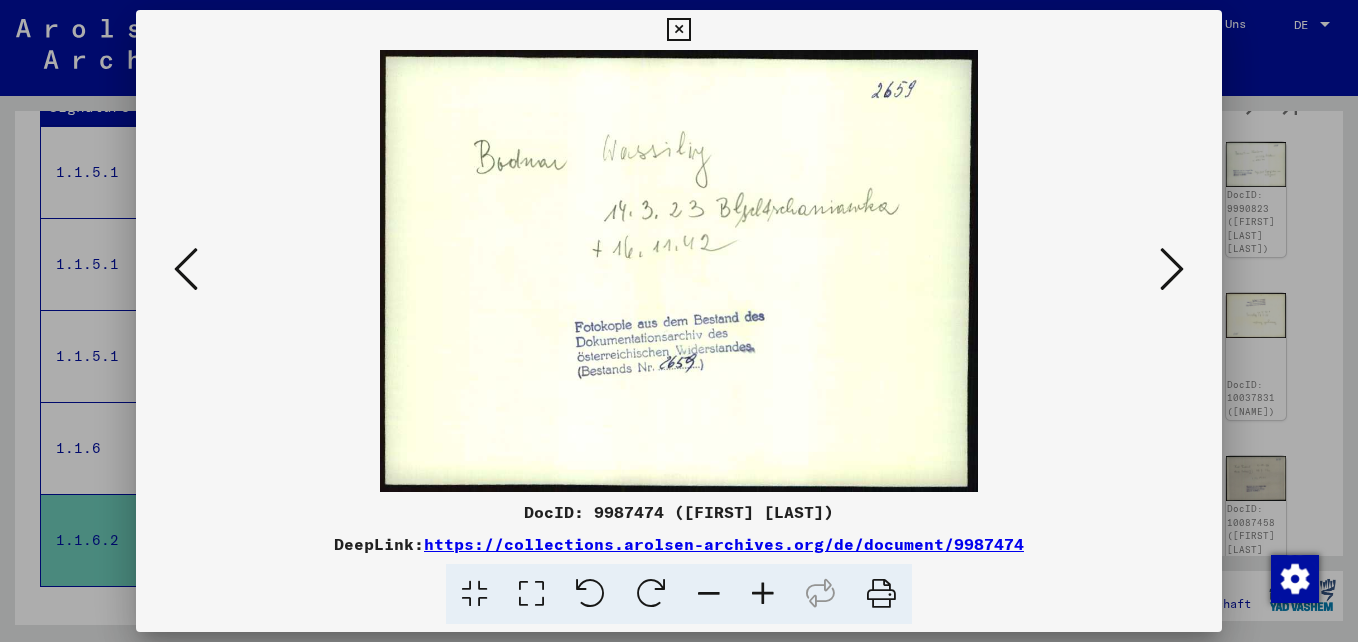 click at bounding box center (1172, 269) 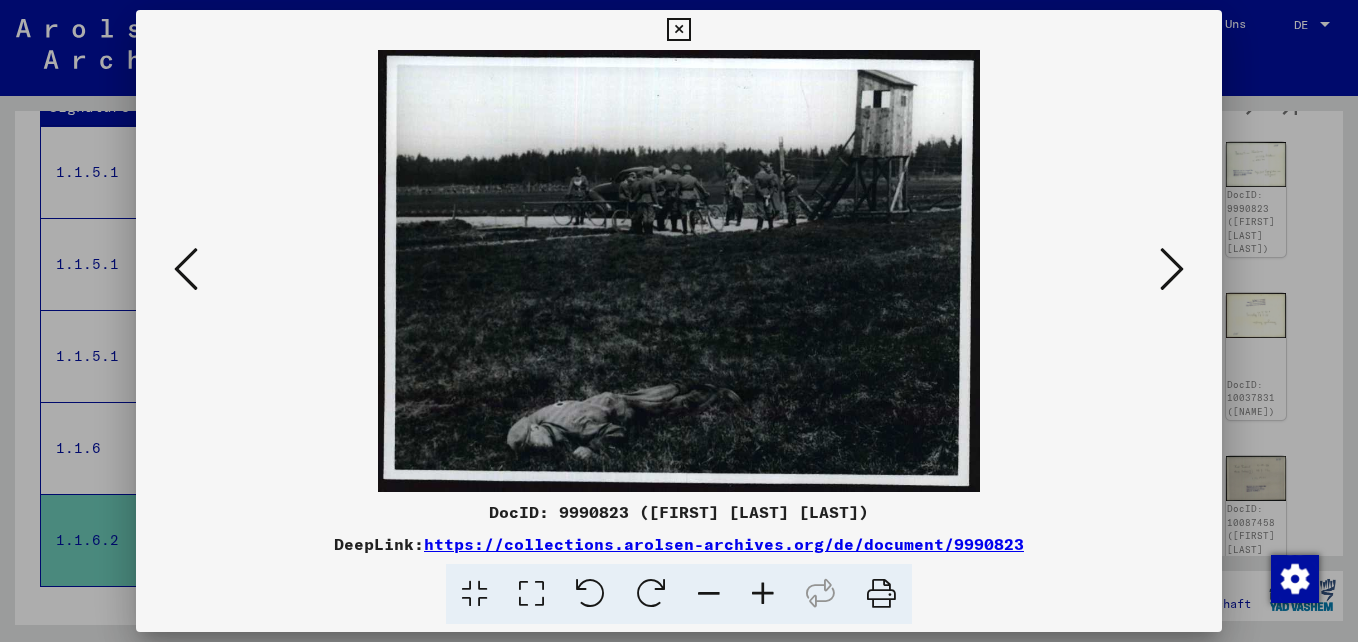click at bounding box center [678, 30] 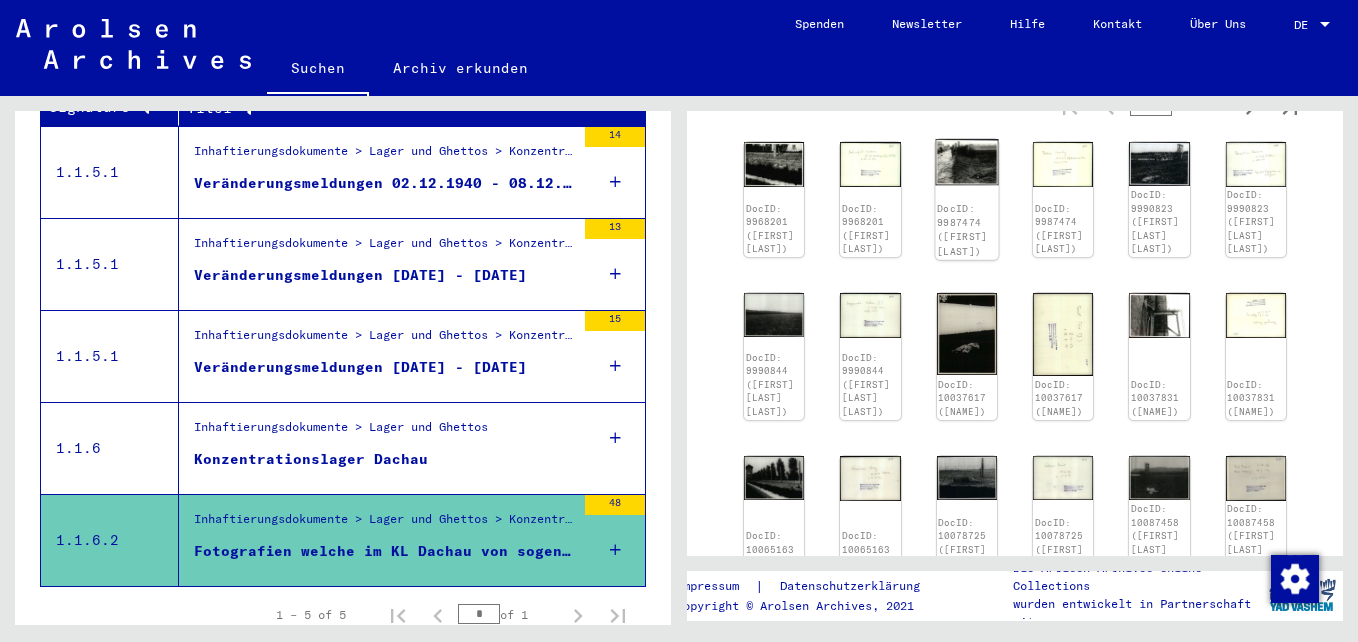 click 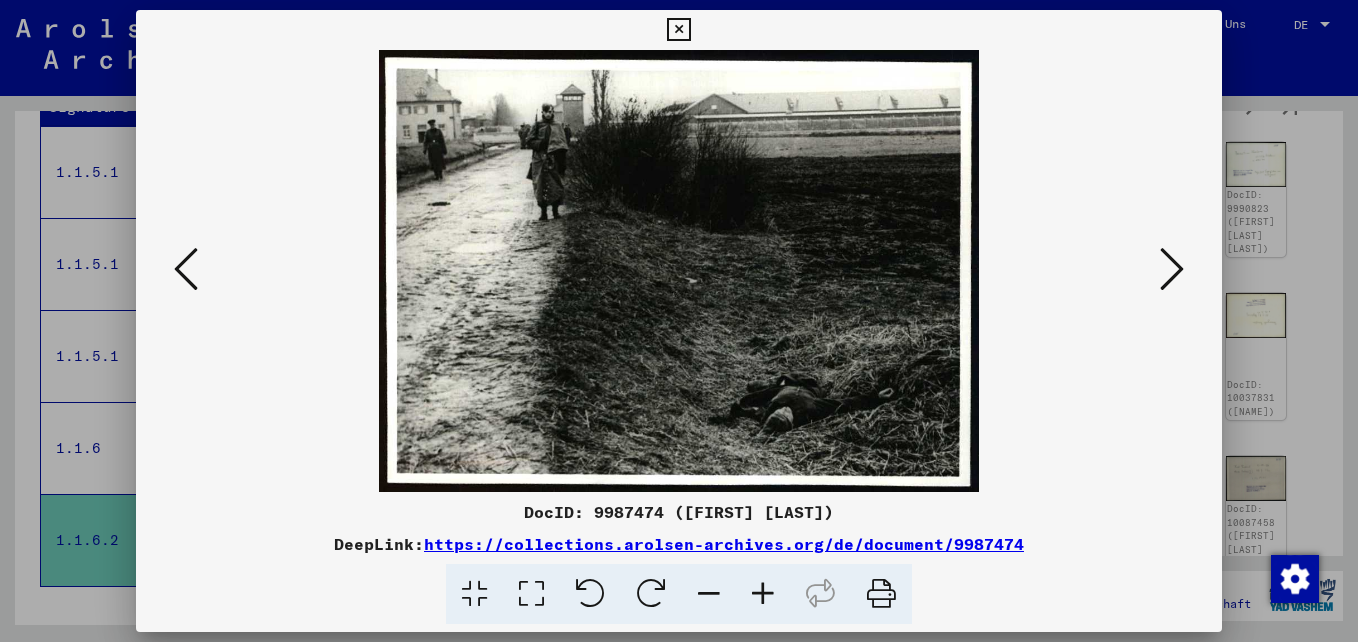 drag, startPoint x: 681, startPoint y: 509, endPoint x: 825, endPoint y: 508, distance: 144.00348 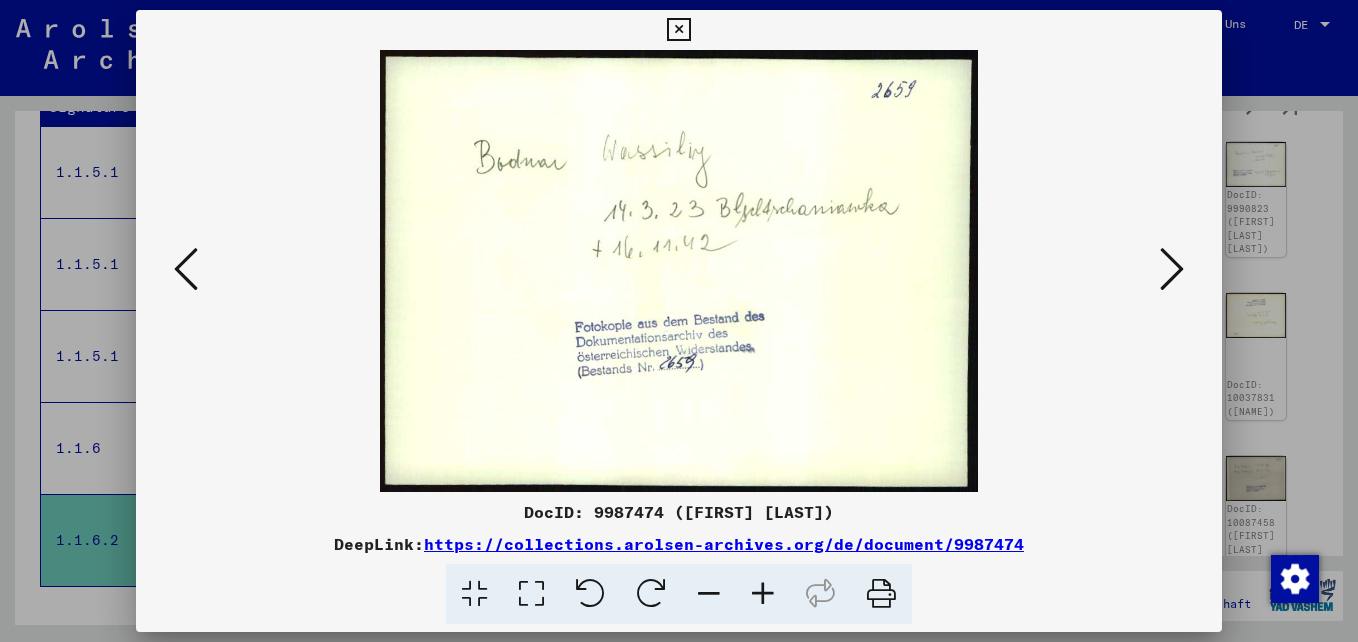 click at bounding box center (1172, 269) 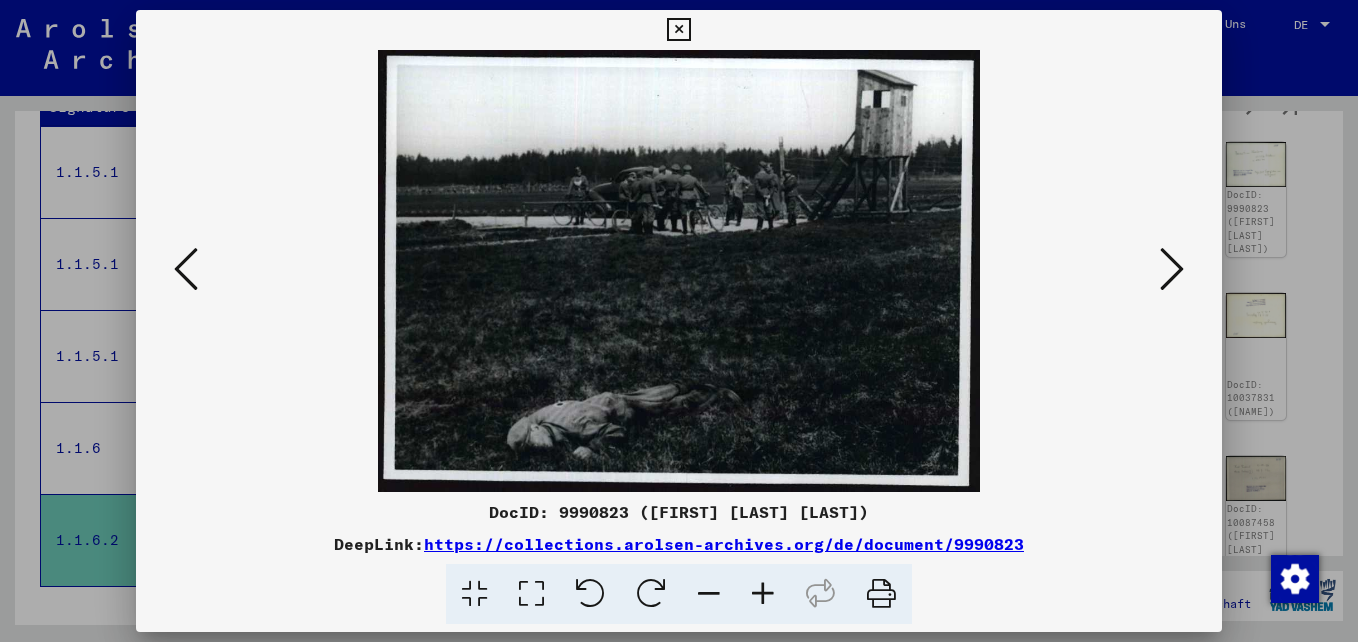 drag, startPoint x: 662, startPoint y: 511, endPoint x: 848, endPoint y: 510, distance: 186.00269 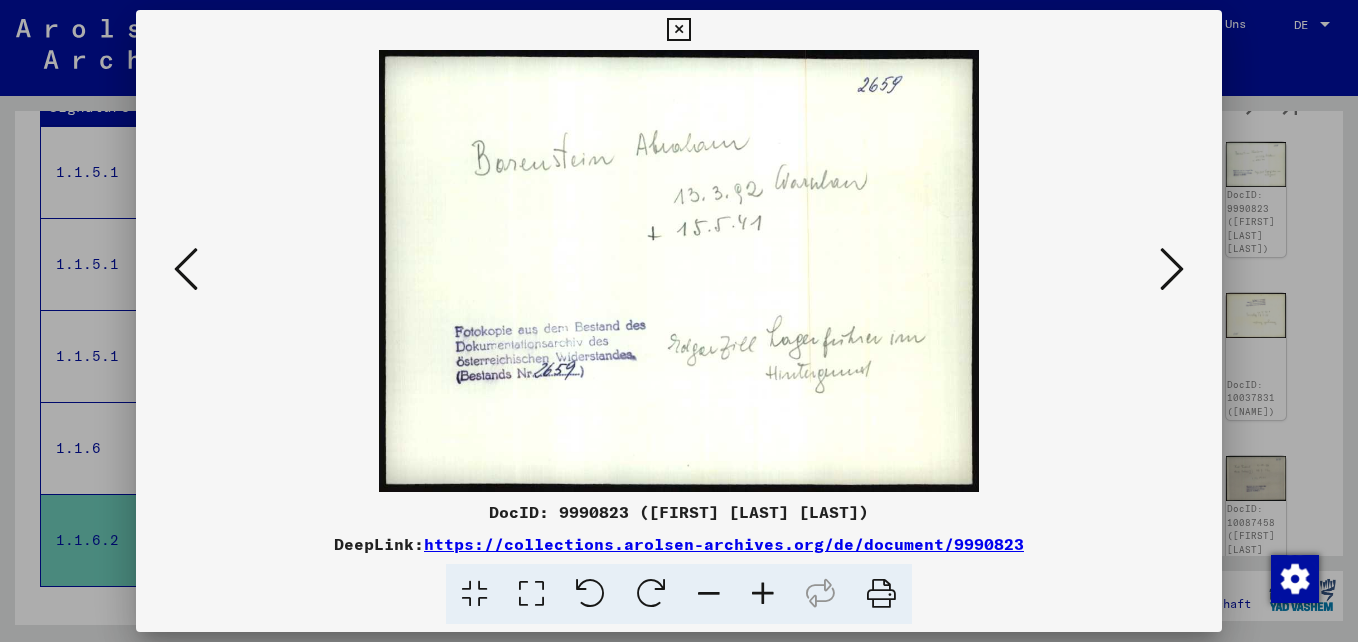 click at bounding box center [1172, 269] 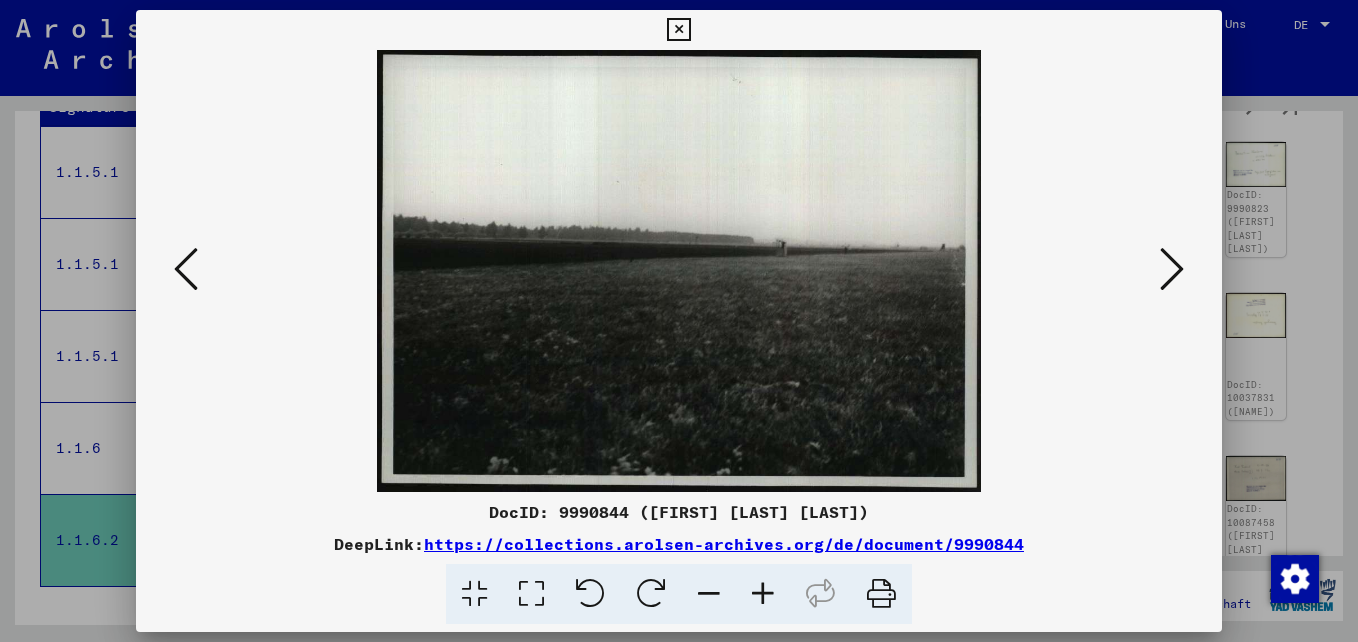 click at bounding box center (1172, 269) 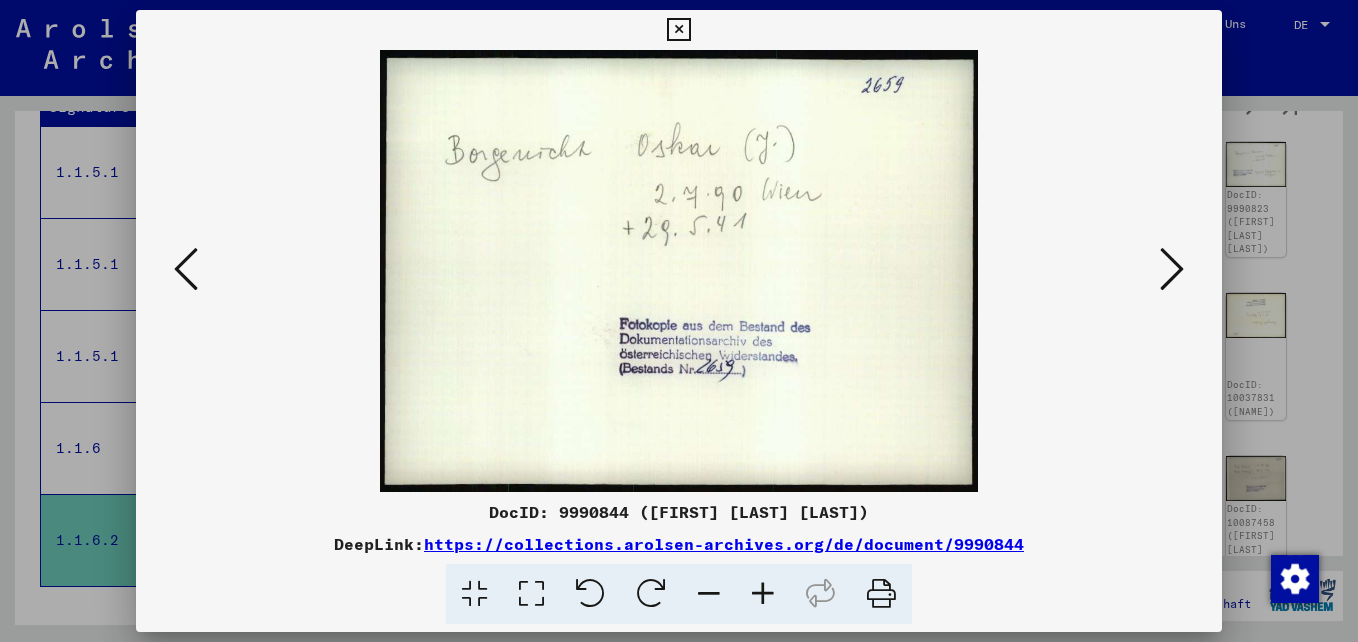 click at bounding box center [186, 269] 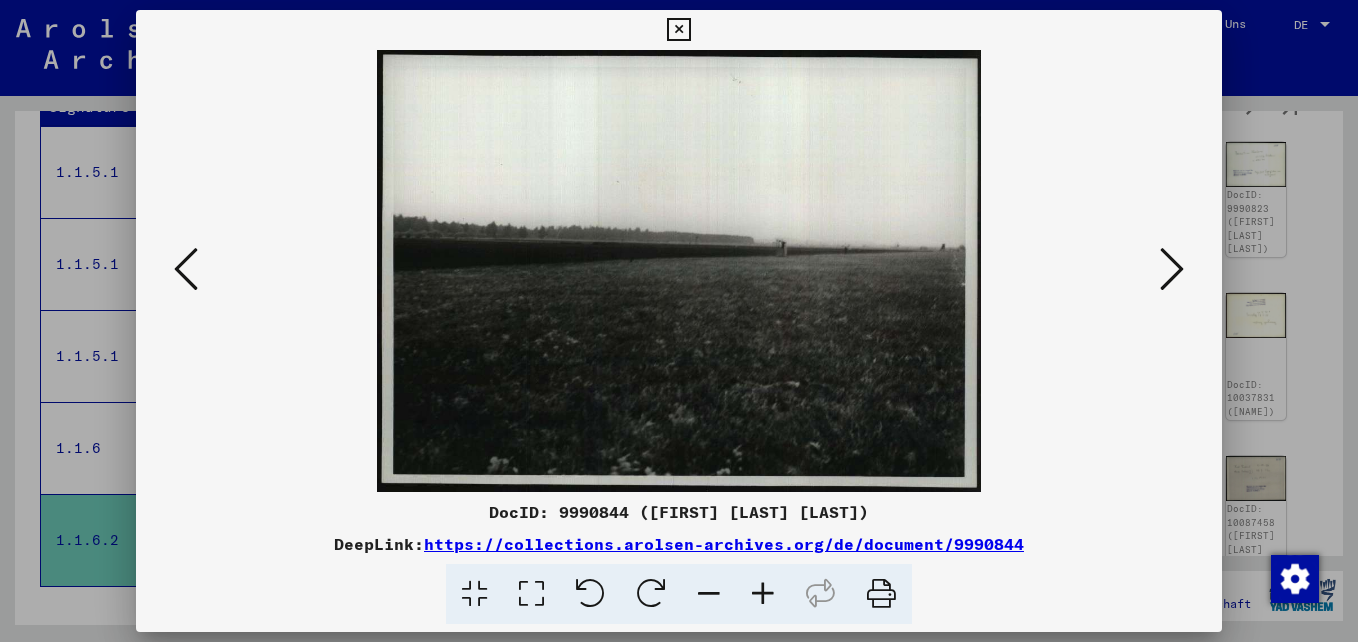 click at bounding box center (186, 269) 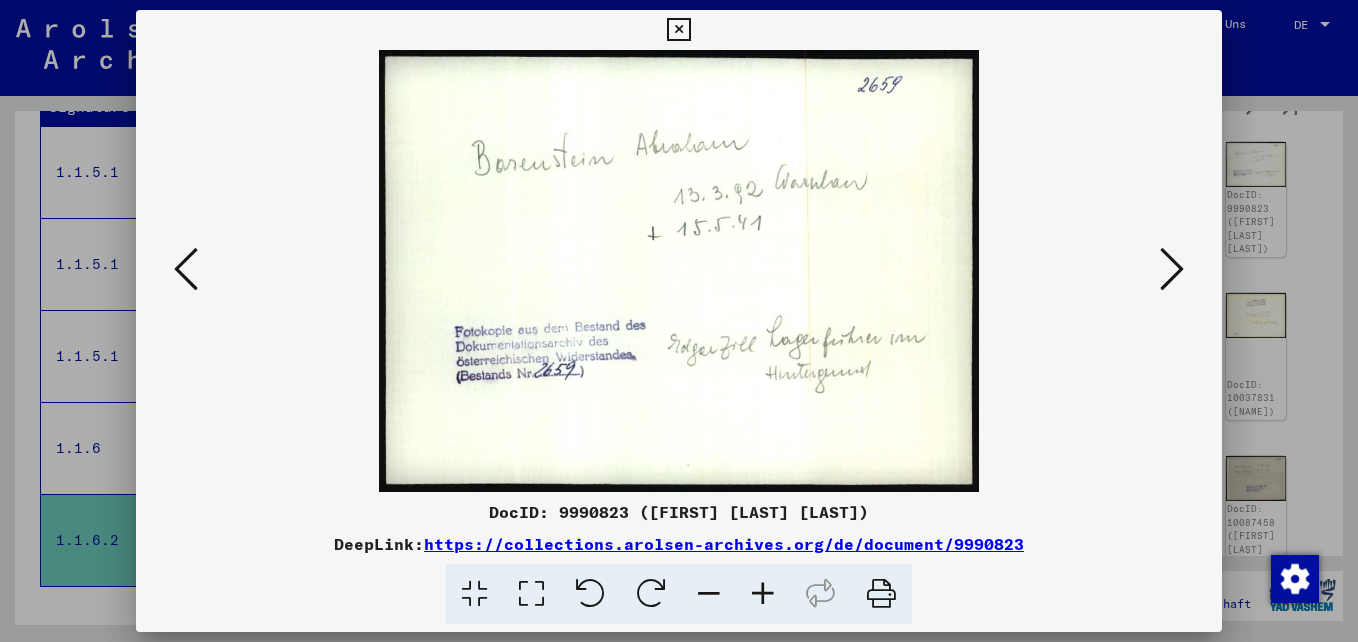 click at bounding box center (1172, 270) 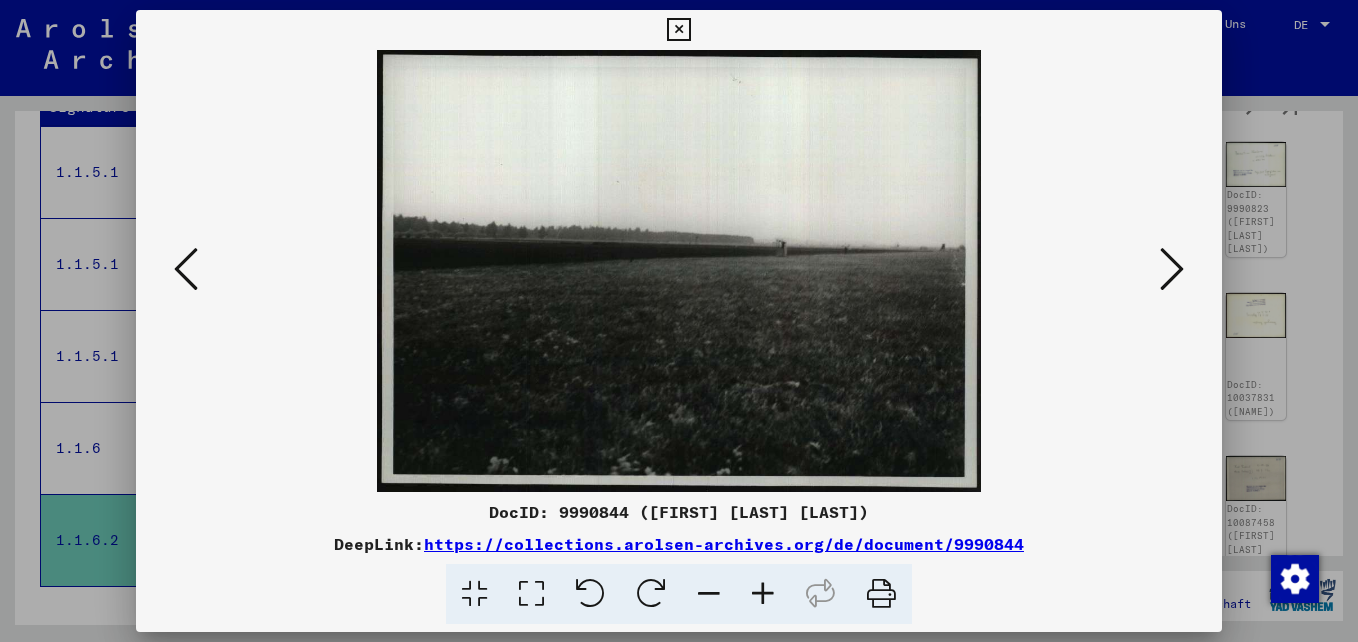 click at bounding box center (1172, 269) 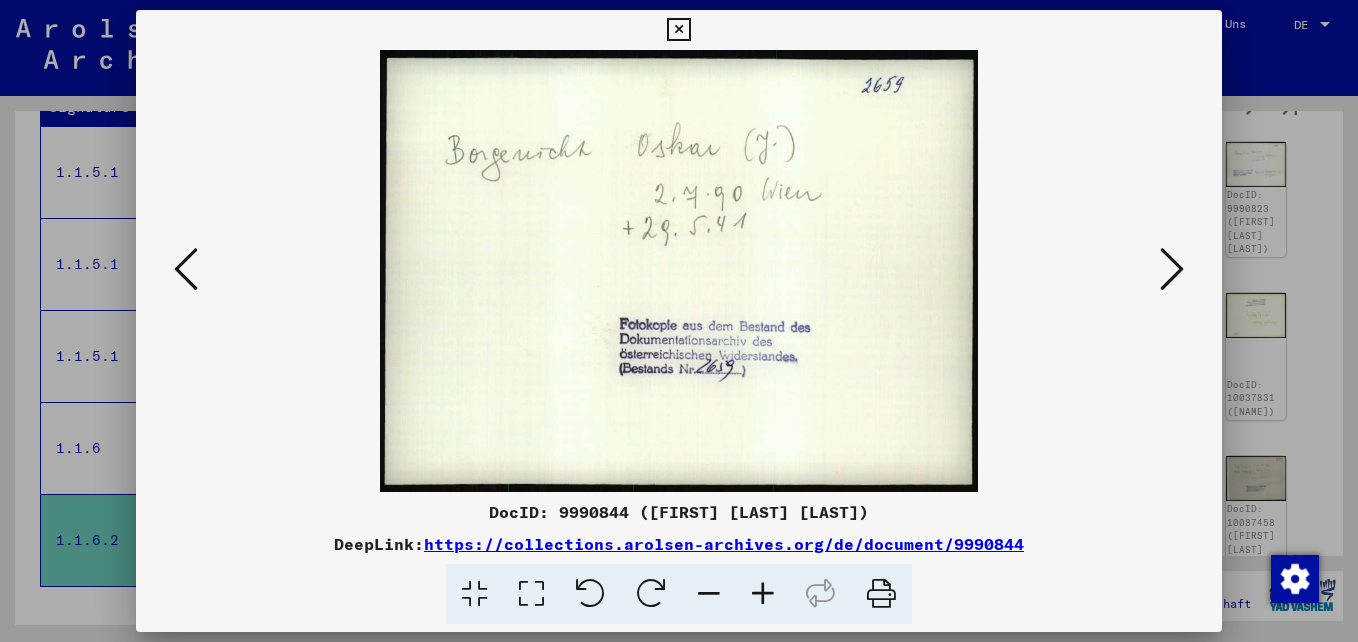 click at bounding box center [1172, 269] 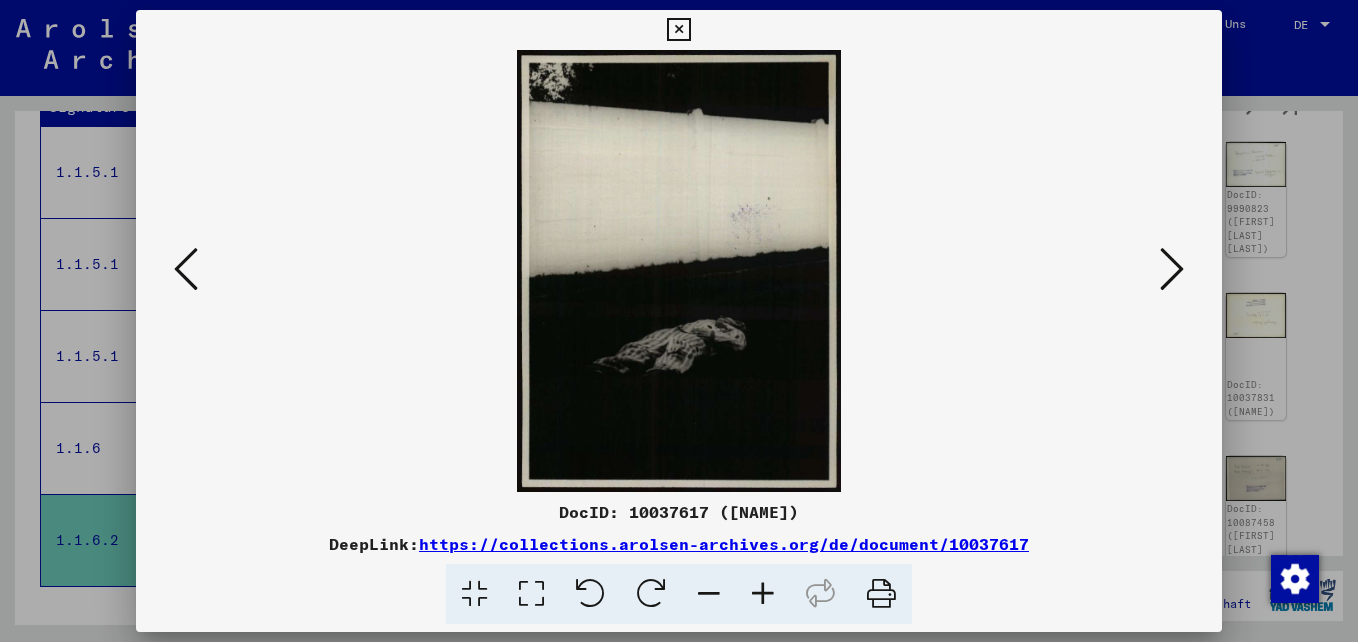 click at bounding box center (1172, 269) 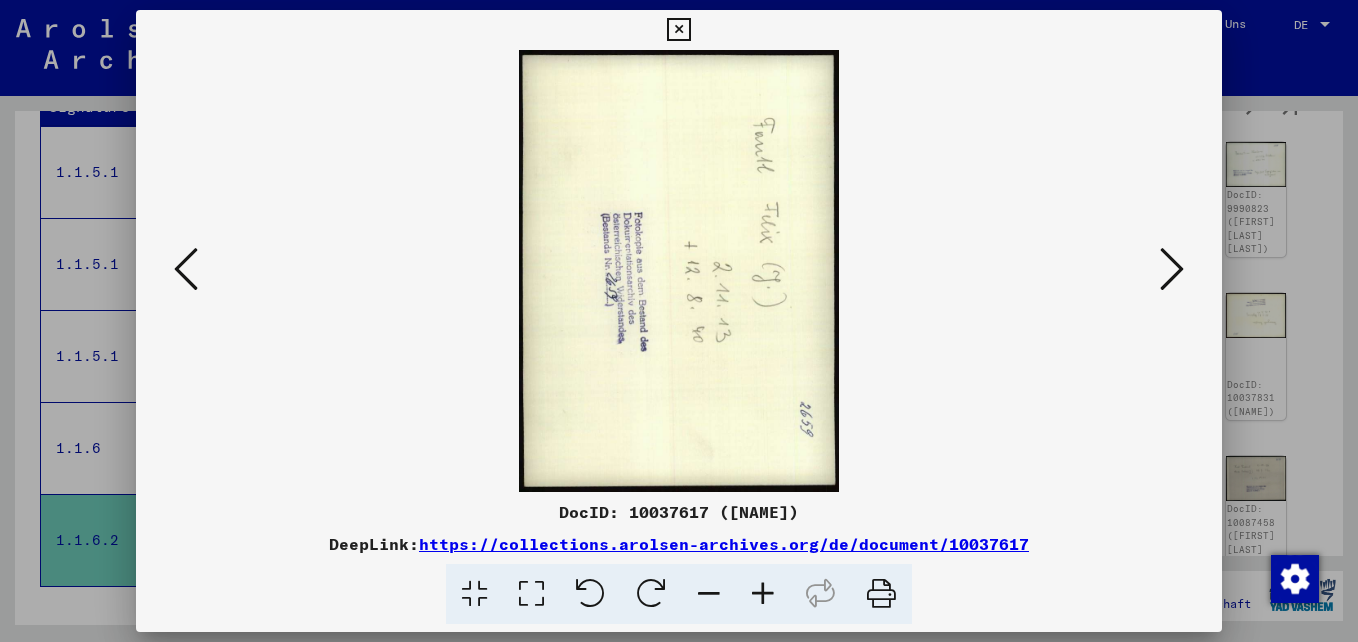 click at bounding box center [1172, 269] 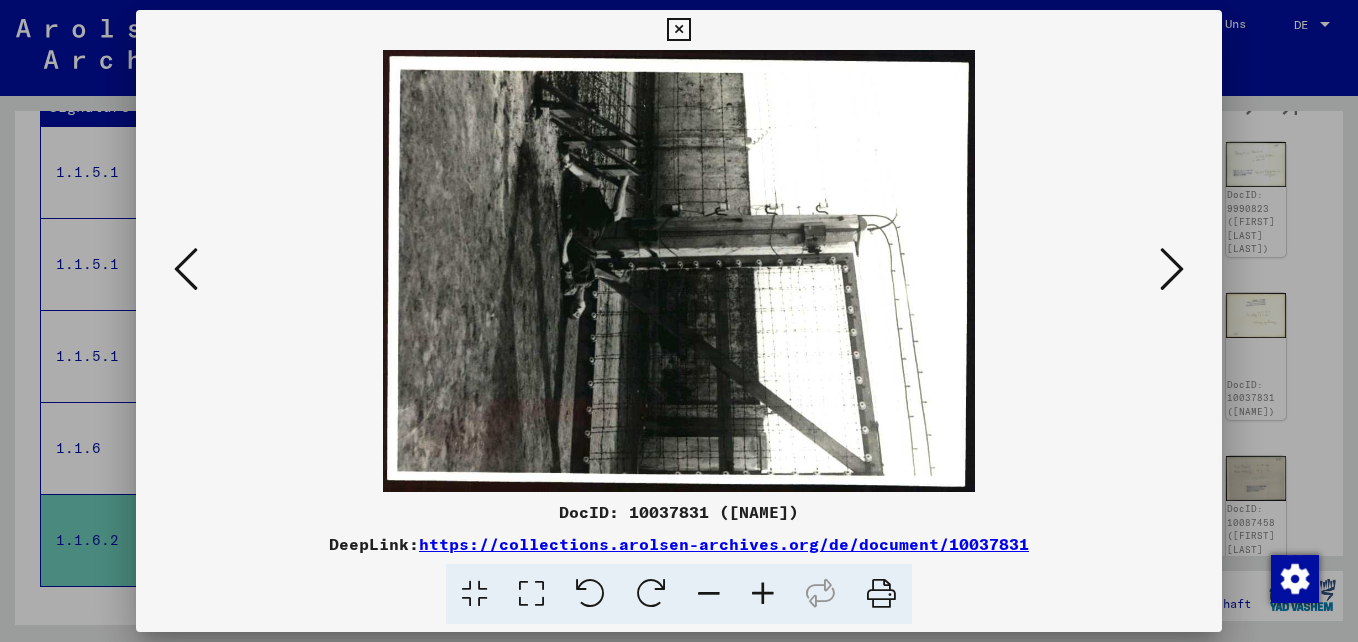 click at bounding box center [1172, 269] 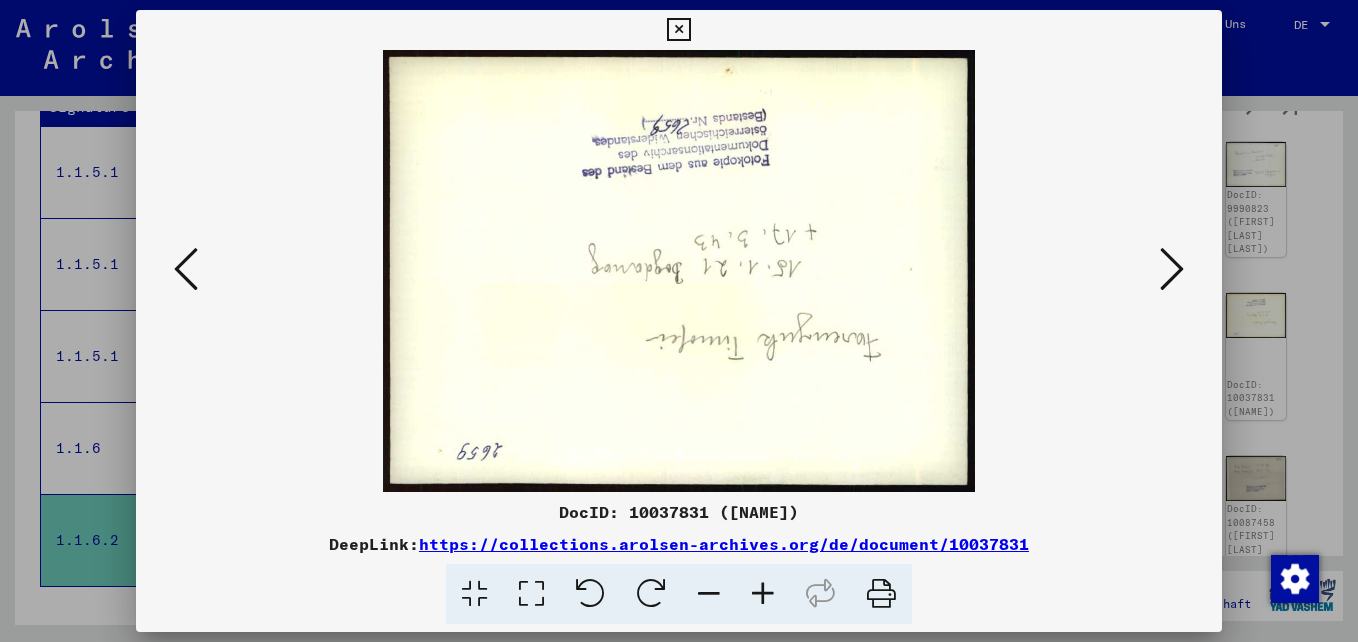 click at bounding box center [1172, 269] 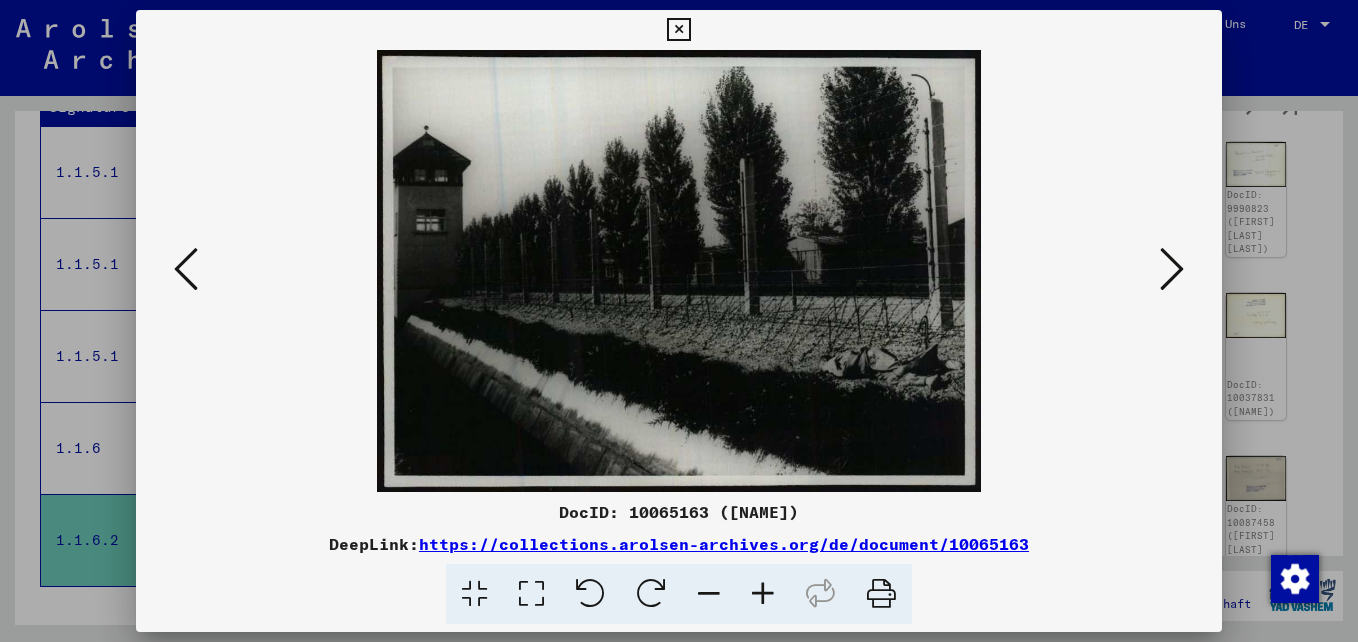 click at bounding box center (1172, 269) 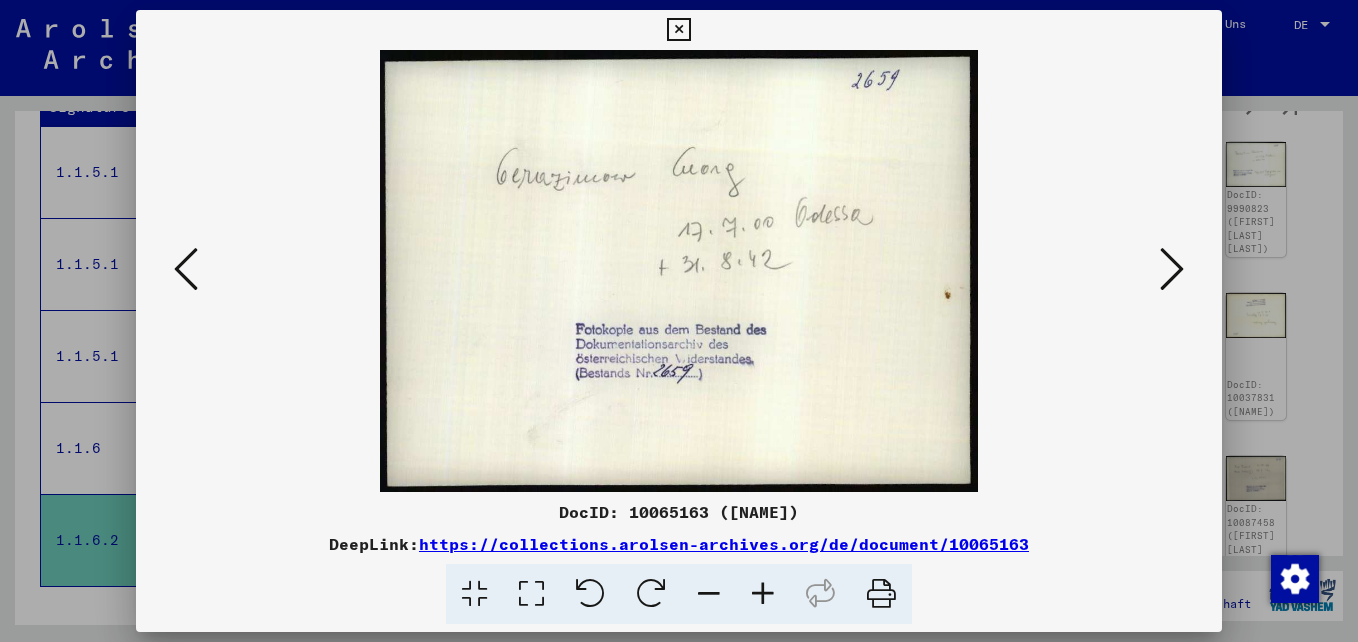 click at bounding box center [1172, 269] 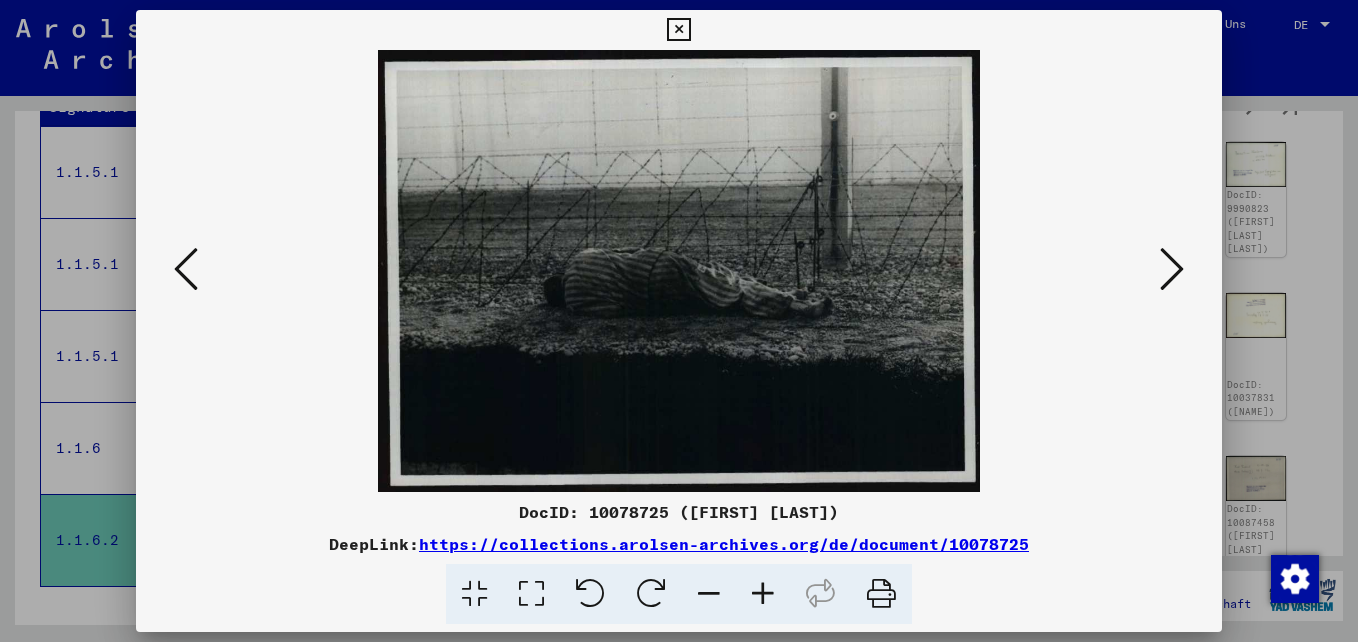 click at bounding box center (1172, 269) 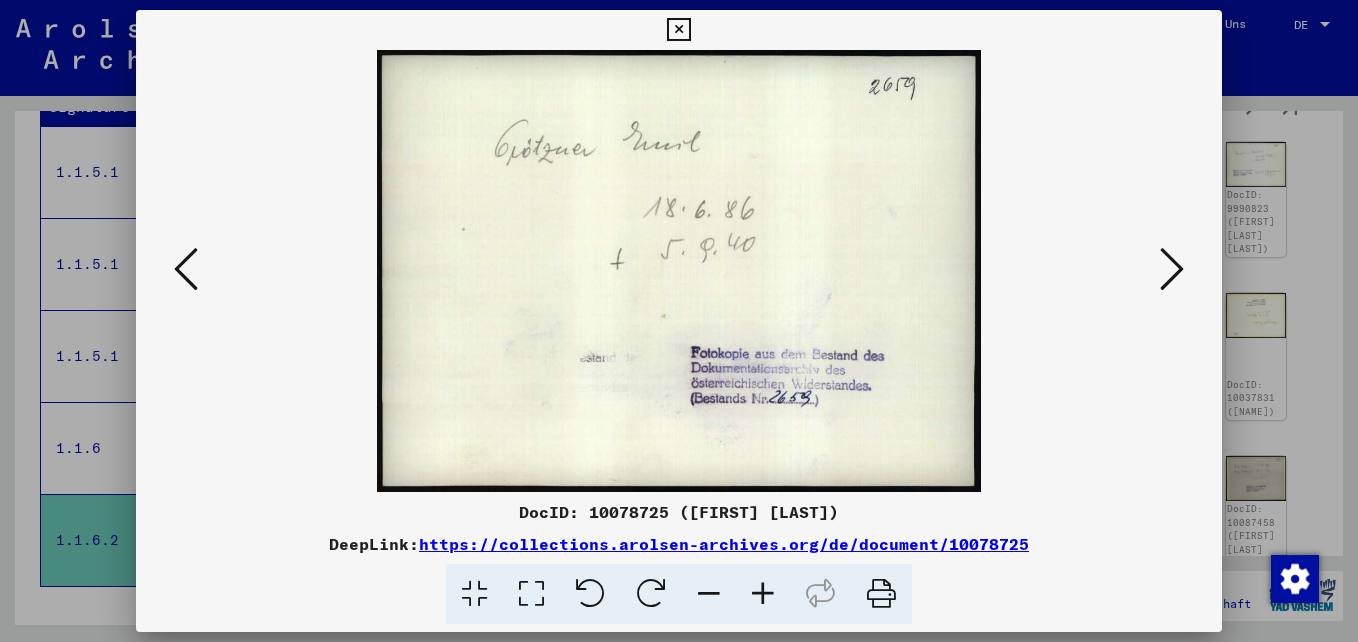 click at bounding box center [1172, 269] 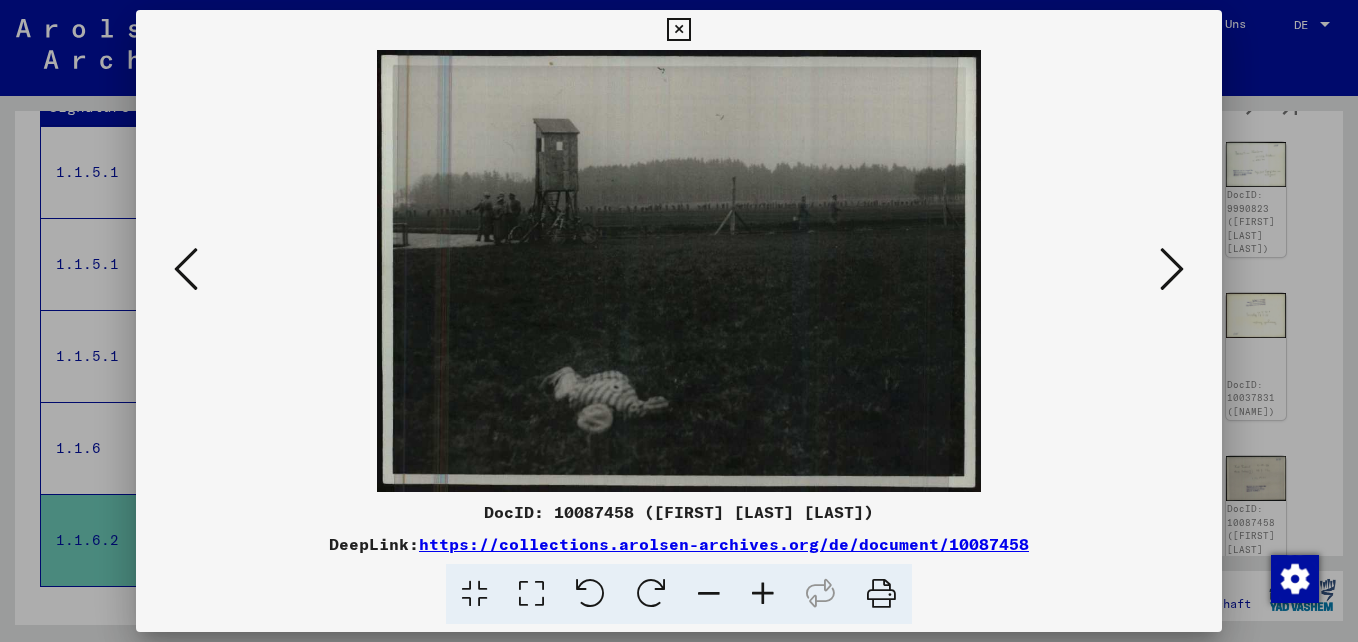 drag, startPoint x: 674, startPoint y: 514, endPoint x: 841, endPoint y: 513, distance: 167.00299 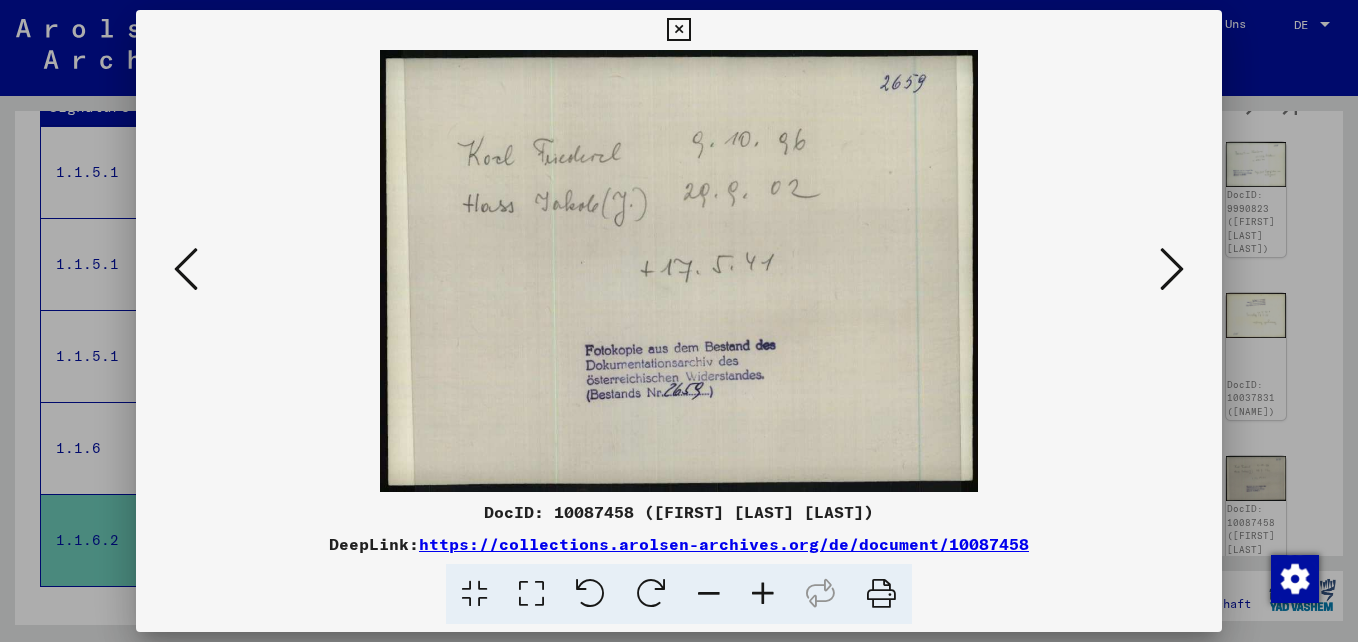 click at bounding box center [1172, 269] 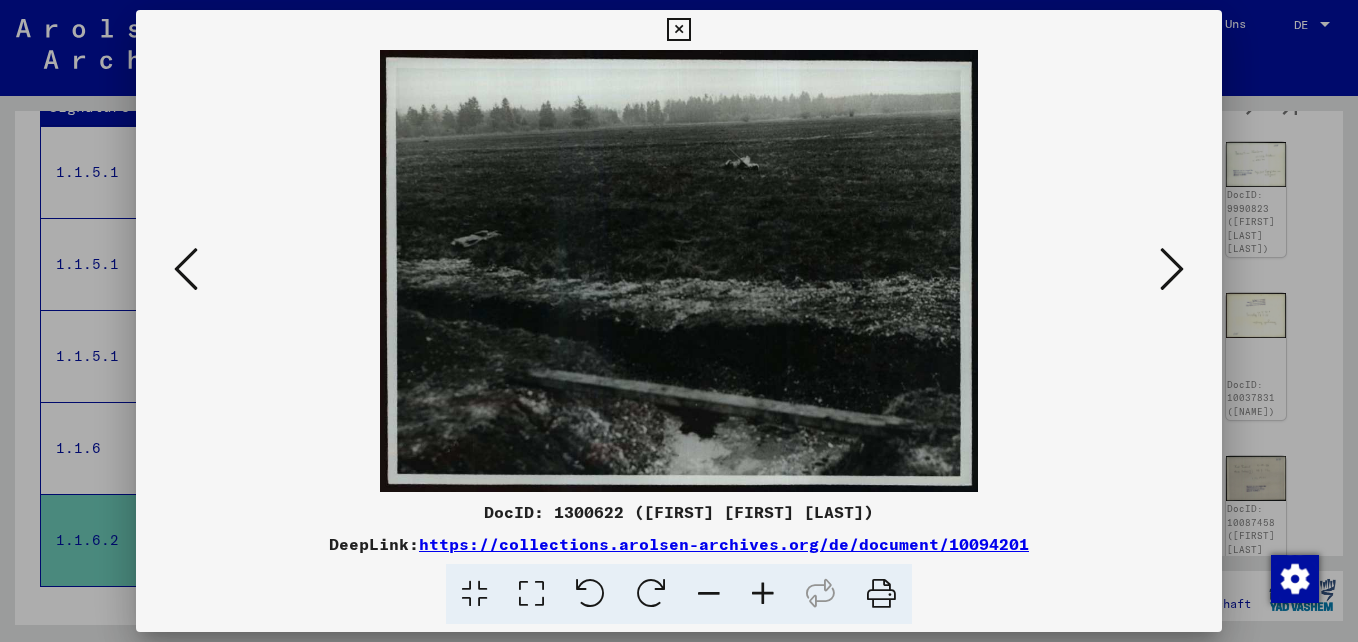 click at bounding box center [1172, 269] 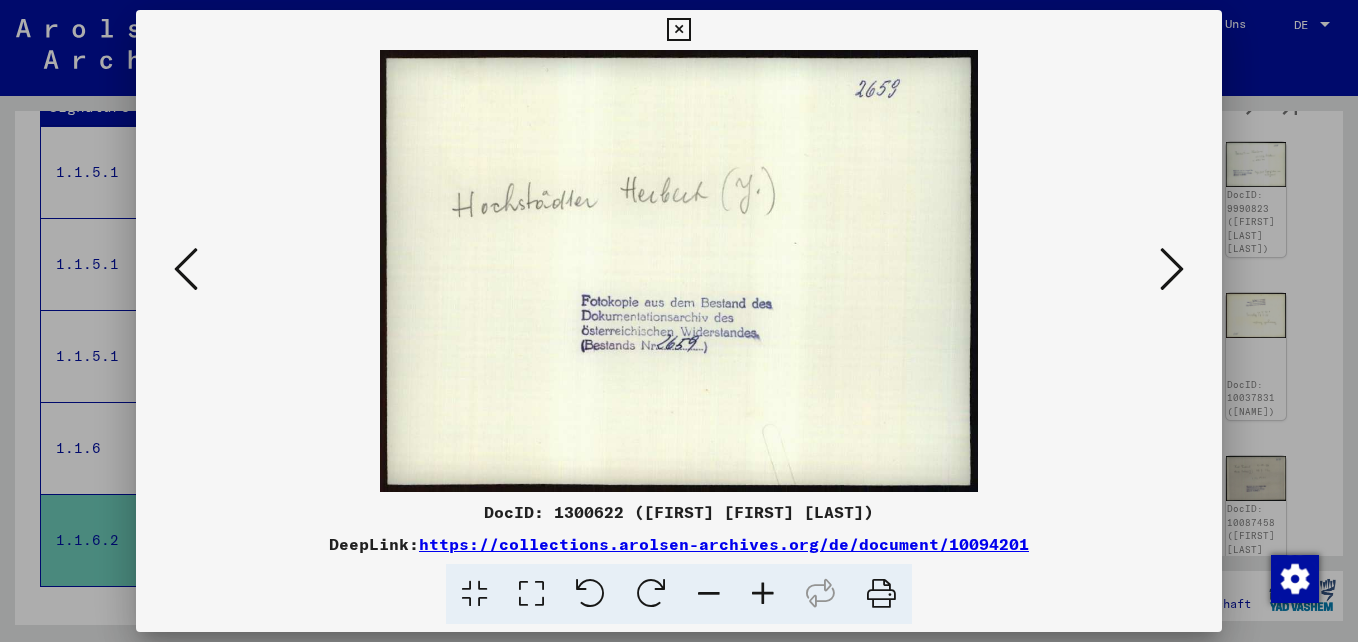 click at bounding box center [1172, 269] 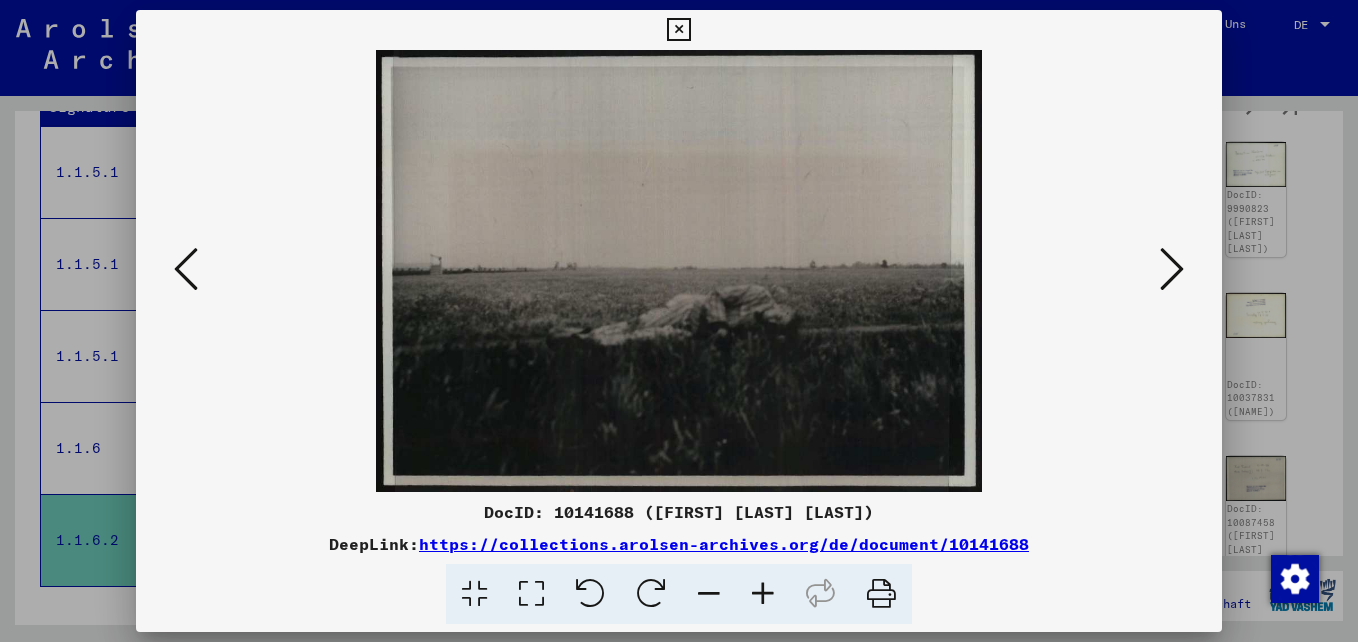 click at bounding box center [1172, 269] 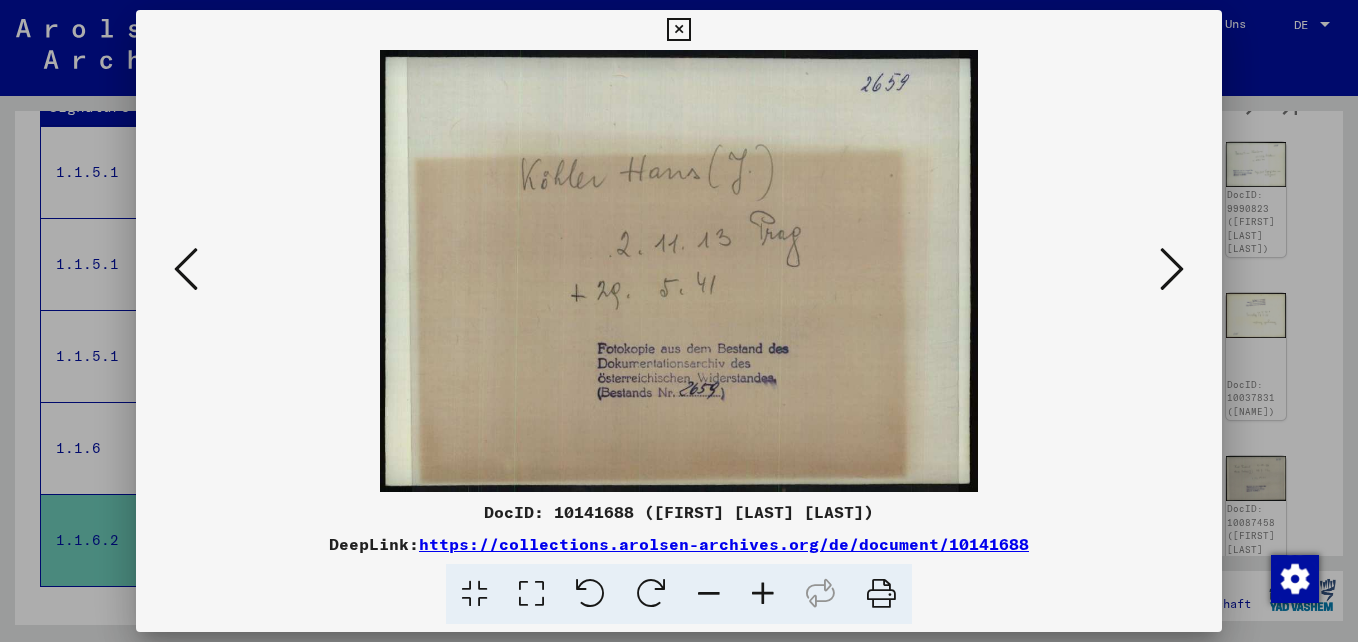 click at bounding box center [1172, 269] 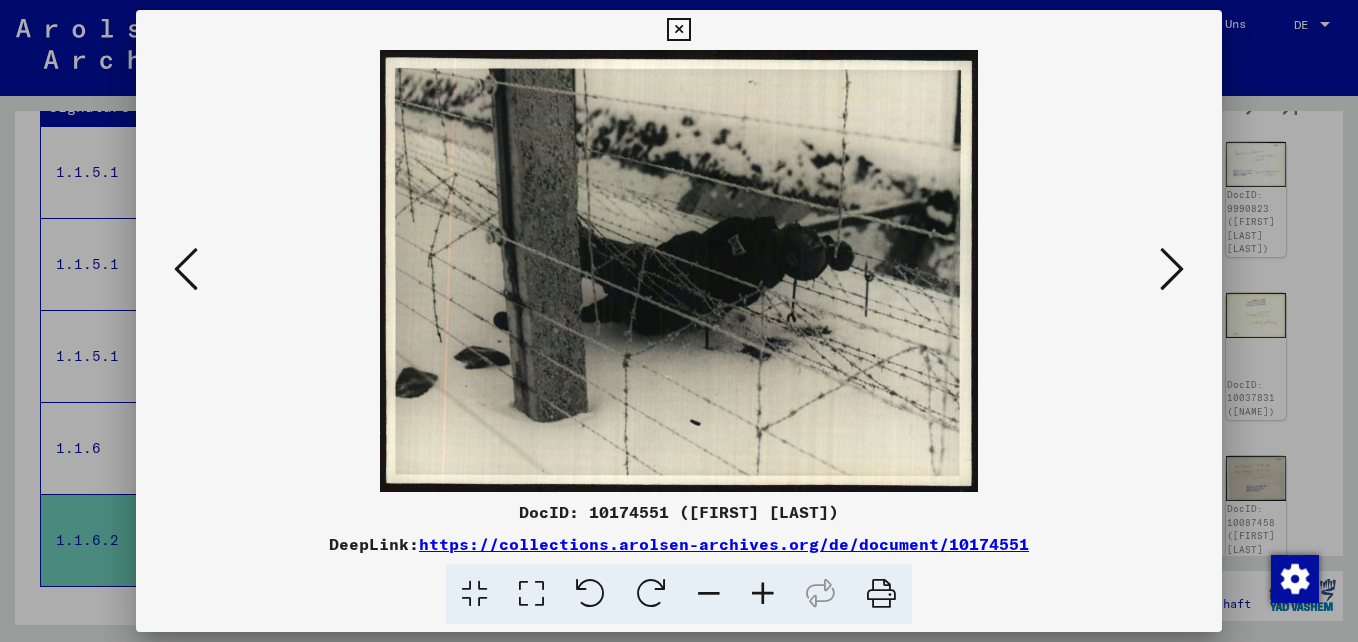 click at bounding box center (1172, 269) 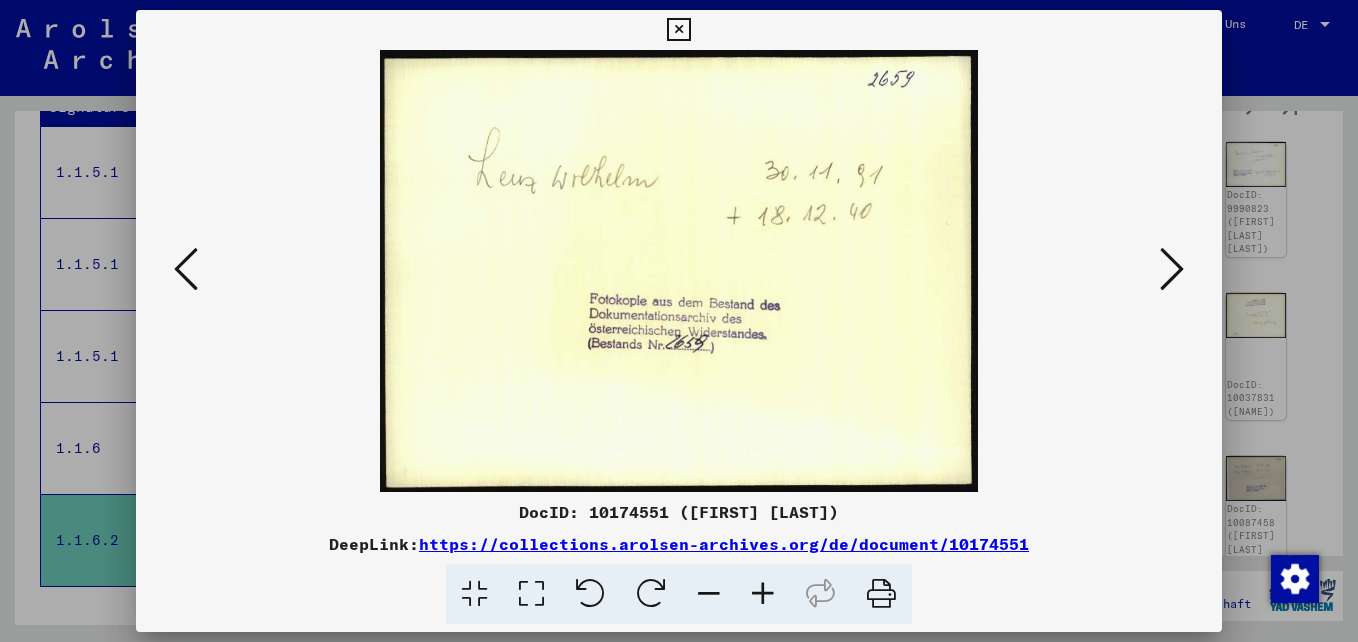 click at bounding box center [1172, 269] 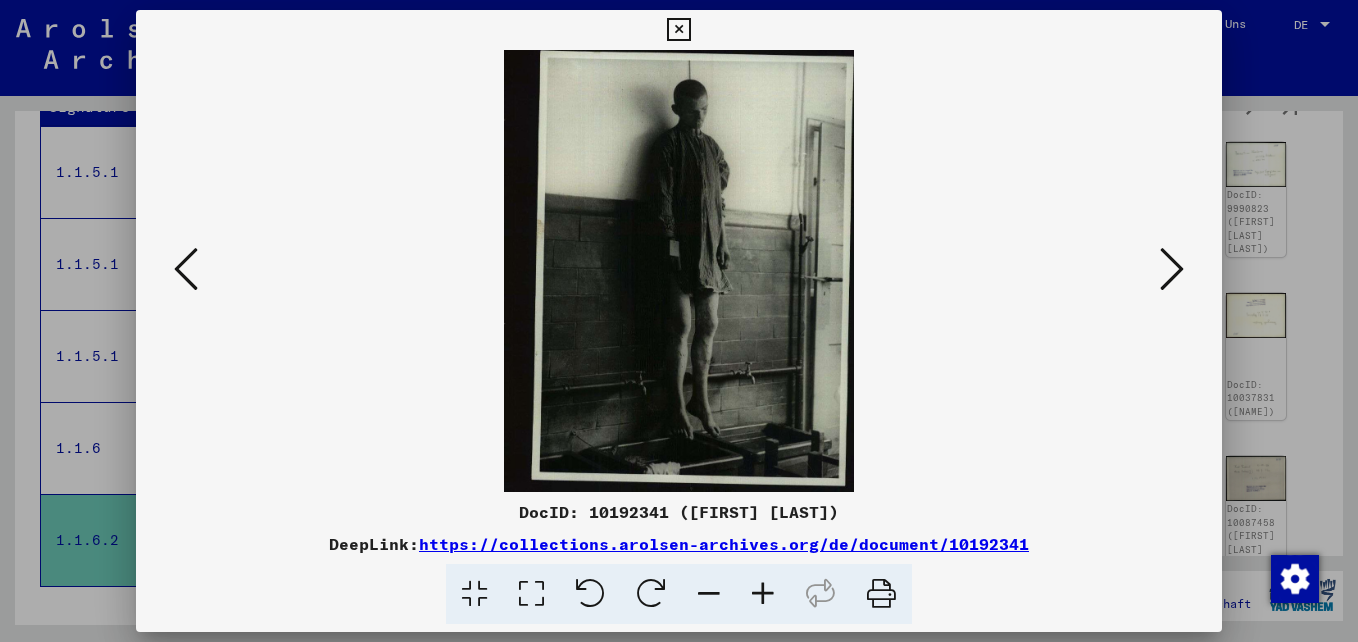 click at bounding box center [1172, 269] 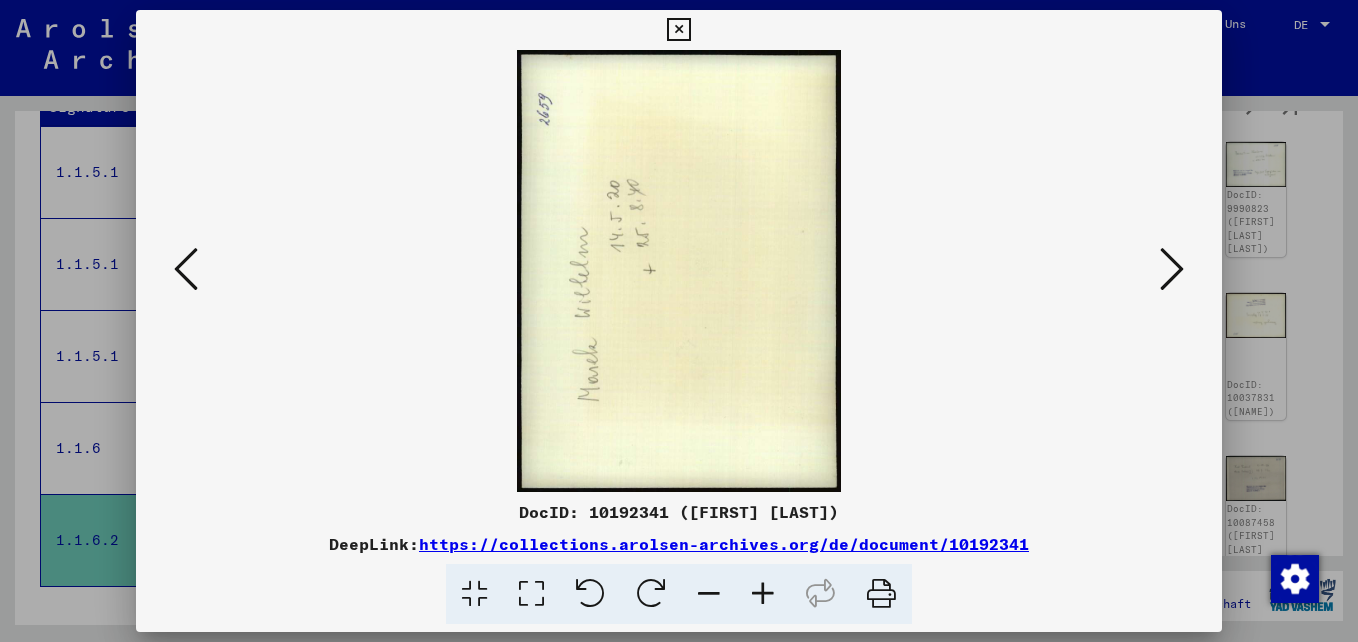 click at bounding box center [1172, 269] 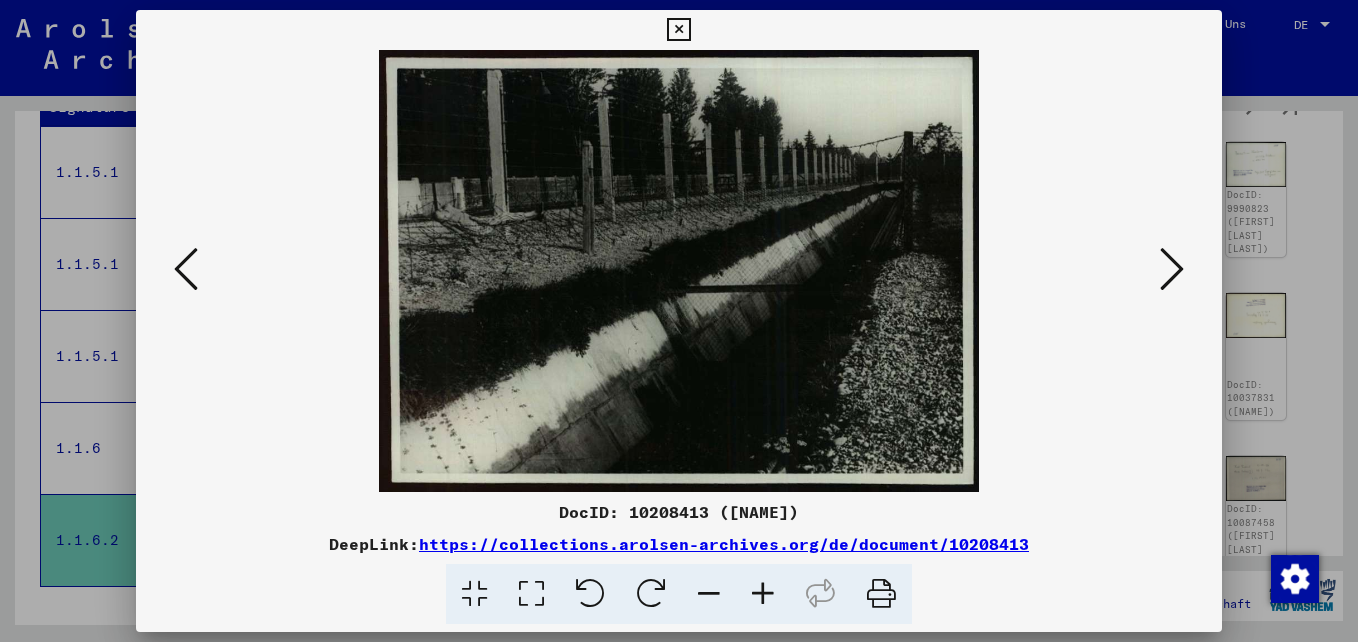 click at bounding box center [1172, 269] 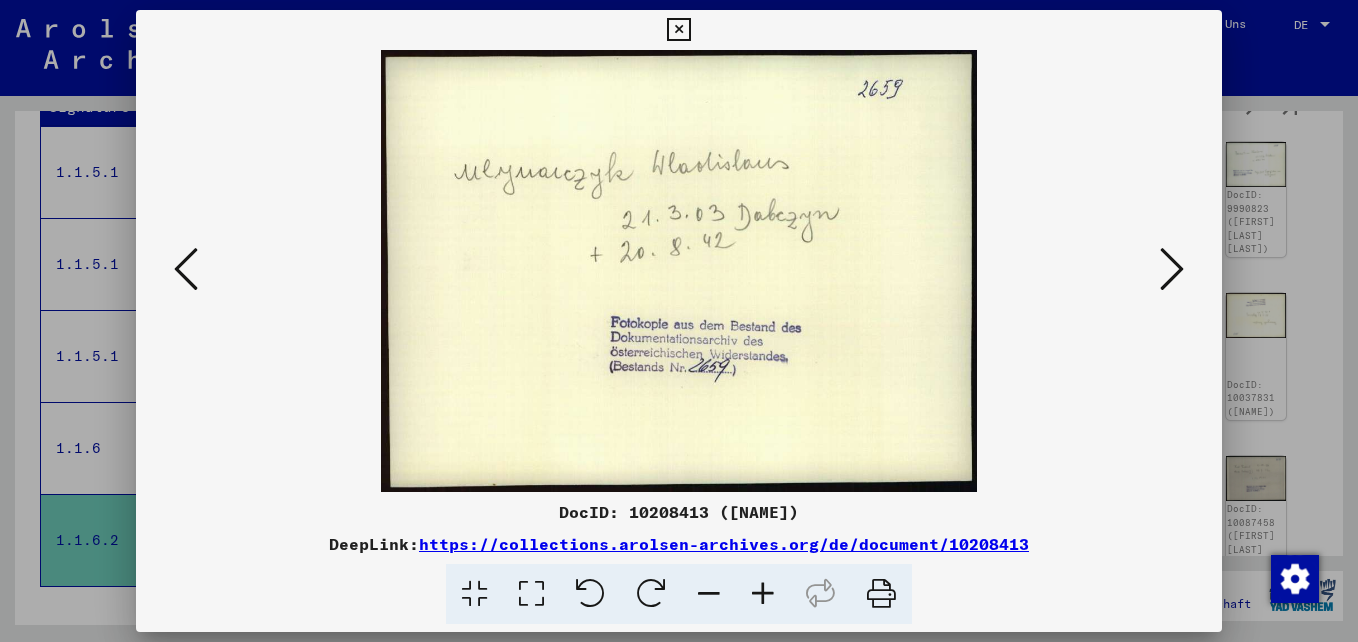 click at bounding box center (1172, 269) 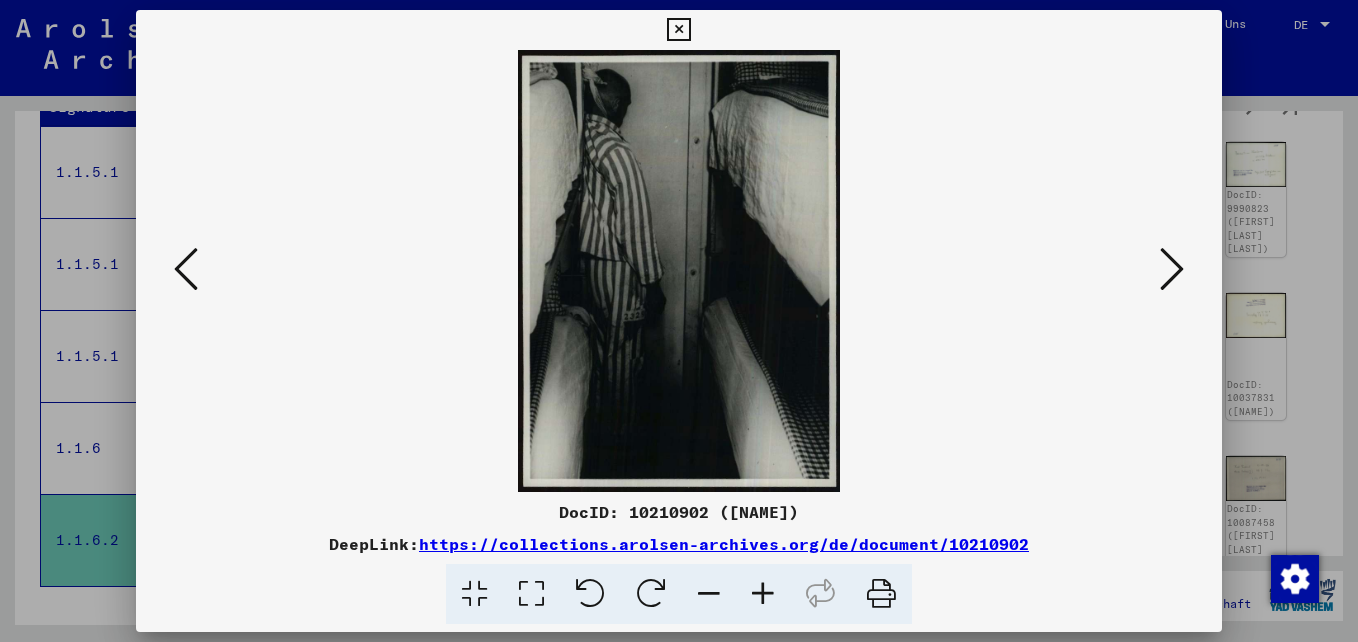 click at bounding box center [1172, 269] 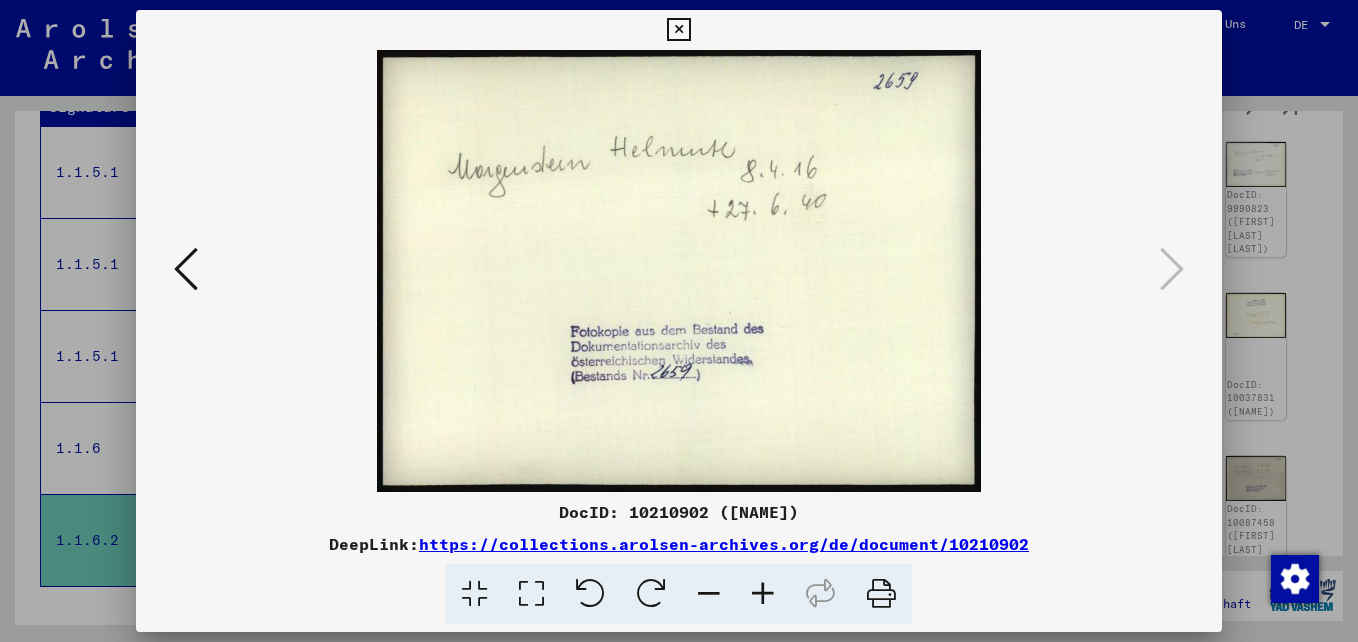 click at bounding box center (678, 30) 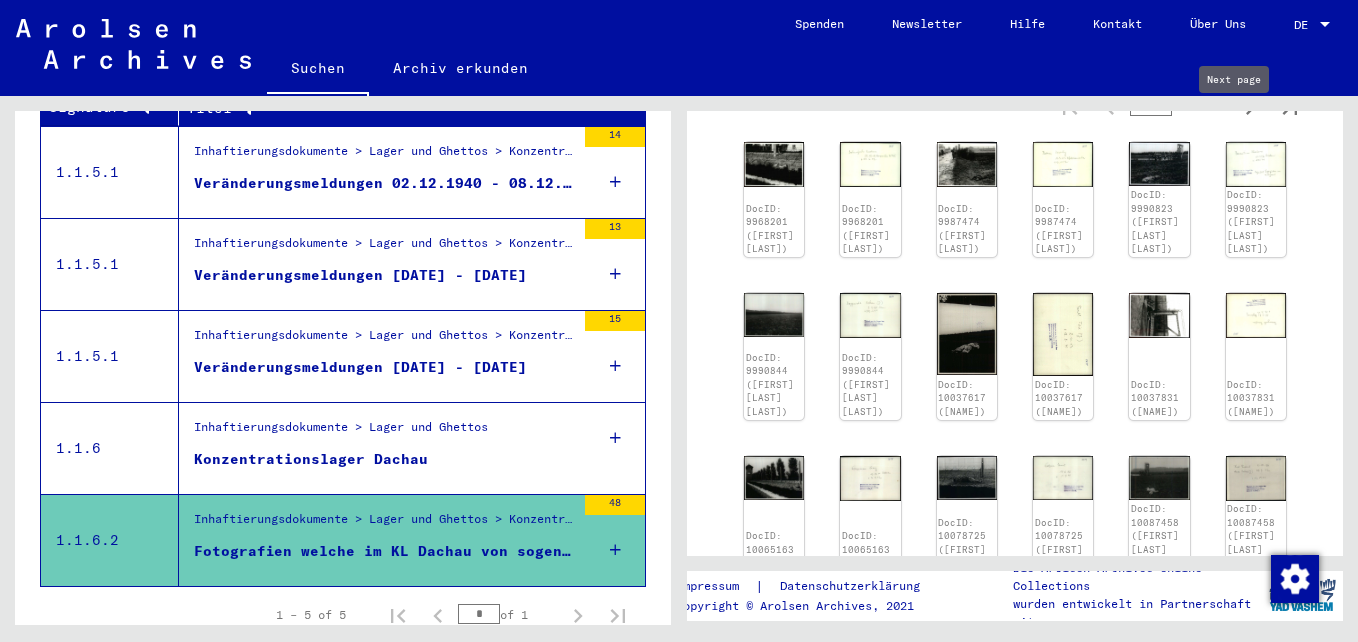 click 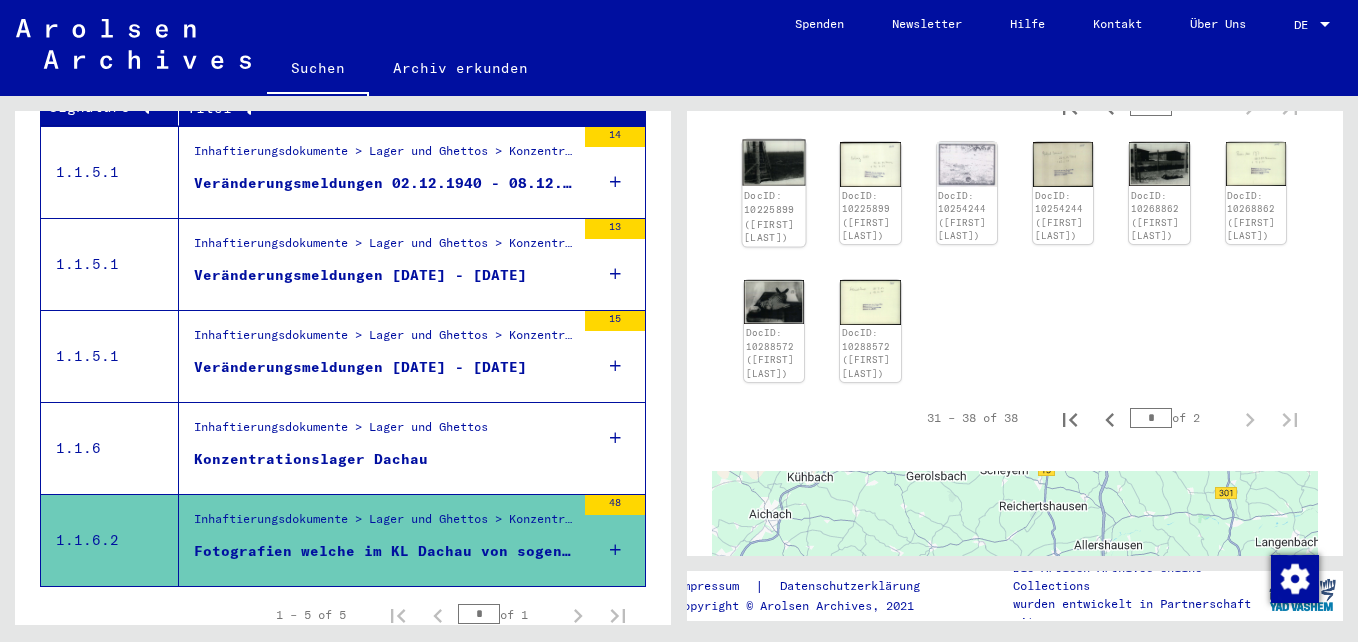 click 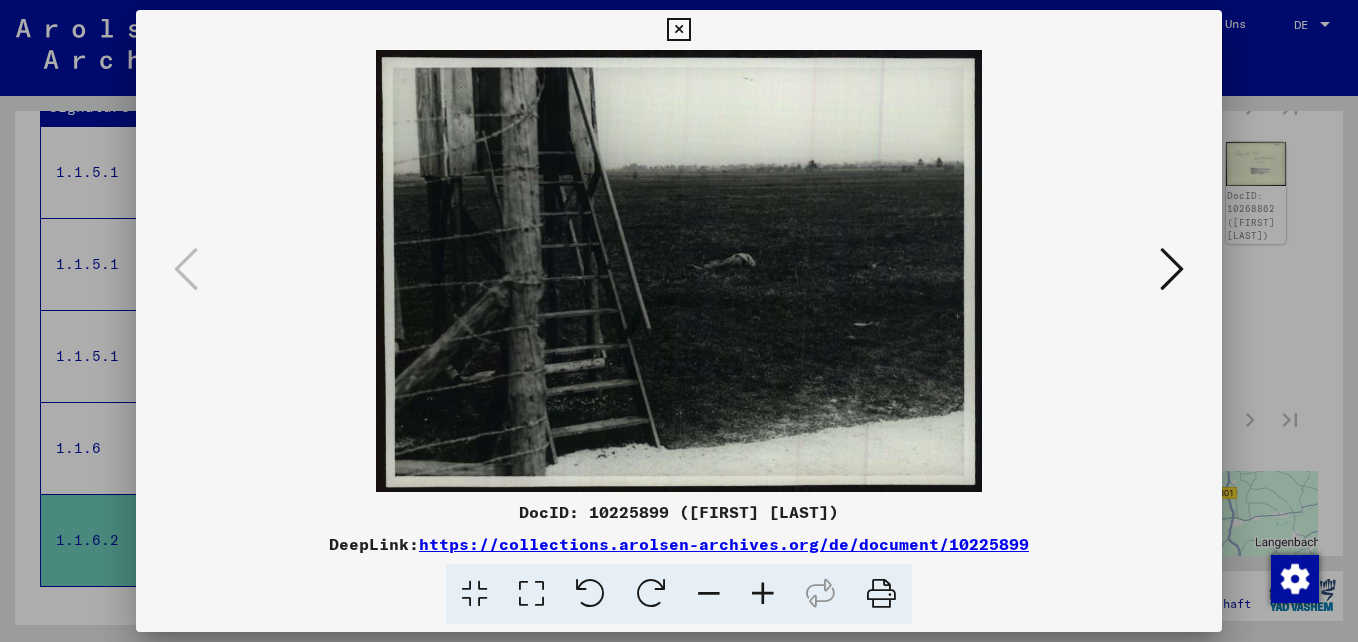 click at bounding box center (1172, 269) 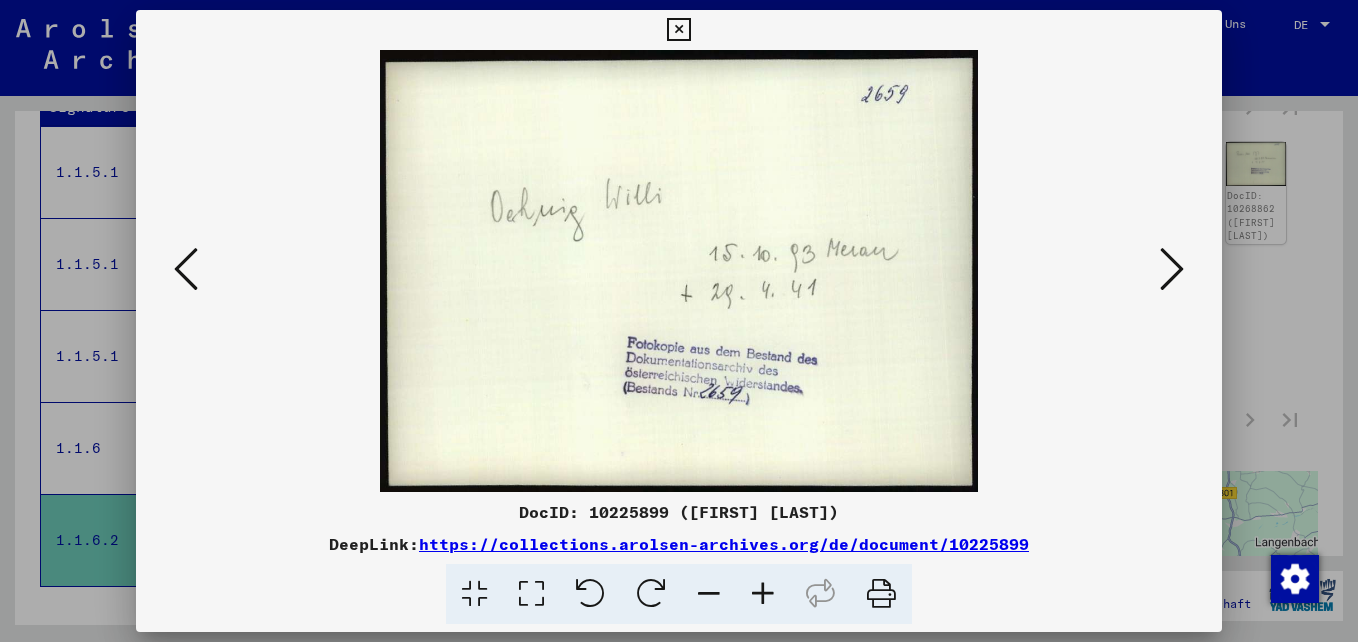 click at bounding box center (1172, 269) 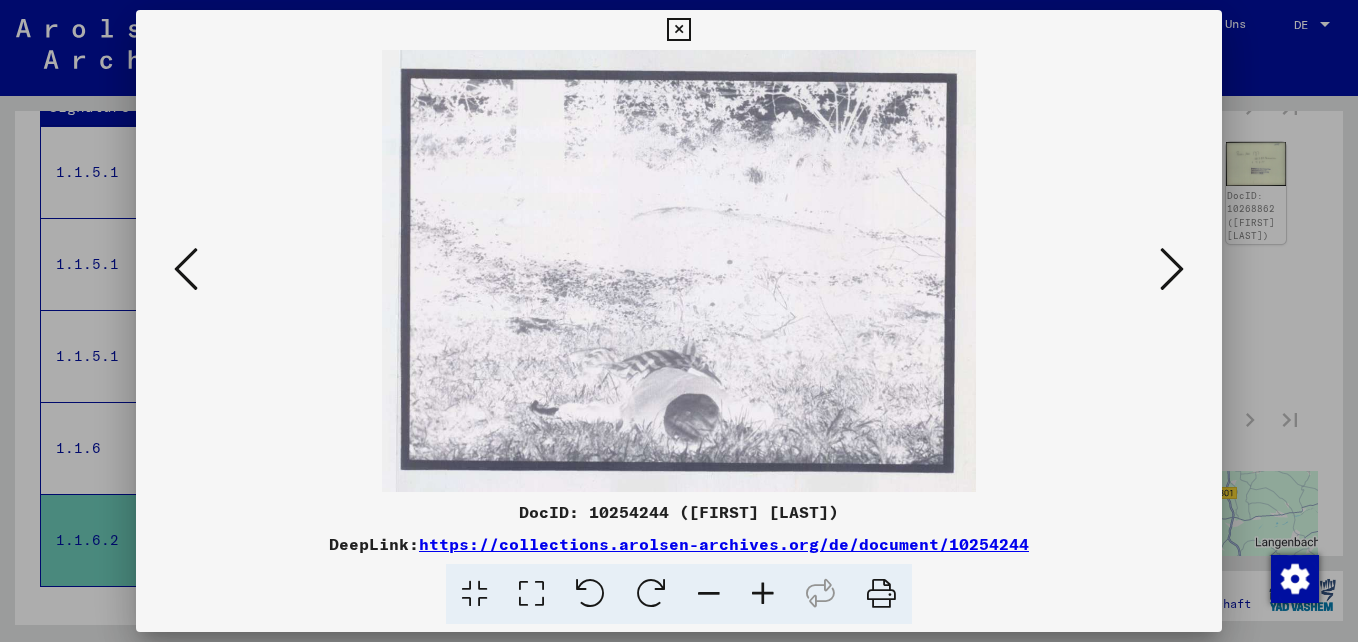 click at bounding box center [1172, 269] 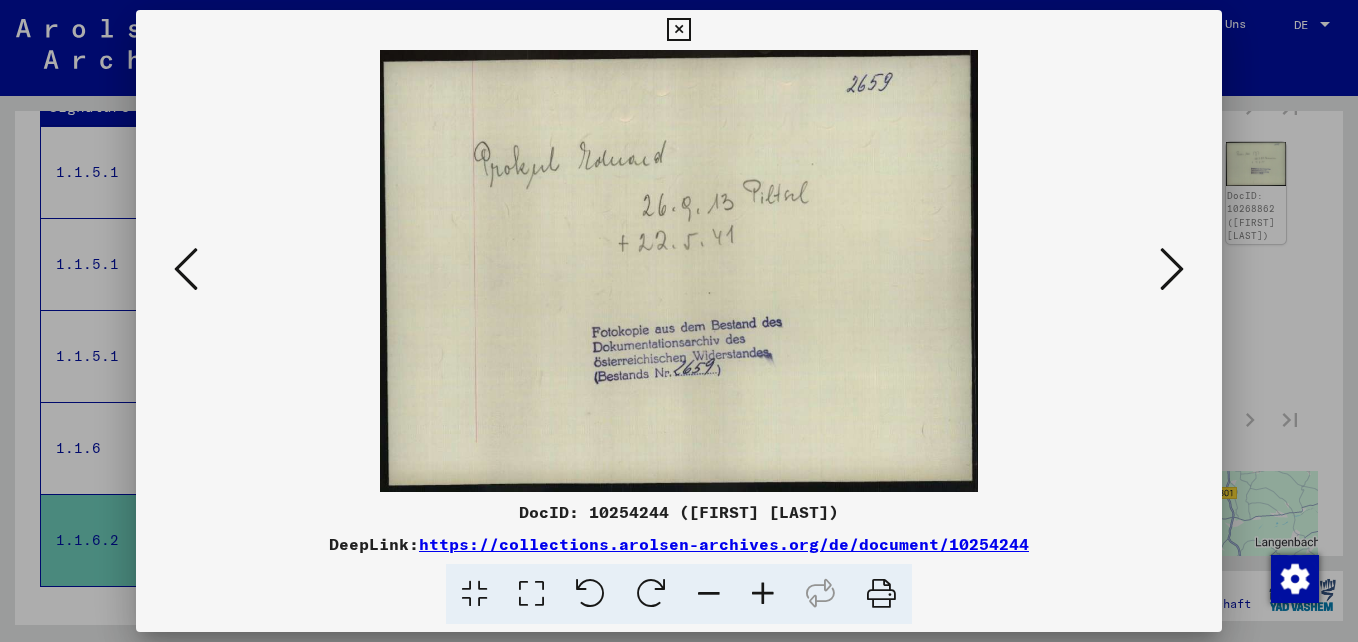click at bounding box center [1172, 269] 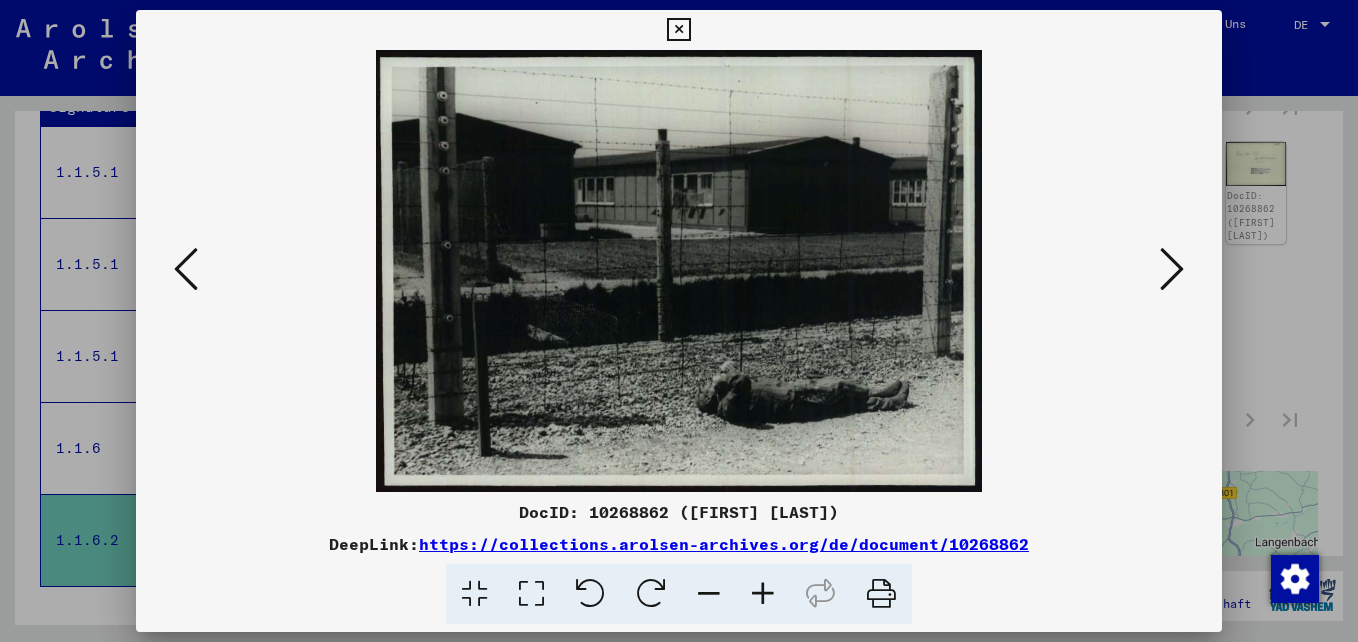 click at bounding box center (1172, 269) 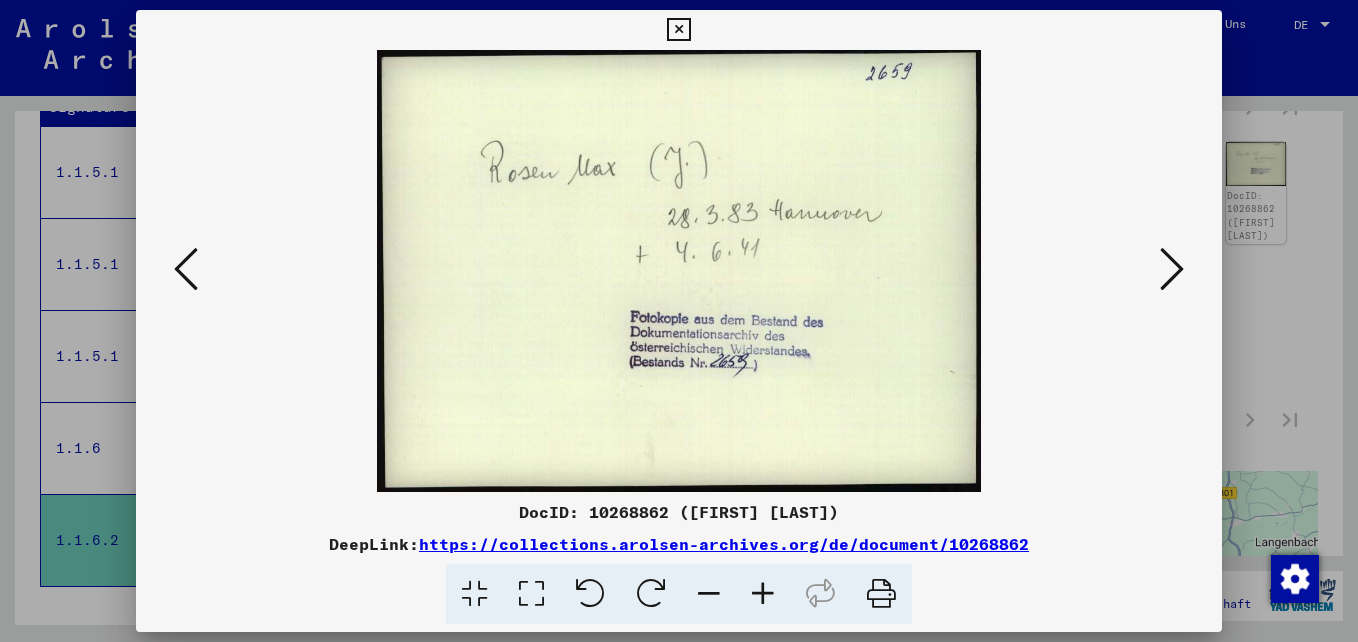 click at bounding box center (1172, 269) 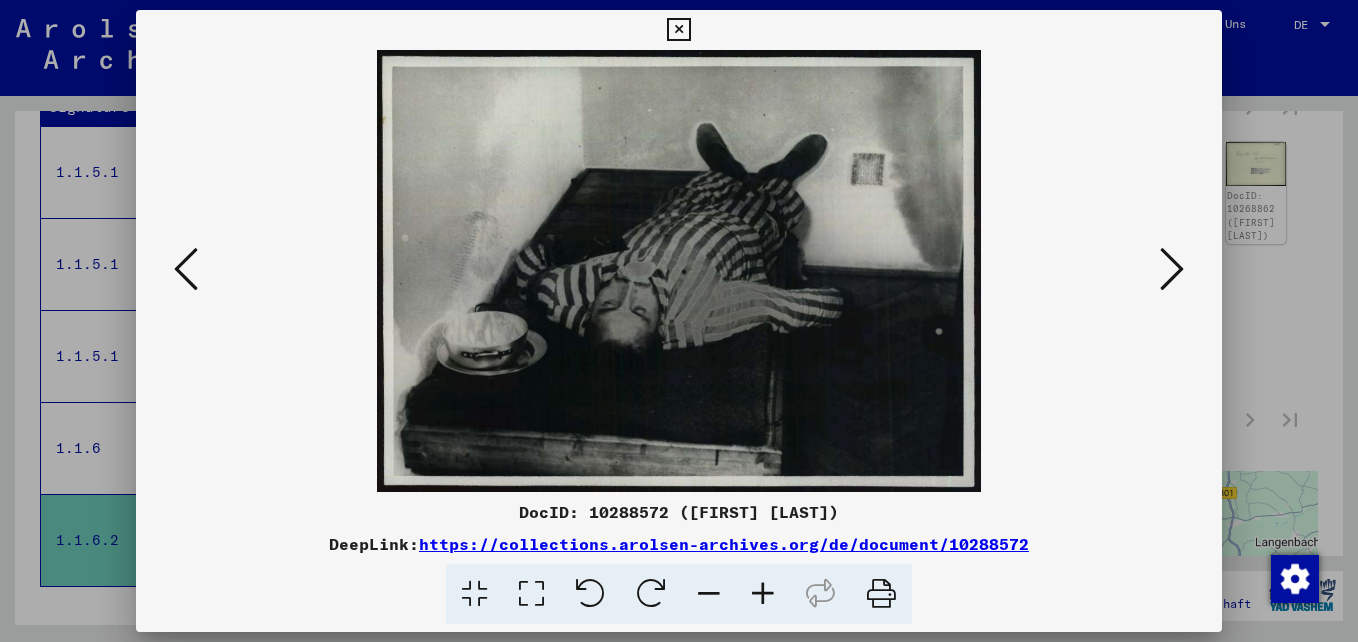 click at bounding box center (1172, 269) 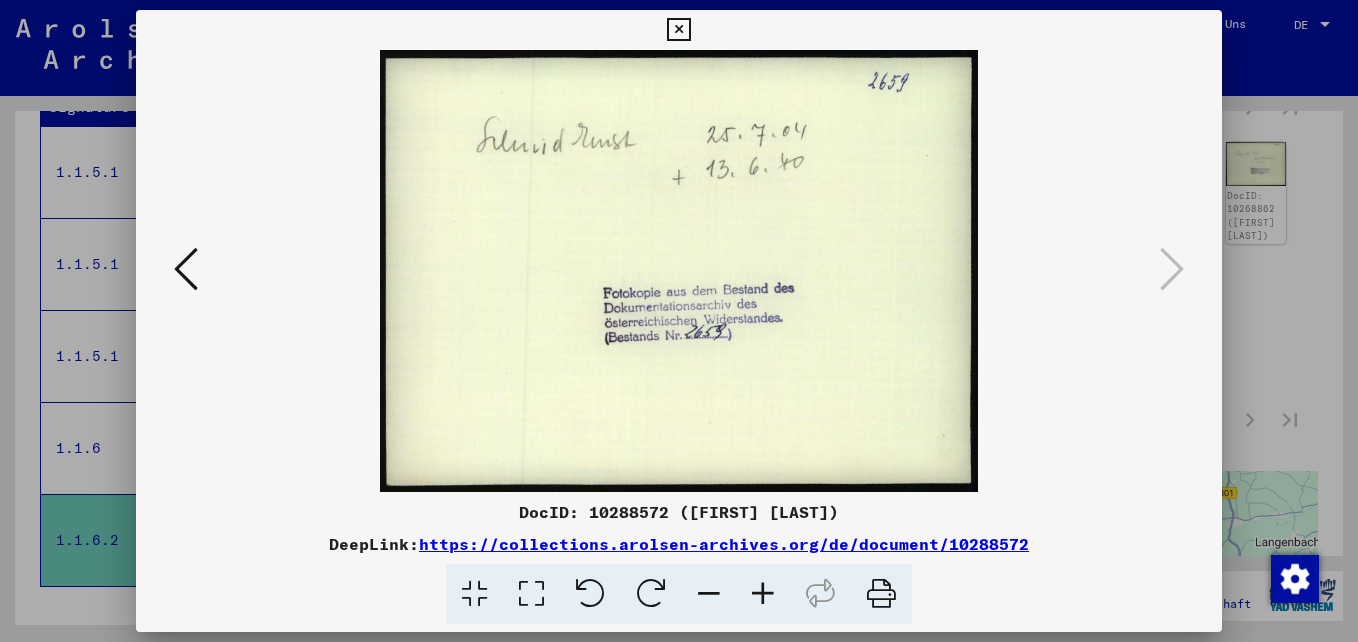 click at bounding box center (678, 30) 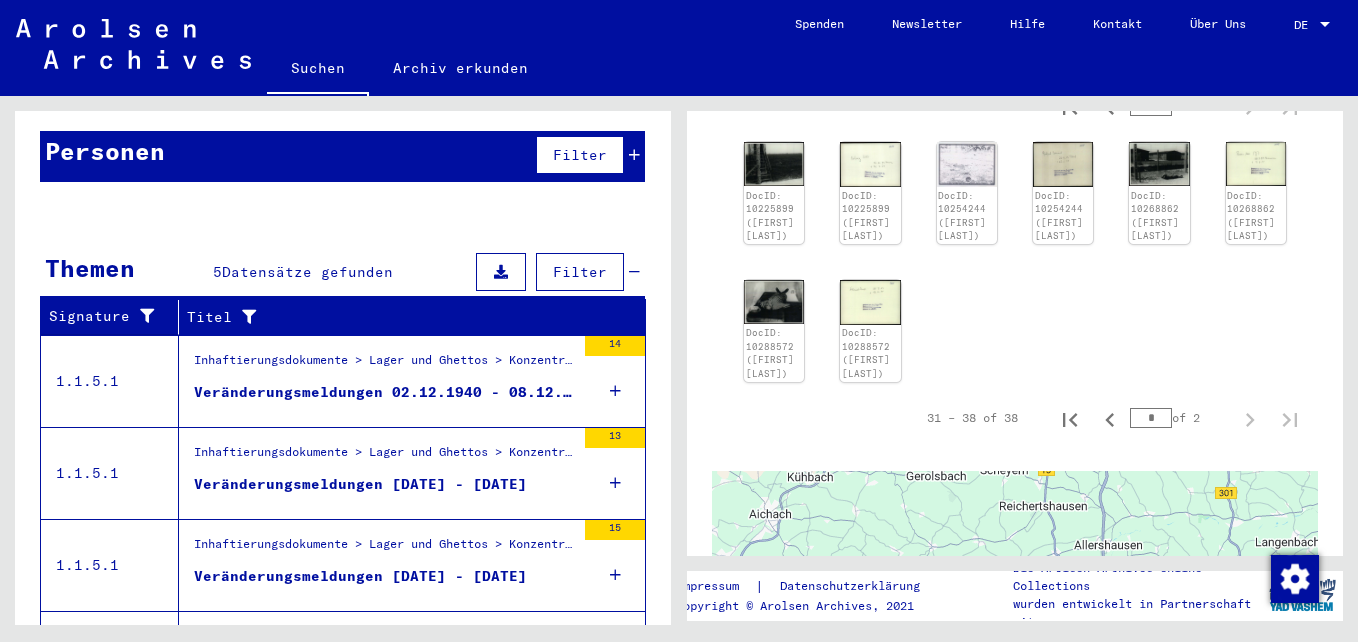 scroll, scrollTop: 0, scrollLeft: 0, axis: both 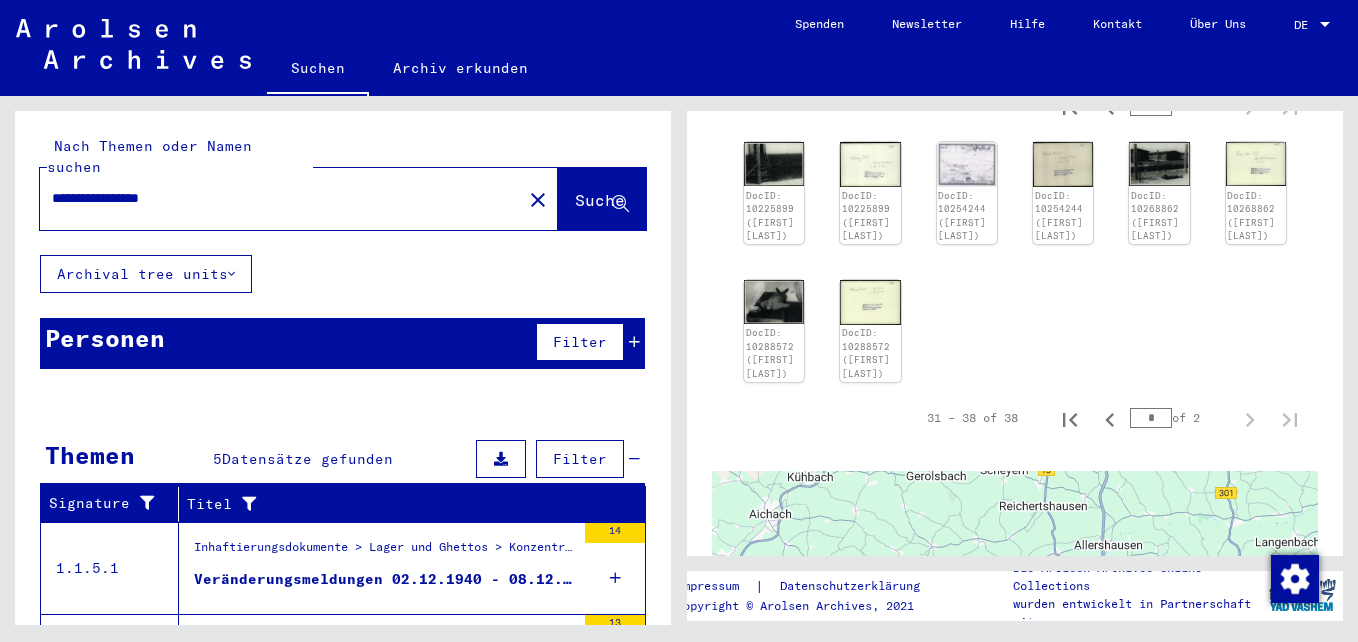 drag, startPoint x: 195, startPoint y: 185, endPoint x: 64, endPoint y: 167, distance: 132.23087 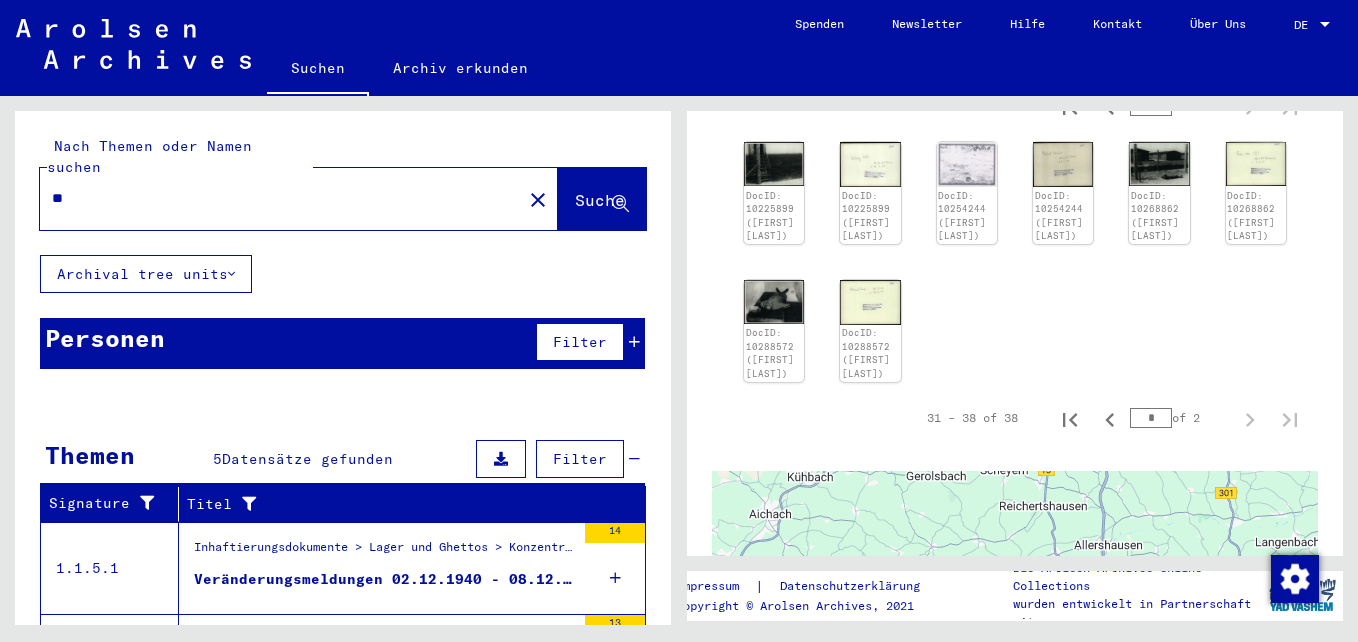 type on "*" 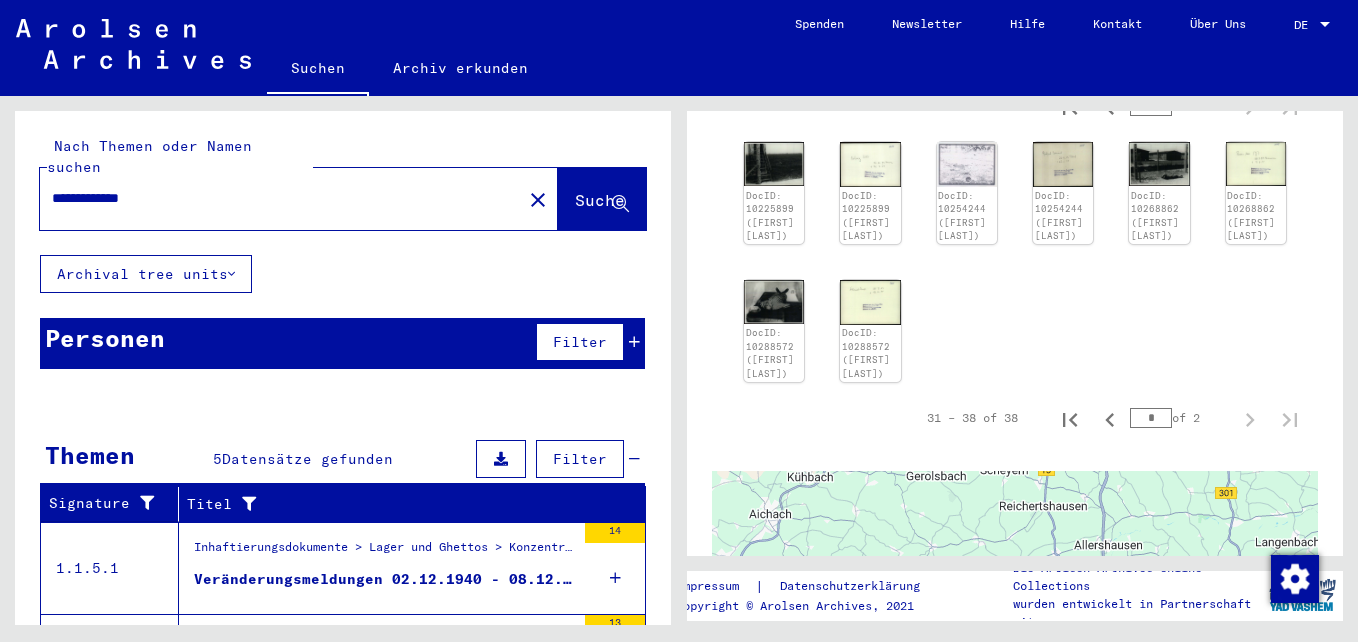 scroll, scrollTop: 0, scrollLeft: 0, axis: both 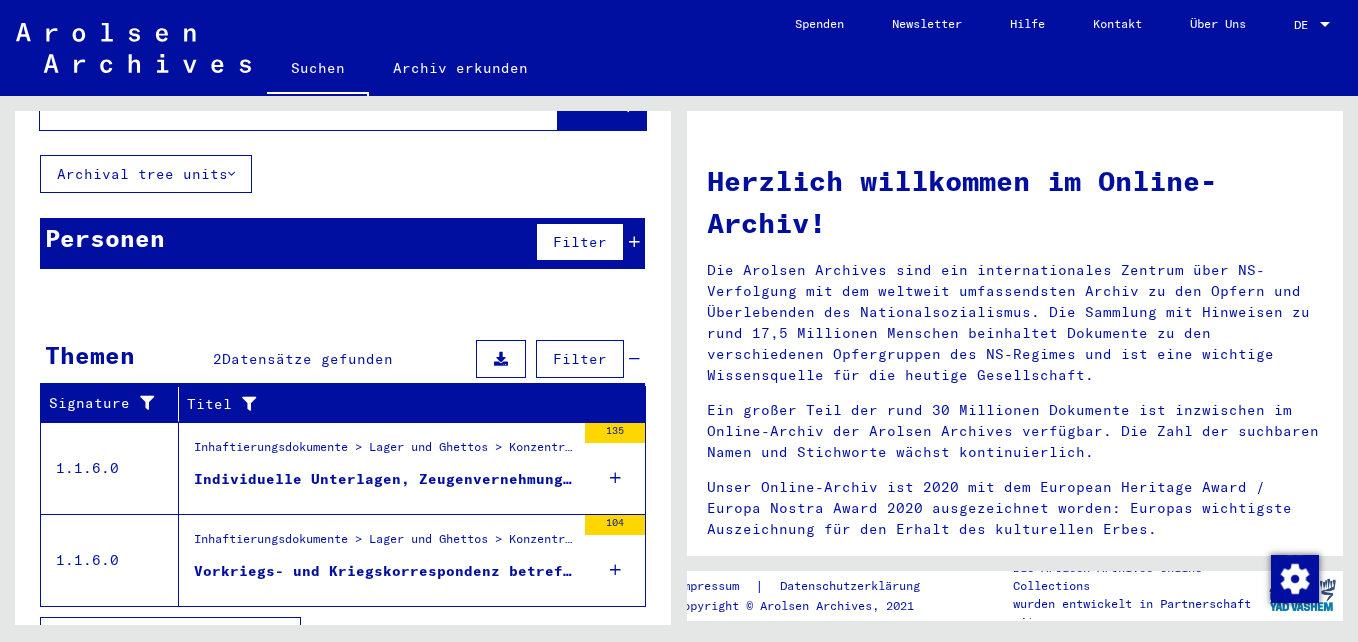 click on "Individuelle Unterlagen, Zeugenvernehmungen zum Arbeitskommando Lauingen      und SHARIT HA-PLATAH Volume V" at bounding box center [384, 479] 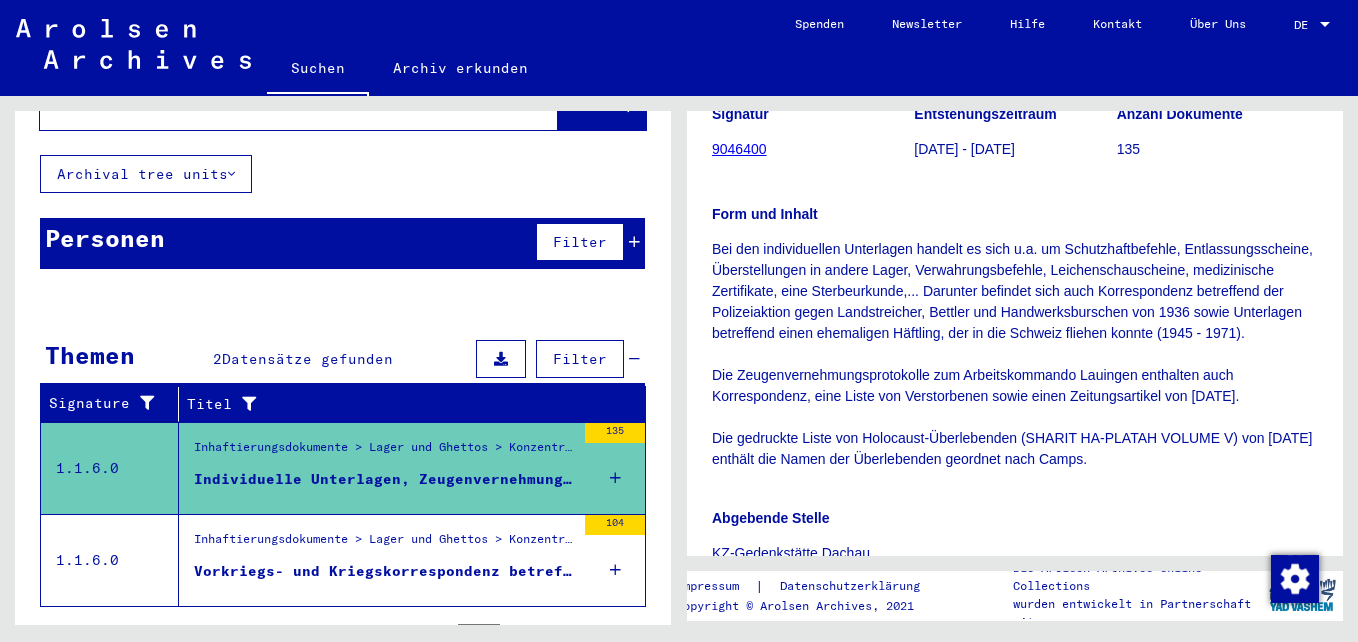 scroll, scrollTop: 300, scrollLeft: 0, axis: vertical 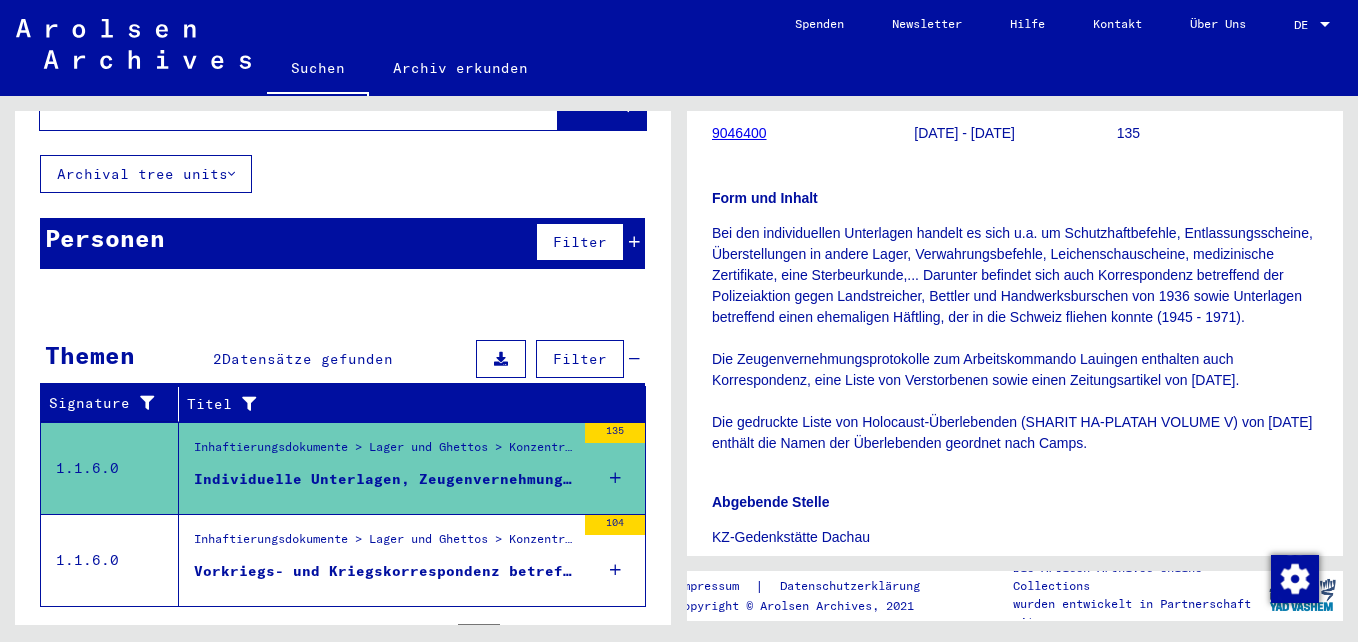 click on "Inhaftierungsdokumente > Lager und Ghettos > Konzentrationslager Dachau > Allgemeine Informationen Konzentrationslager Dachau" at bounding box center [384, 544] 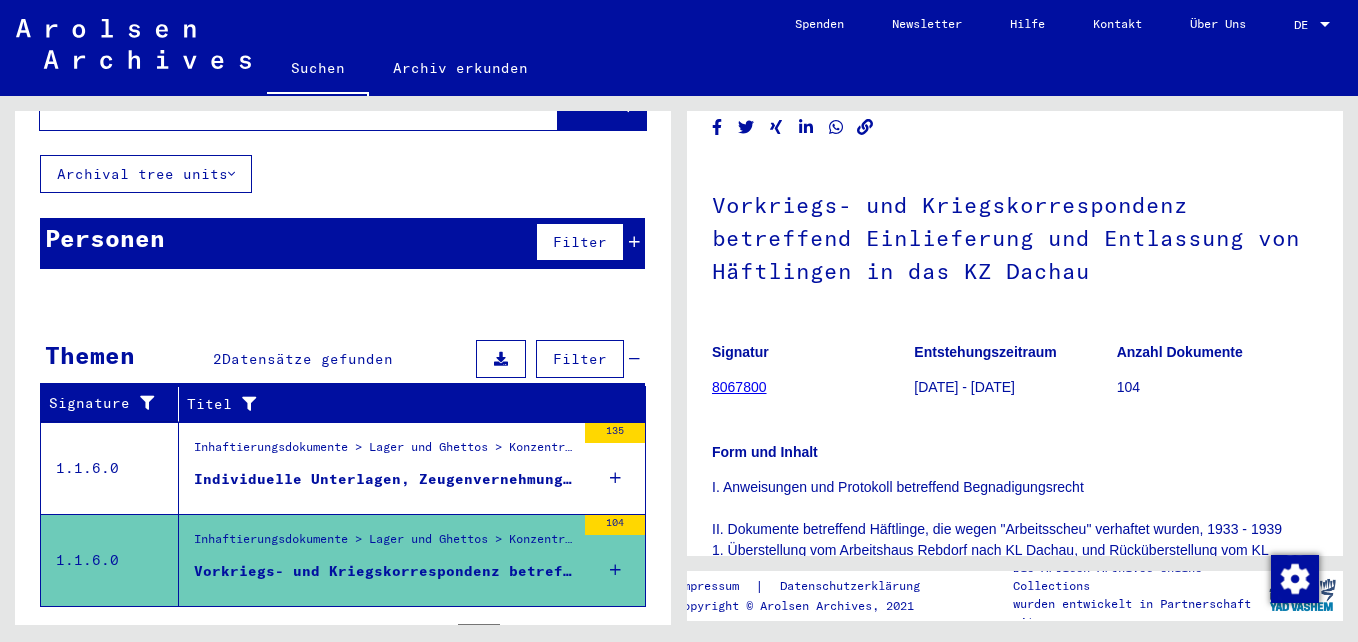 scroll, scrollTop: 100, scrollLeft: 0, axis: vertical 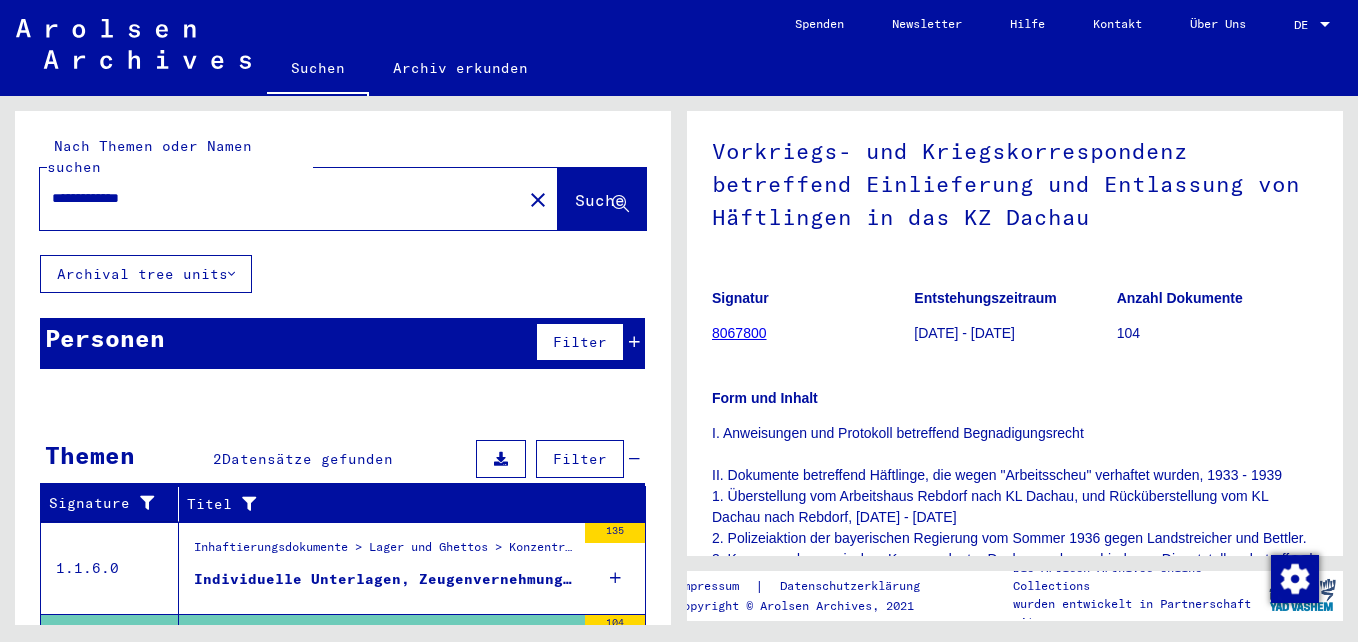 drag, startPoint x: 180, startPoint y: 182, endPoint x: 0, endPoint y: 156, distance: 181.86809 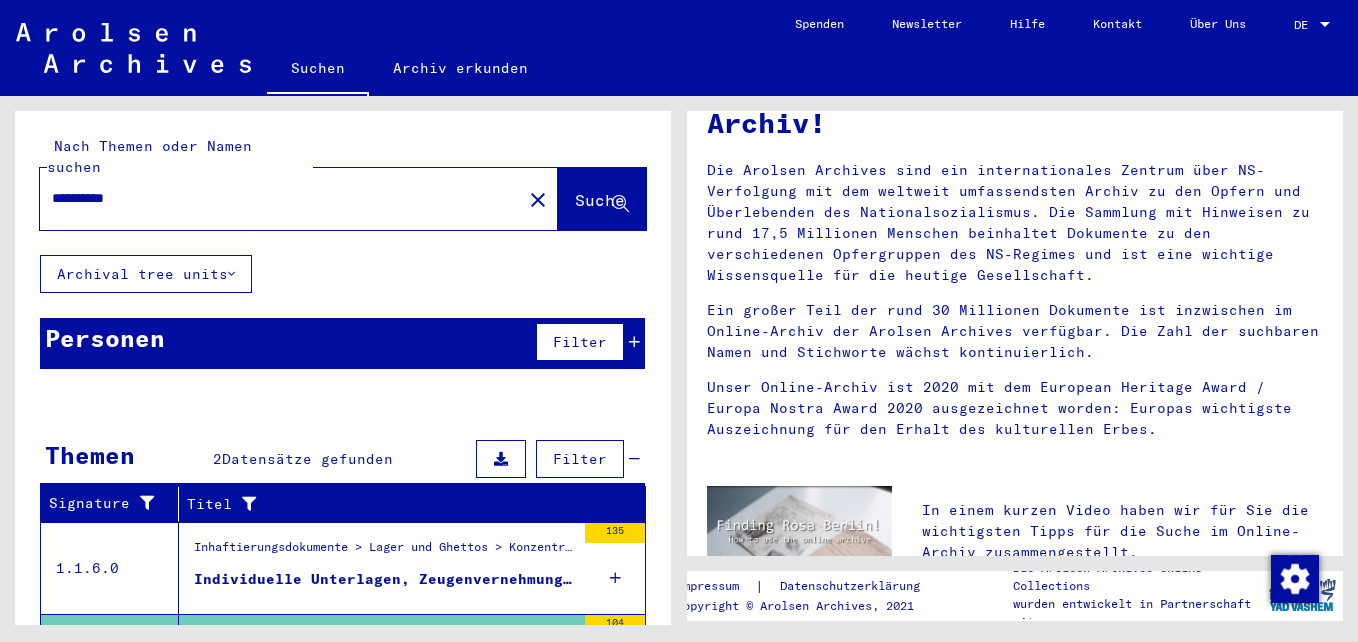 scroll, scrollTop: 0, scrollLeft: 0, axis: both 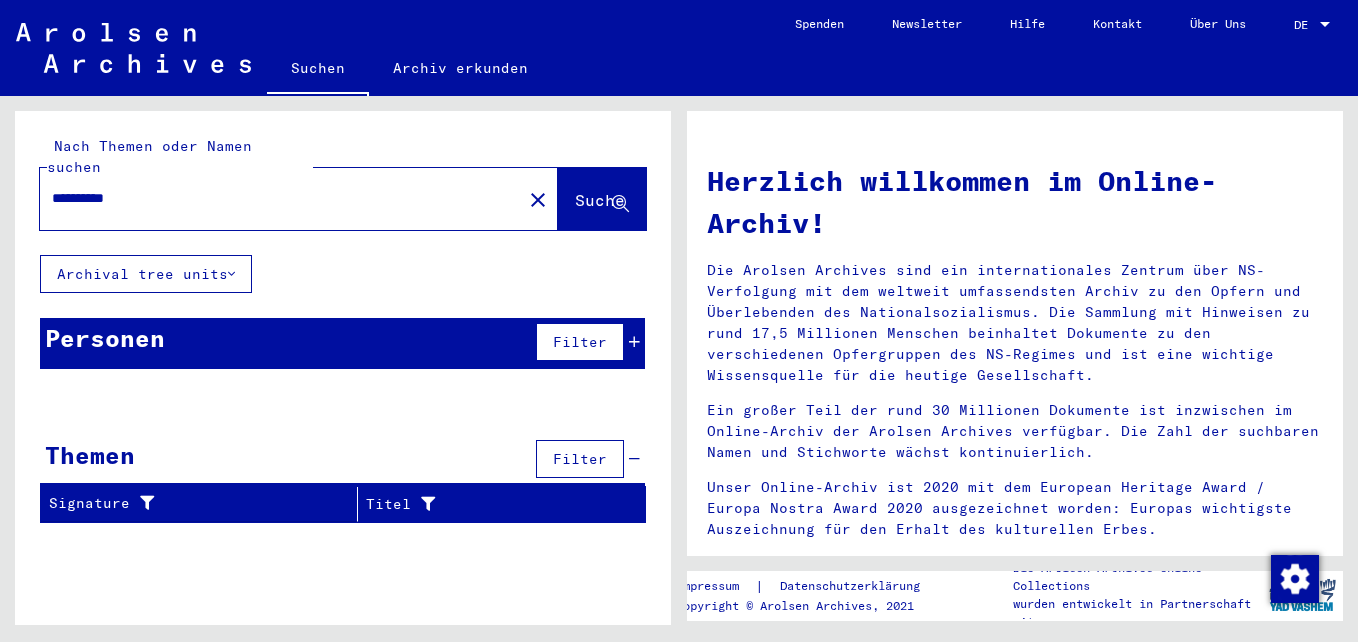 drag, startPoint x: 183, startPoint y: 182, endPoint x: 29, endPoint y: 179, distance: 154.02922 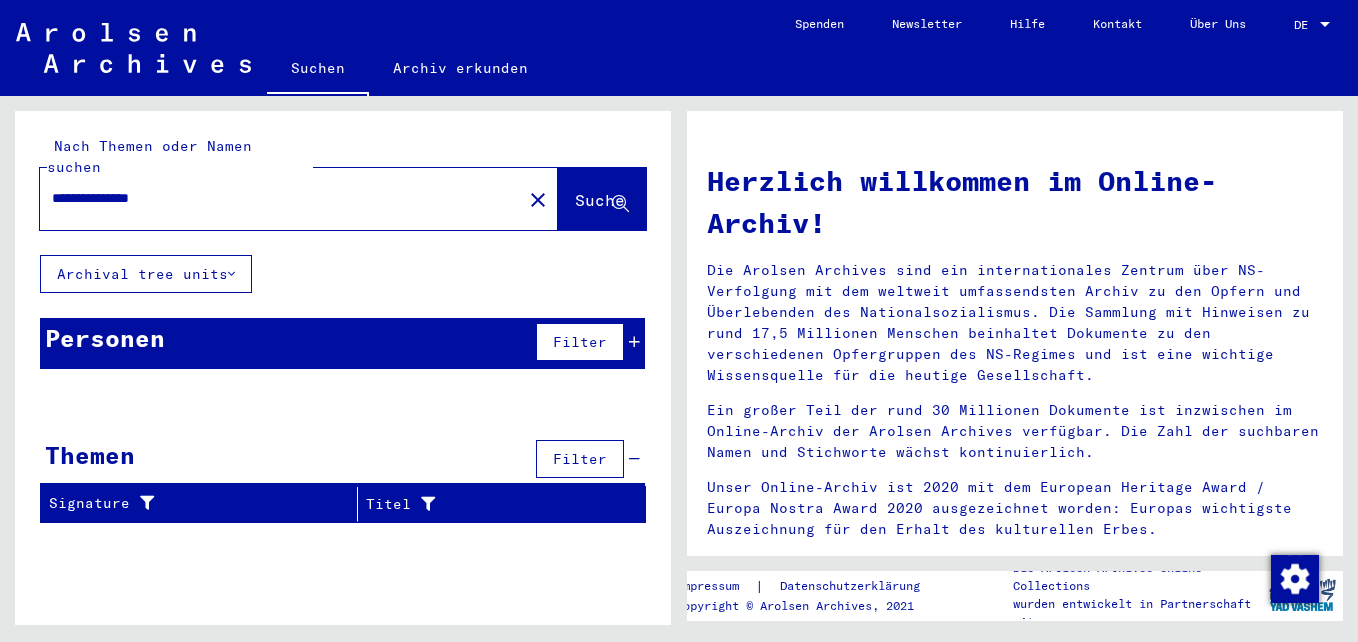 click on "**********" at bounding box center [275, 198] 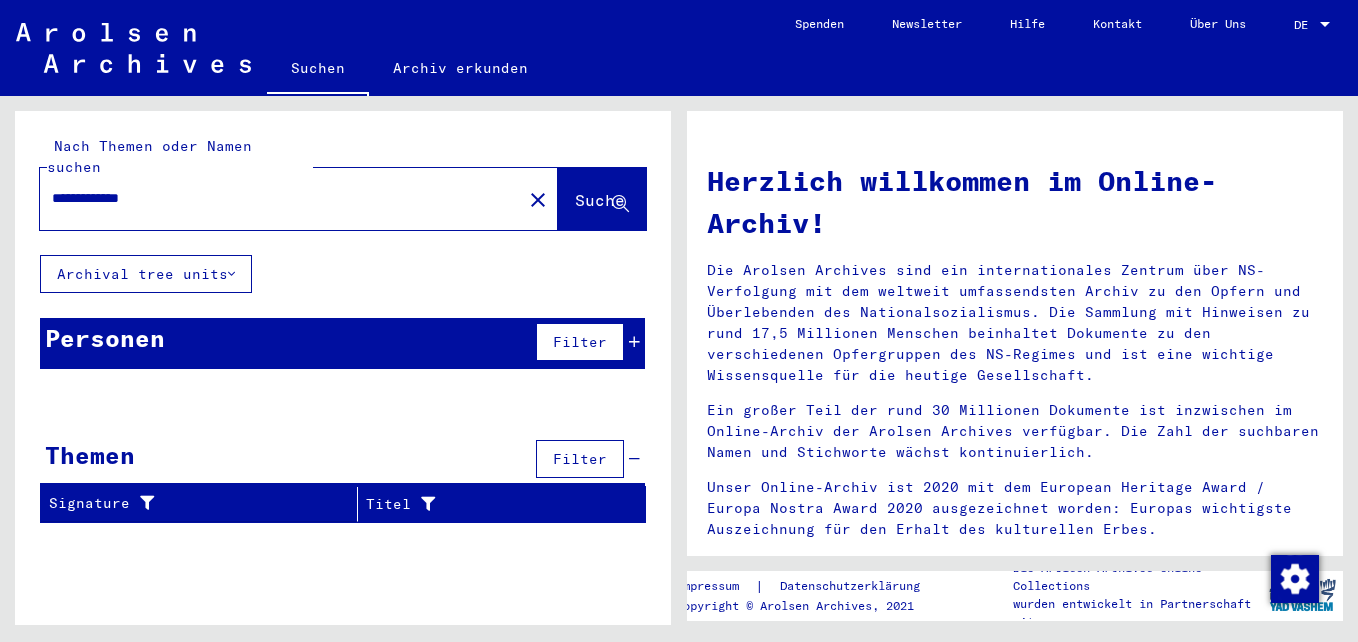 type on "**********" 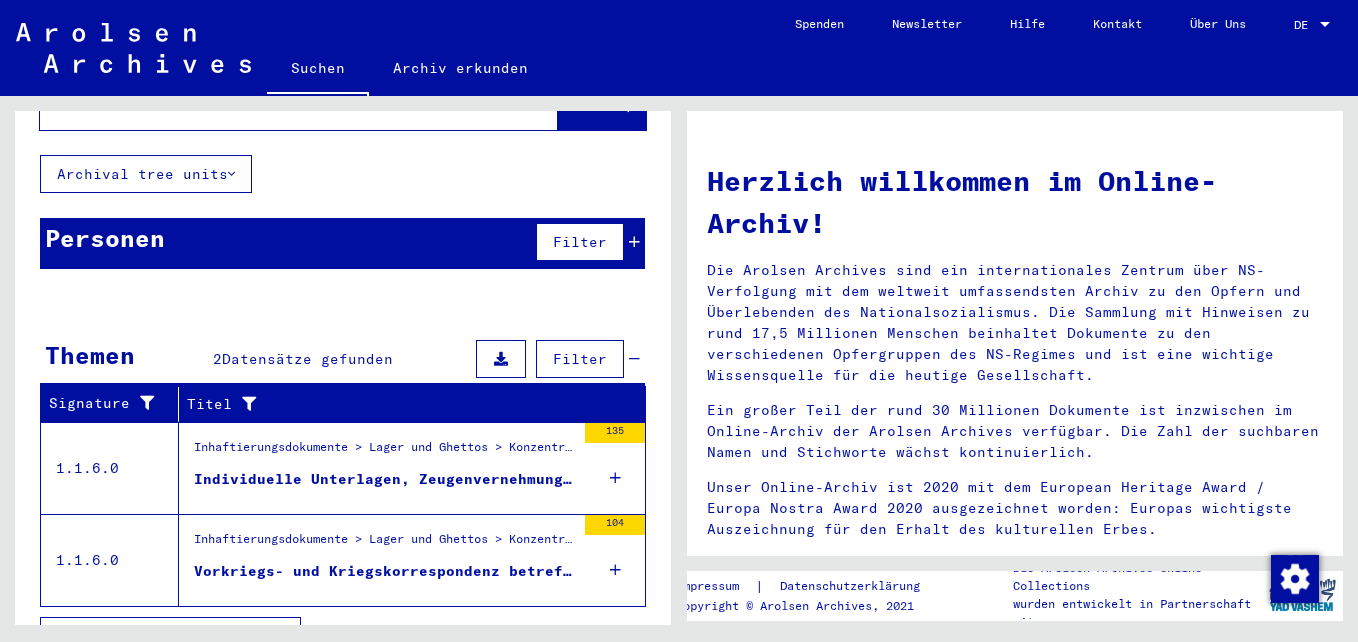 scroll, scrollTop: 120, scrollLeft: 0, axis: vertical 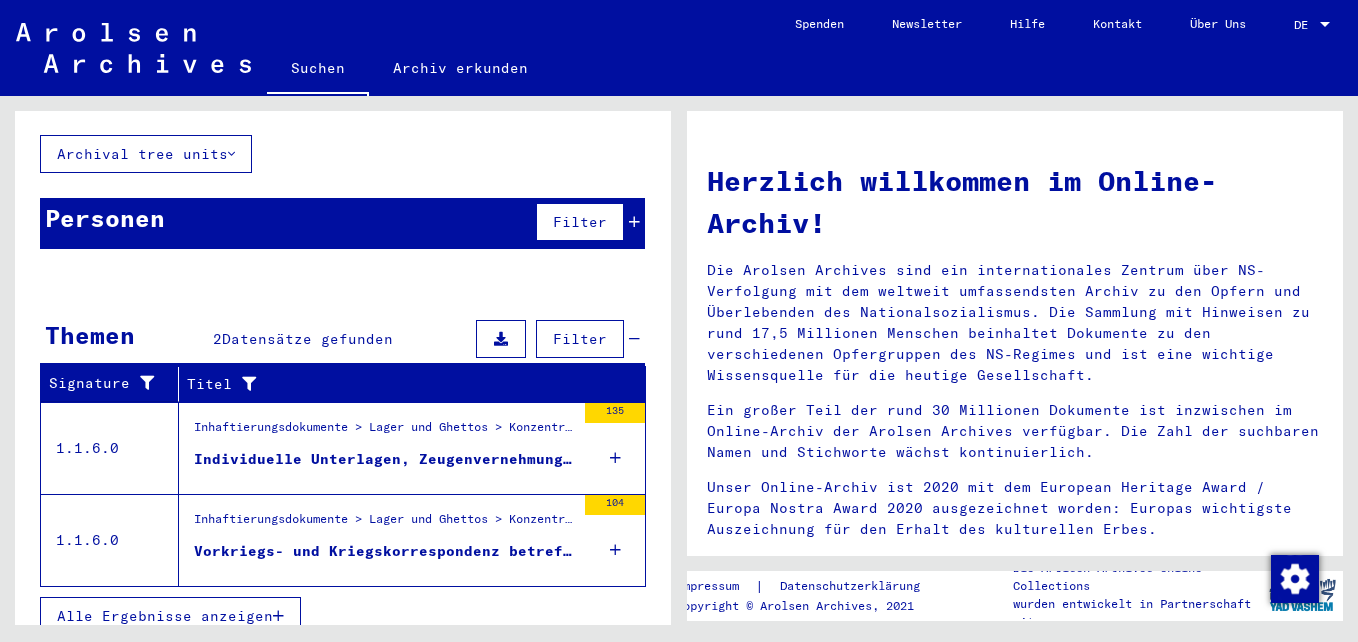 click on "Individuelle Unterlagen, Zeugenvernehmungen zum Arbeitskommando Lauingen      und SHARIT HA-PLATAH Volume V" at bounding box center (384, 459) 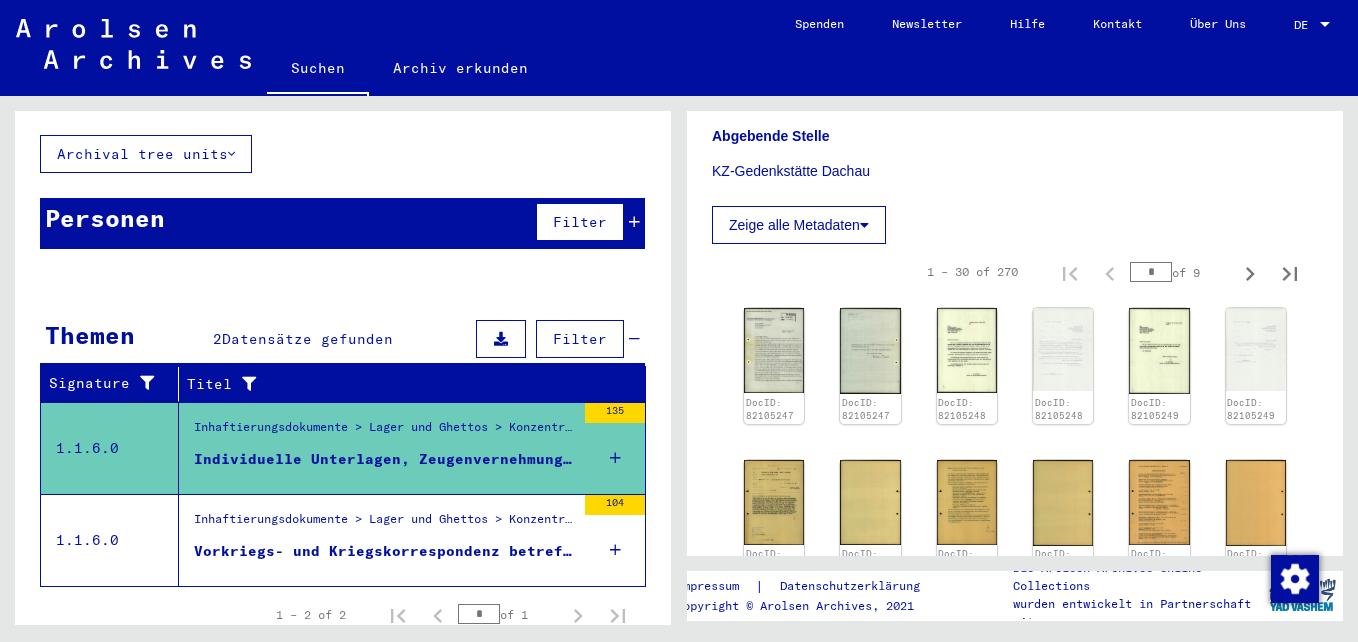 scroll, scrollTop: 700, scrollLeft: 0, axis: vertical 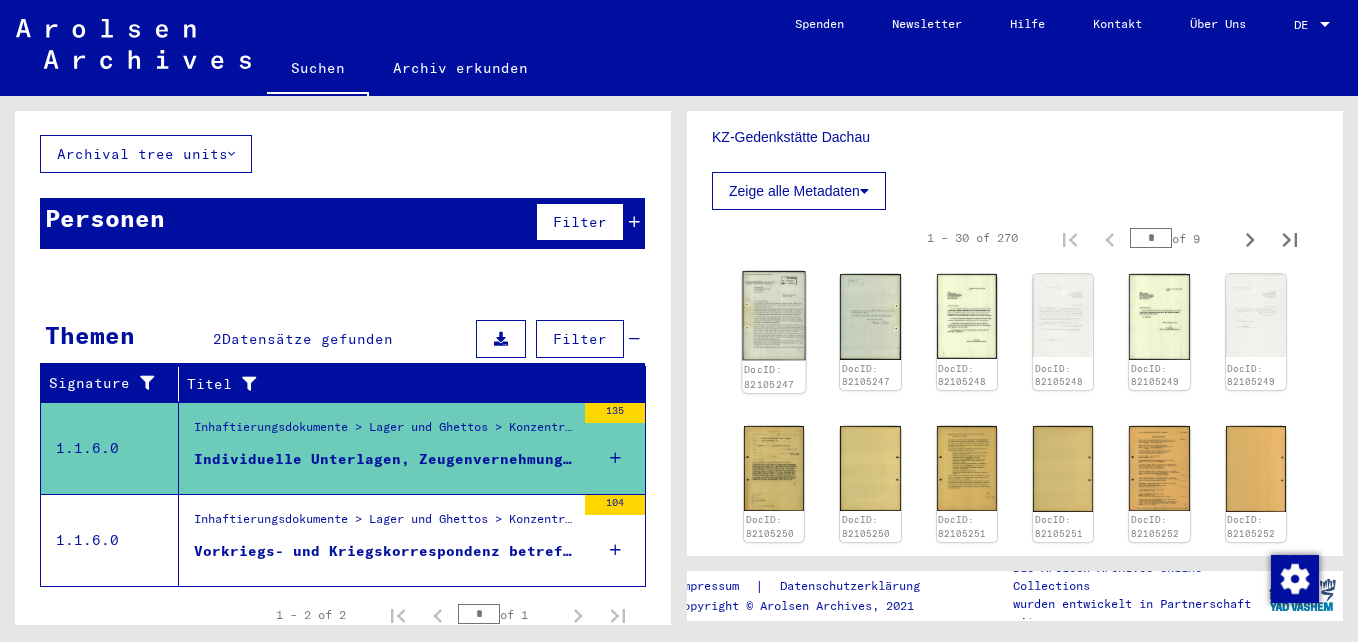 click 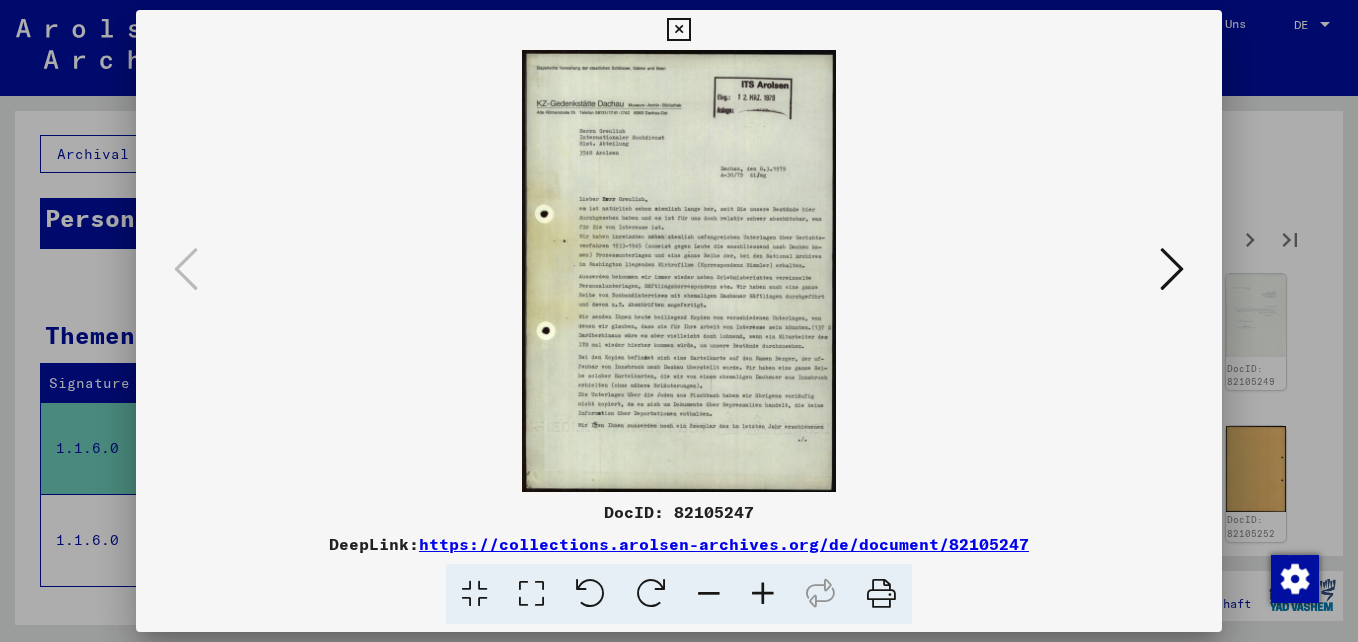 click at bounding box center [1172, 269] 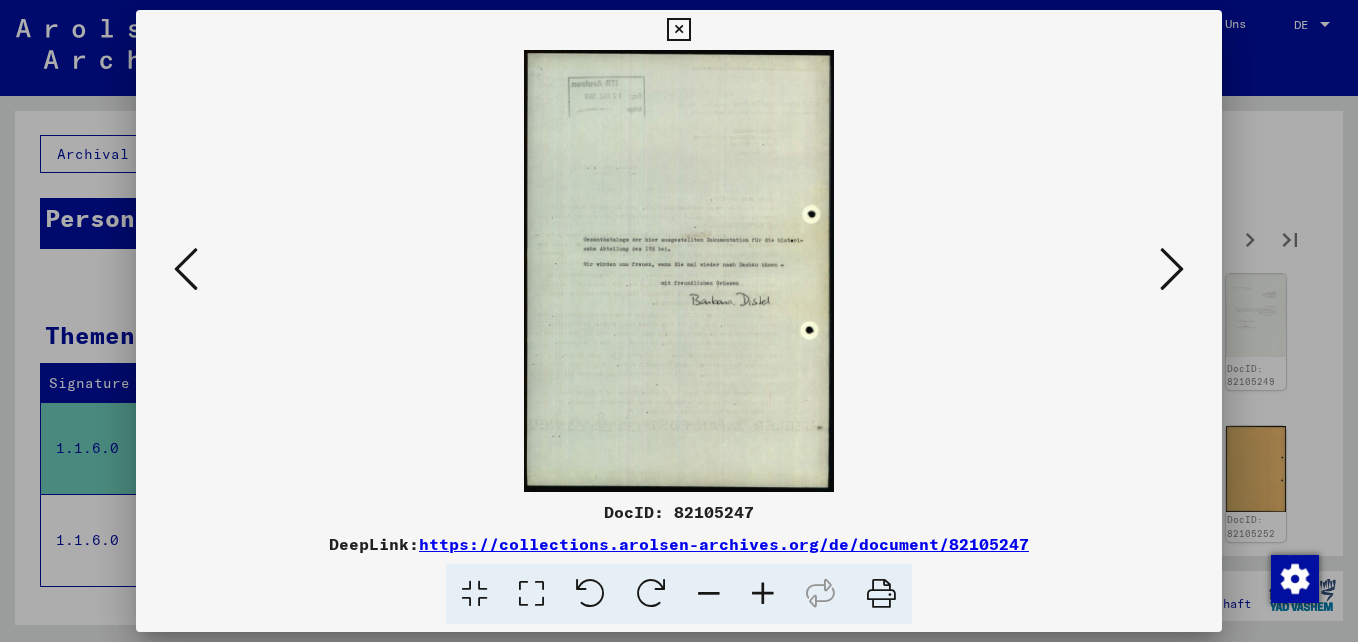 click at bounding box center (1172, 269) 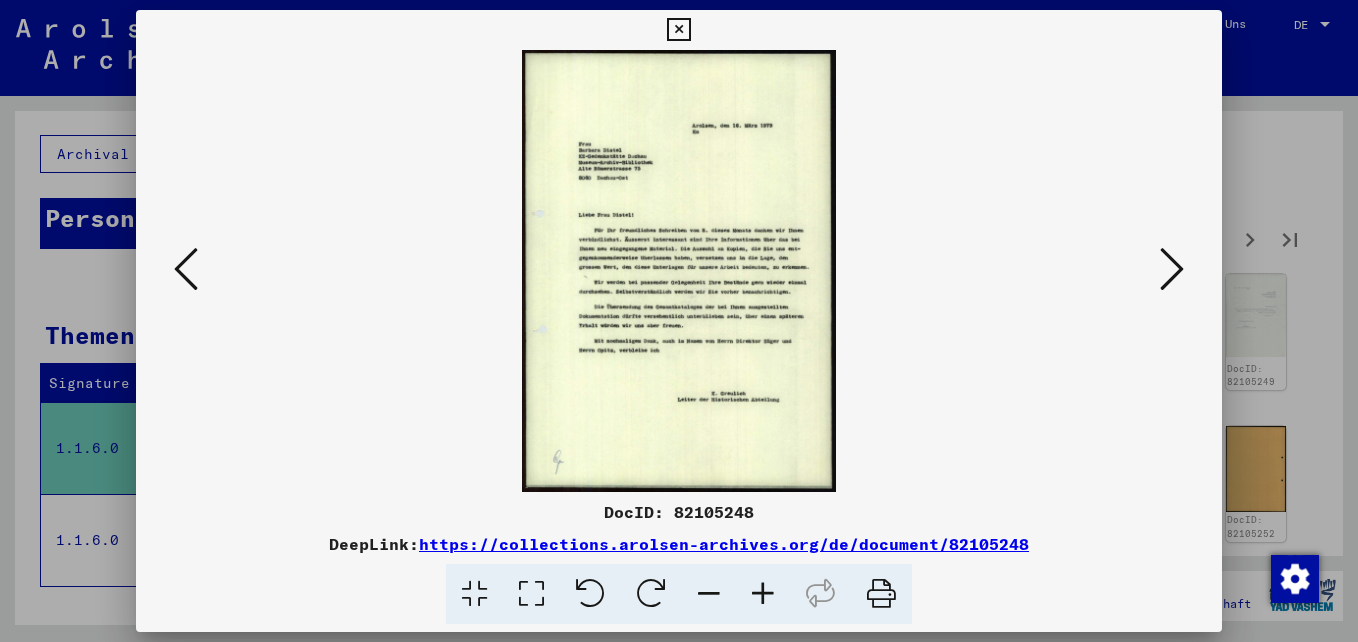 click at bounding box center (1172, 269) 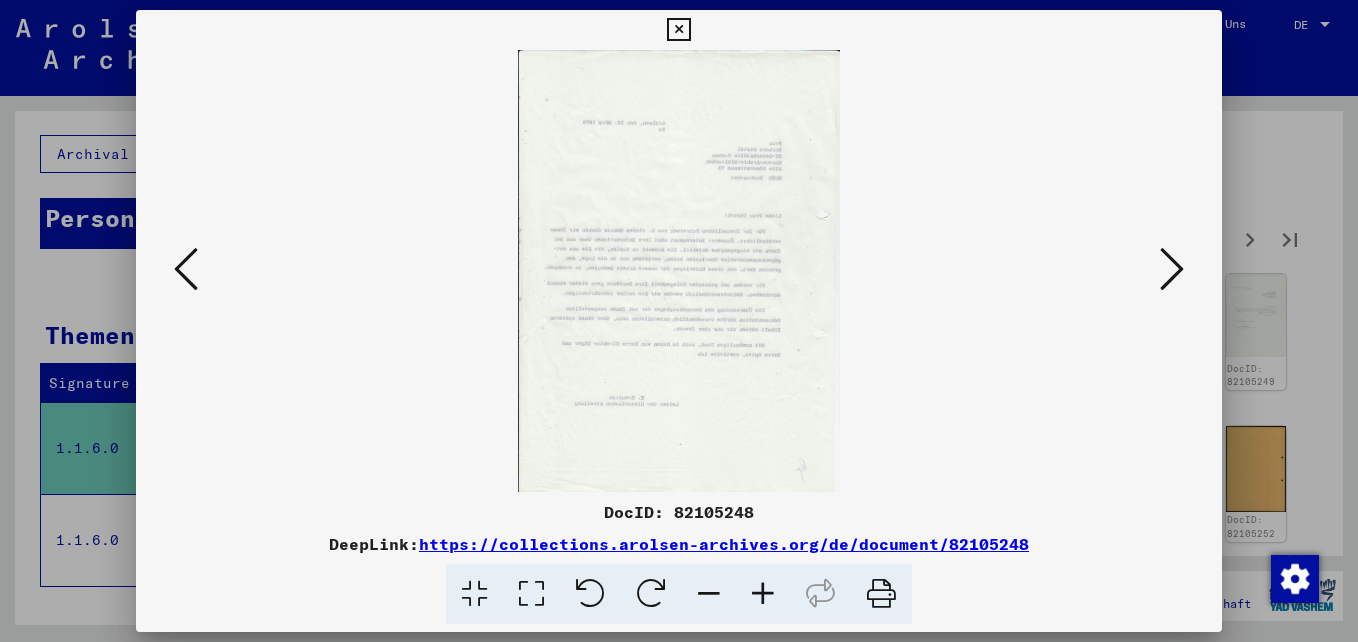 click at bounding box center [1172, 269] 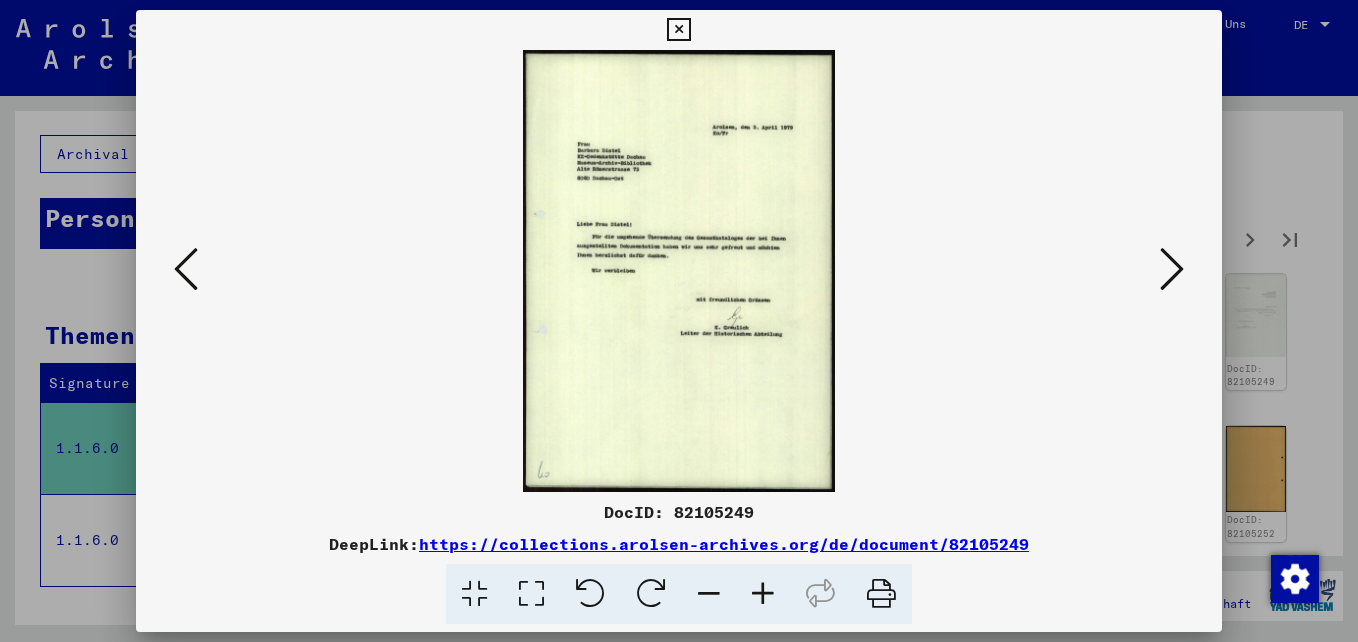click at bounding box center [1172, 269] 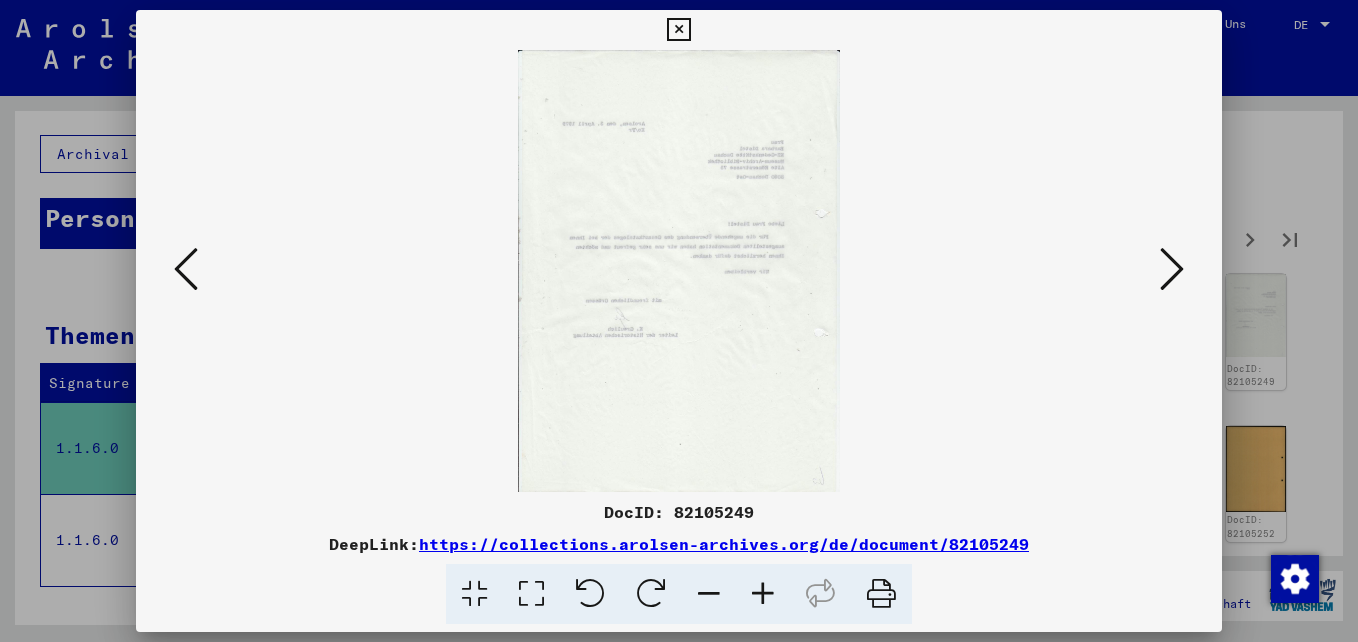 click at bounding box center (1172, 269) 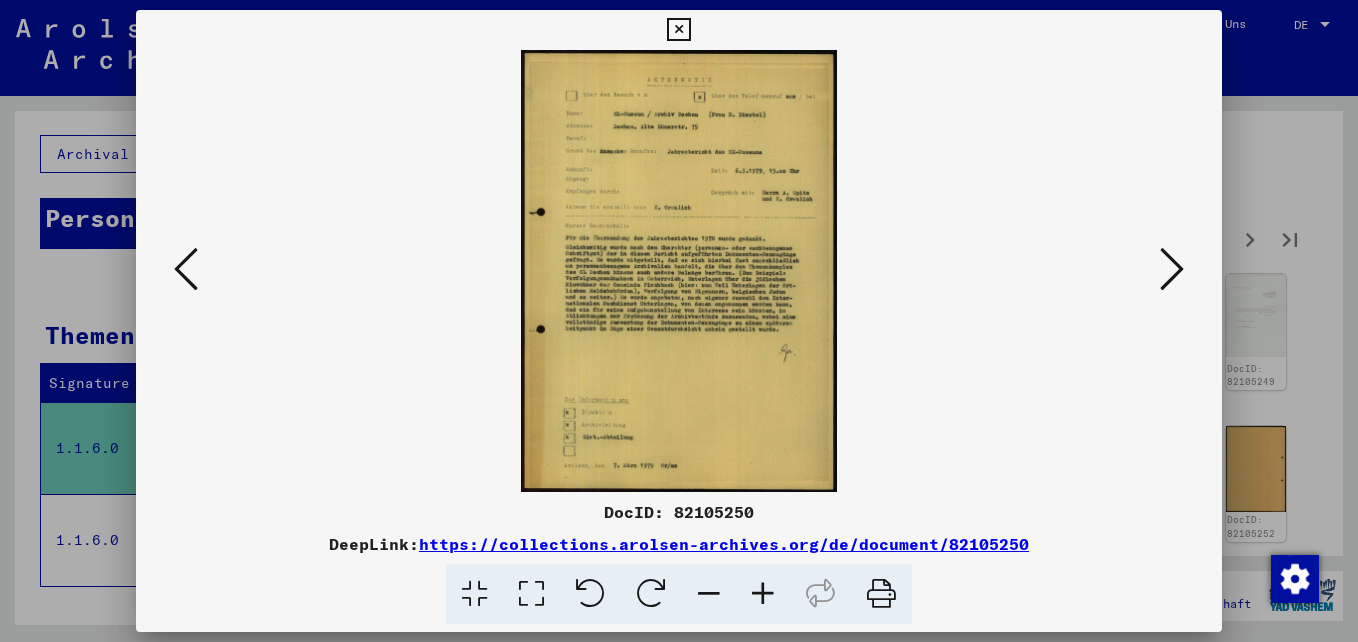 click at bounding box center [1172, 269] 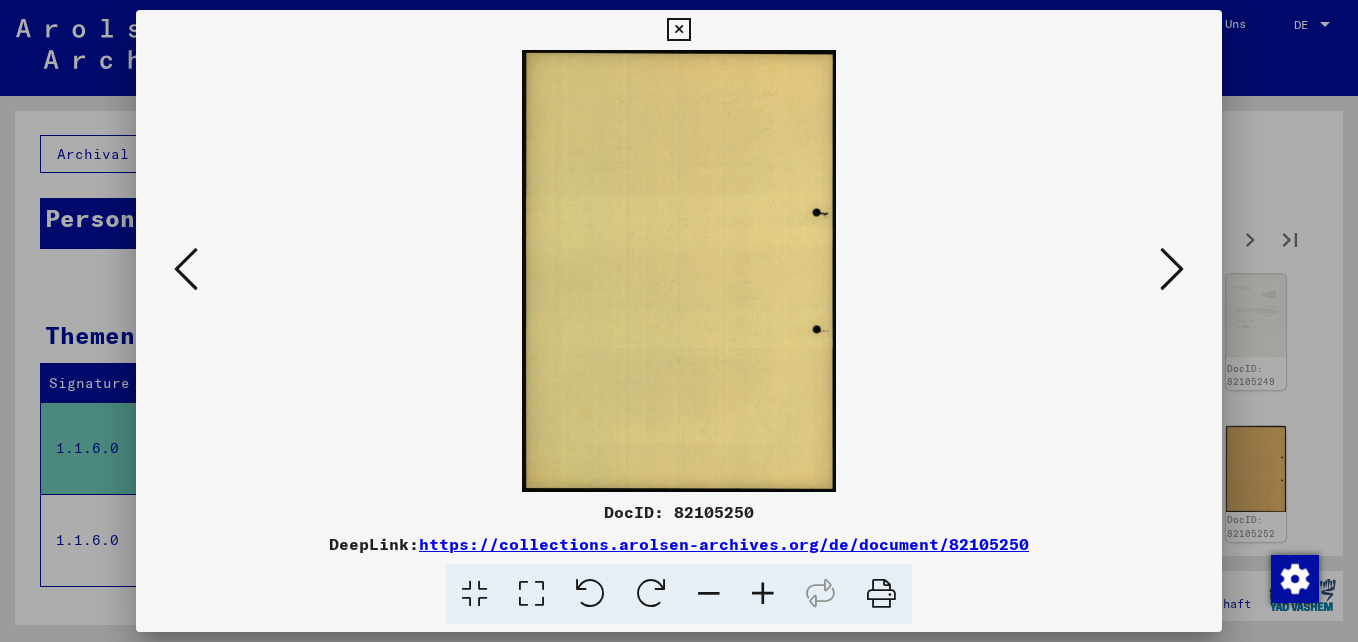 click at bounding box center (1172, 269) 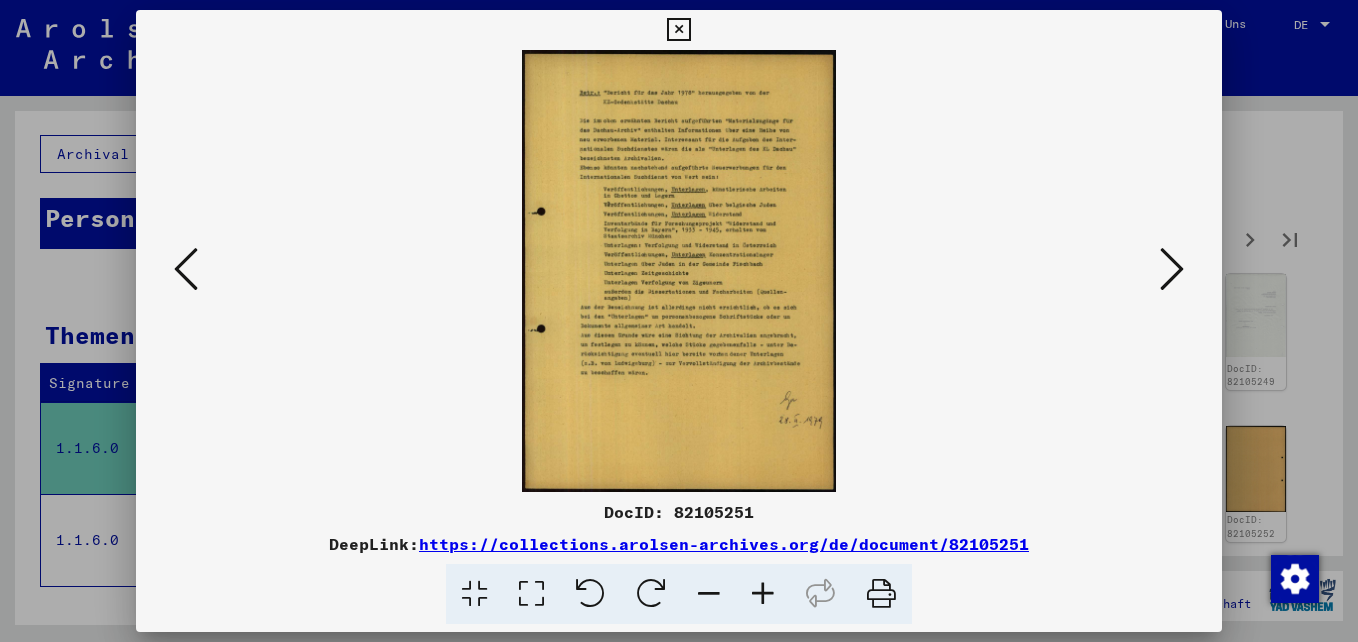 click at bounding box center [1172, 269] 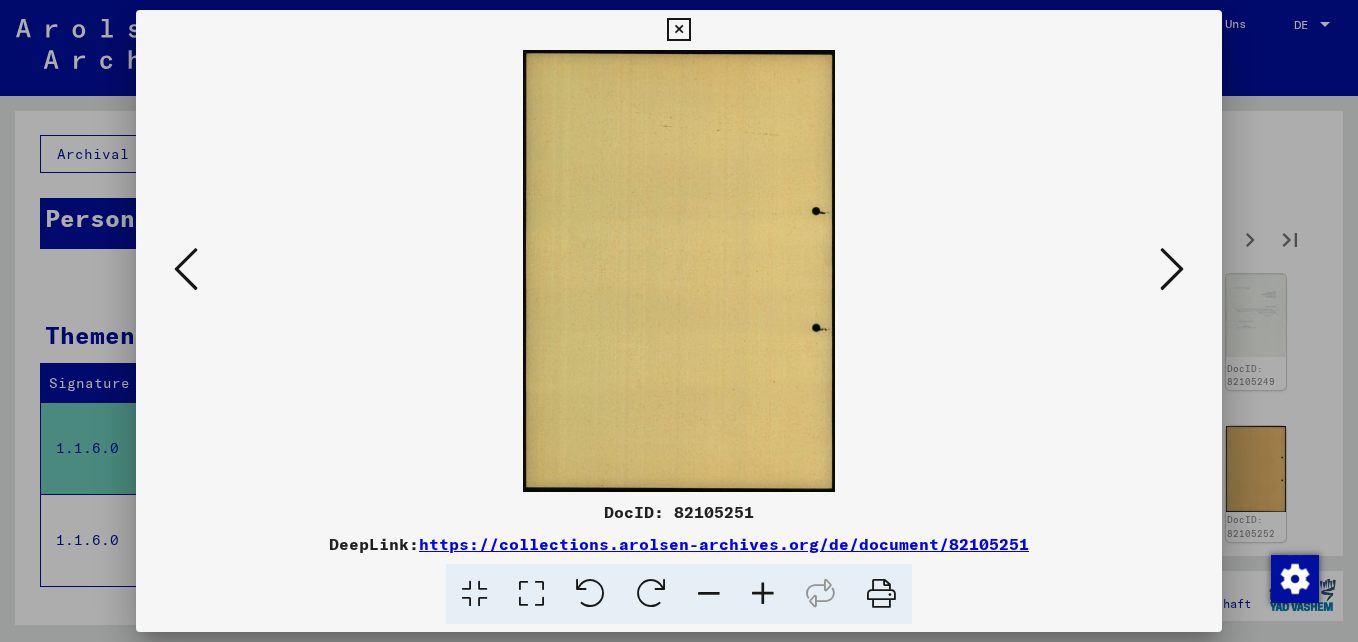 click at bounding box center (1172, 269) 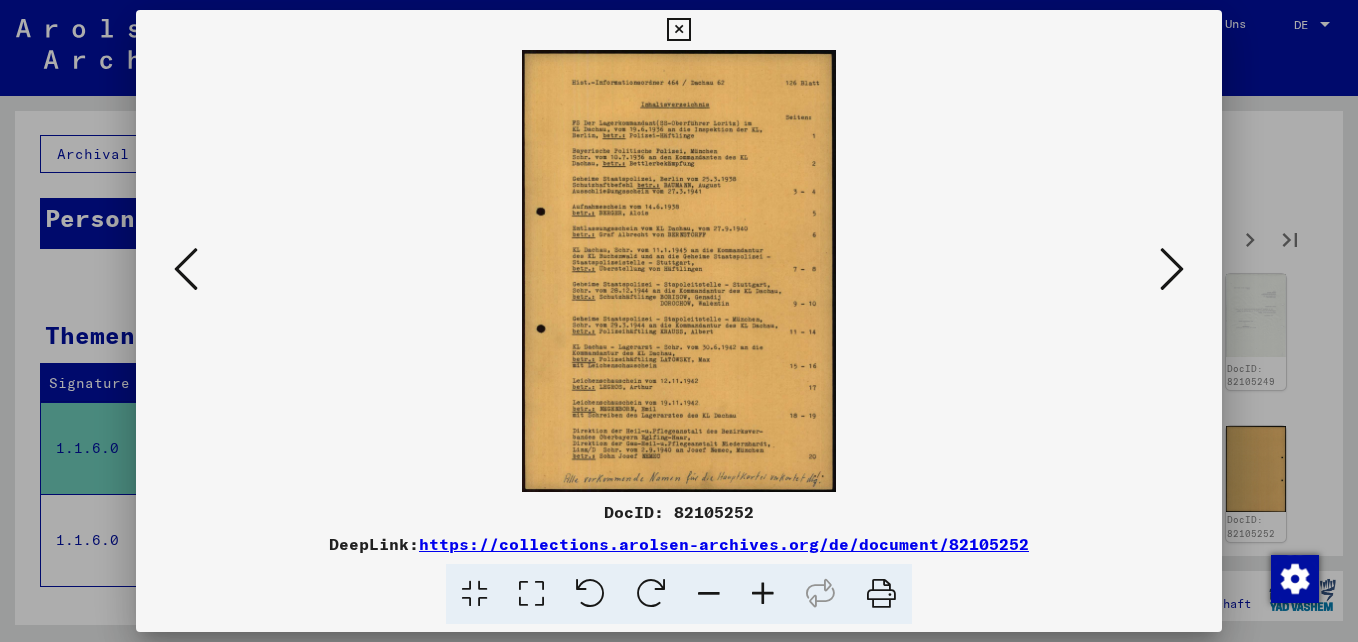 click at bounding box center (1172, 269) 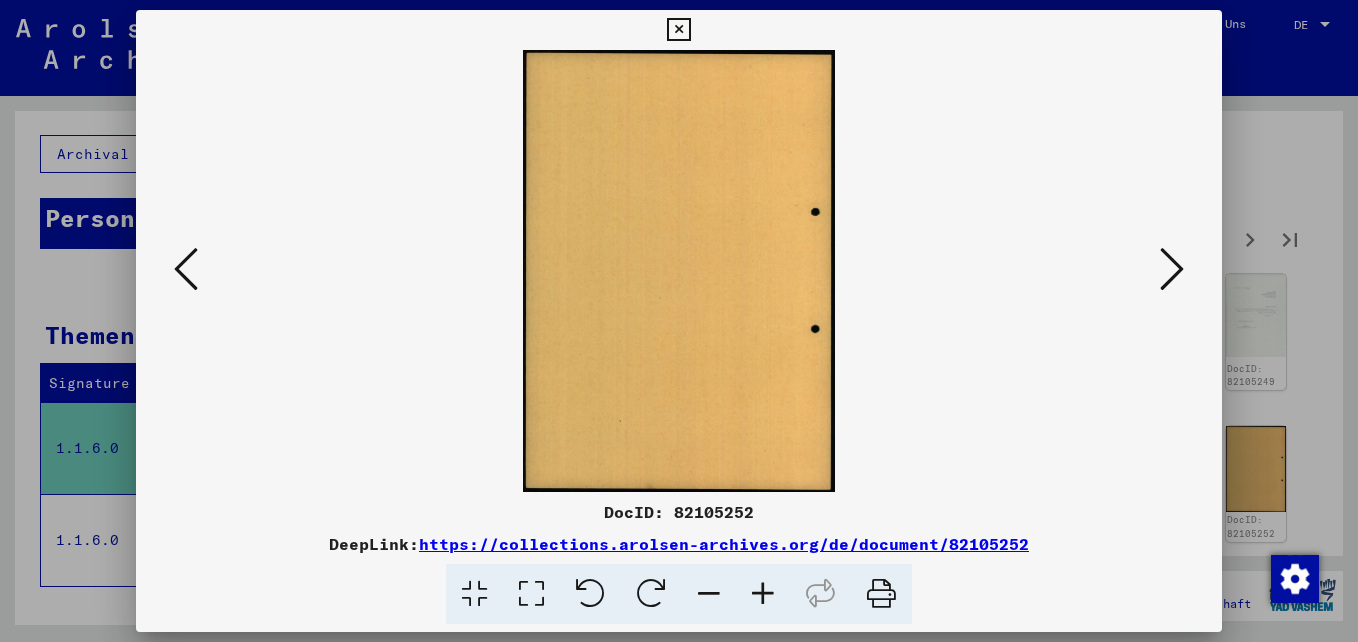 click at bounding box center (1172, 269) 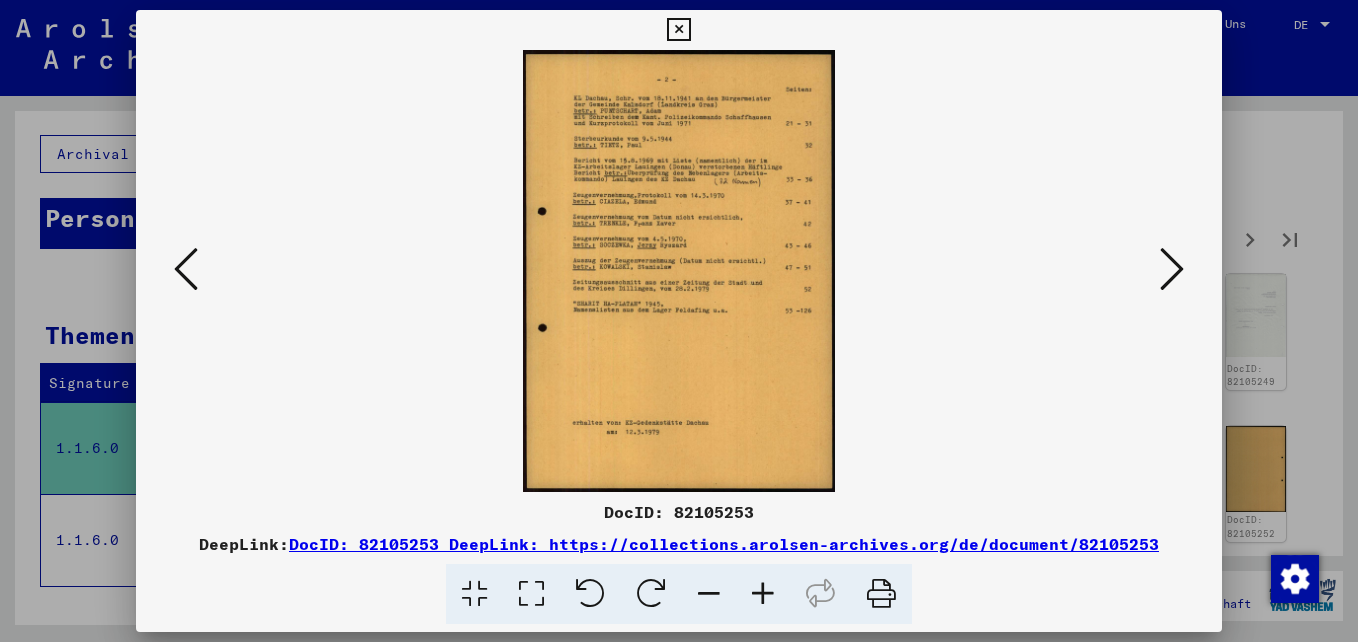click at bounding box center [763, 594] 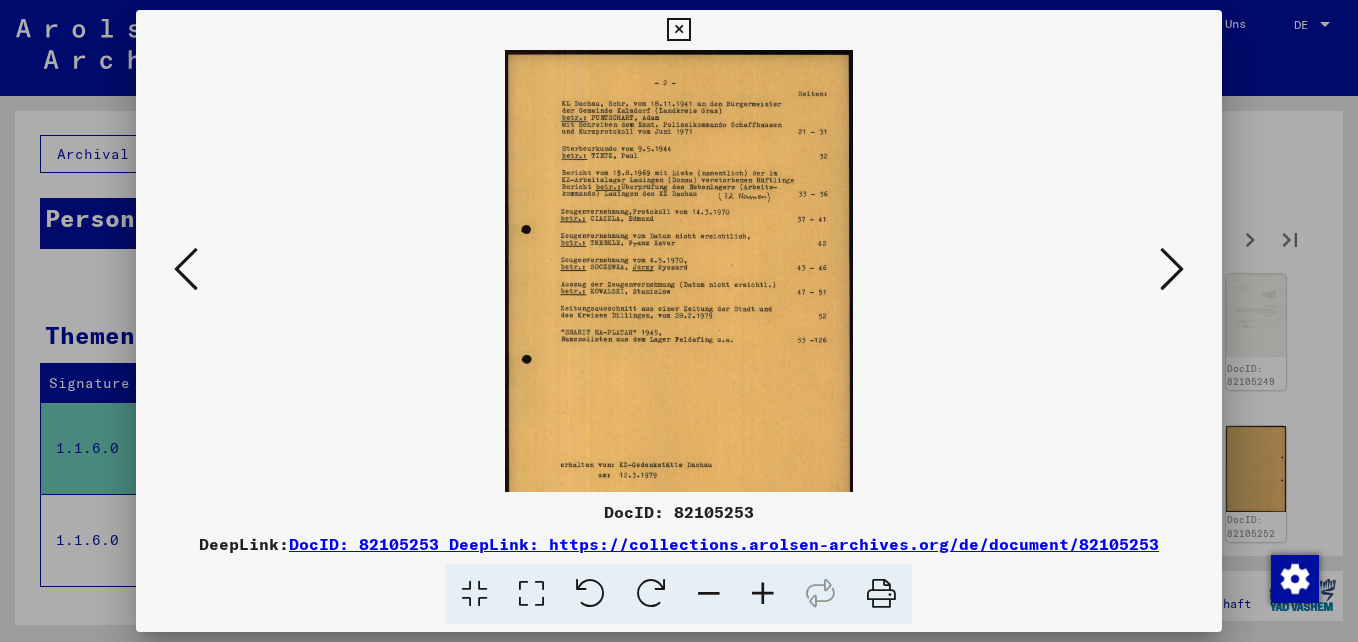 click at bounding box center [763, 594] 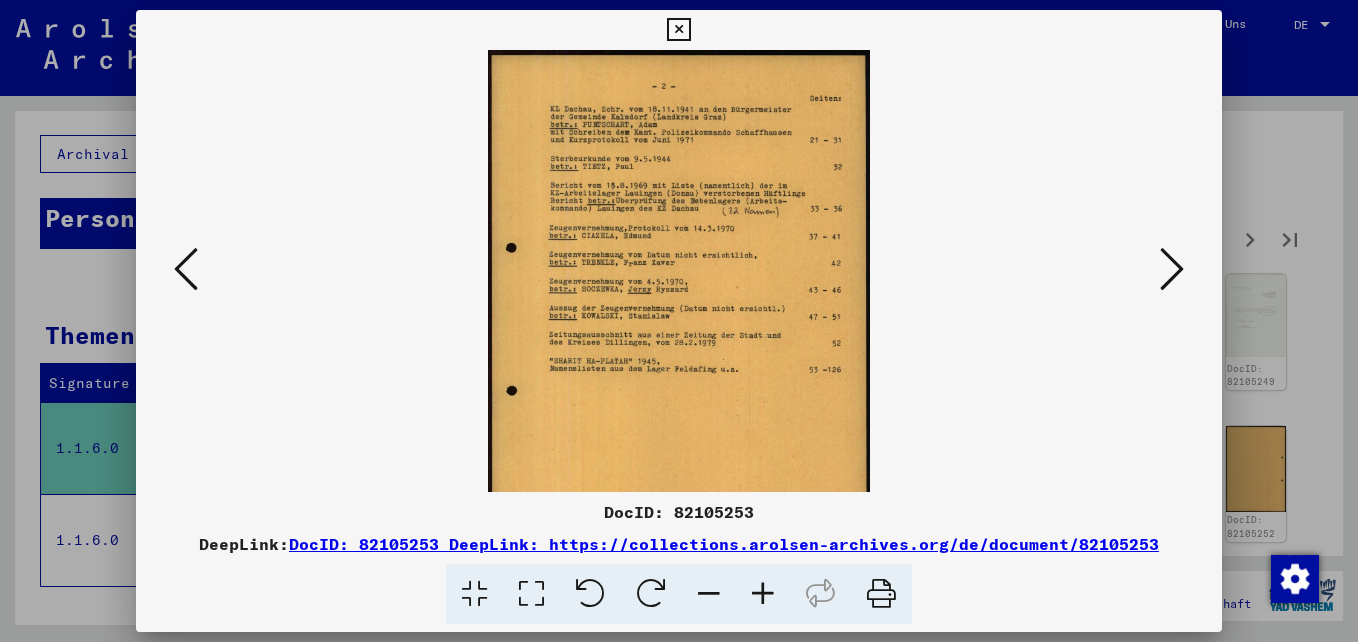 click at bounding box center [763, 594] 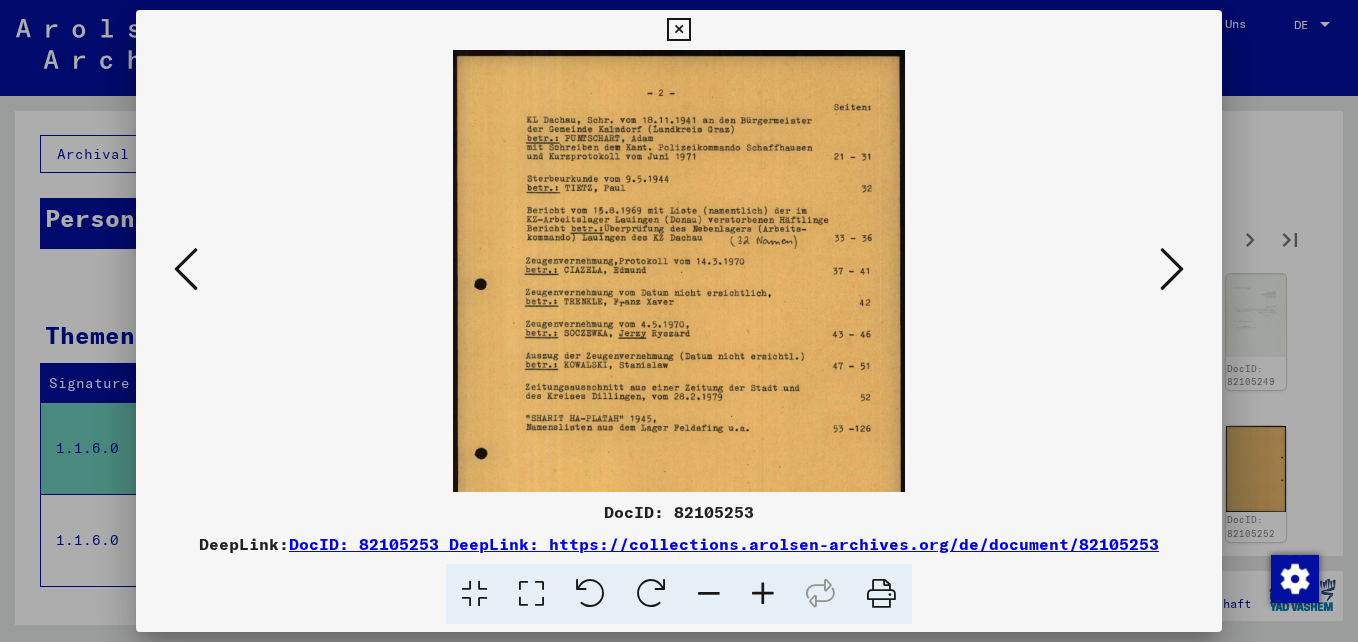 click at bounding box center (763, 594) 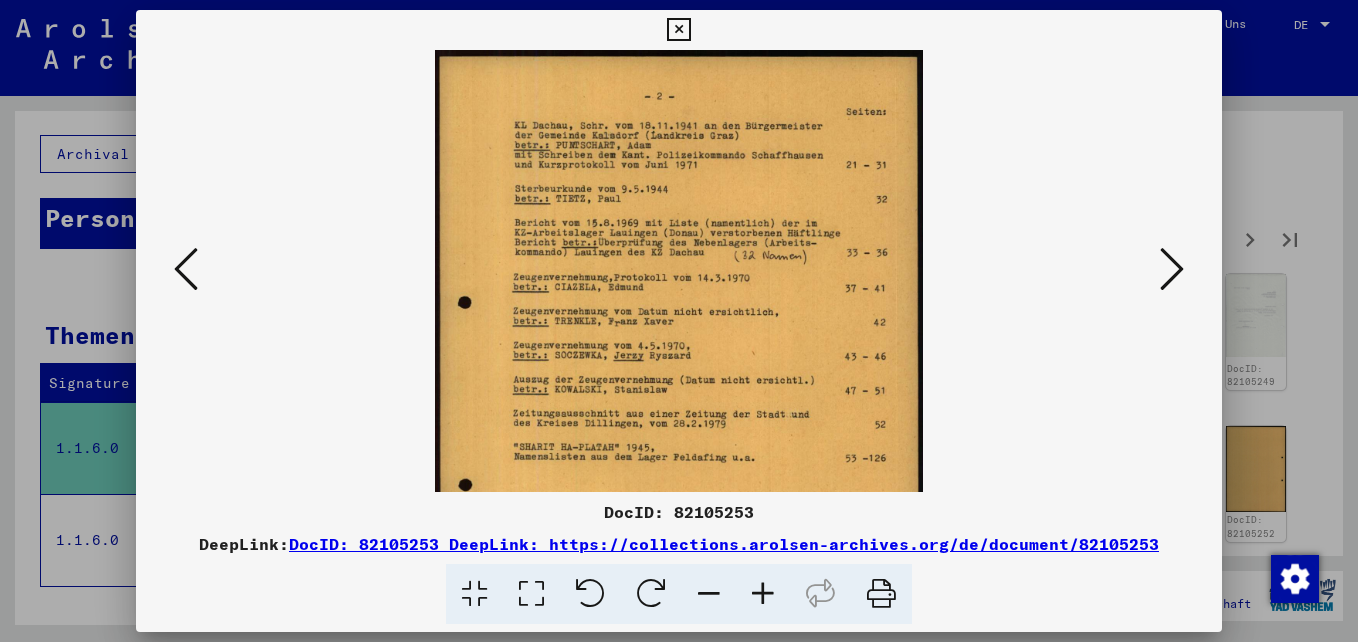click at bounding box center [1172, 269] 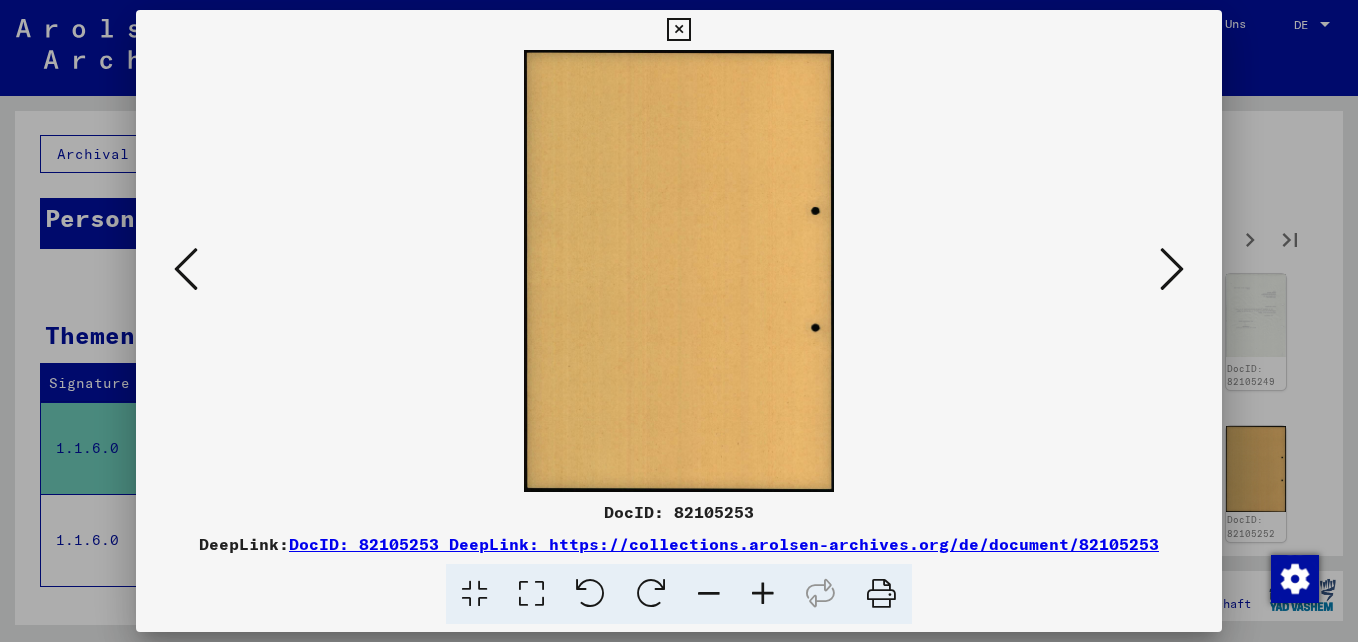 click at bounding box center [1172, 269] 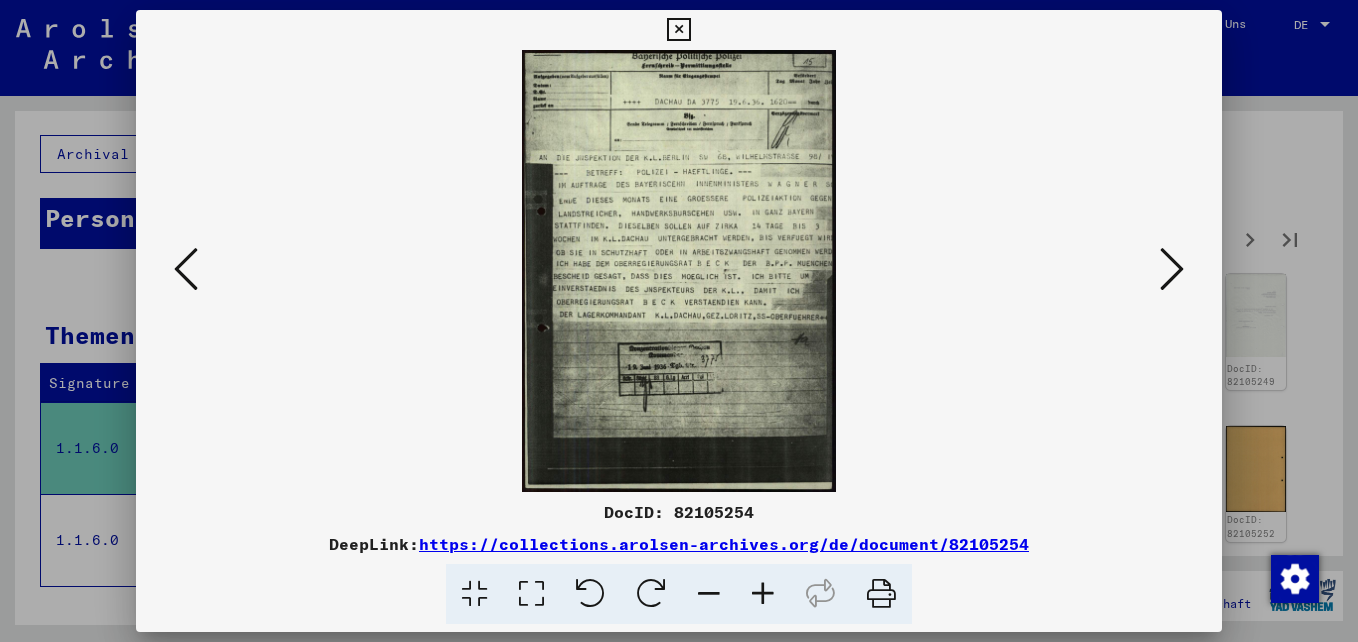click at bounding box center (1172, 269) 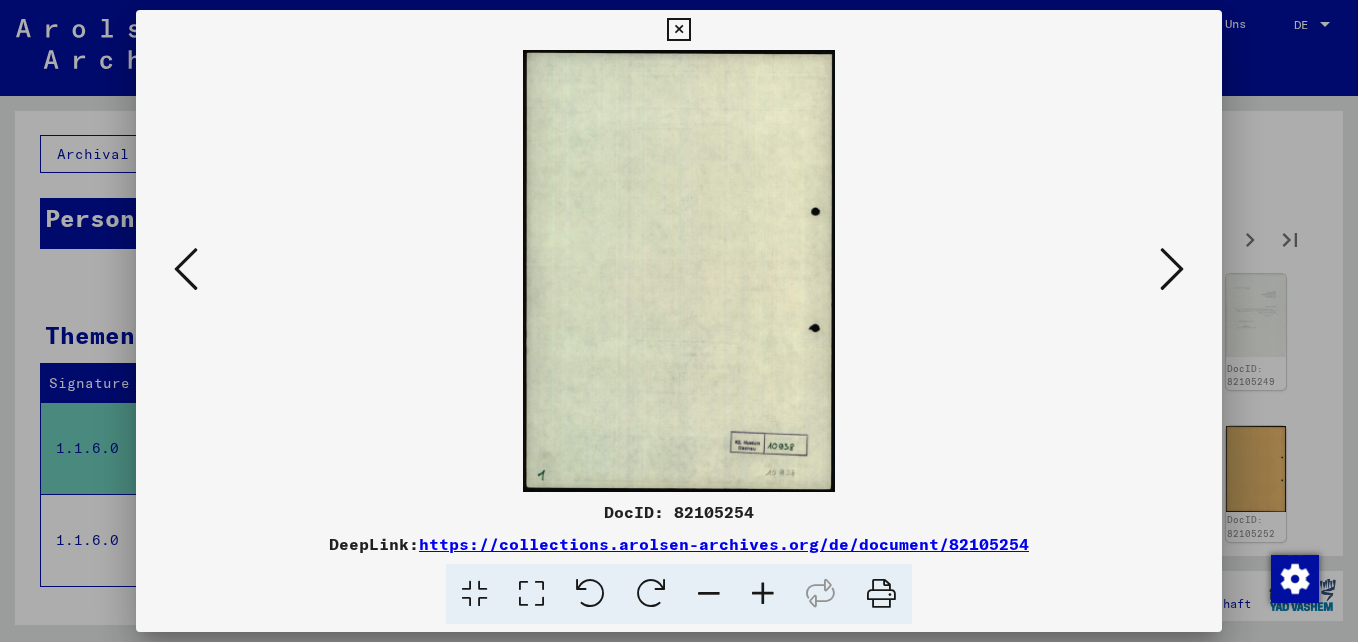 click at bounding box center (1172, 269) 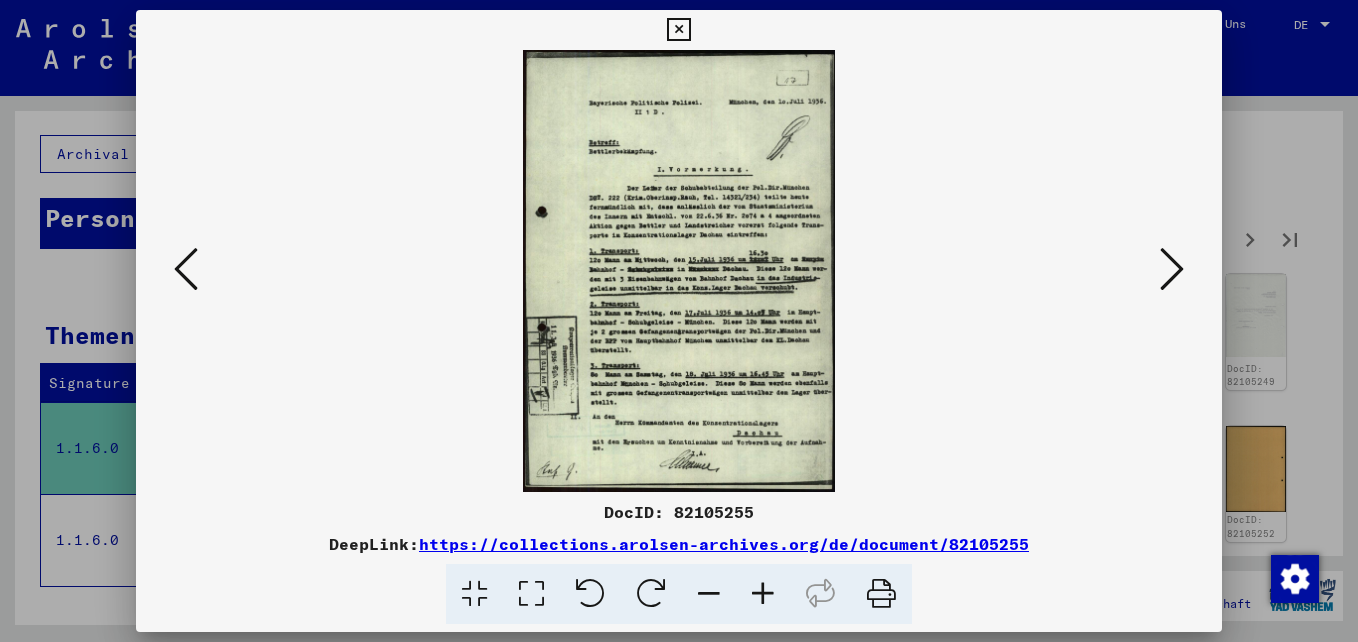 click at bounding box center (763, 594) 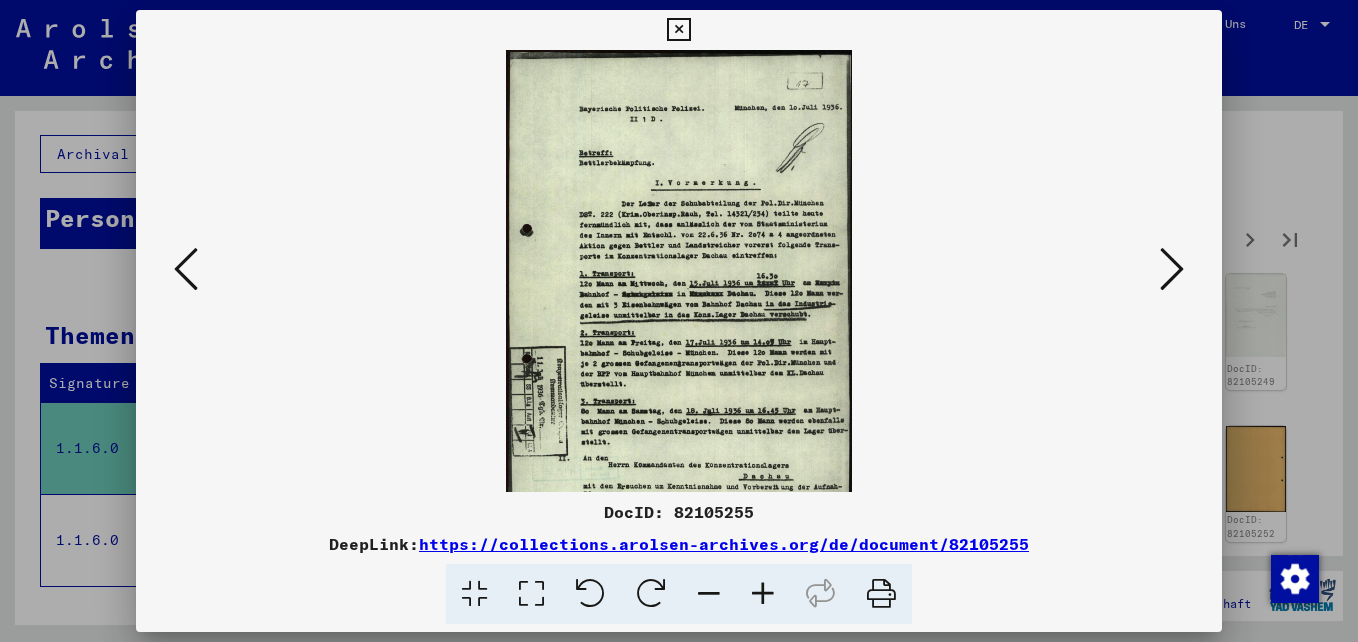 click at bounding box center (763, 594) 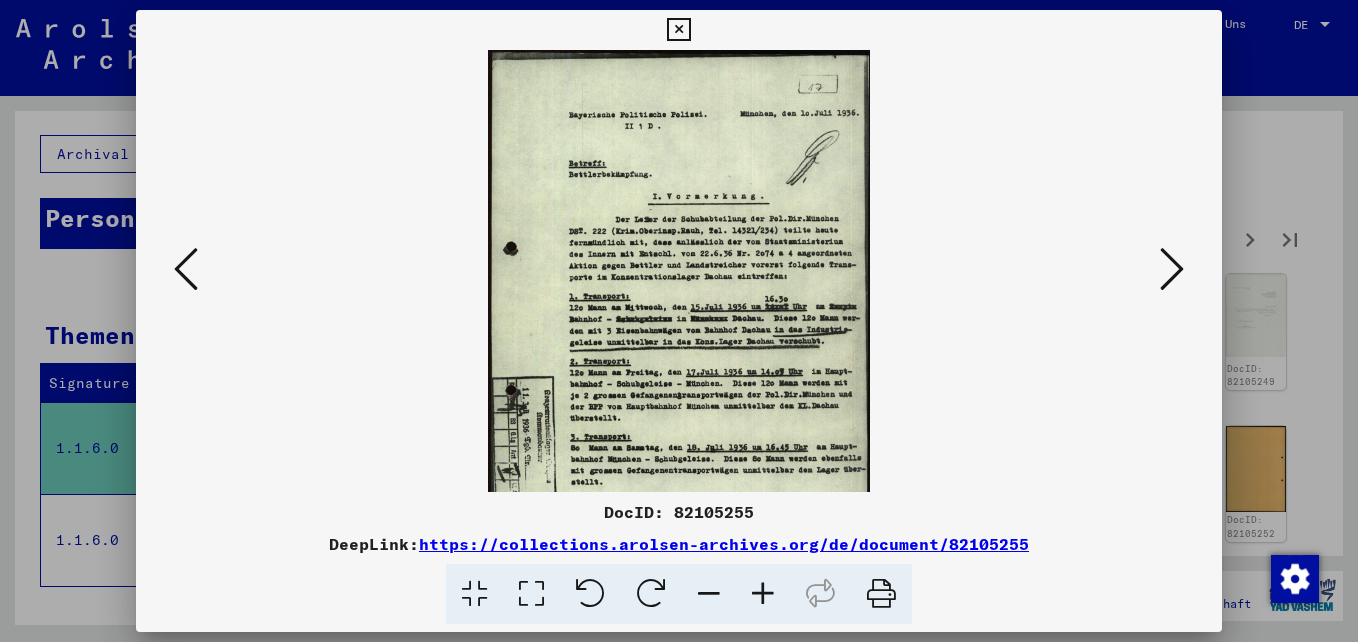 click at bounding box center [763, 594] 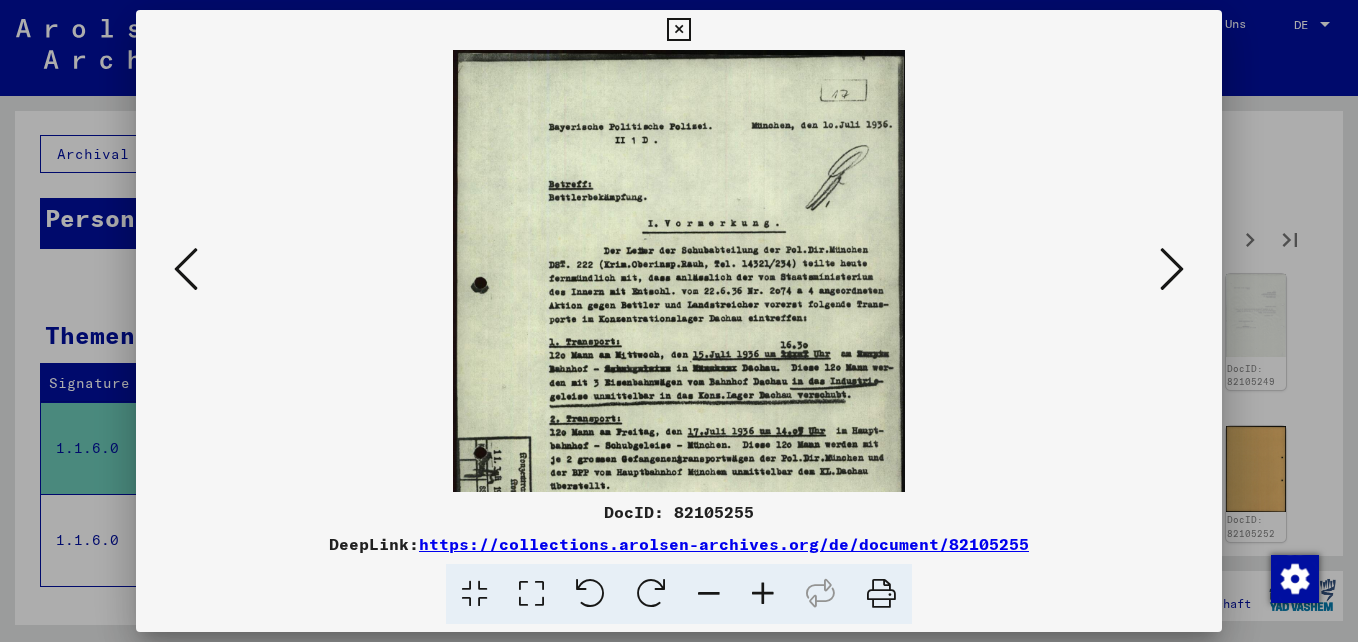 click at bounding box center (763, 594) 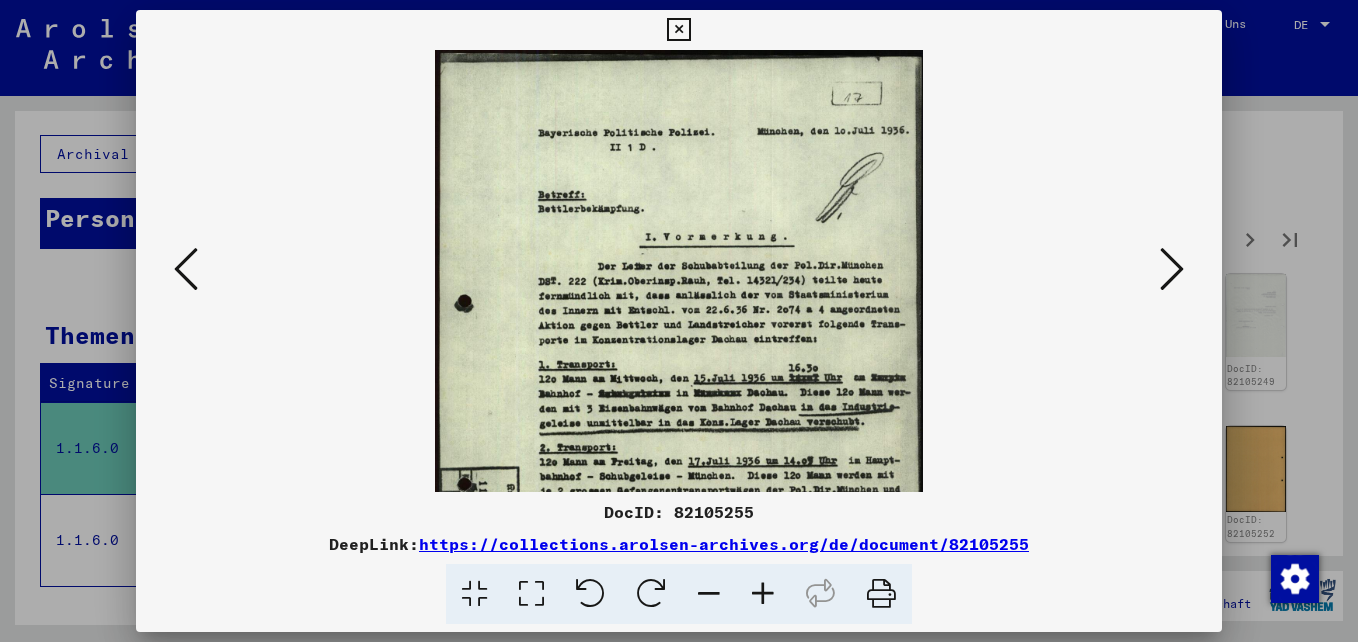 click at bounding box center [763, 594] 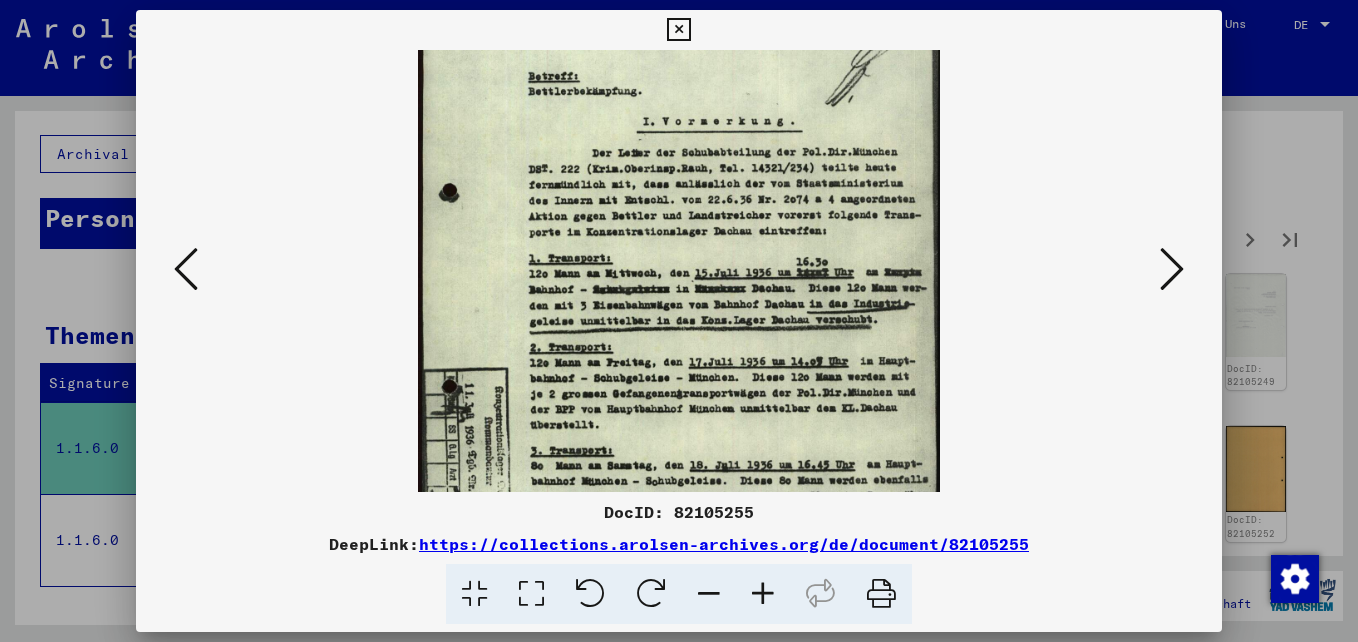 scroll, scrollTop: 134, scrollLeft: 0, axis: vertical 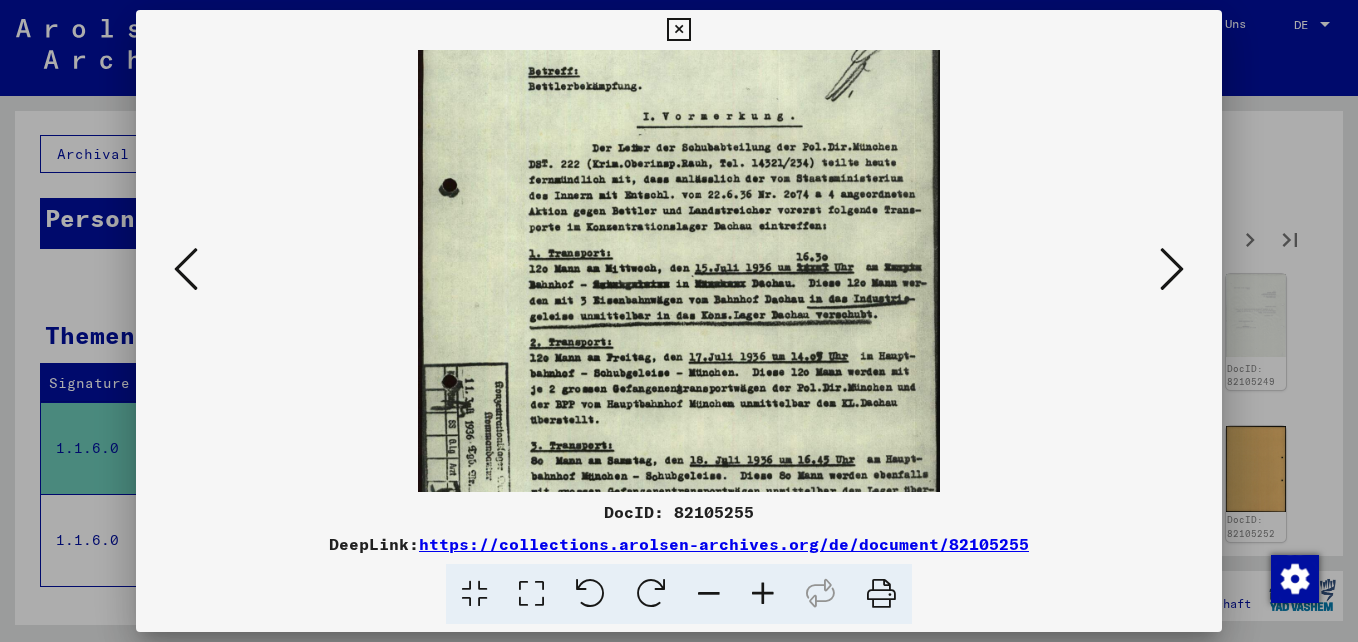 drag, startPoint x: 732, startPoint y: 427, endPoint x: 738, endPoint y: 293, distance: 134.13426 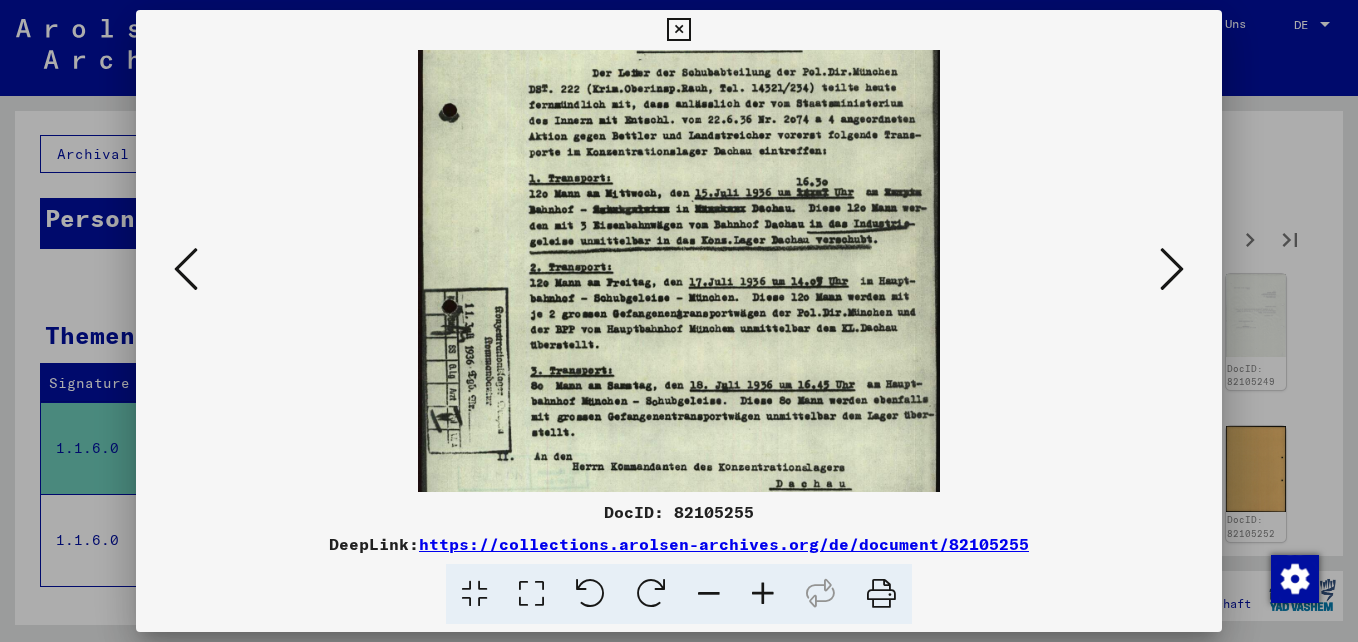 scroll, scrollTop: 212, scrollLeft: 0, axis: vertical 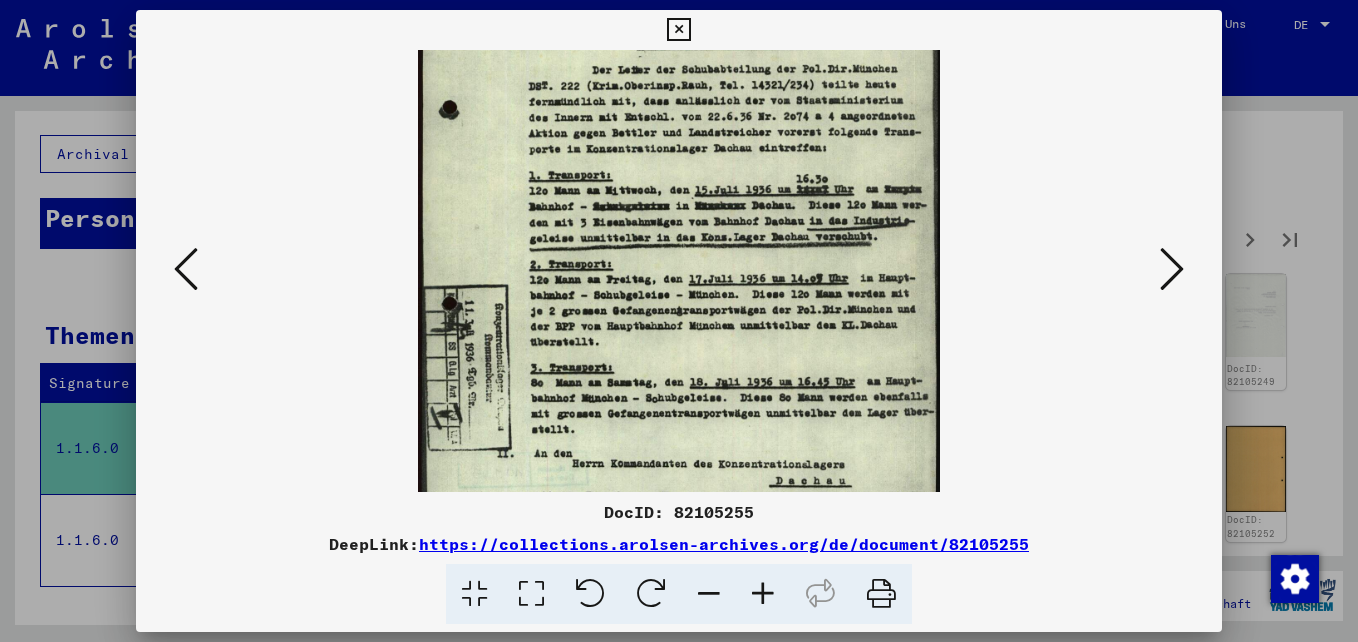 drag, startPoint x: 717, startPoint y: 378, endPoint x: 718, endPoint y: 300, distance: 78.00641 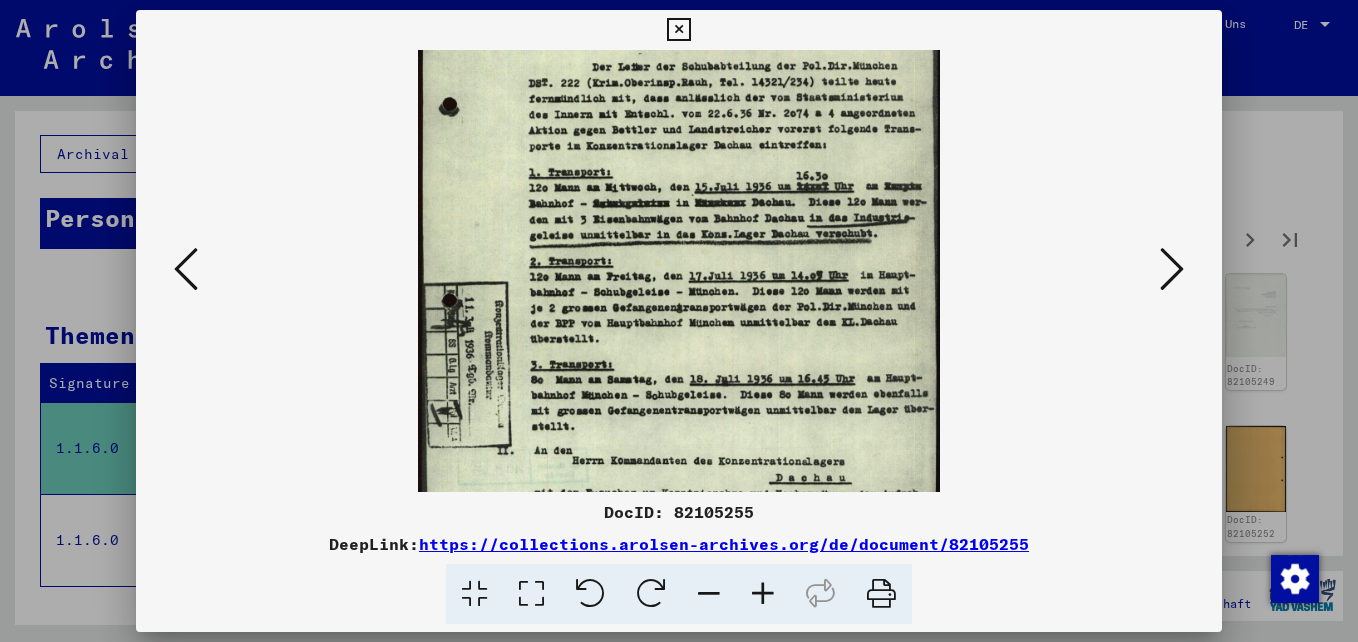 click at bounding box center (679, 271) 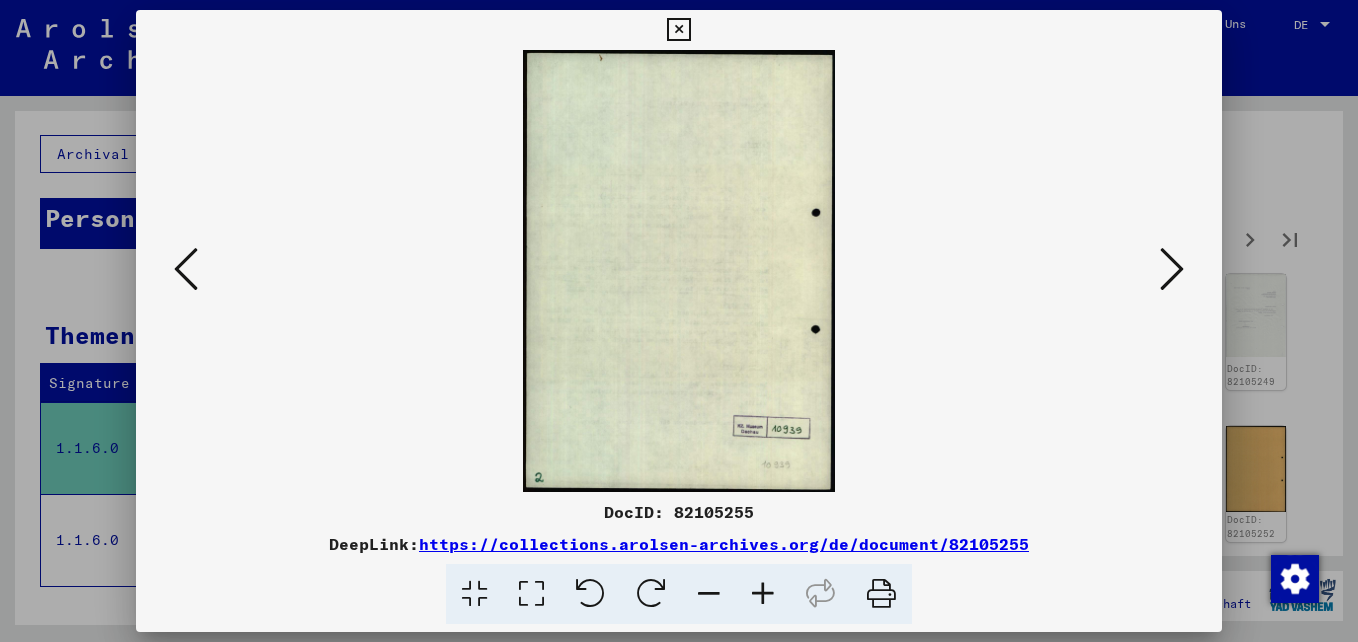 scroll, scrollTop: 0, scrollLeft: 0, axis: both 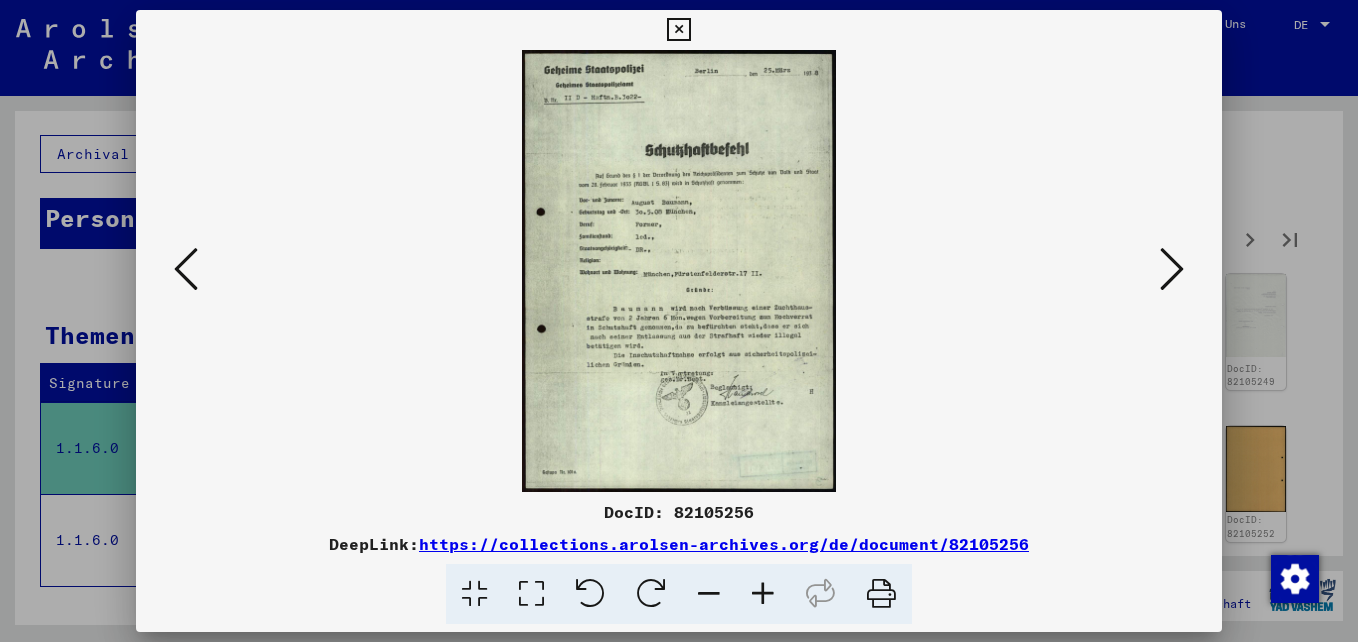 click at bounding box center (763, 594) 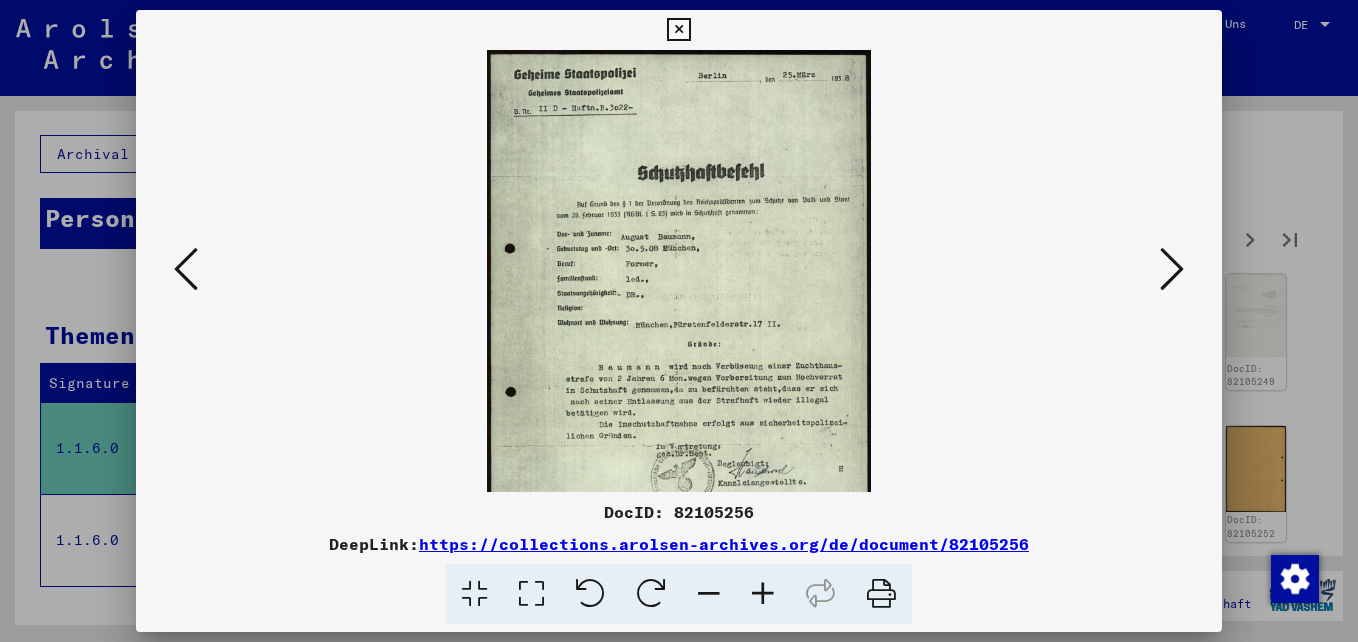 click at bounding box center [763, 594] 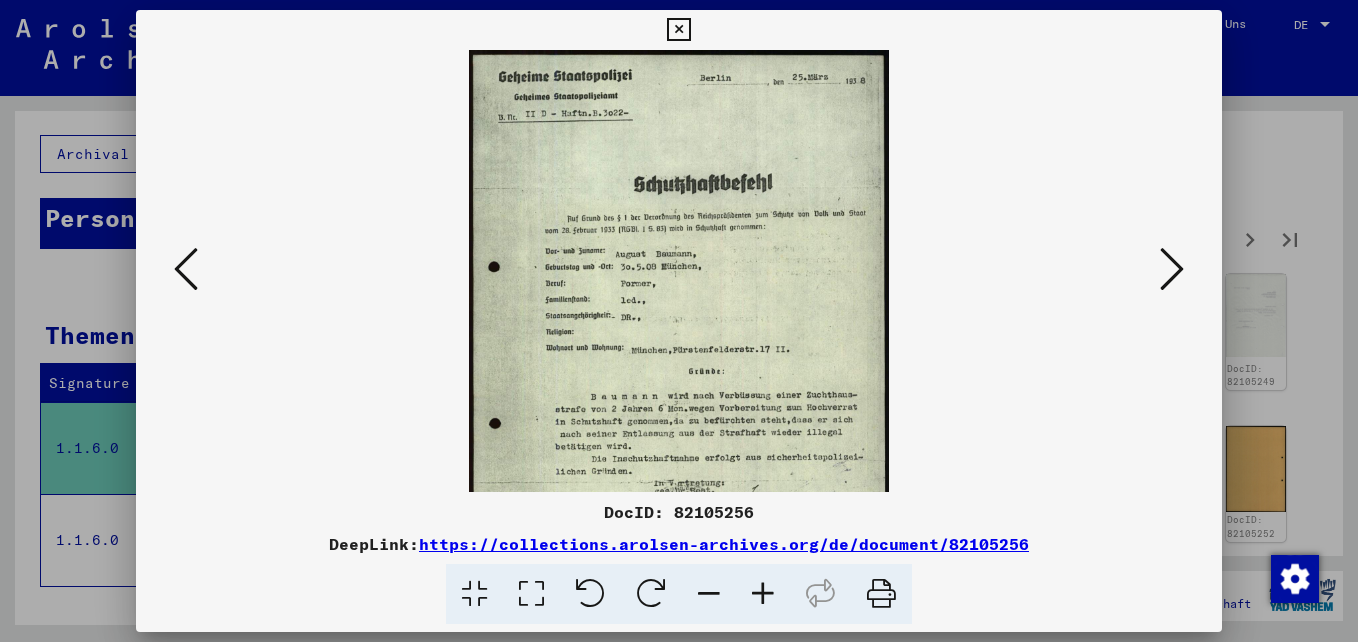 click at bounding box center (763, 594) 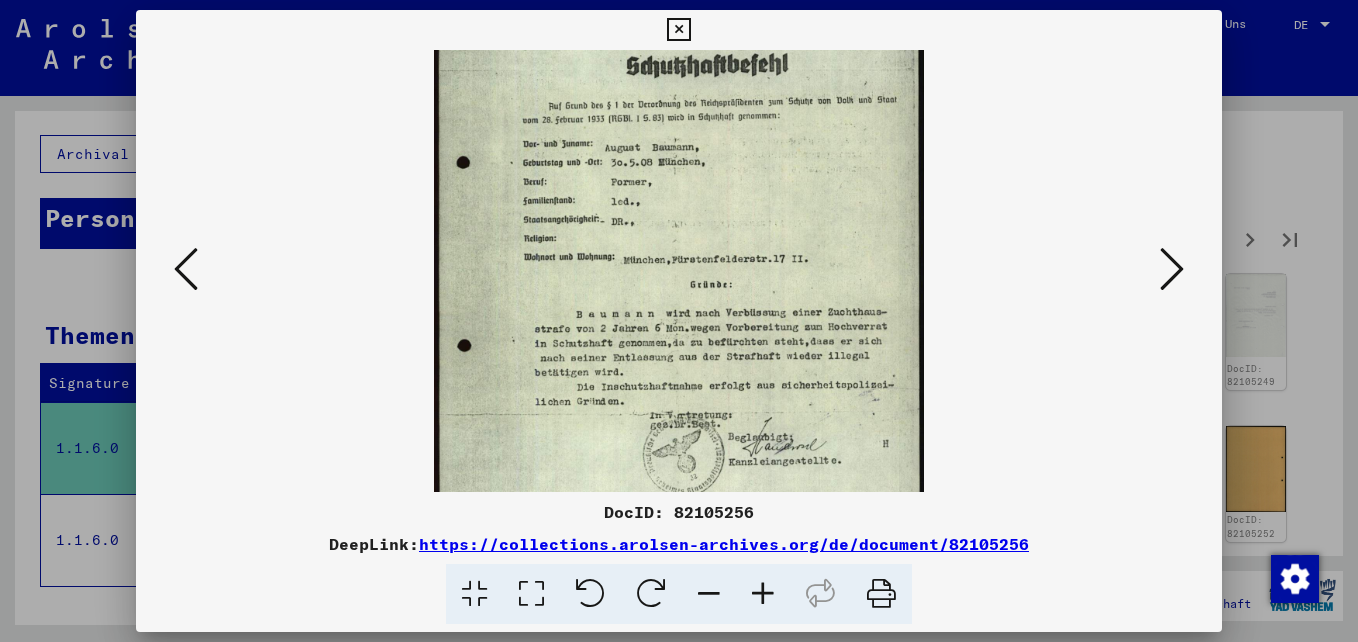 drag, startPoint x: 723, startPoint y: 362, endPoint x: 721, endPoint y: 216, distance: 146.0137 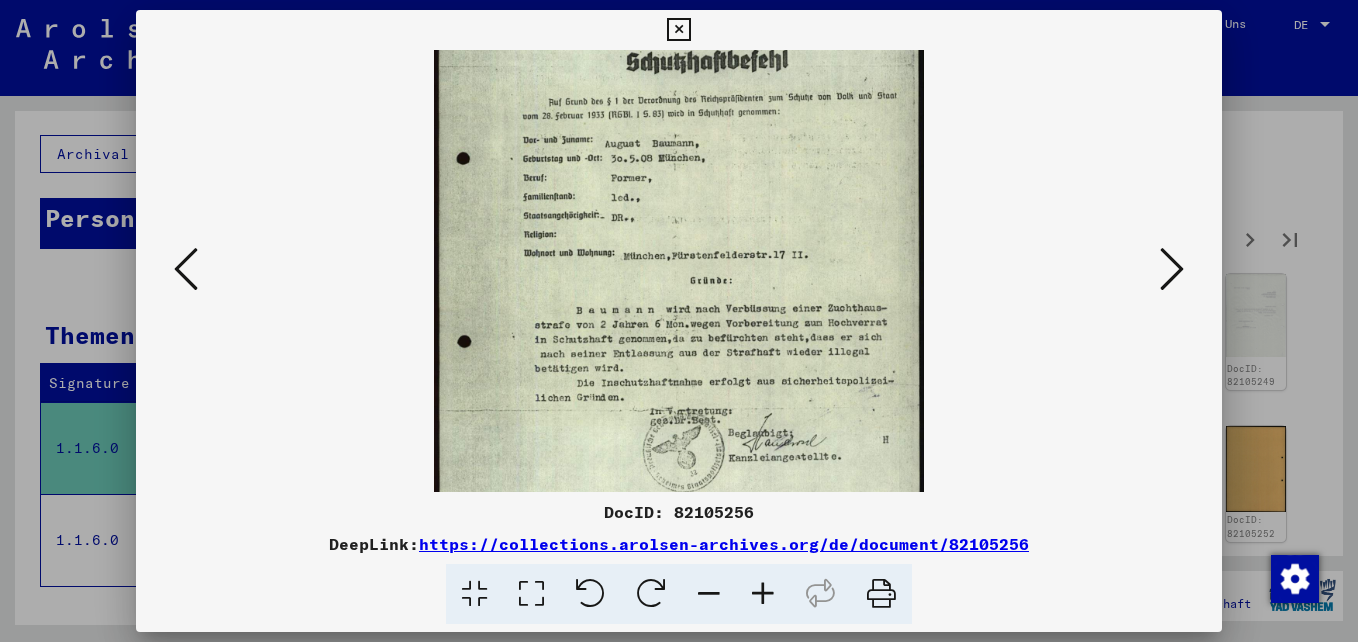 click at bounding box center [1172, 270] 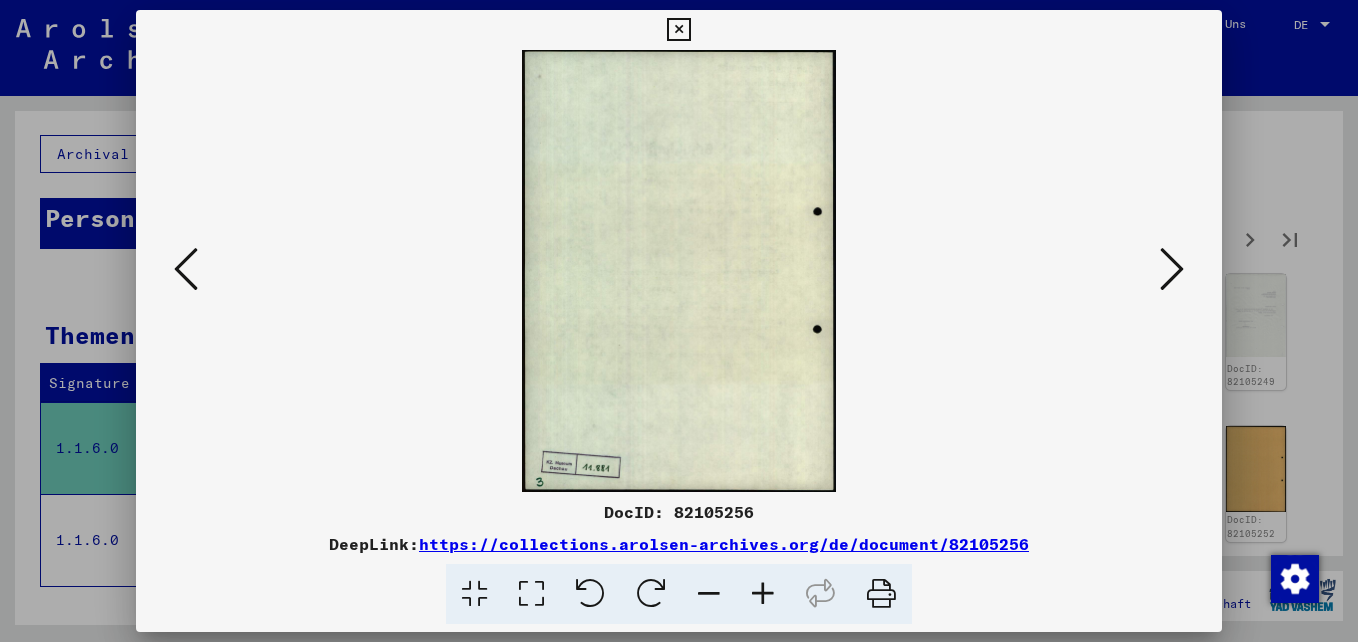 click at bounding box center (1172, 269) 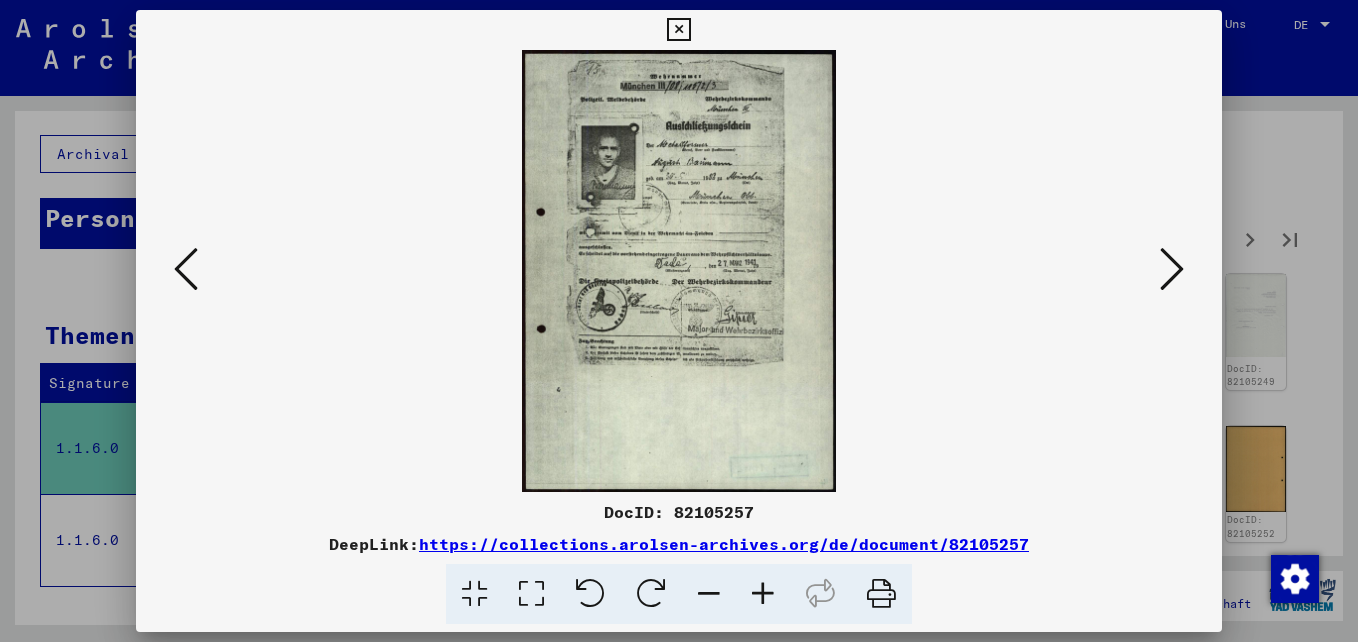 click at bounding box center [1172, 269] 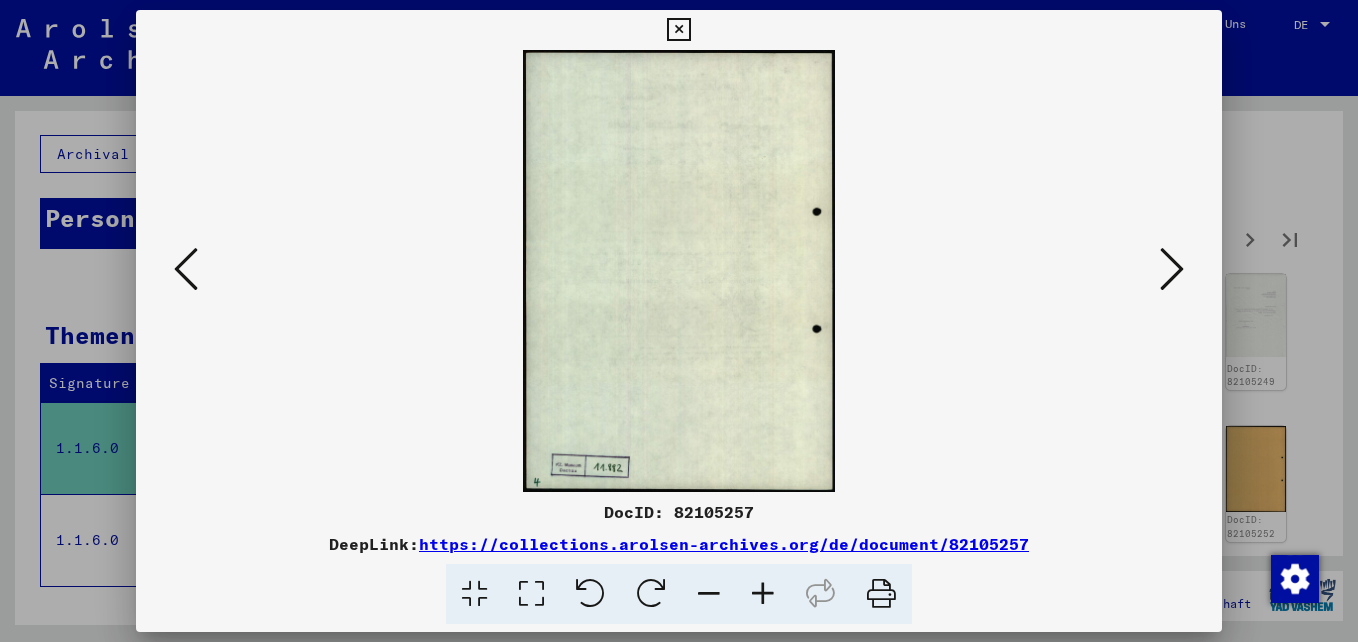 click at bounding box center (1172, 269) 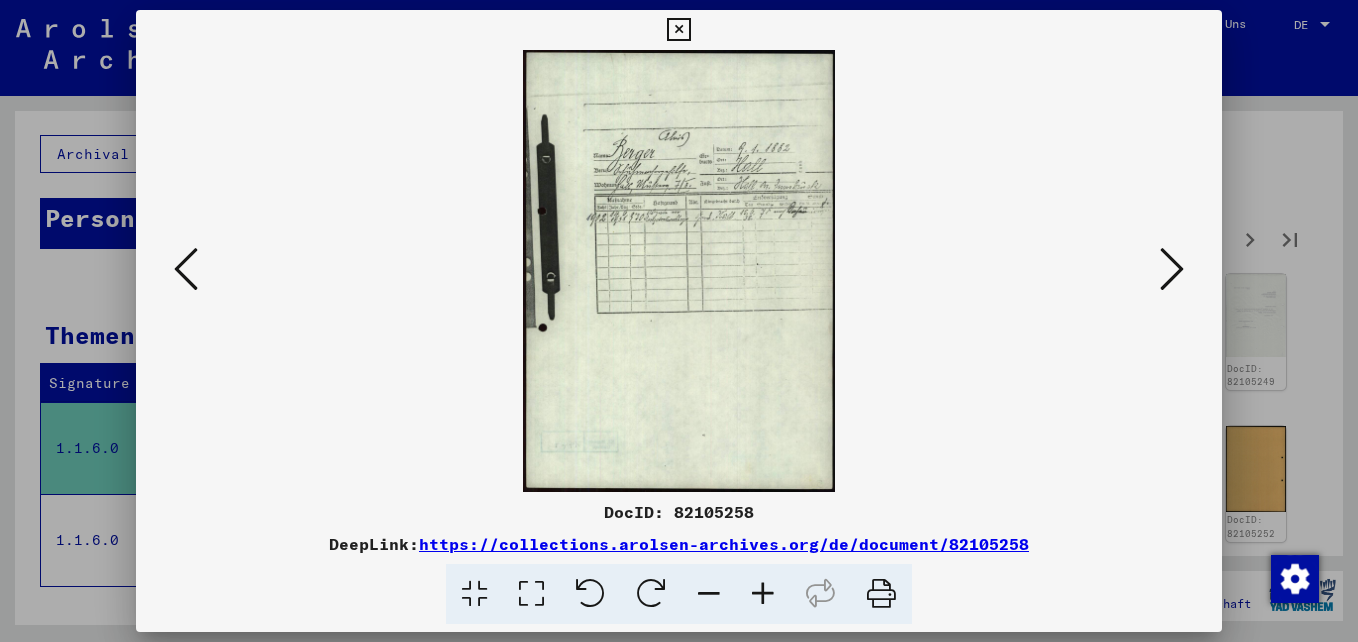 click at bounding box center [1172, 269] 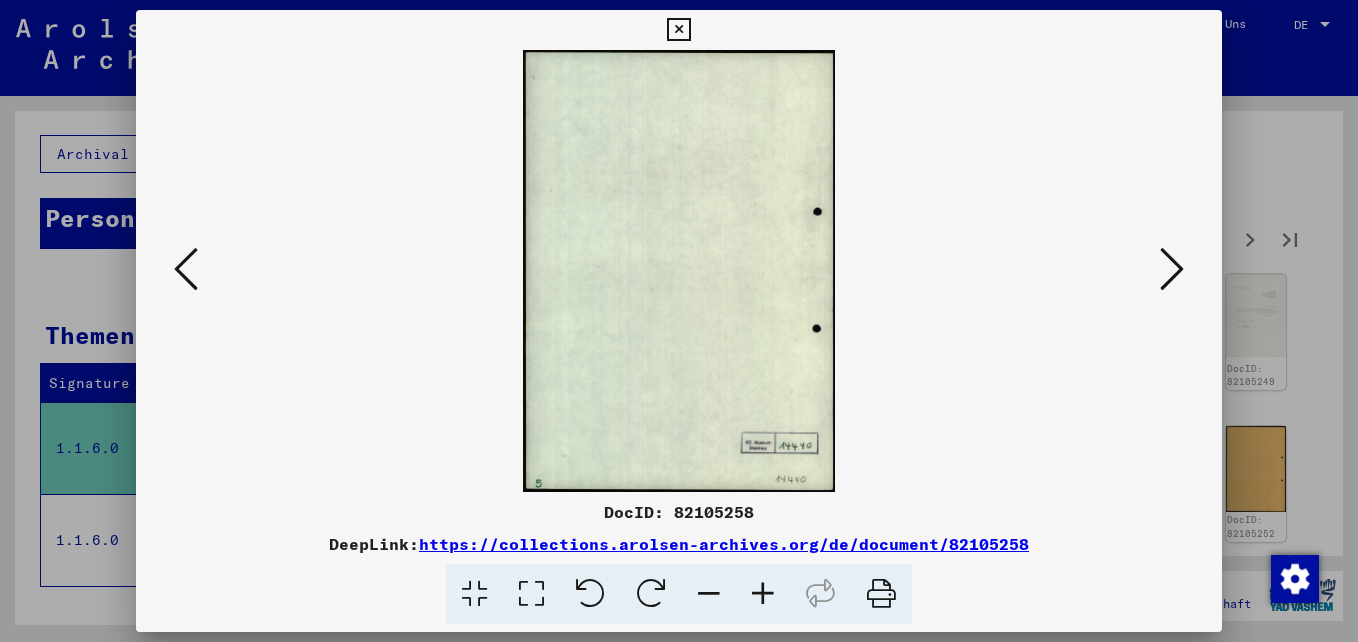 click at bounding box center (1172, 269) 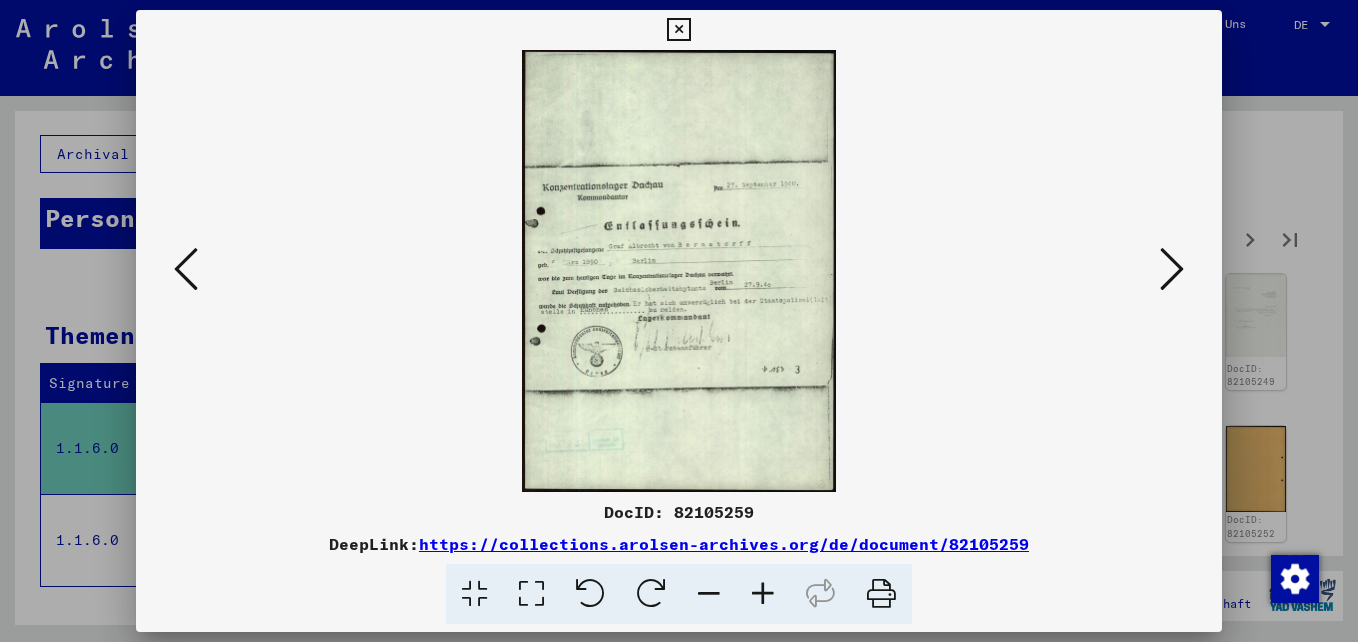 click at bounding box center [678, 30] 